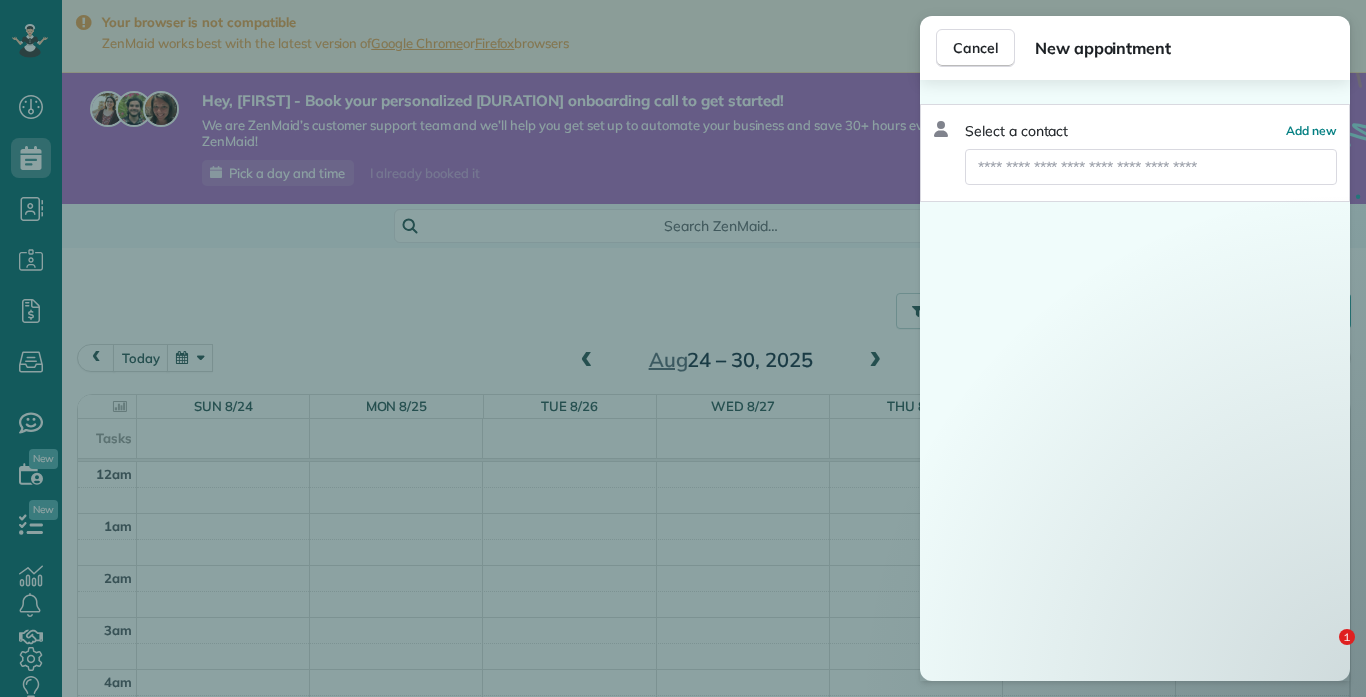 scroll, scrollTop: 0, scrollLeft: 0, axis: both 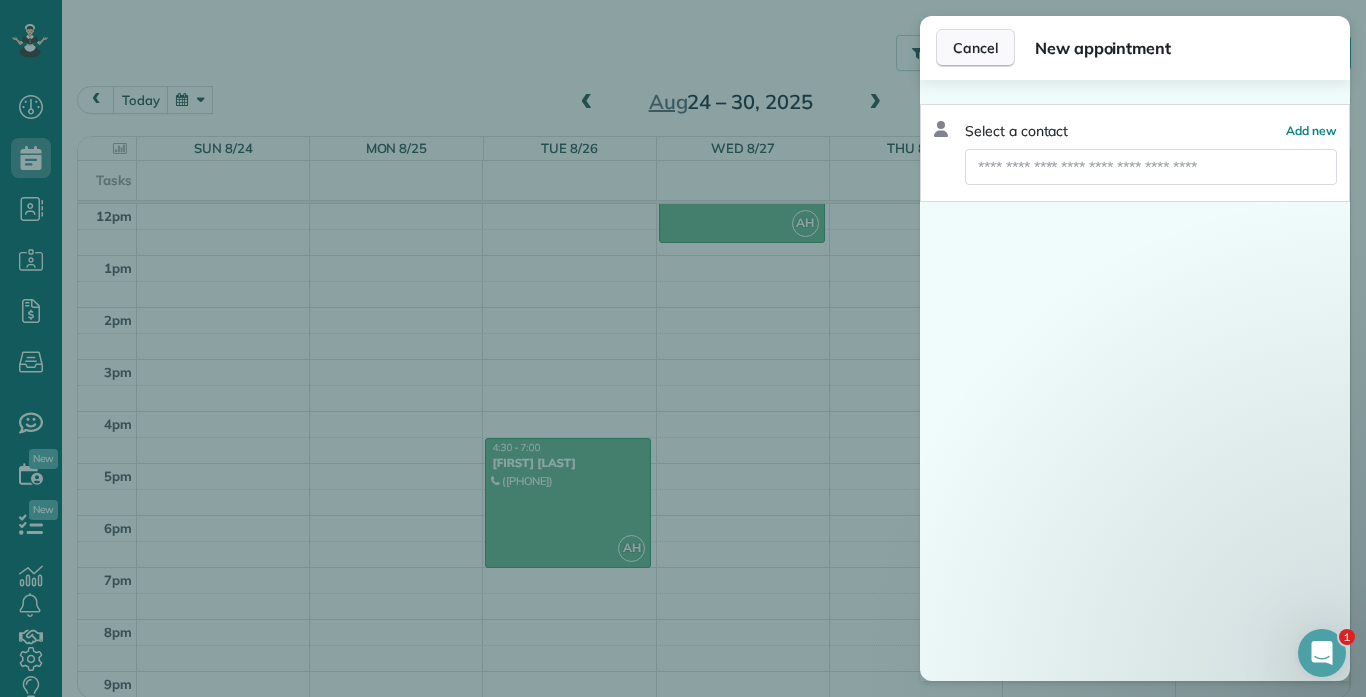 click on "Cancel" at bounding box center [975, 48] 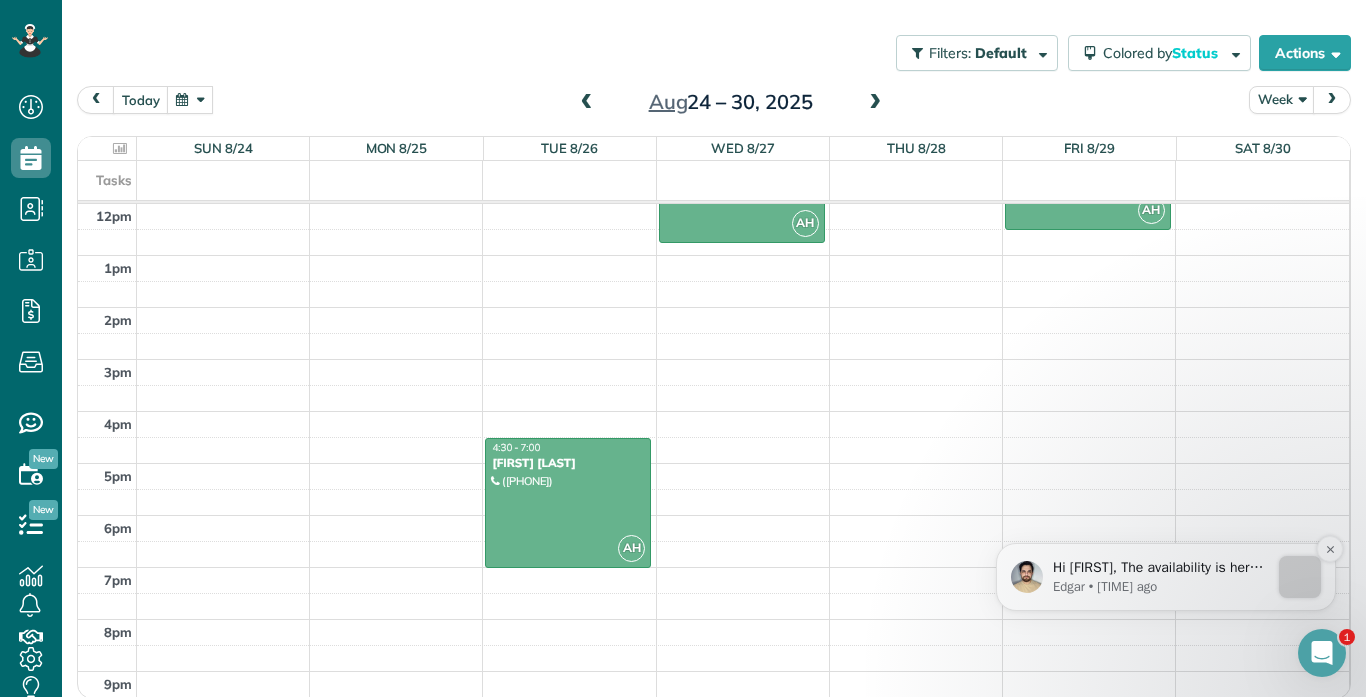 click on "Edgar • [TIME] ago" at bounding box center (1161, 587) 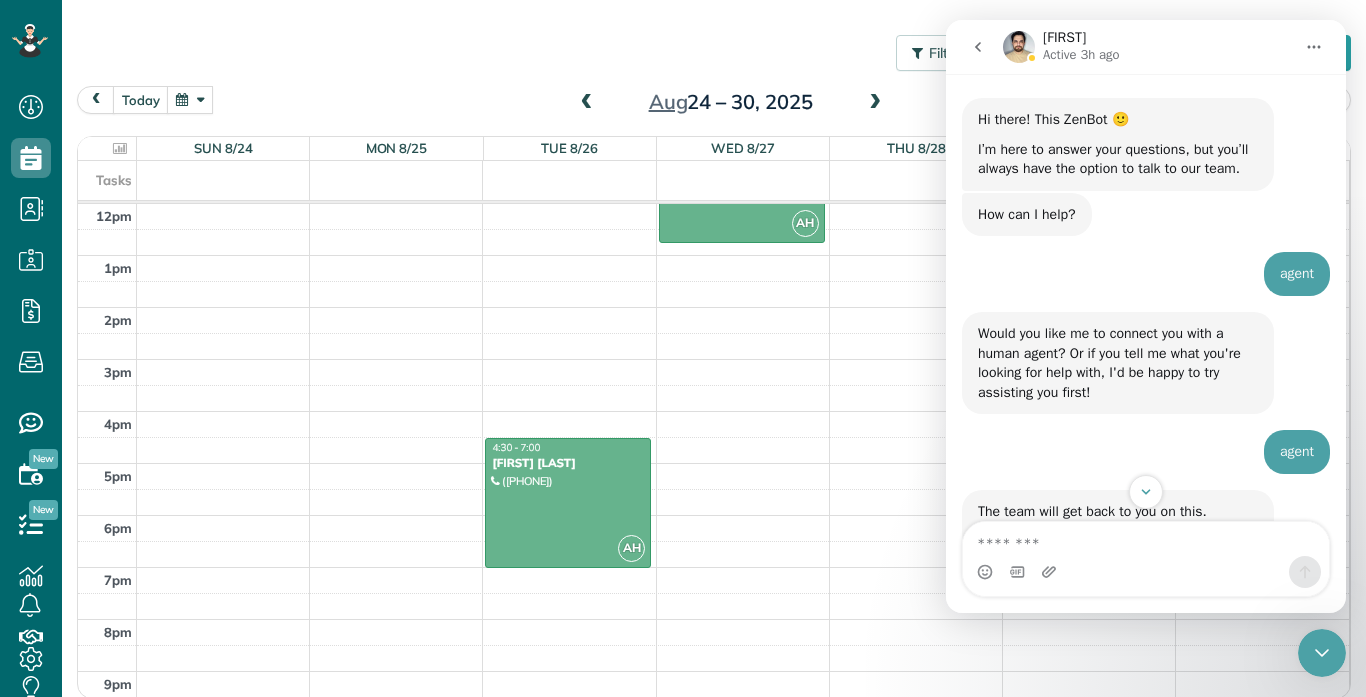 scroll, scrollTop: 0, scrollLeft: 0, axis: both 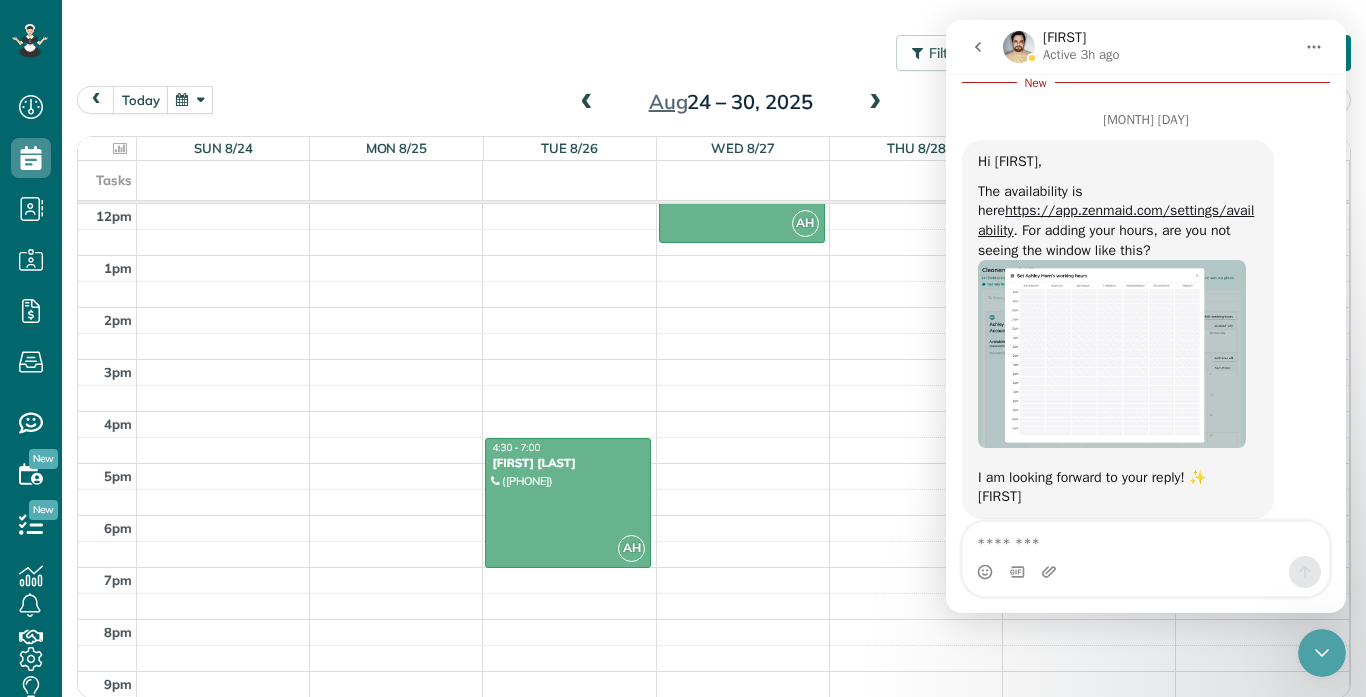 drag, startPoint x: 1349, startPoint y: 64, endPoint x: 1352, endPoint y: 38, distance: 26.172504 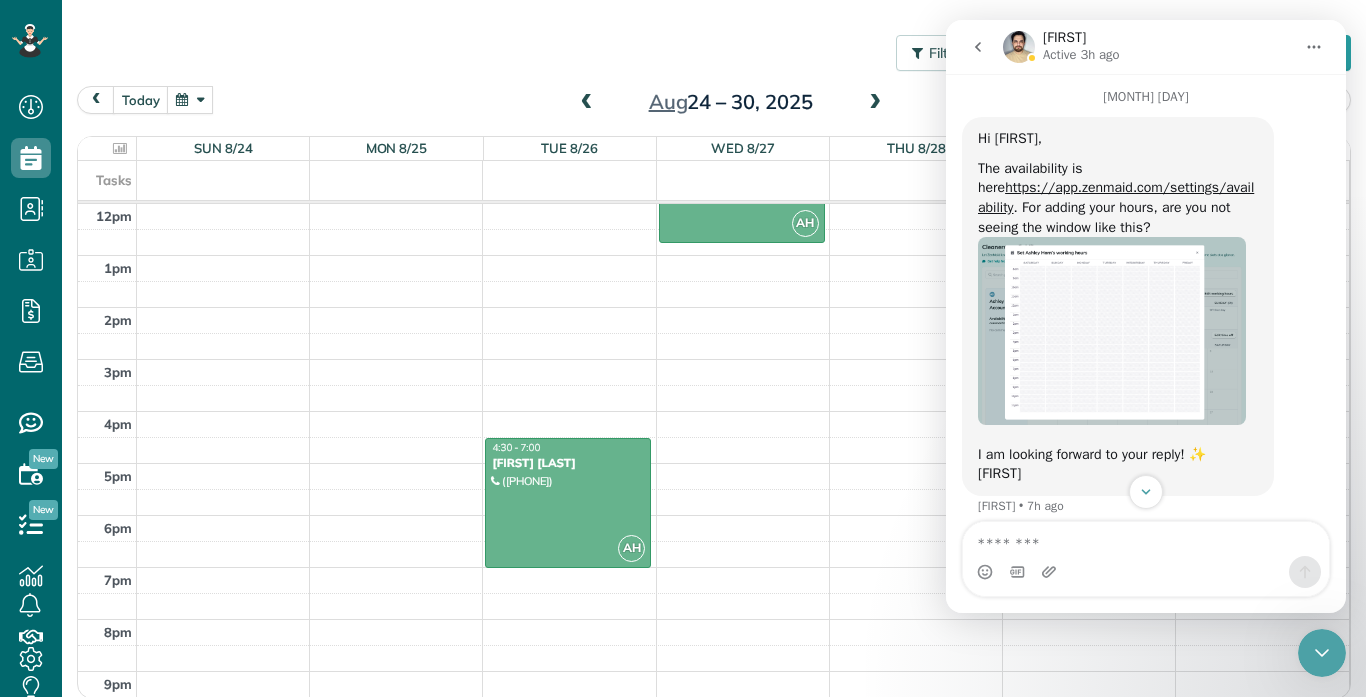 scroll, scrollTop: 776, scrollLeft: 0, axis: vertical 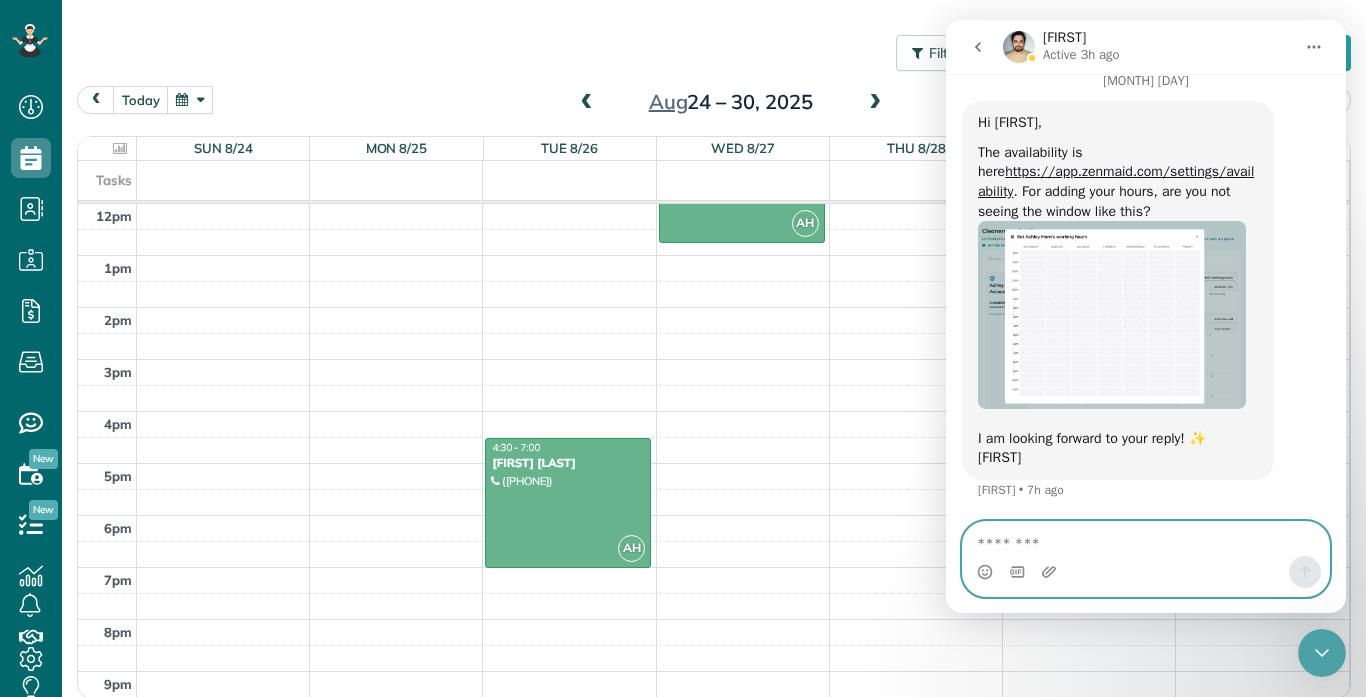 click at bounding box center (1146, 539) 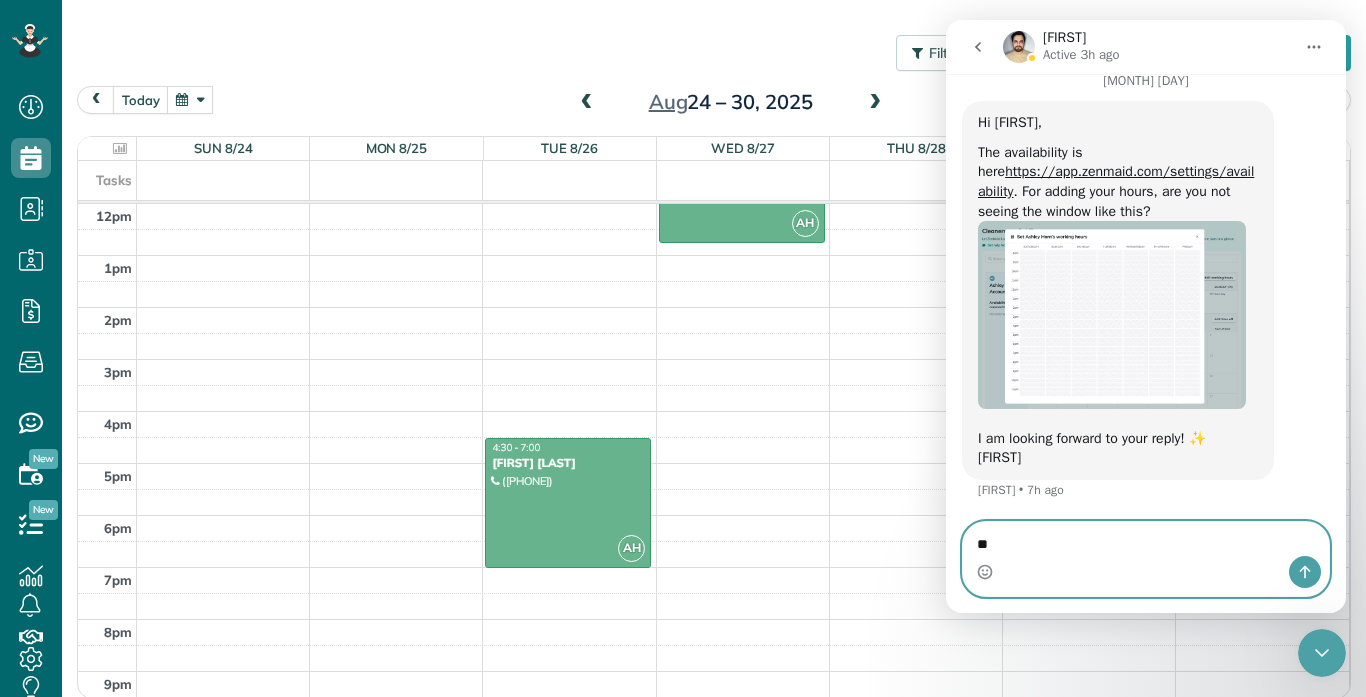 type on "*" 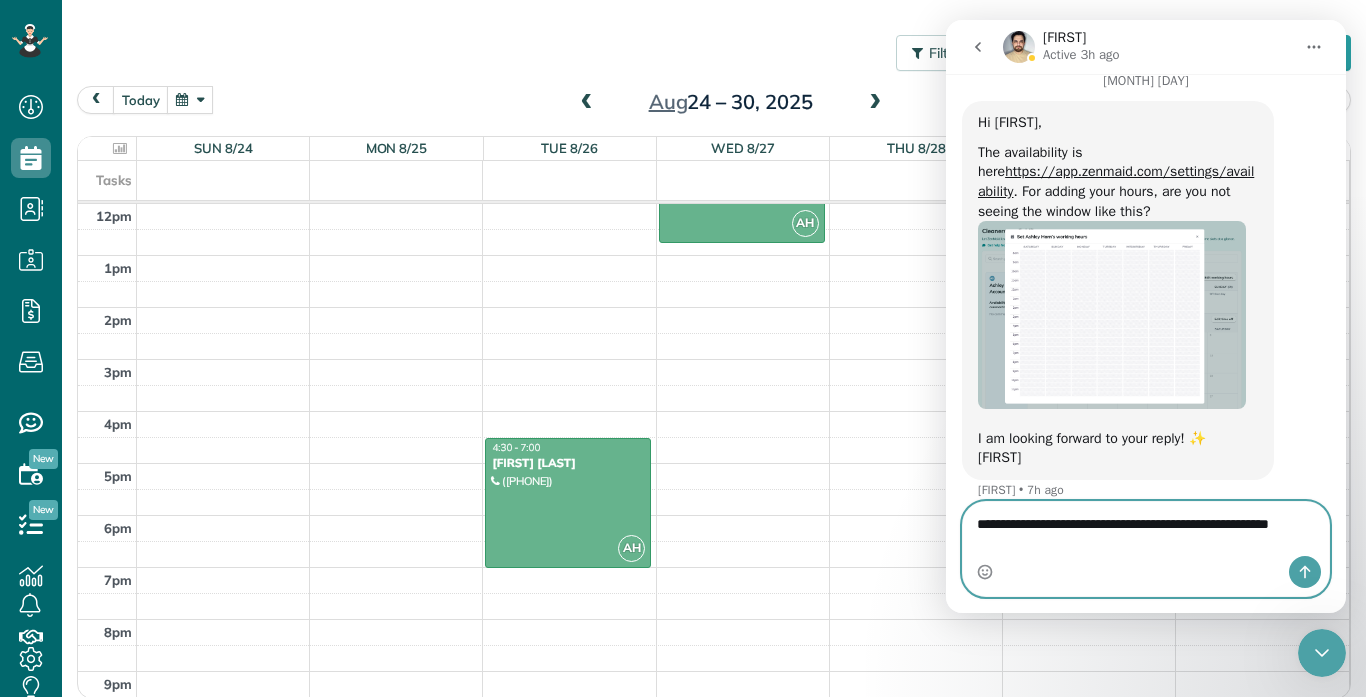 scroll, scrollTop: 735, scrollLeft: 0, axis: vertical 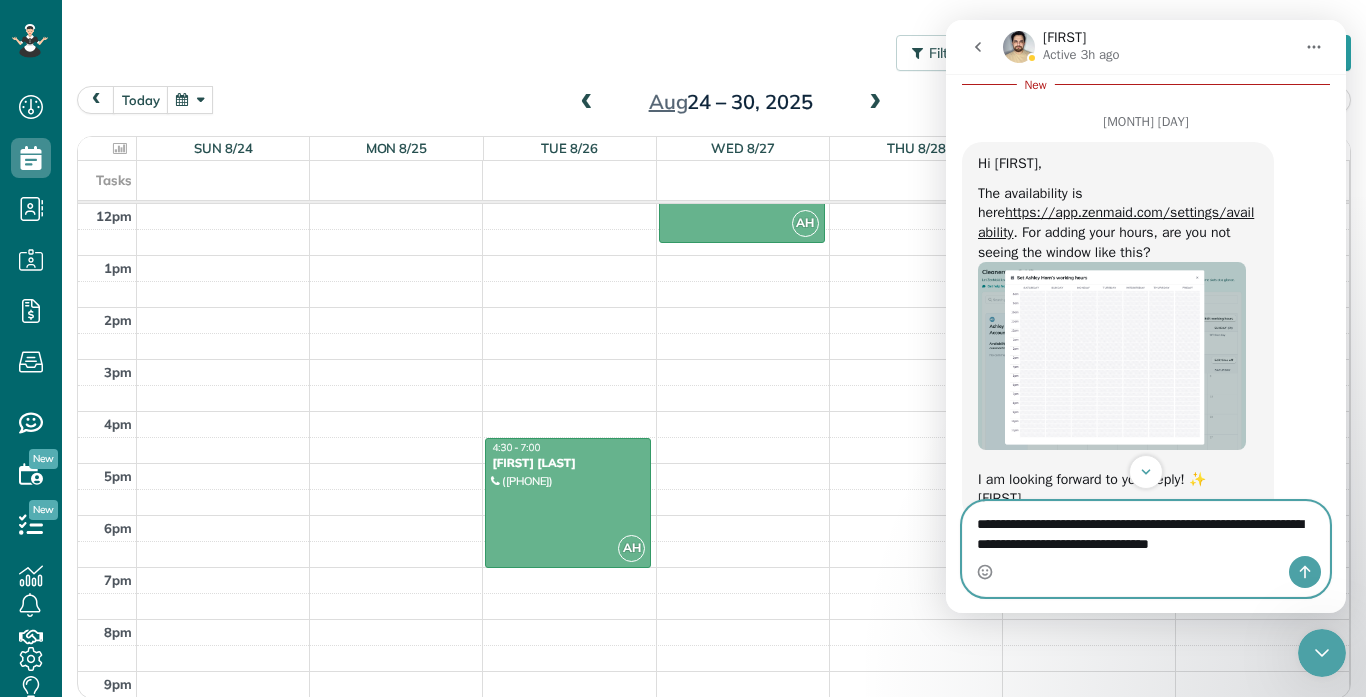 type on "**********" 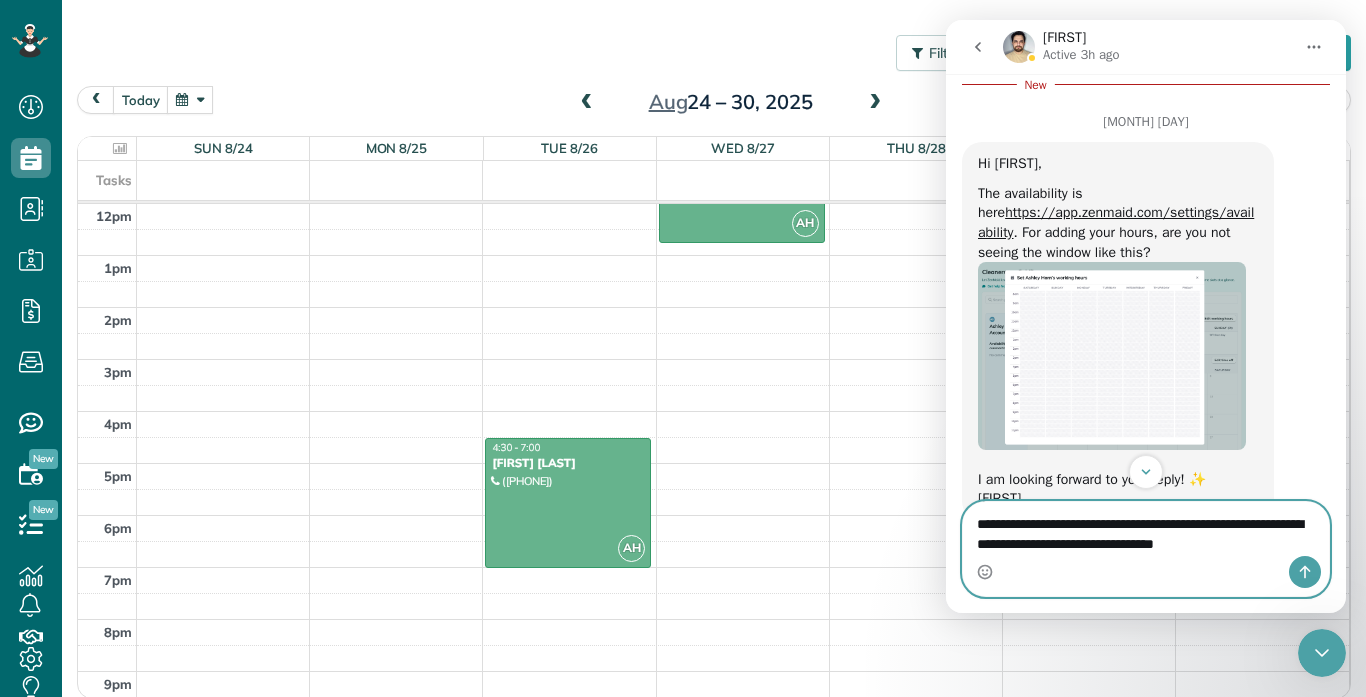 type 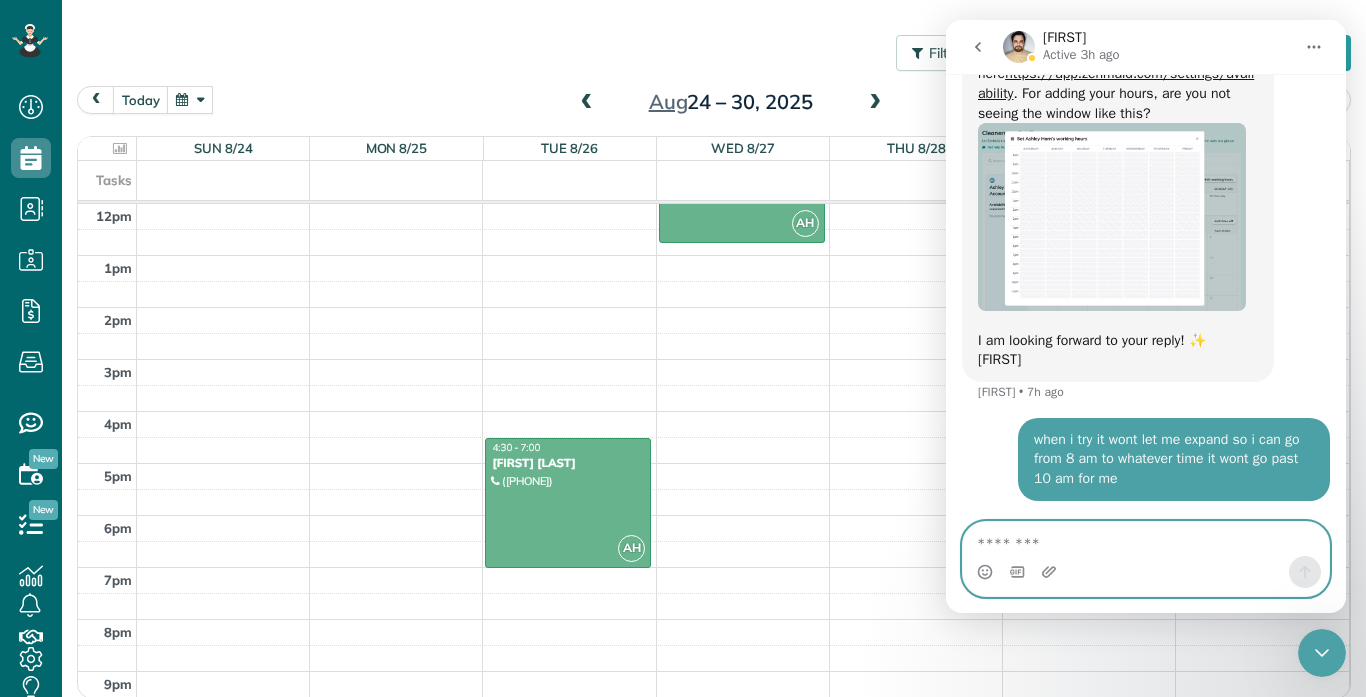 scroll, scrollTop: 831, scrollLeft: 0, axis: vertical 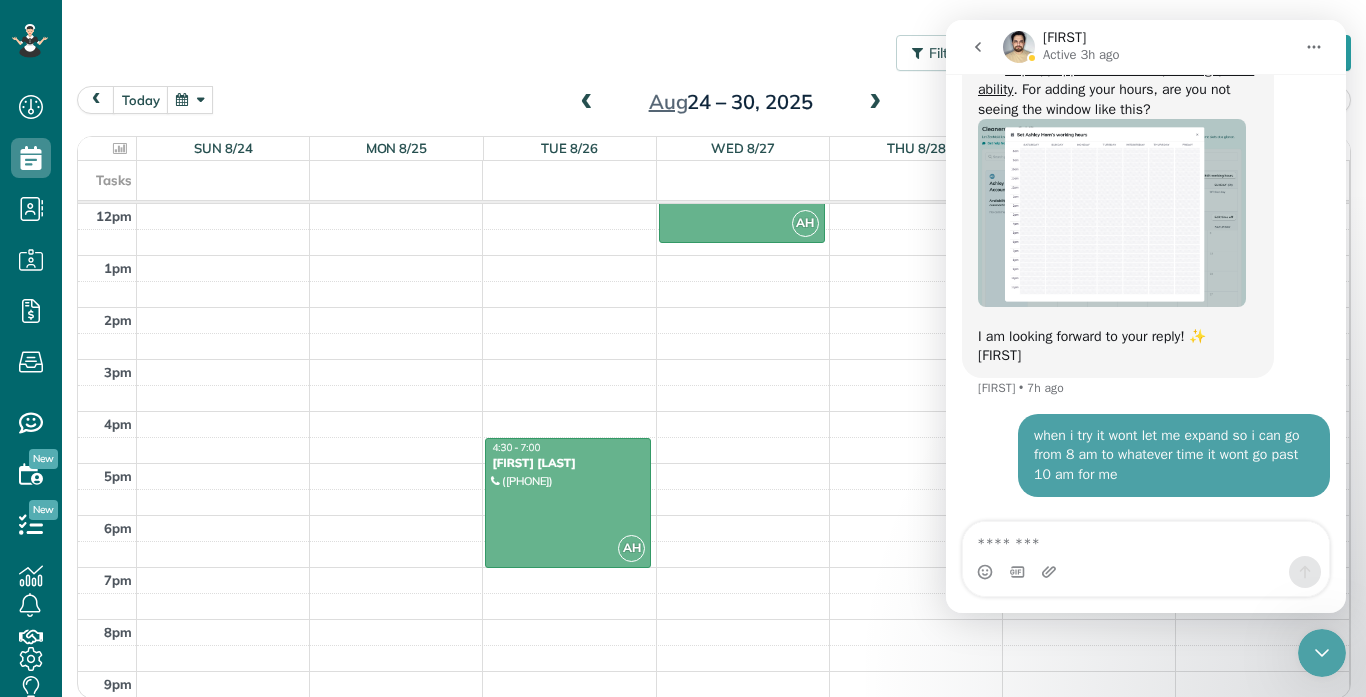 click at bounding box center (1322, 653) 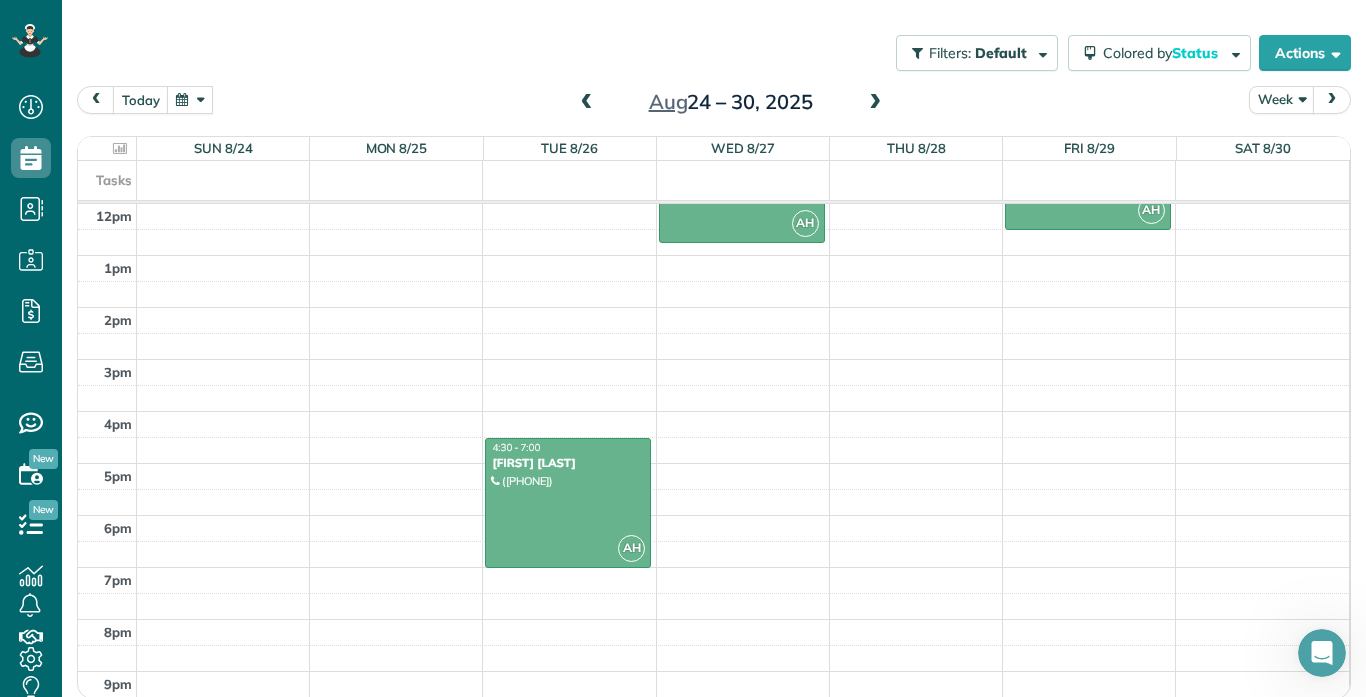scroll, scrollTop: 0, scrollLeft: 0, axis: both 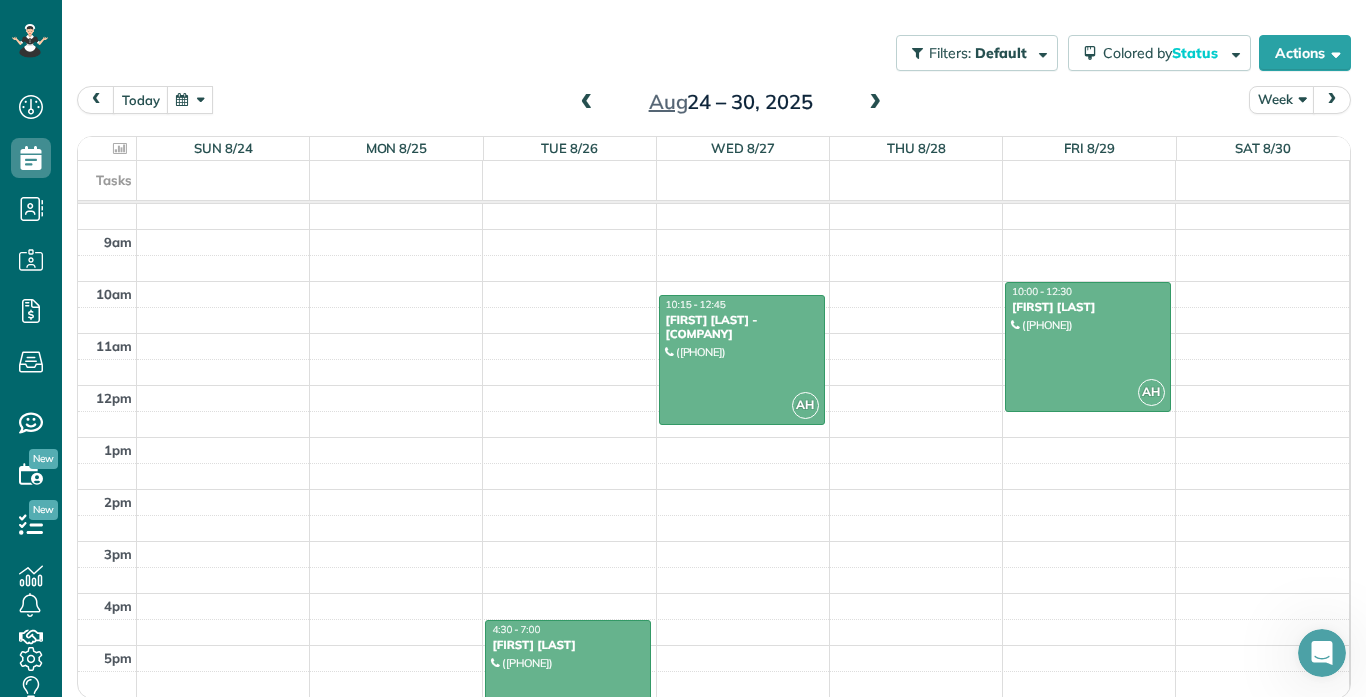 click at bounding box center [875, 103] 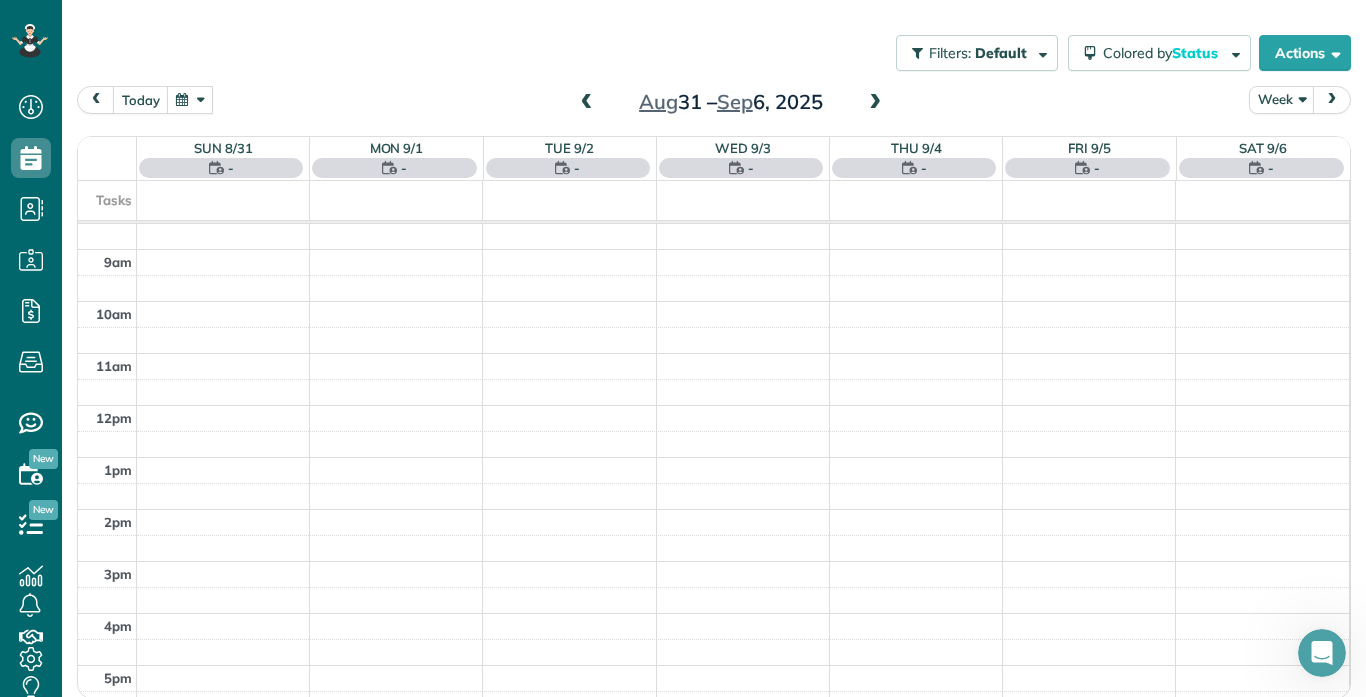 scroll, scrollTop: 365, scrollLeft: 0, axis: vertical 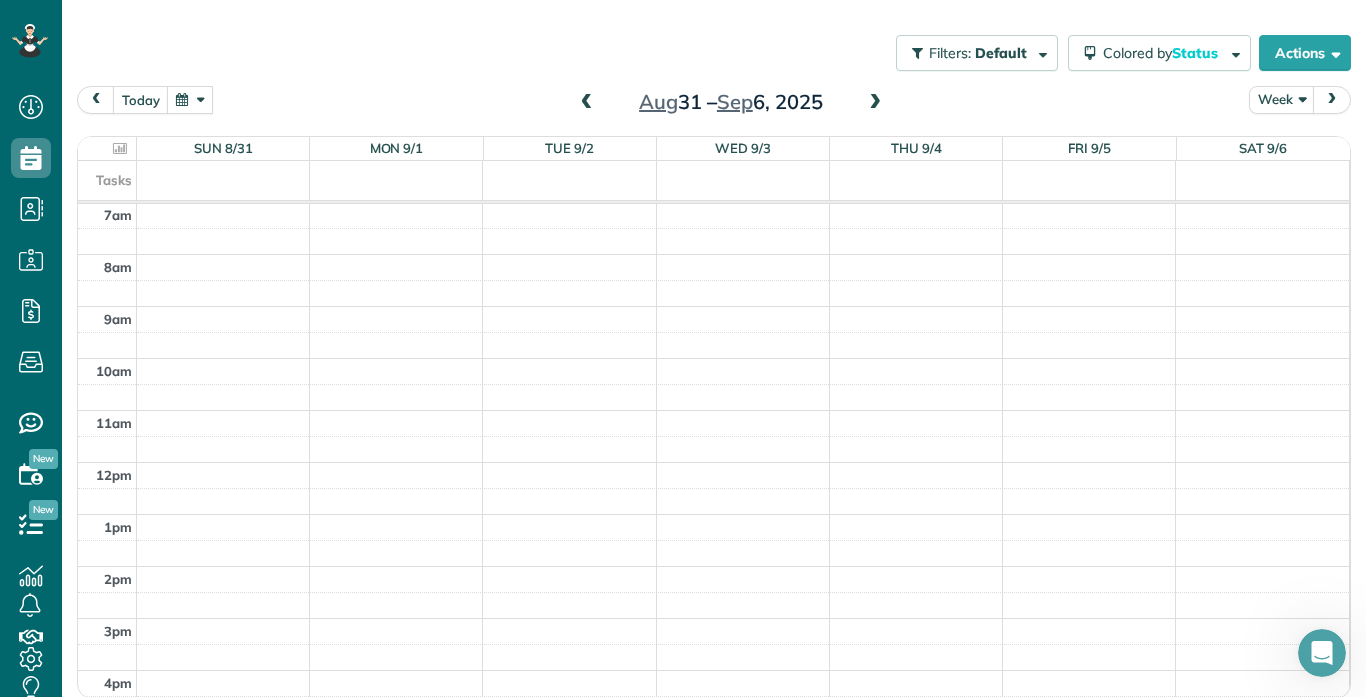 click on "12am 1am 2am 3am 4am 5am 6am 7am 8am 9am 10am 11am 12pm 1pm 2pm 3pm 4pm 5pm 6pm 7pm 8pm 9pm 10pm 11pm" at bounding box center [713, 462] 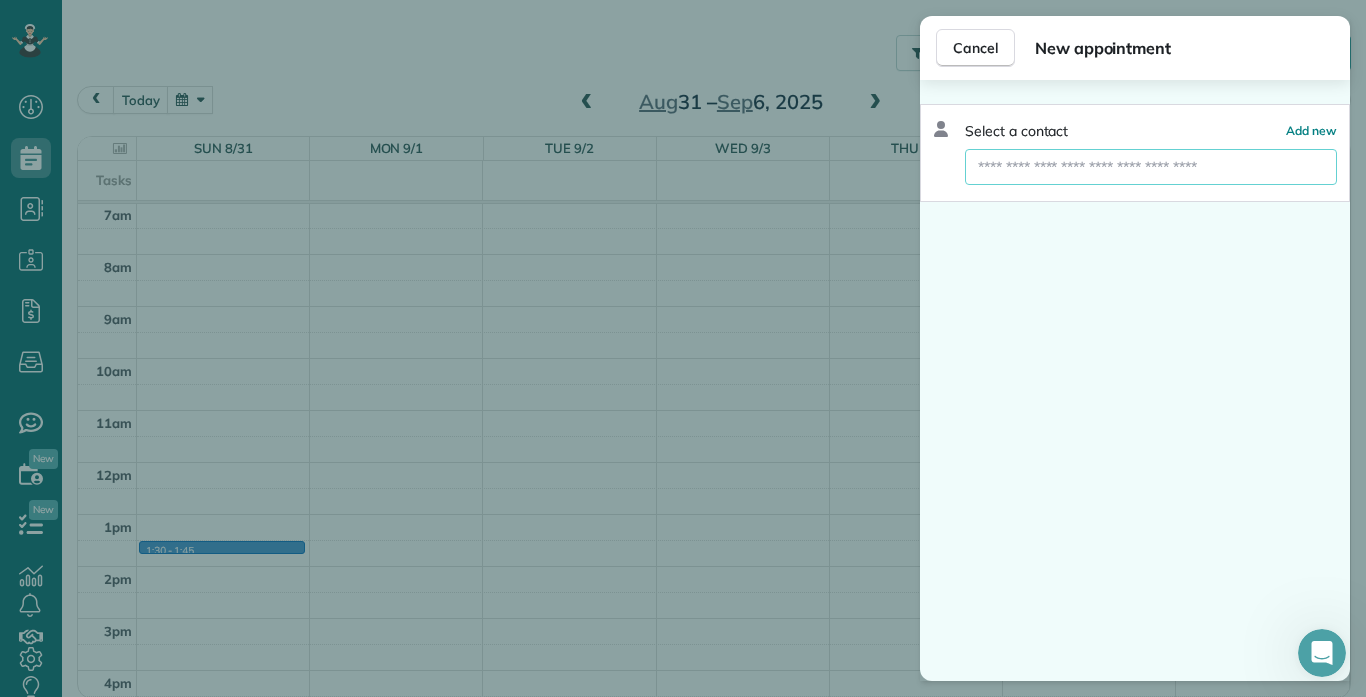 click at bounding box center [1151, 167] 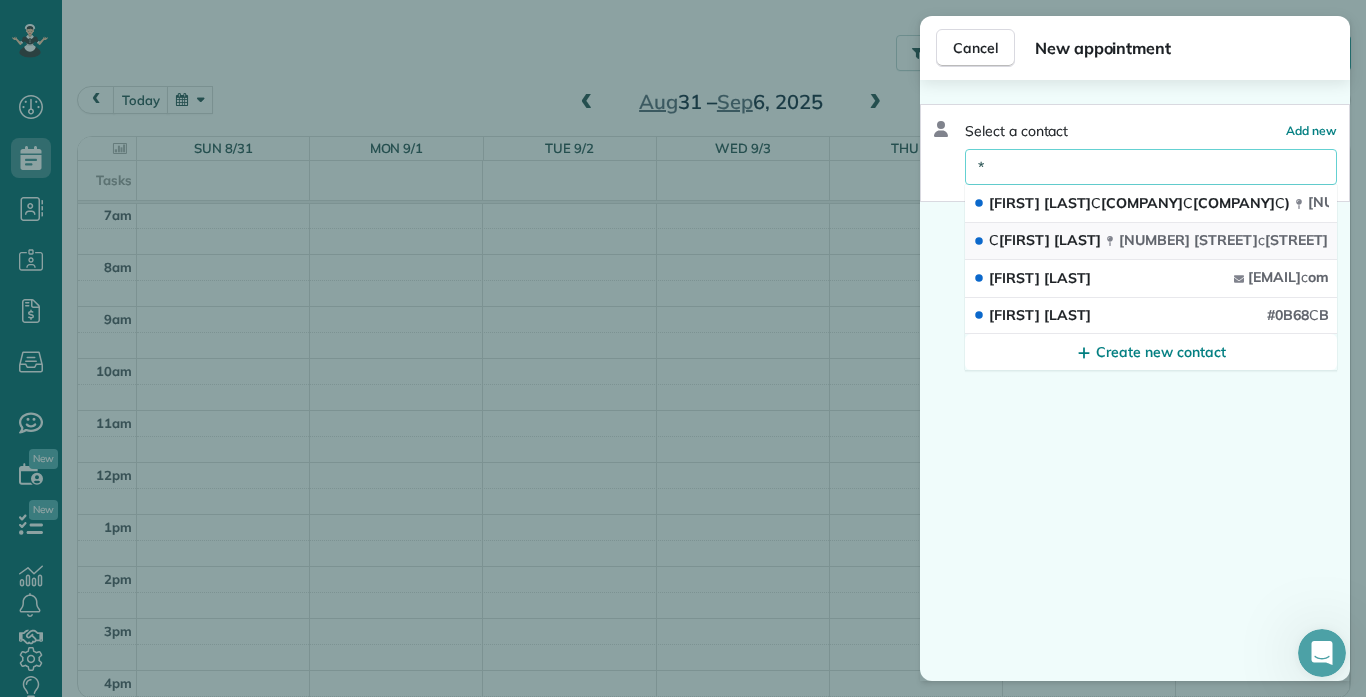 type on "*" 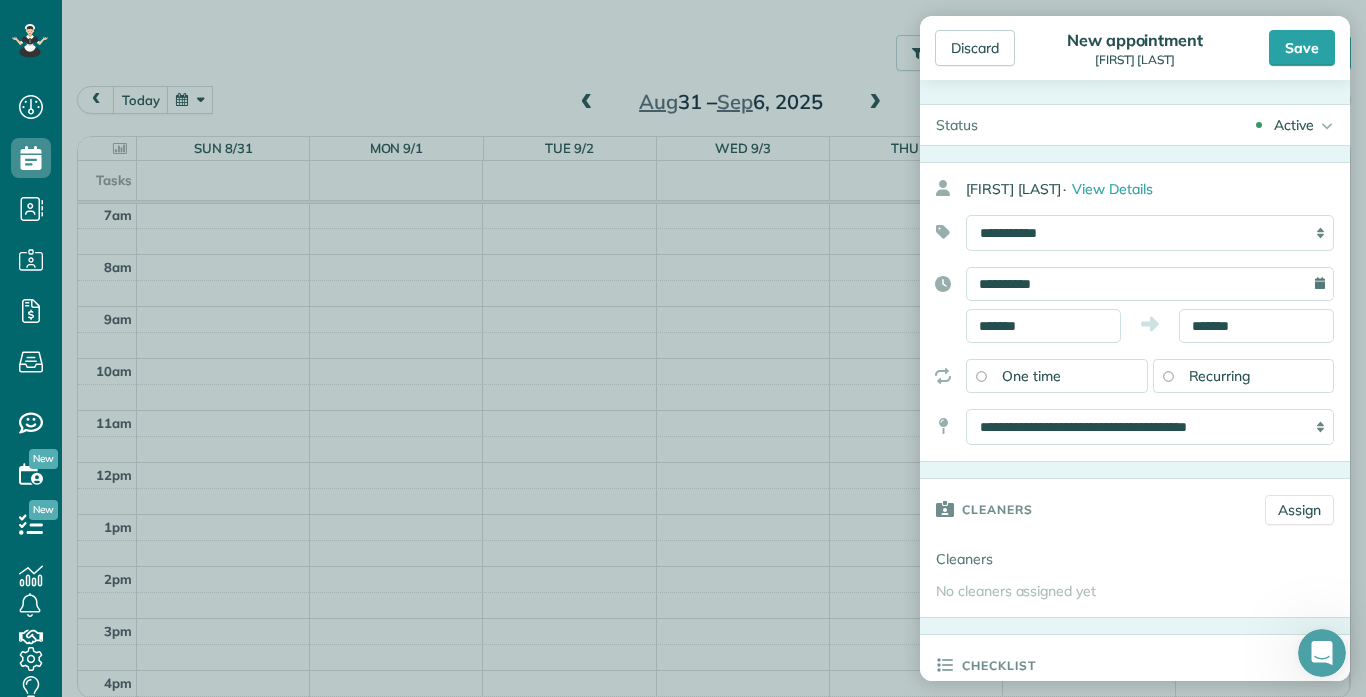 type on "**********" 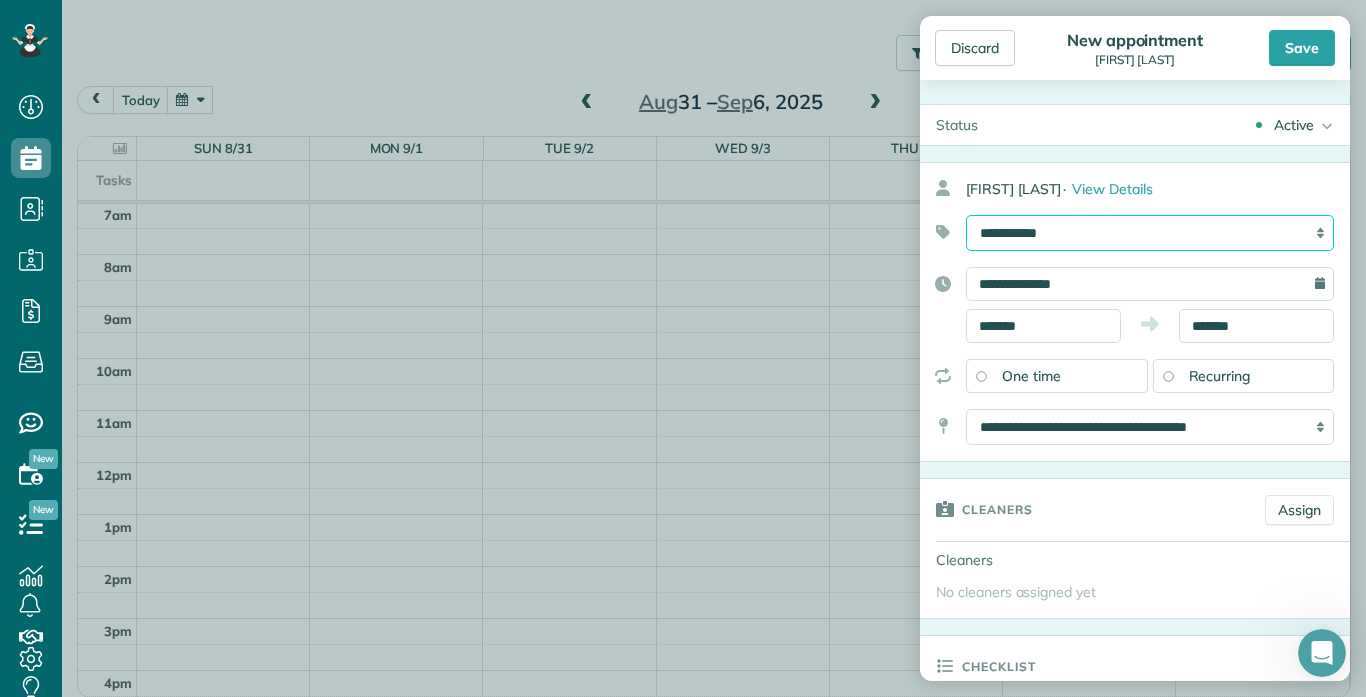 click on "**********" at bounding box center (1150, 233) 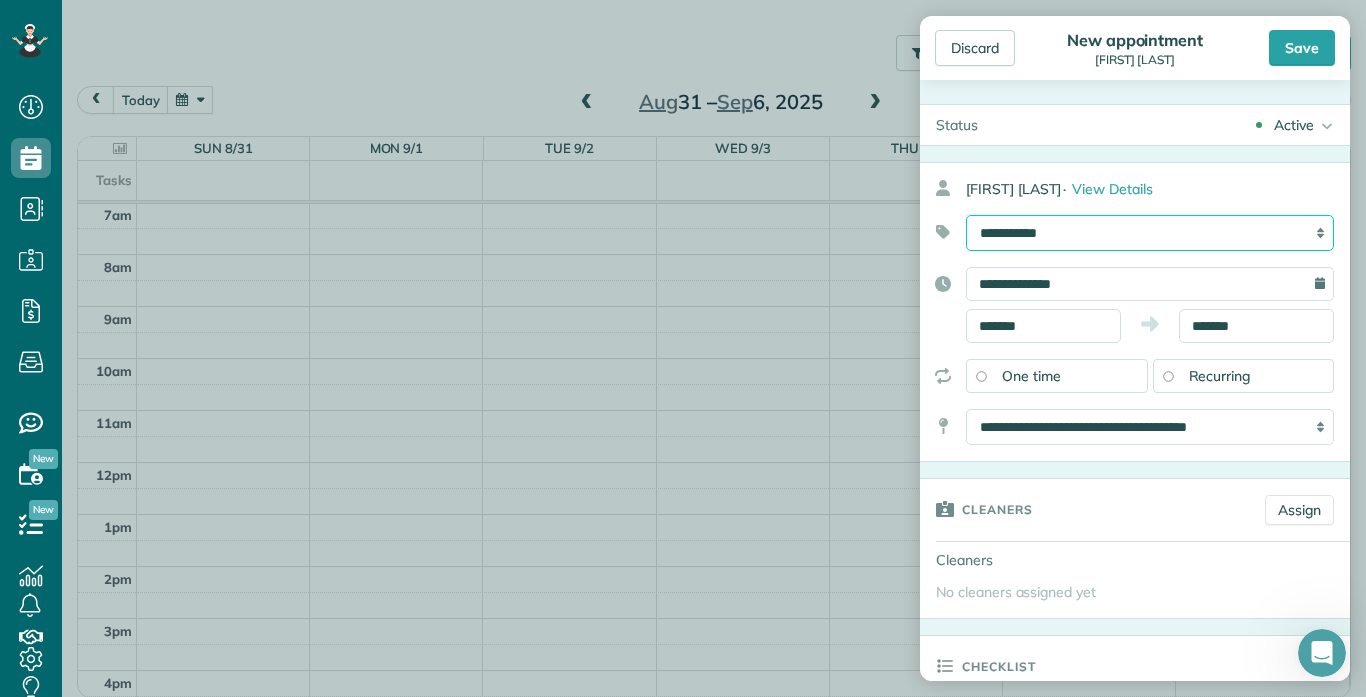 select on "******" 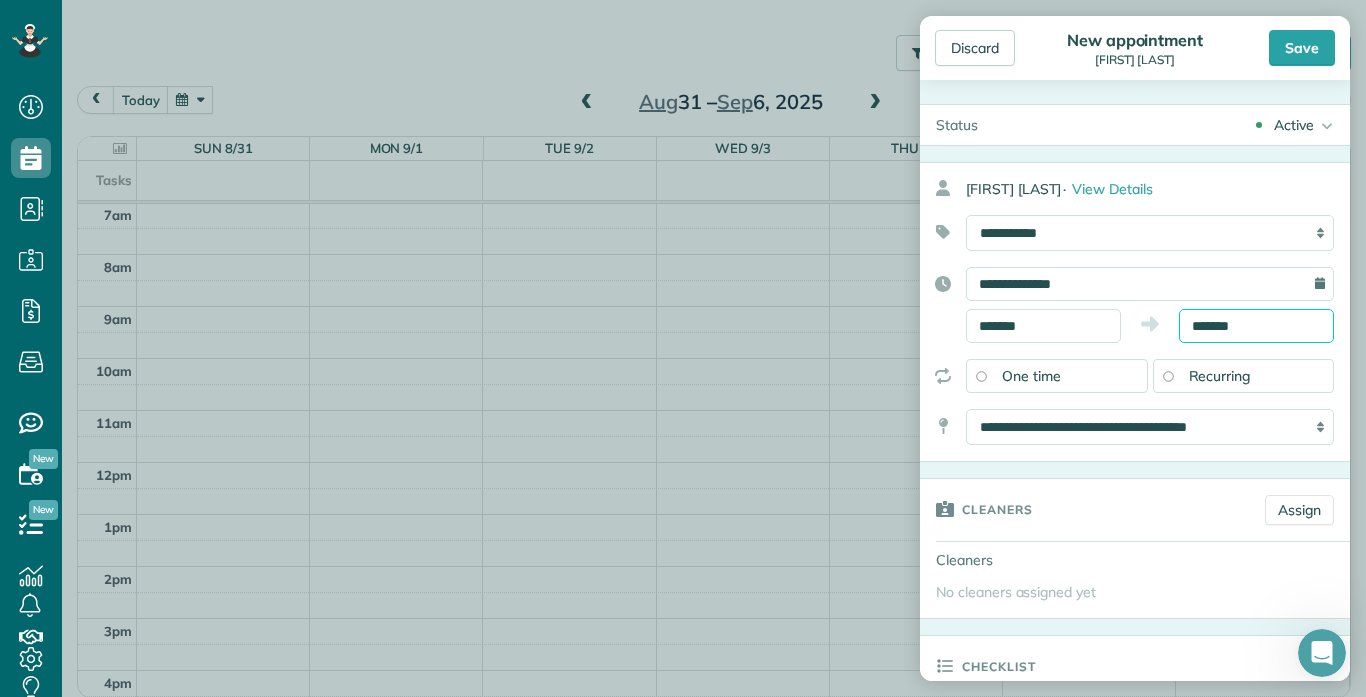 click on "*******" at bounding box center [1256, 326] 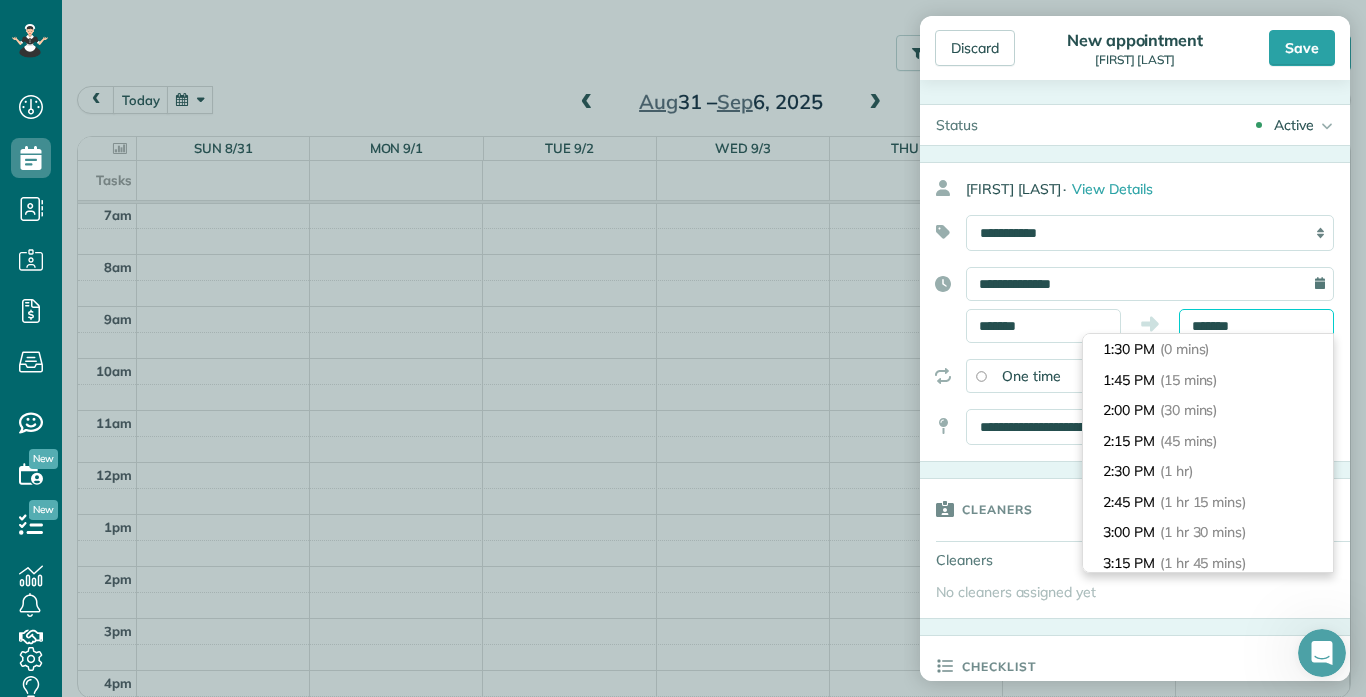 scroll, scrollTop: 244, scrollLeft: 0, axis: vertical 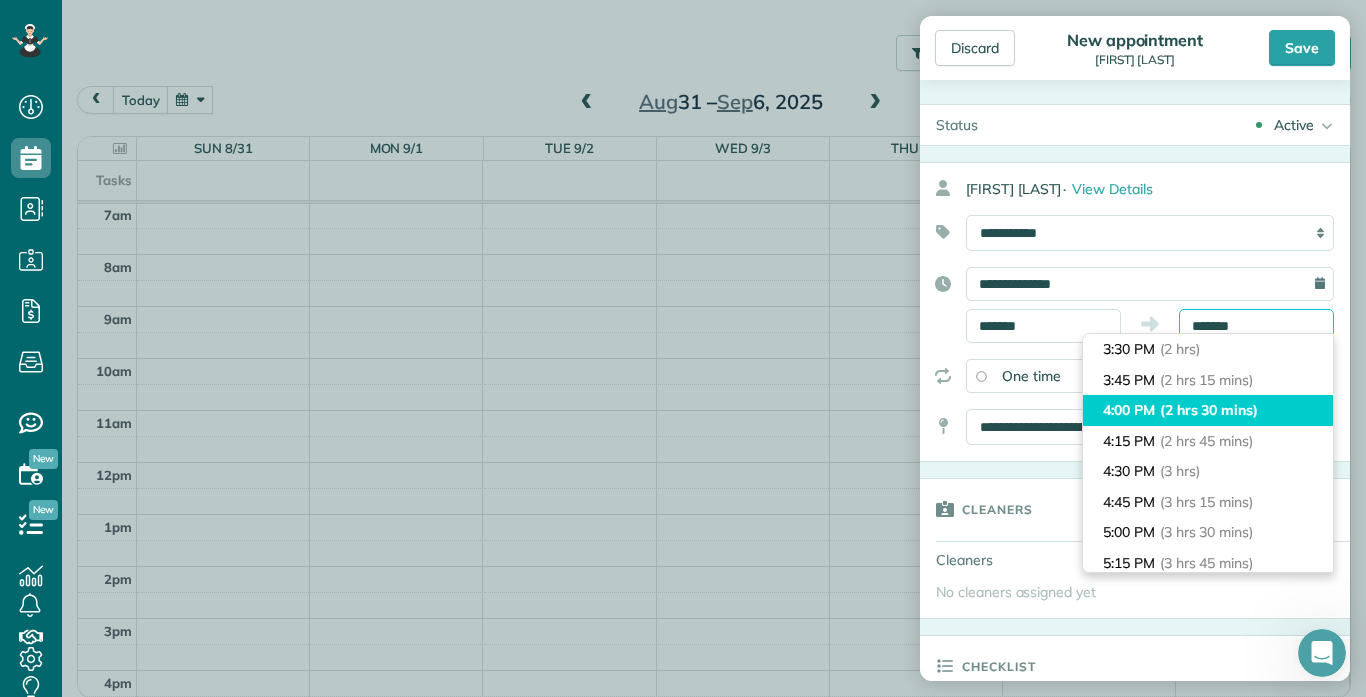 type on "*******" 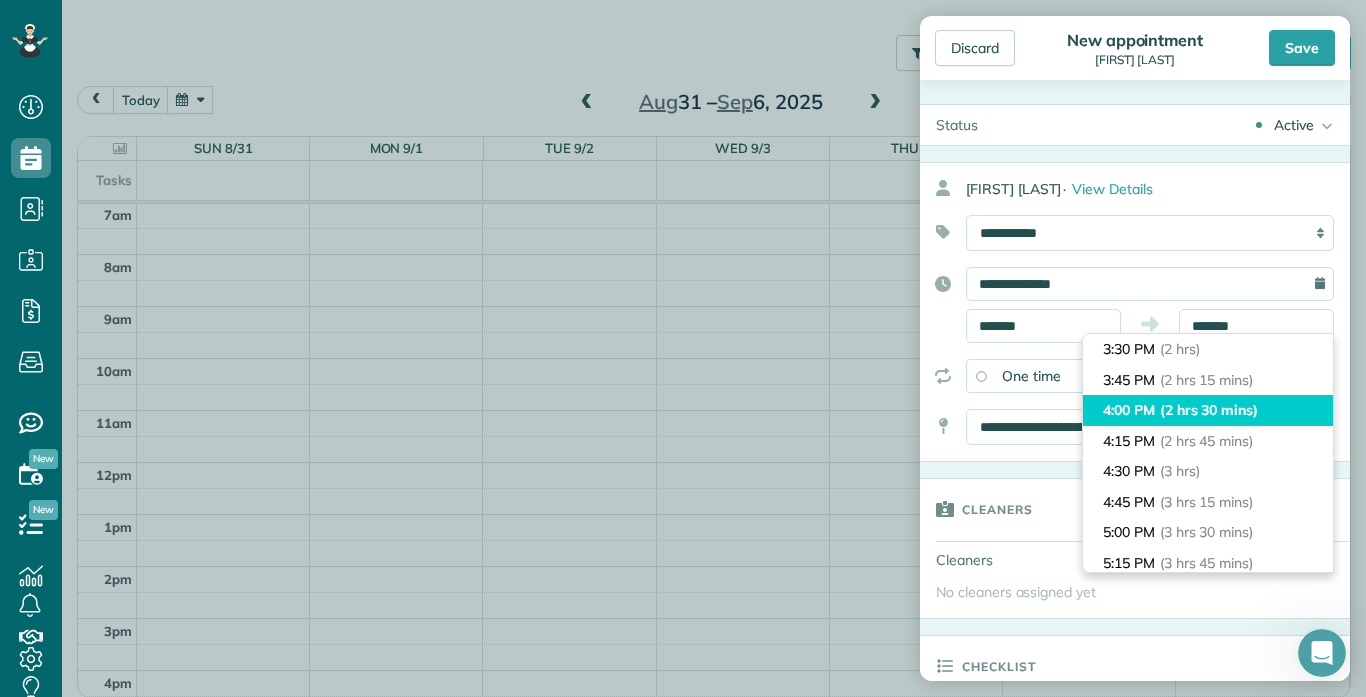 click on "4:00 PM  (2 hrs 30 mins)" at bounding box center [1208, 410] 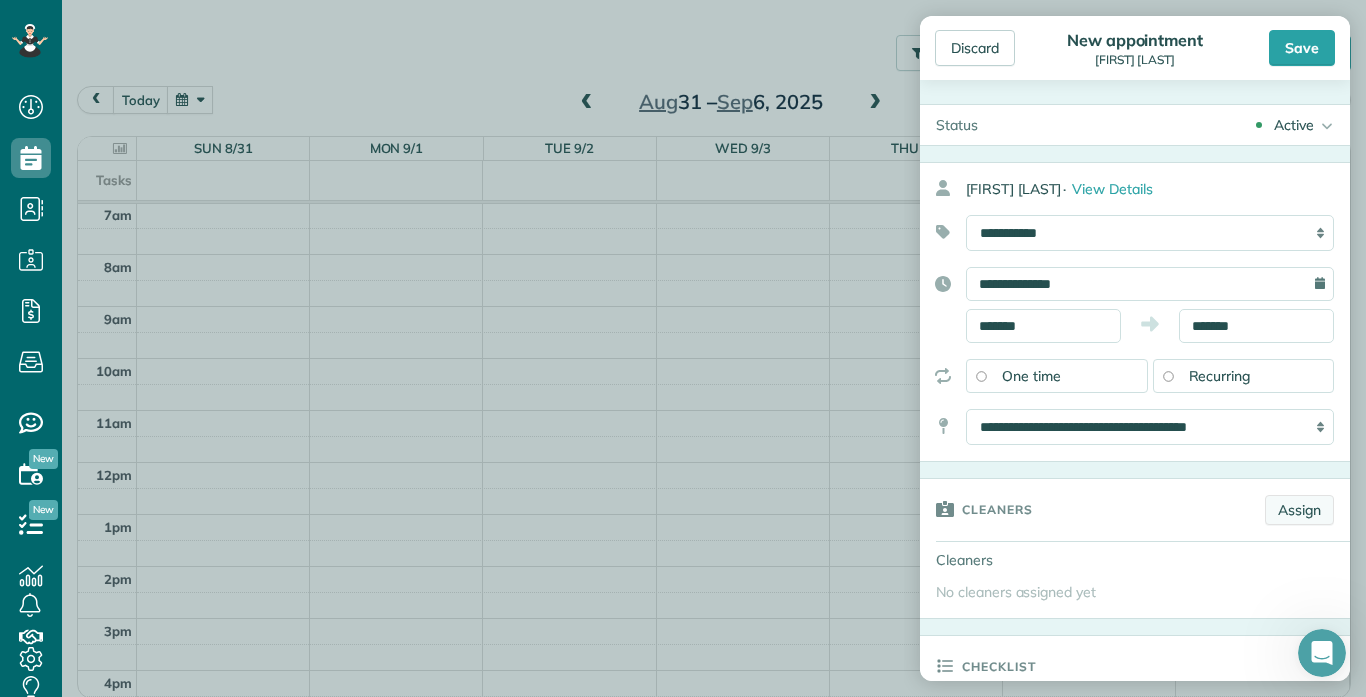 click on "Assign" at bounding box center (1299, 510) 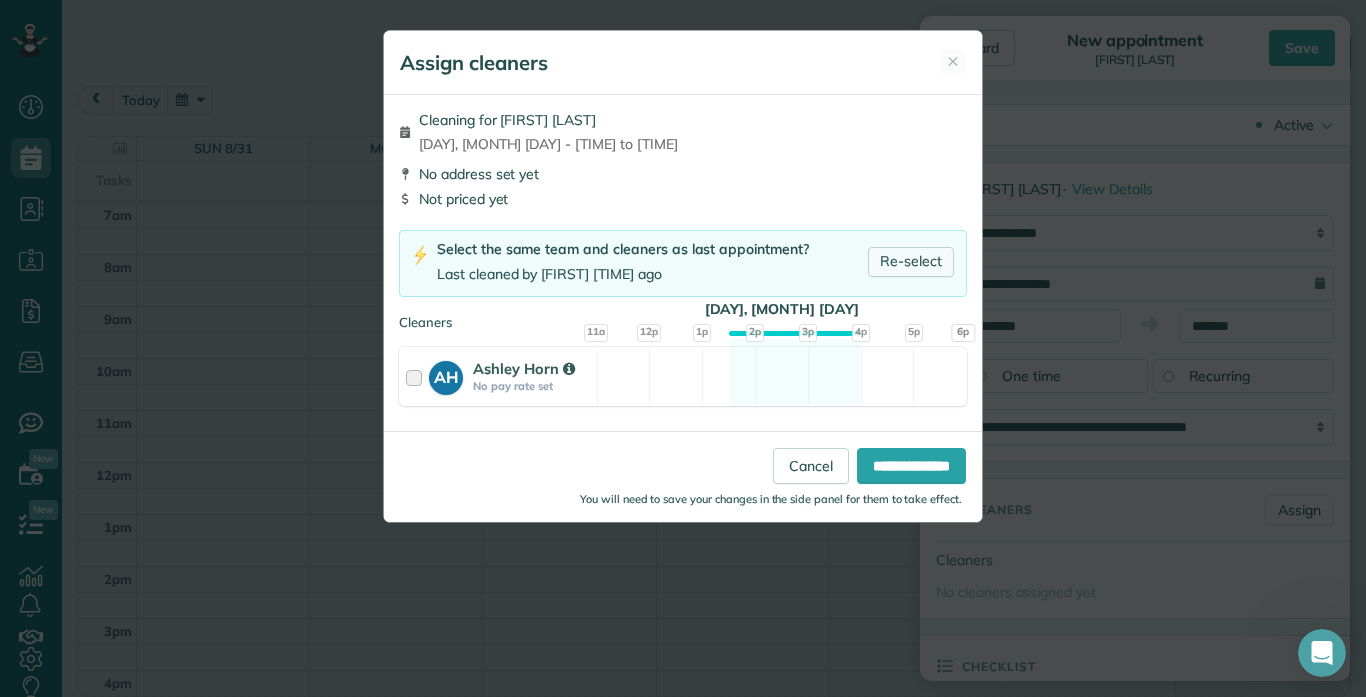 click on "Re-select" at bounding box center [911, 262] 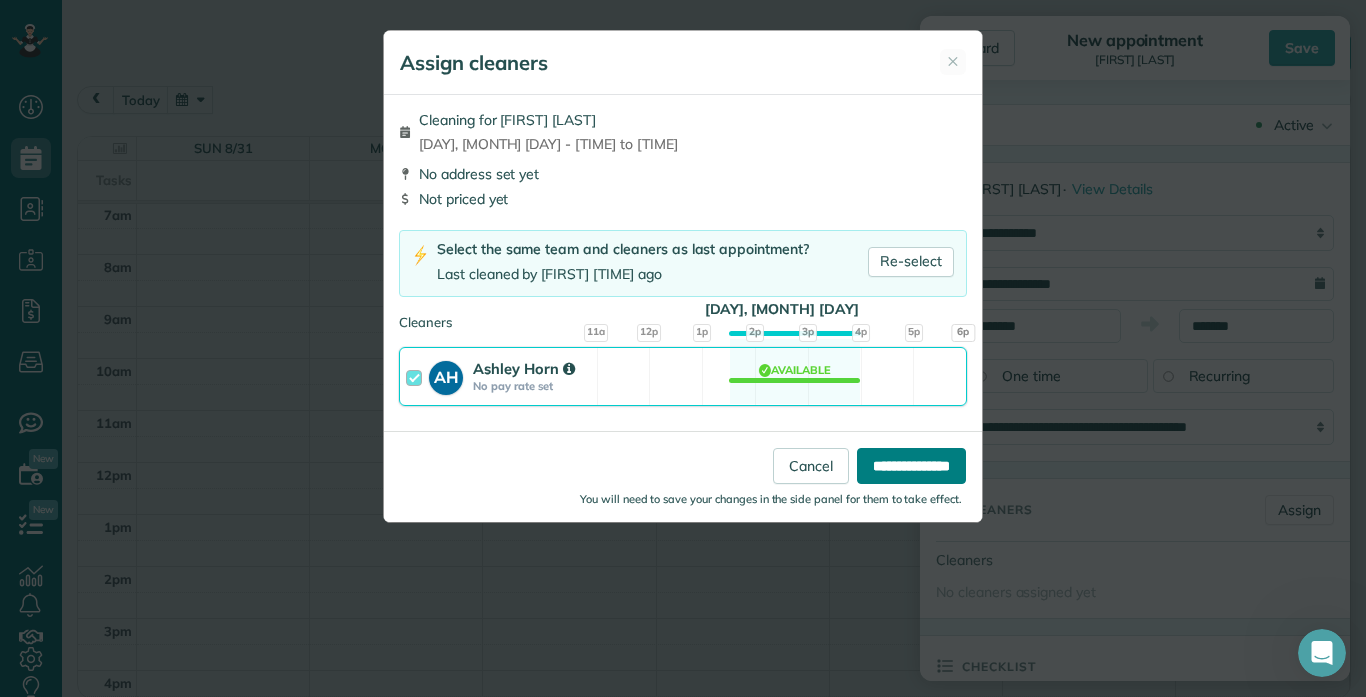 click on "**********" at bounding box center (911, 466) 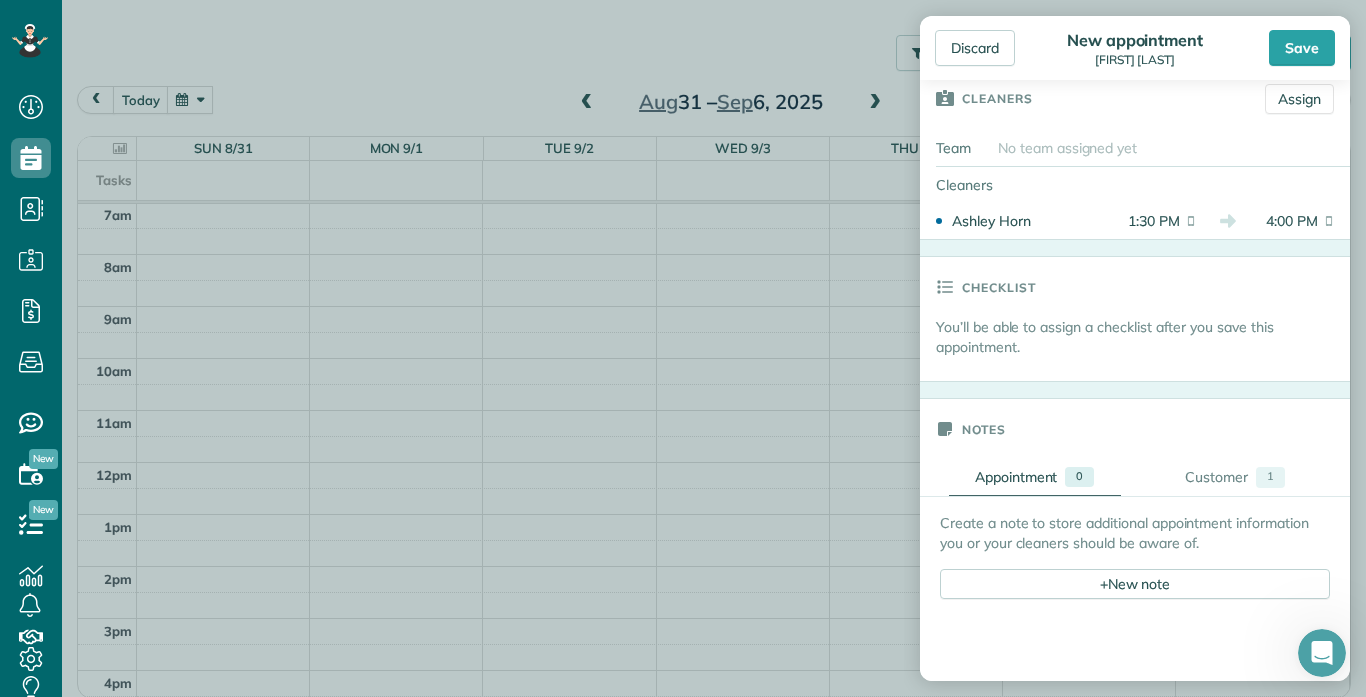 scroll, scrollTop: 416, scrollLeft: 0, axis: vertical 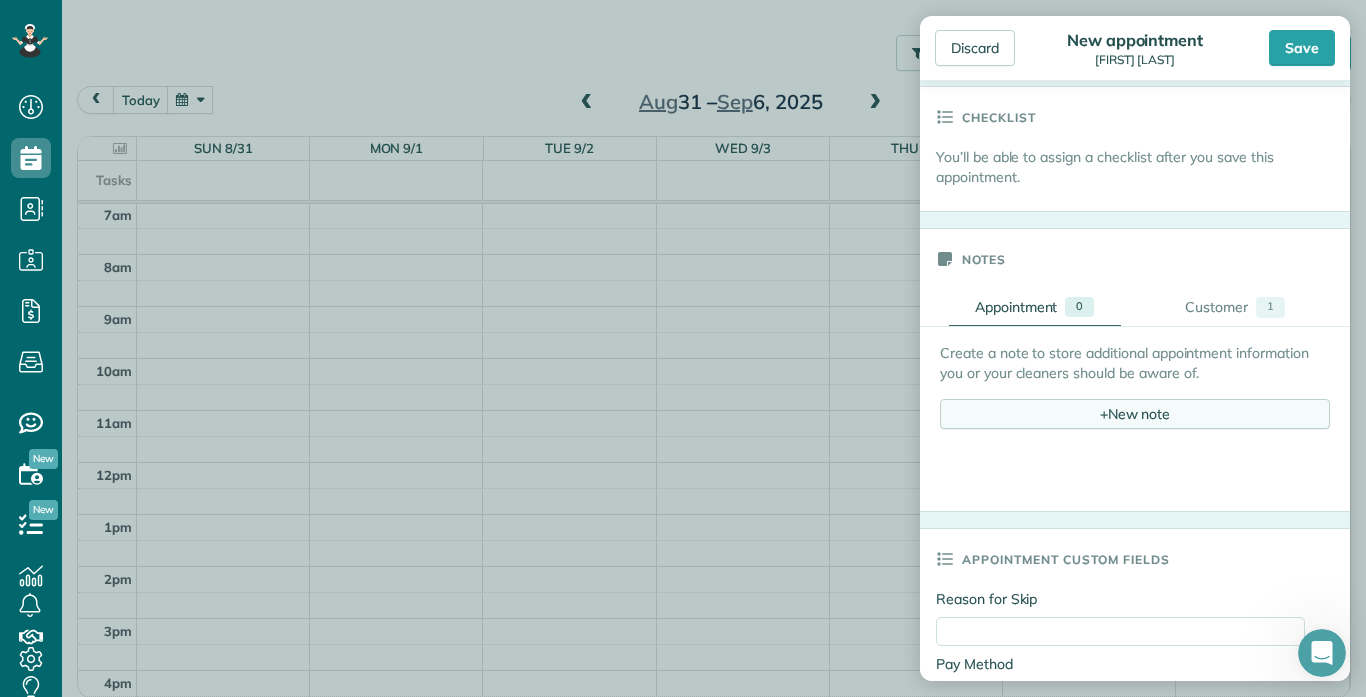 click on "+ New note" at bounding box center (1135, 414) 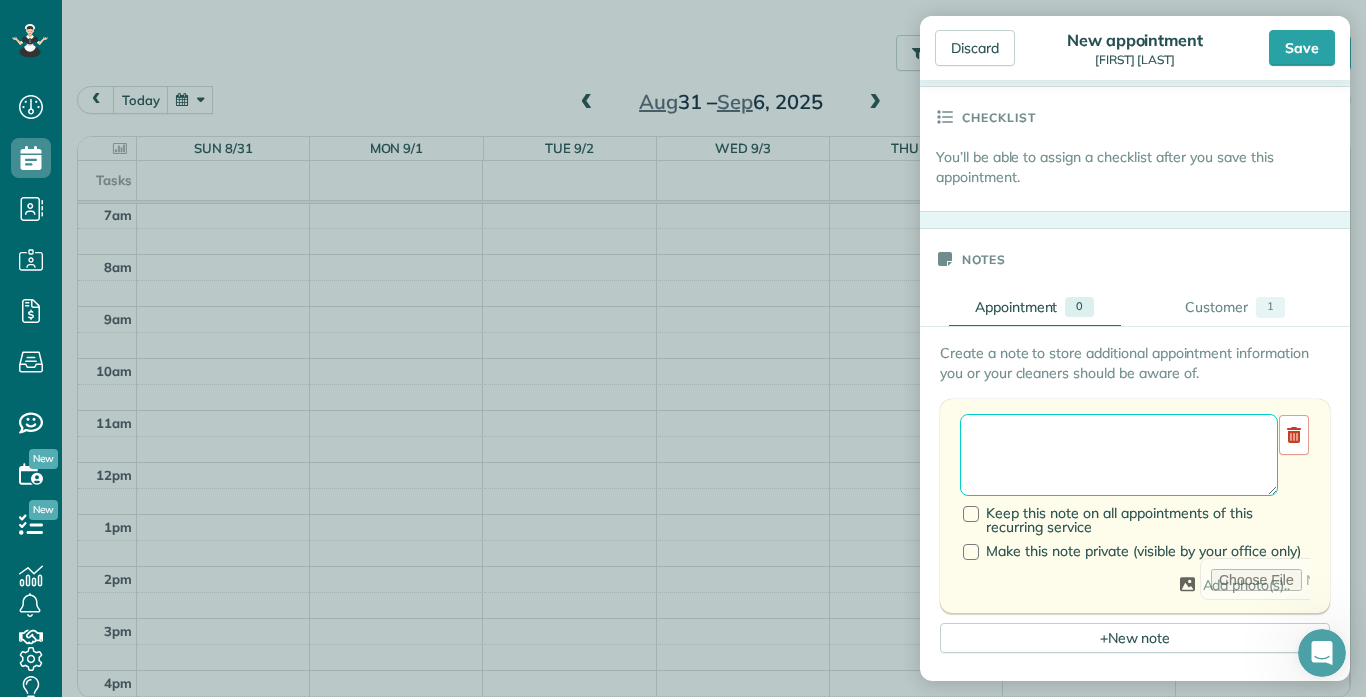 click at bounding box center [1119, 455] 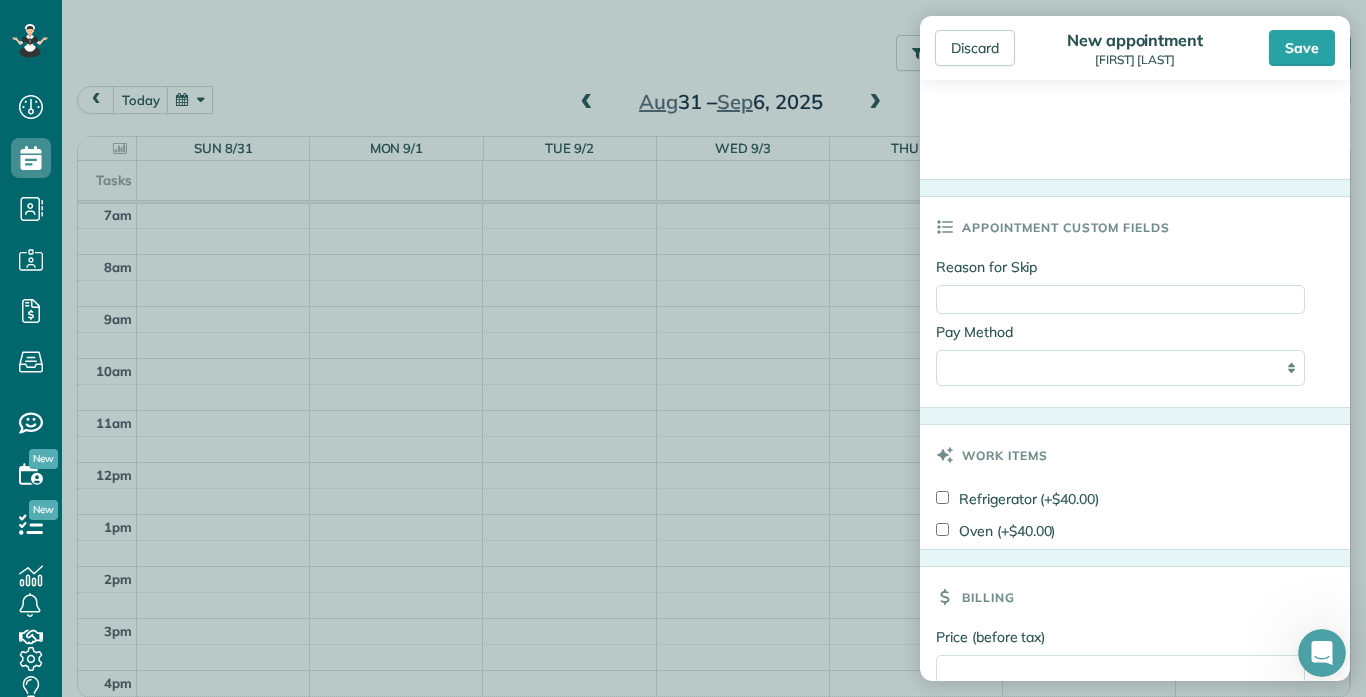 scroll, scrollTop: 1431, scrollLeft: 0, axis: vertical 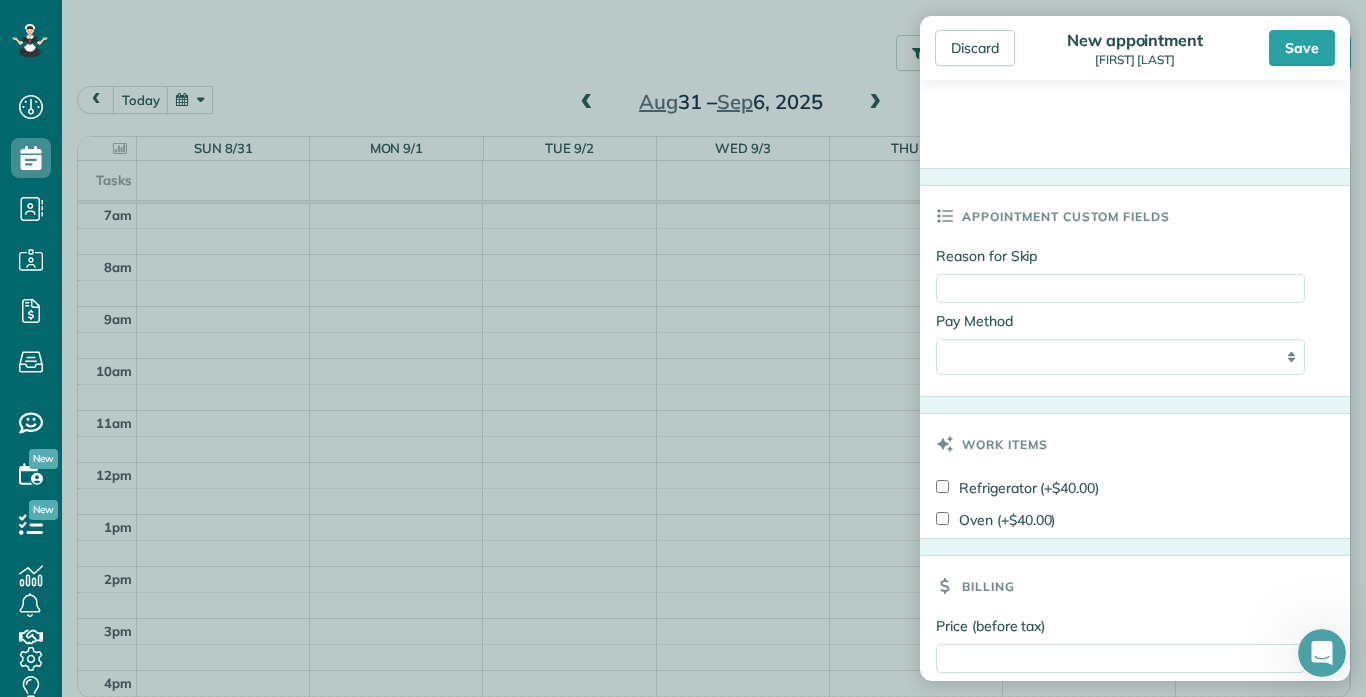 type on "**********" 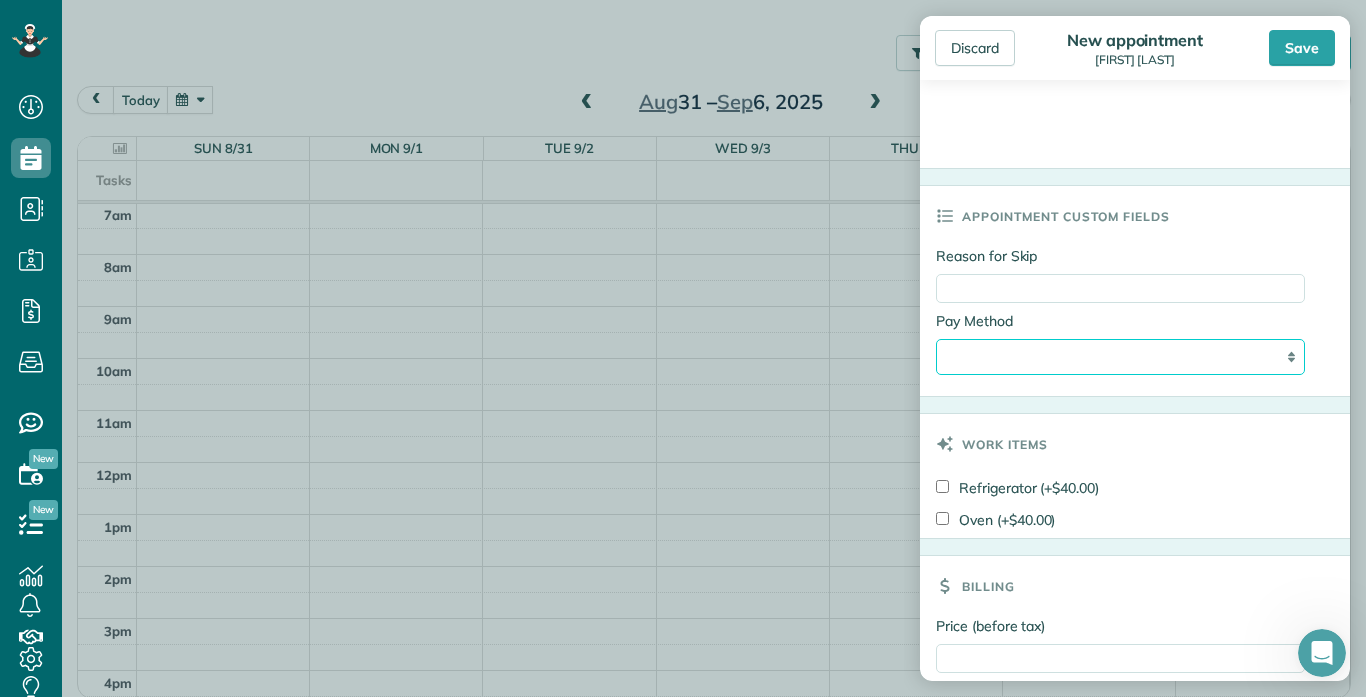 click on "**********" at bounding box center [1120, 357] 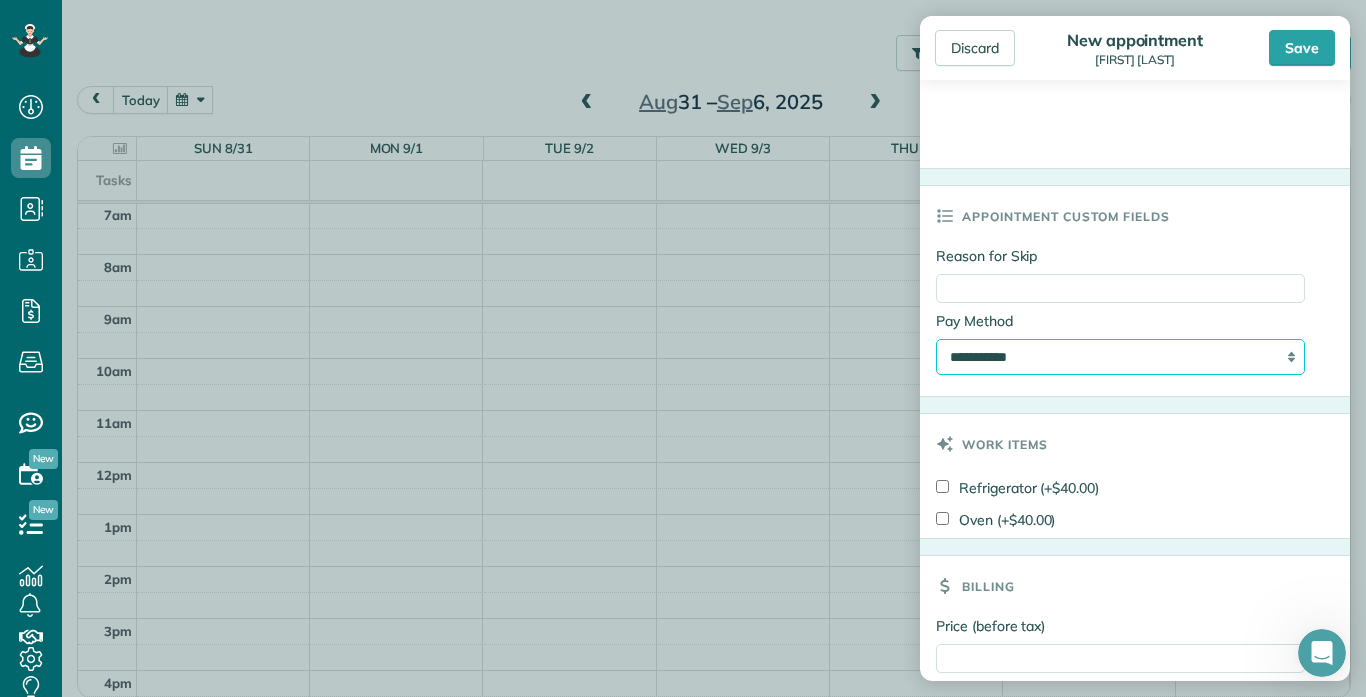 click on "**********" at bounding box center (1120, 357) 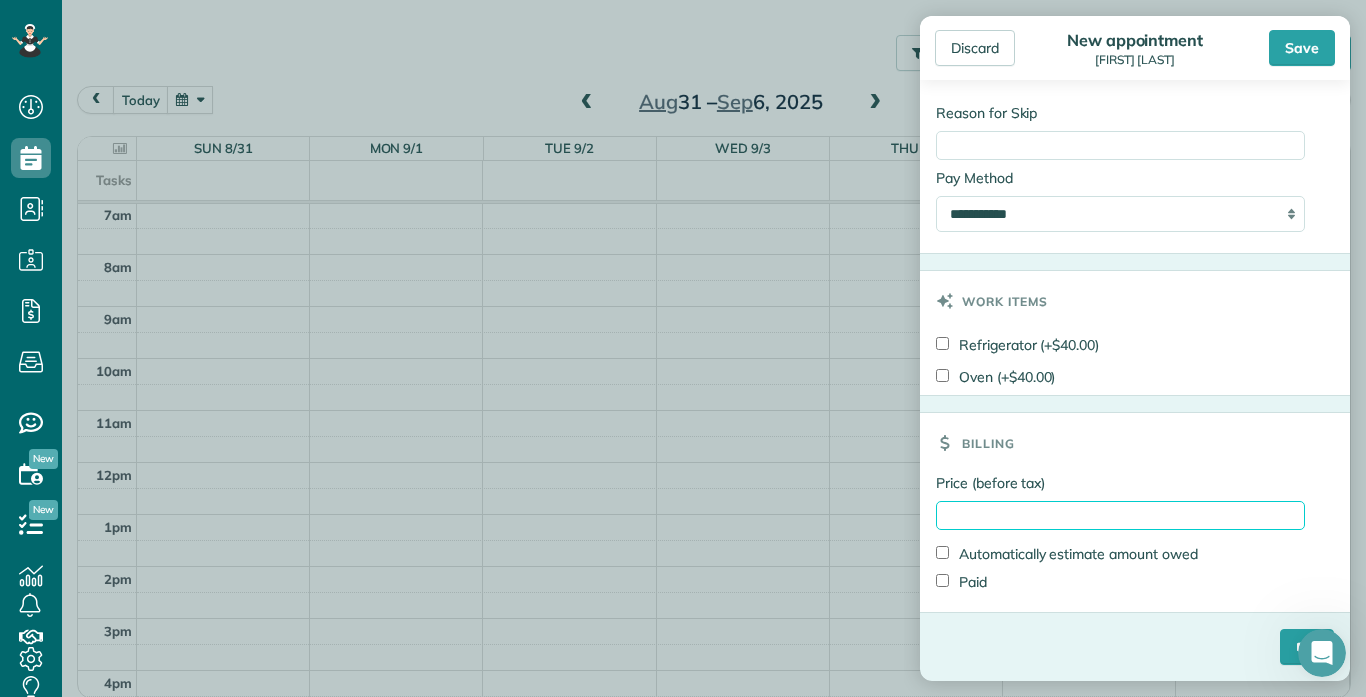 click on "Price (before tax)" at bounding box center (1120, 515) 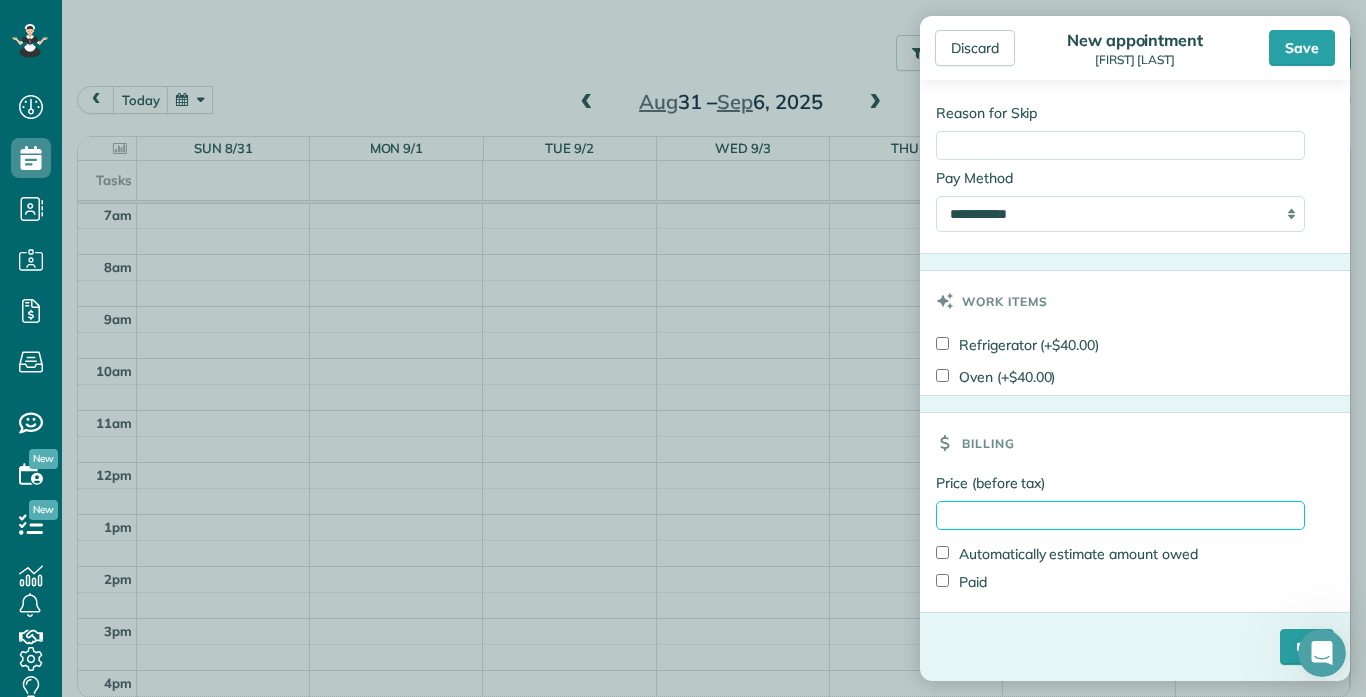 type on "***" 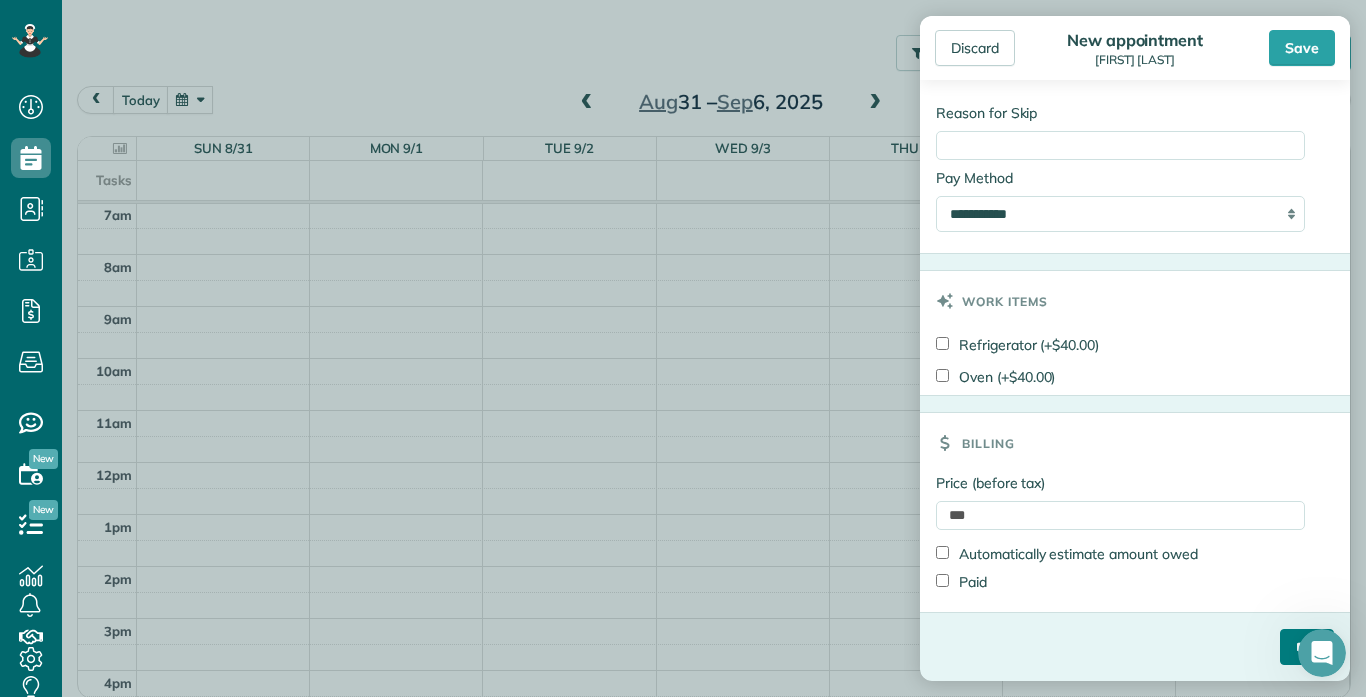 click on "****" at bounding box center [1307, 647] 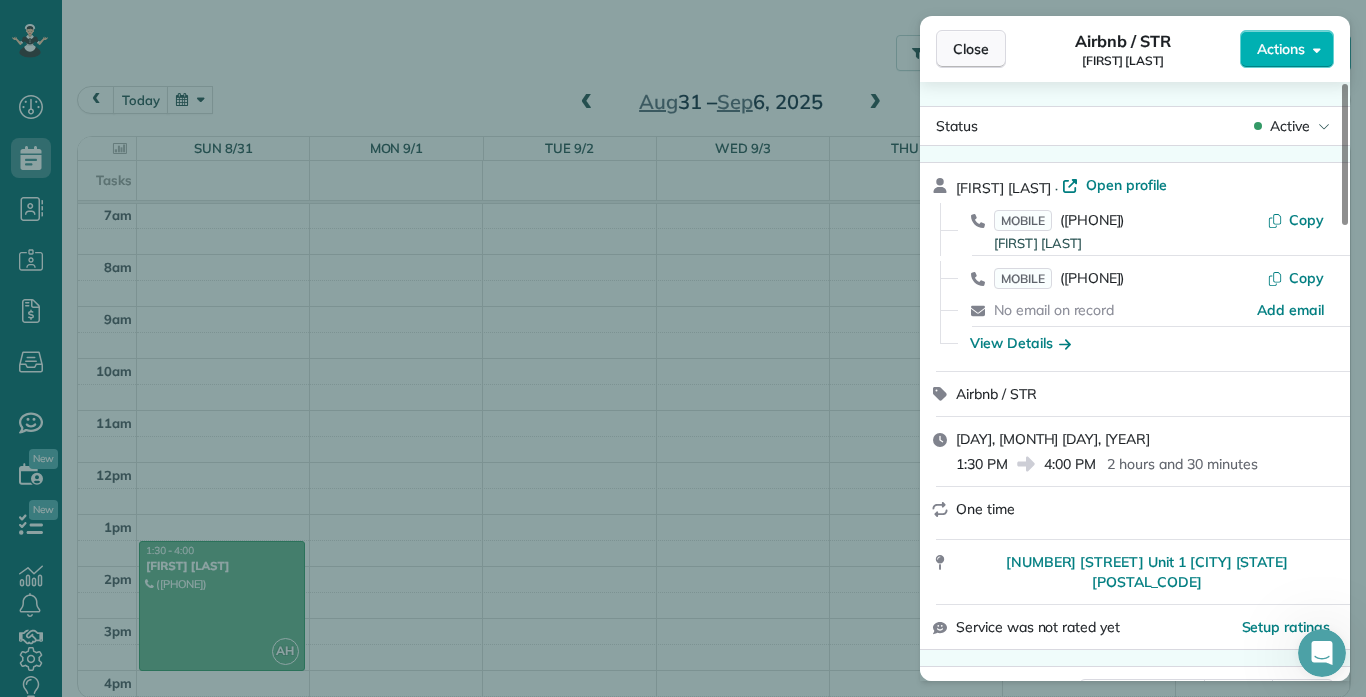 click on "Close" at bounding box center (971, 49) 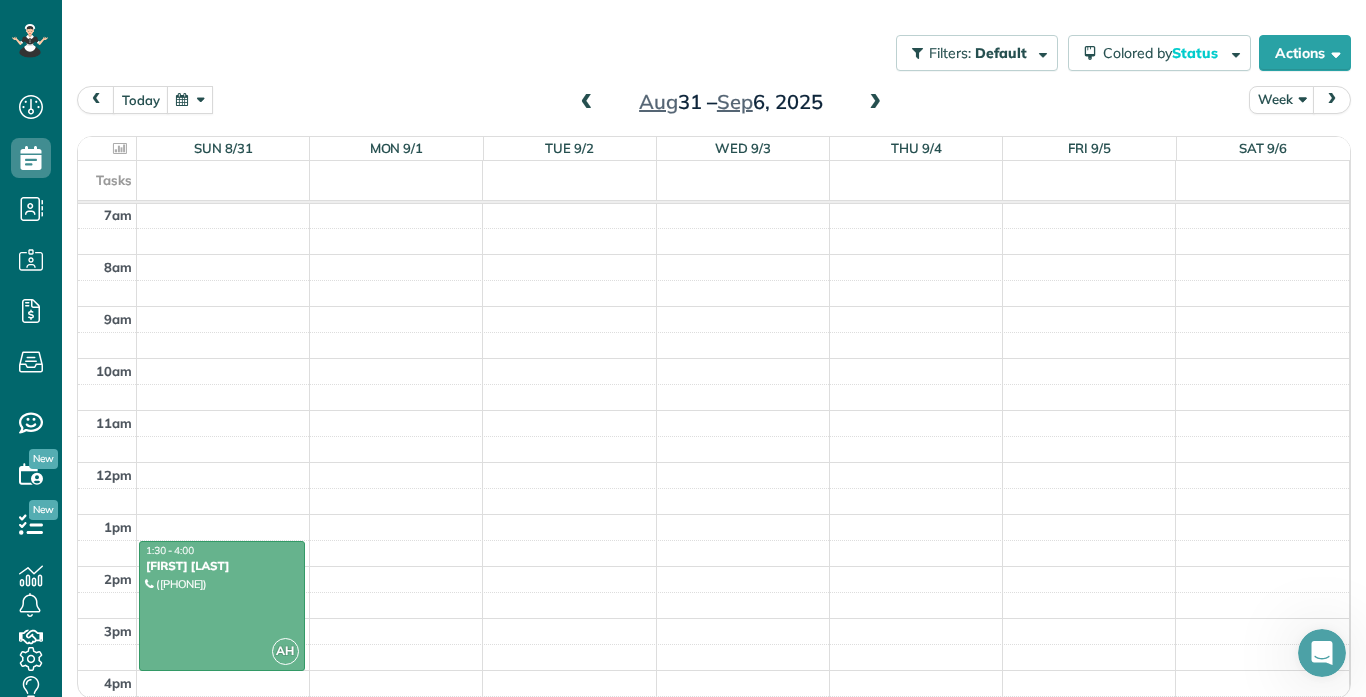 click on "12am 1am 2am 3am 4am 5am 6am 7am 8am 9am 10am 11am 12pm 1pm 2pm 3pm 4pm 5pm 6pm 7pm 8pm 9pm 10pm 11pm AH 1:30 - 4:00 [FIRST] [LAST] ([PHONE]) [NUMBER] [STREET] Unit 1 [CITY], [STATE]" at bounding box center [713, 462] 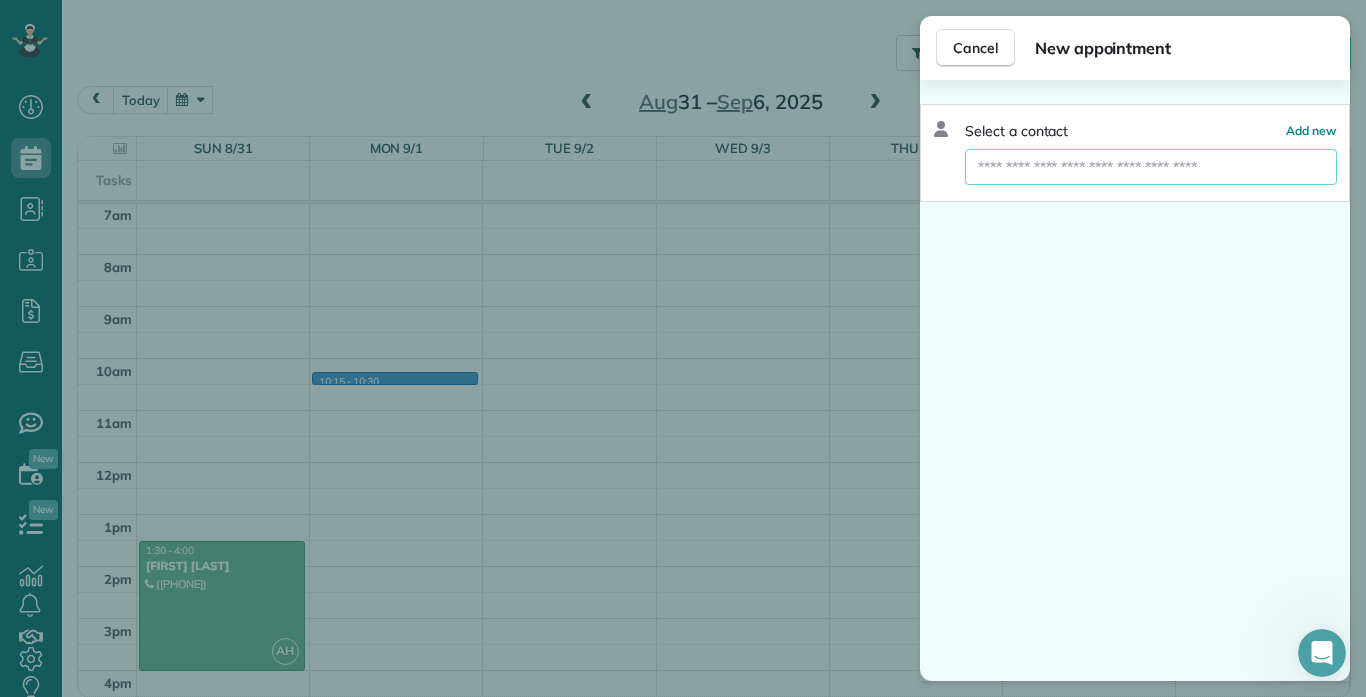 click at bounding box center (1151, 167) 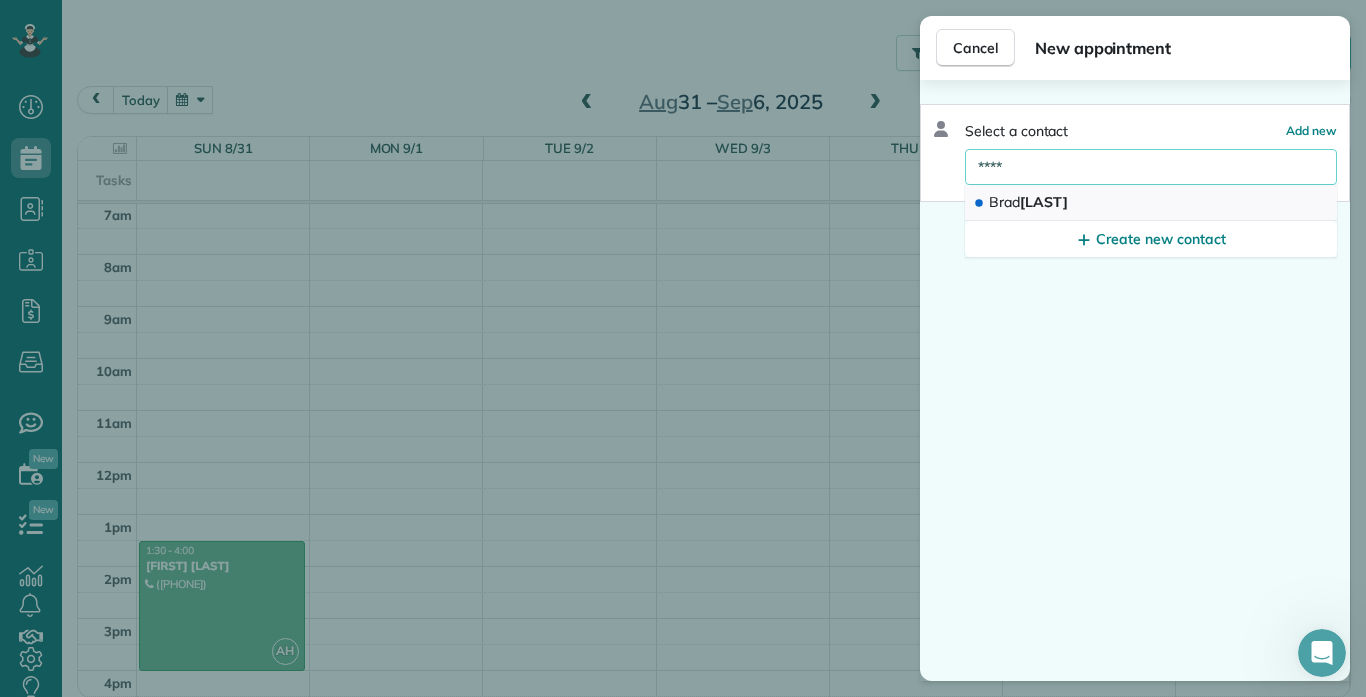 type on "****" 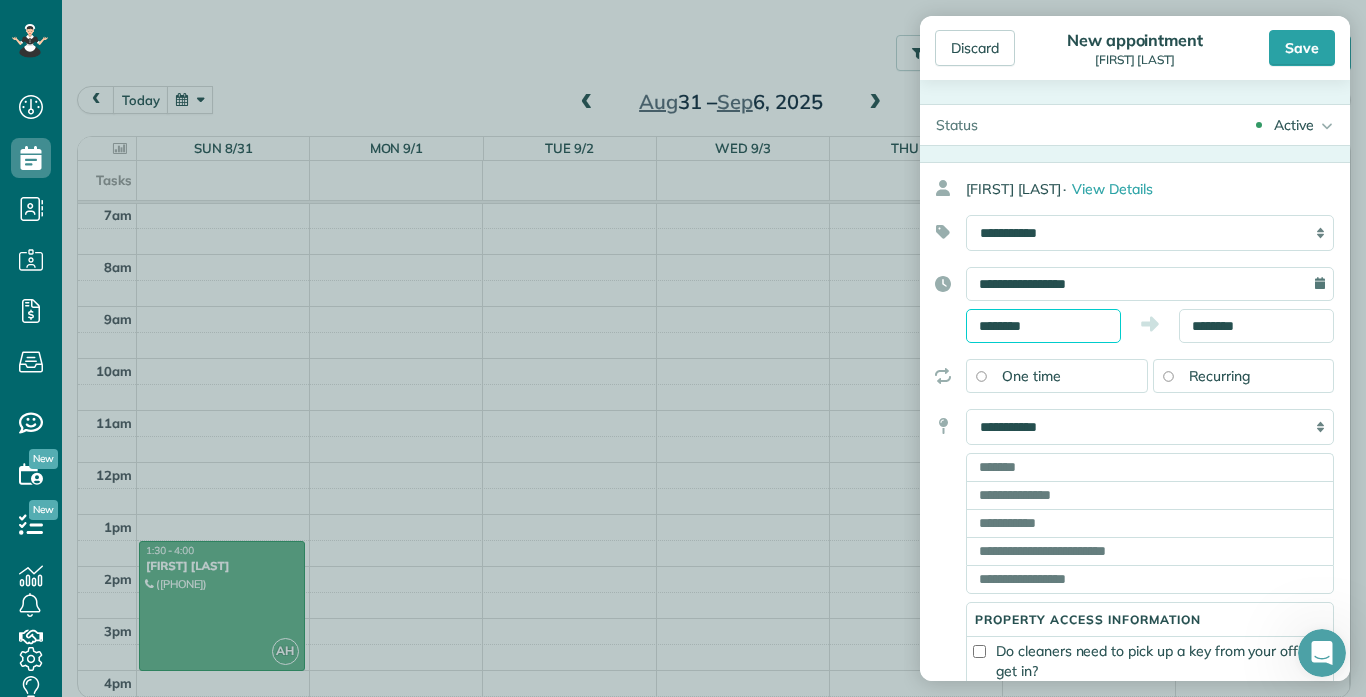 click on "********" at bounding box center [1043, 326] 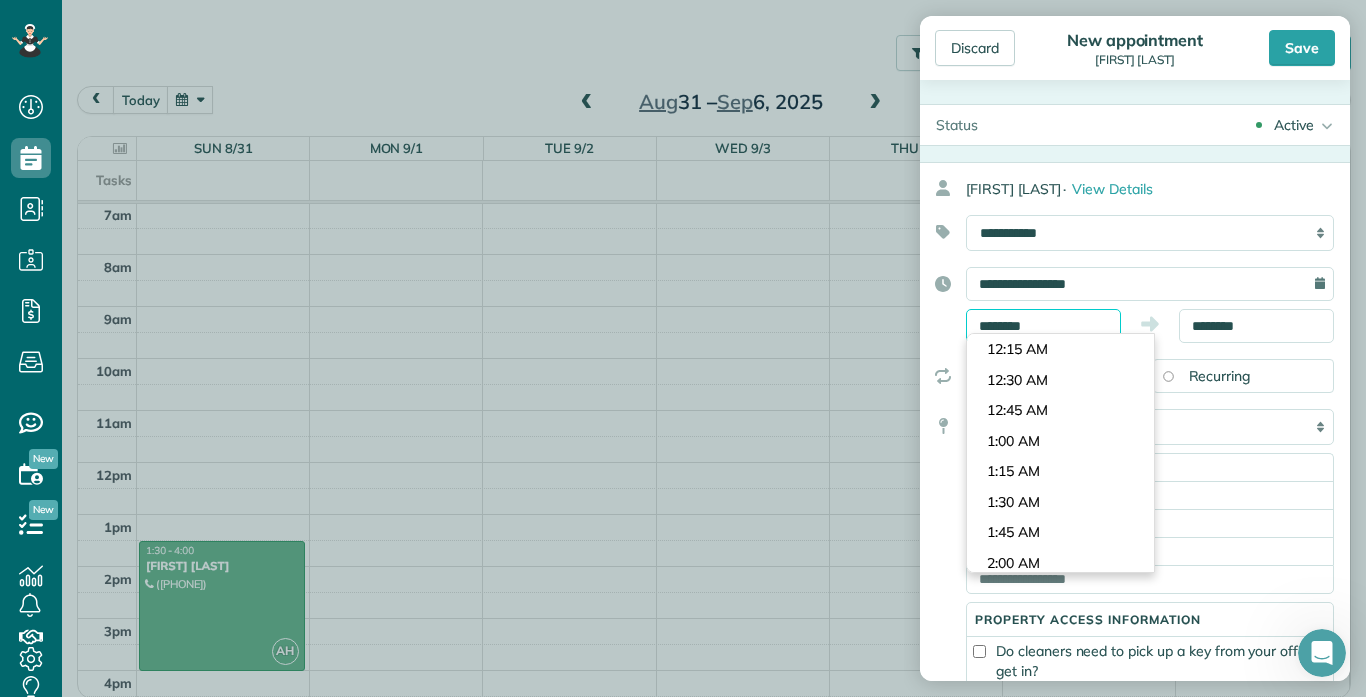 scroll, scrollTop: 1190, scrollLeft: 0, axis: vertical 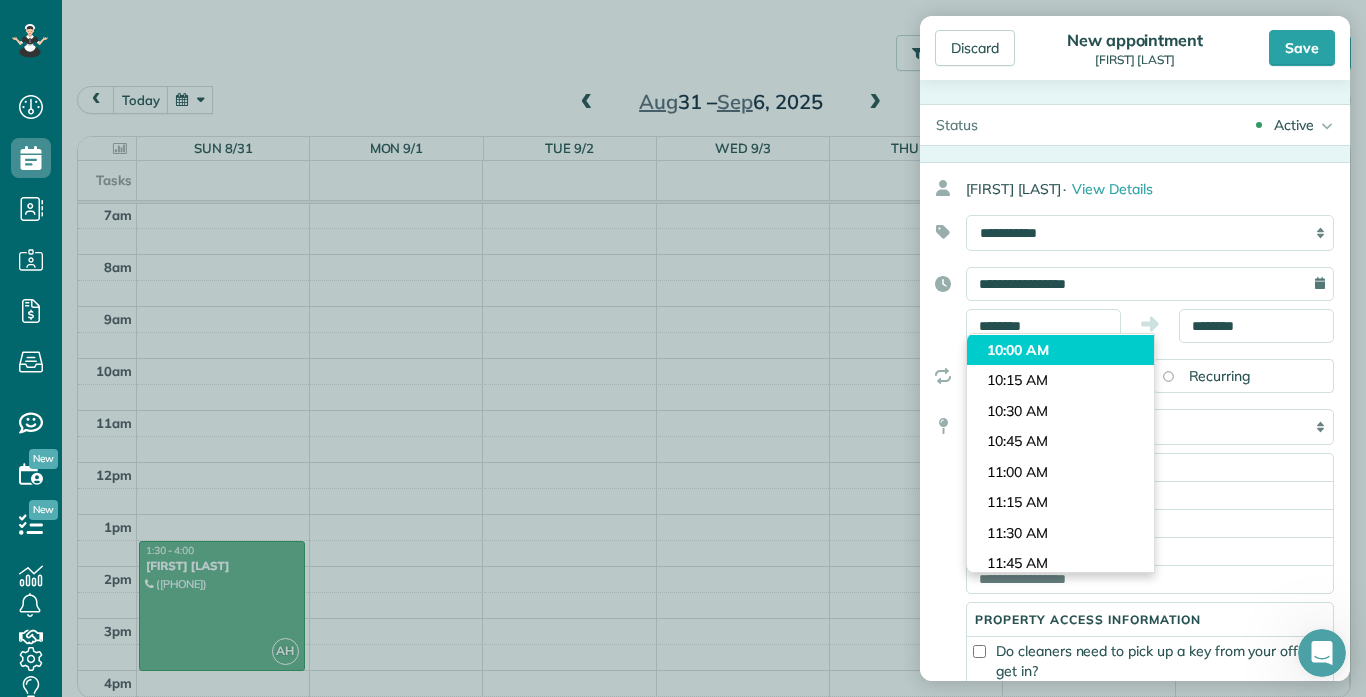 click on "Dashboard
Scheduling
Calendar View
List View
Dispatch View - Weekly scheduling (Beta)" at bounding box center (683, 348) 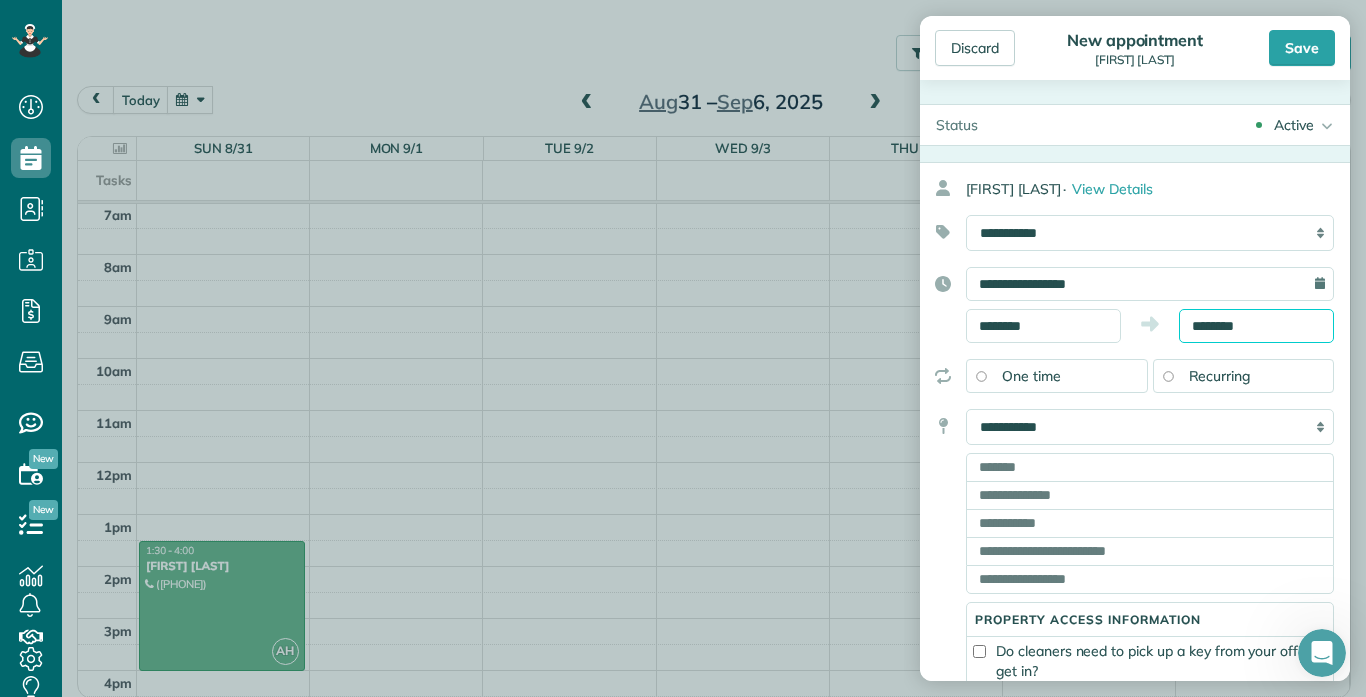 click on "********" at bounding box center [1256, 326] 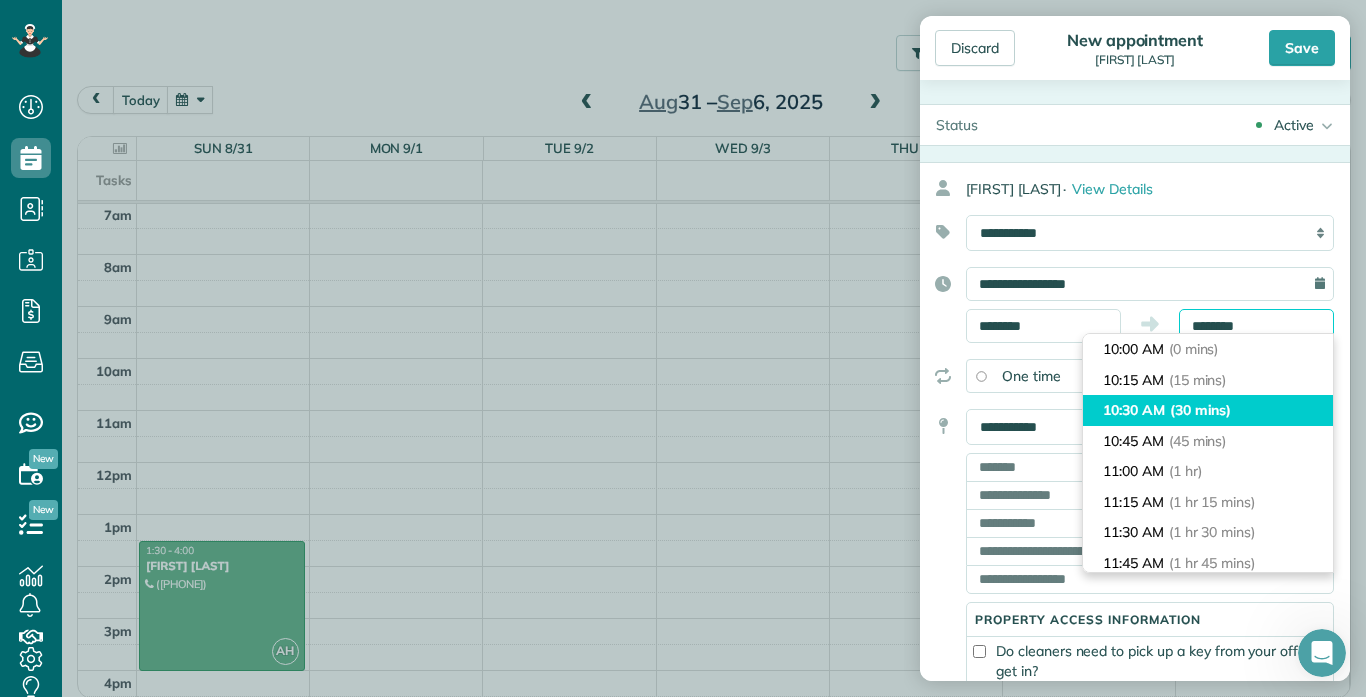 scroll, scrollTop: 30, scrollLeft: 0, axis: vertical 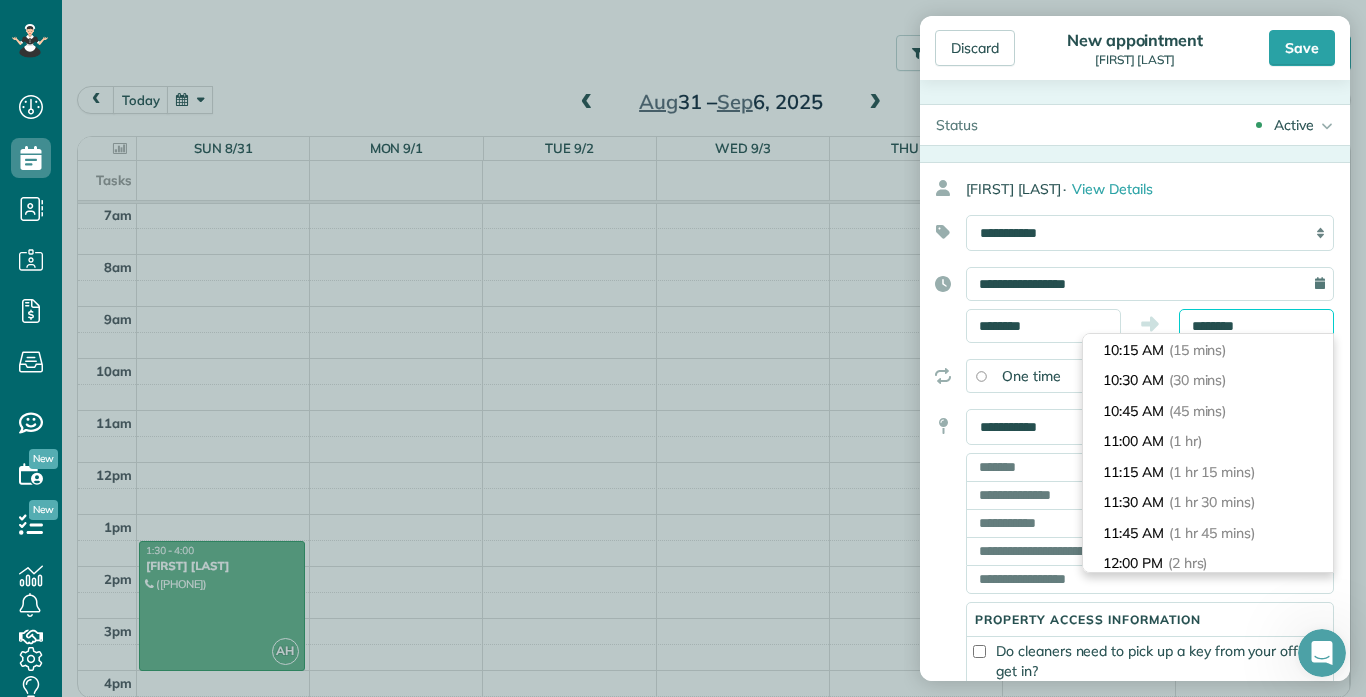 click on "********" at bounding box center [1256, 326] 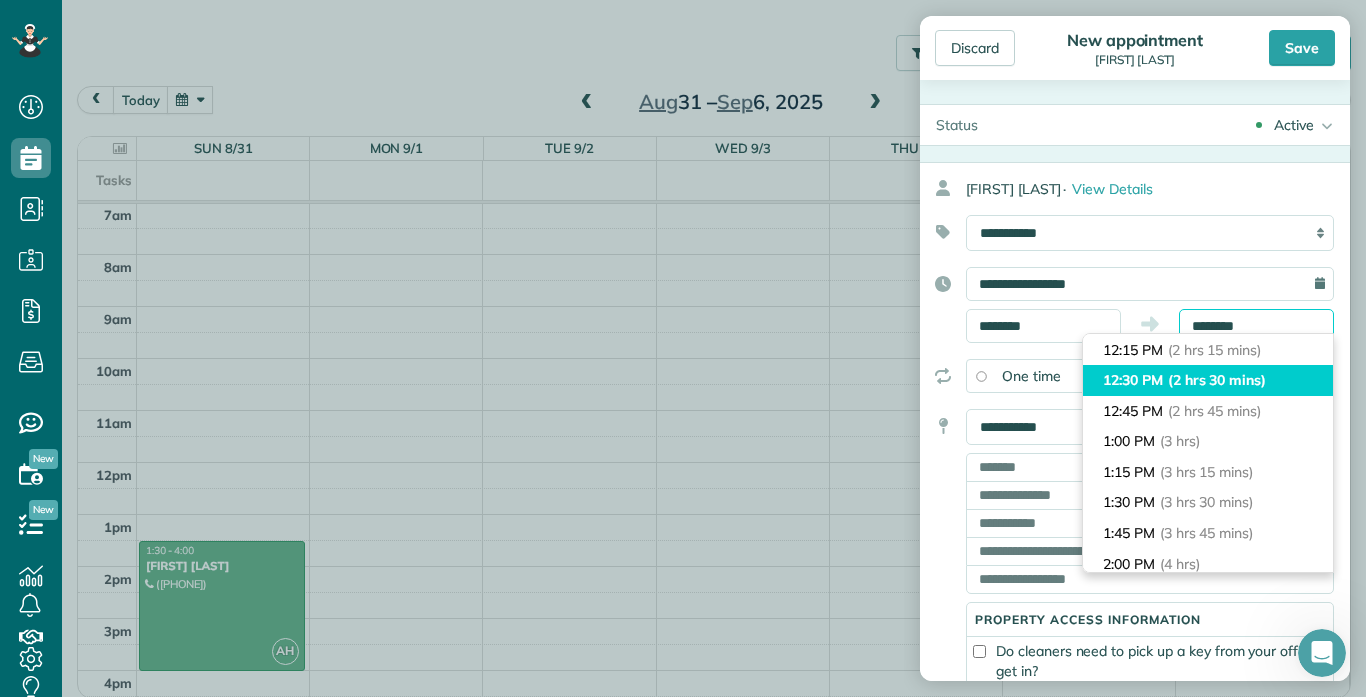 type on "********" 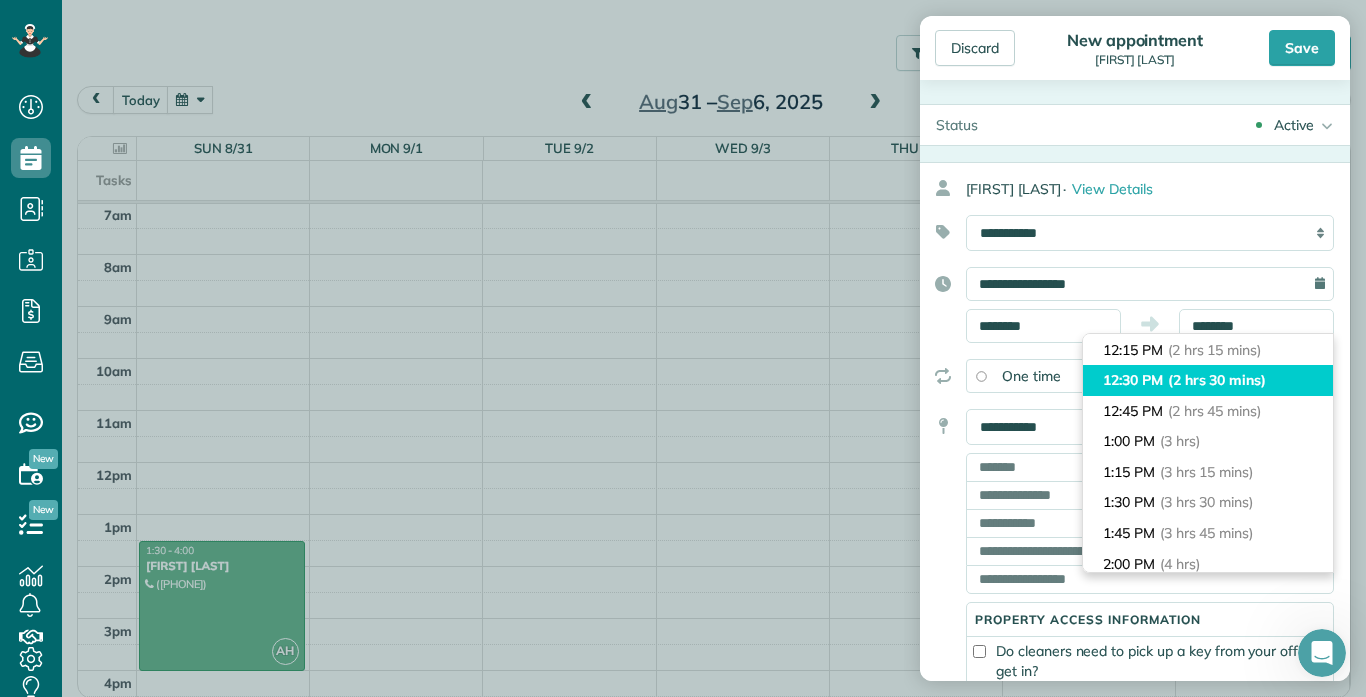 click on "[TIME] ([DURATION])" at bounding box center [1208, 380] 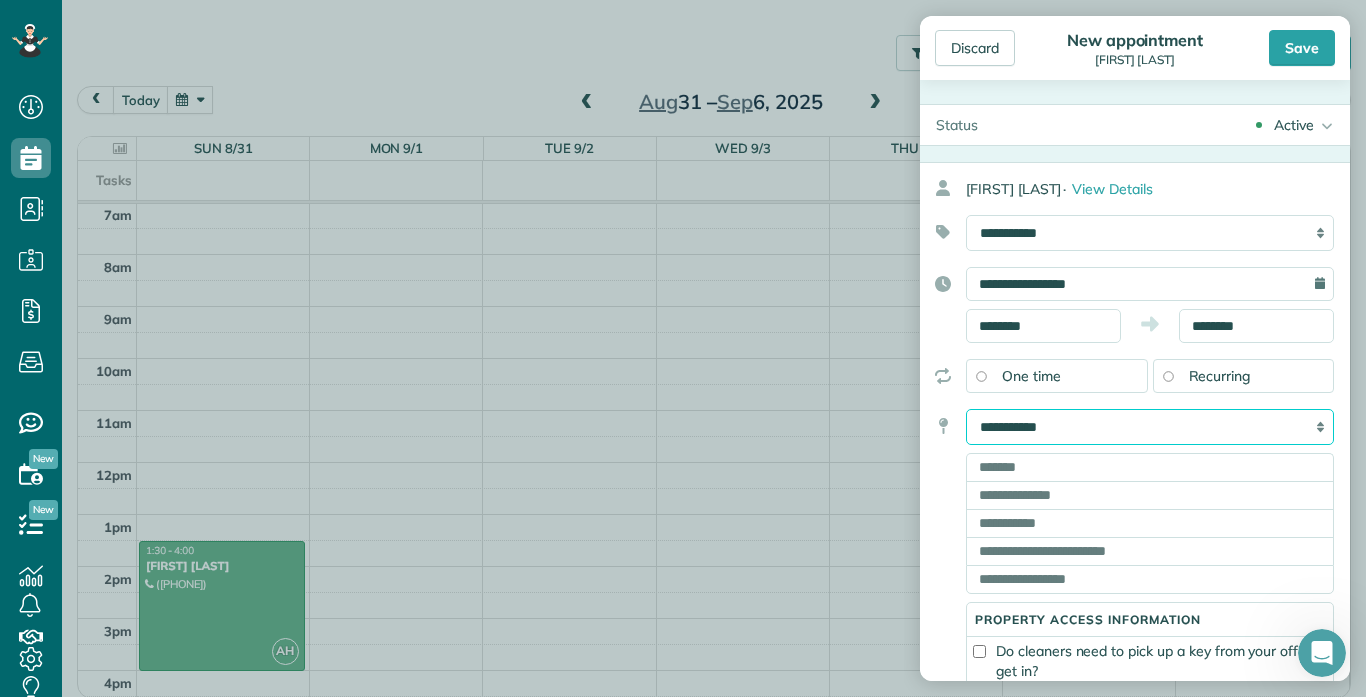 click on "**********" at bounding box center [1150, 427] 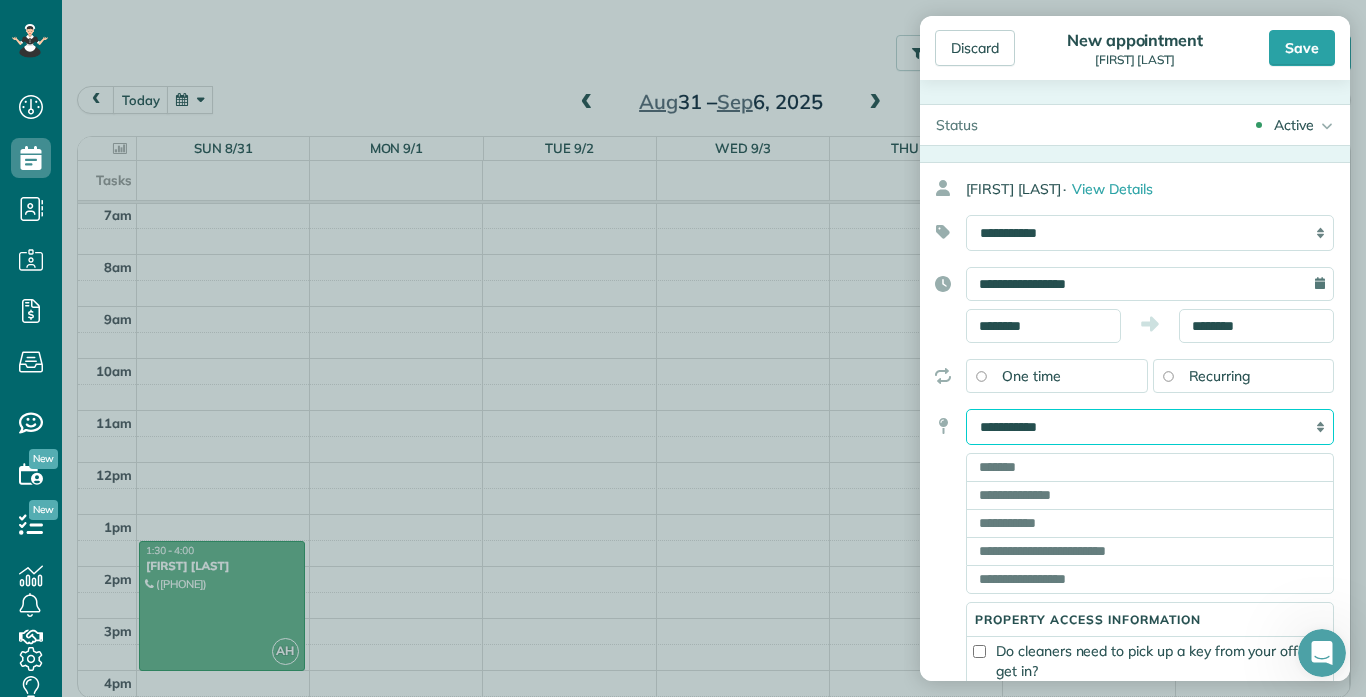 select on "*******" 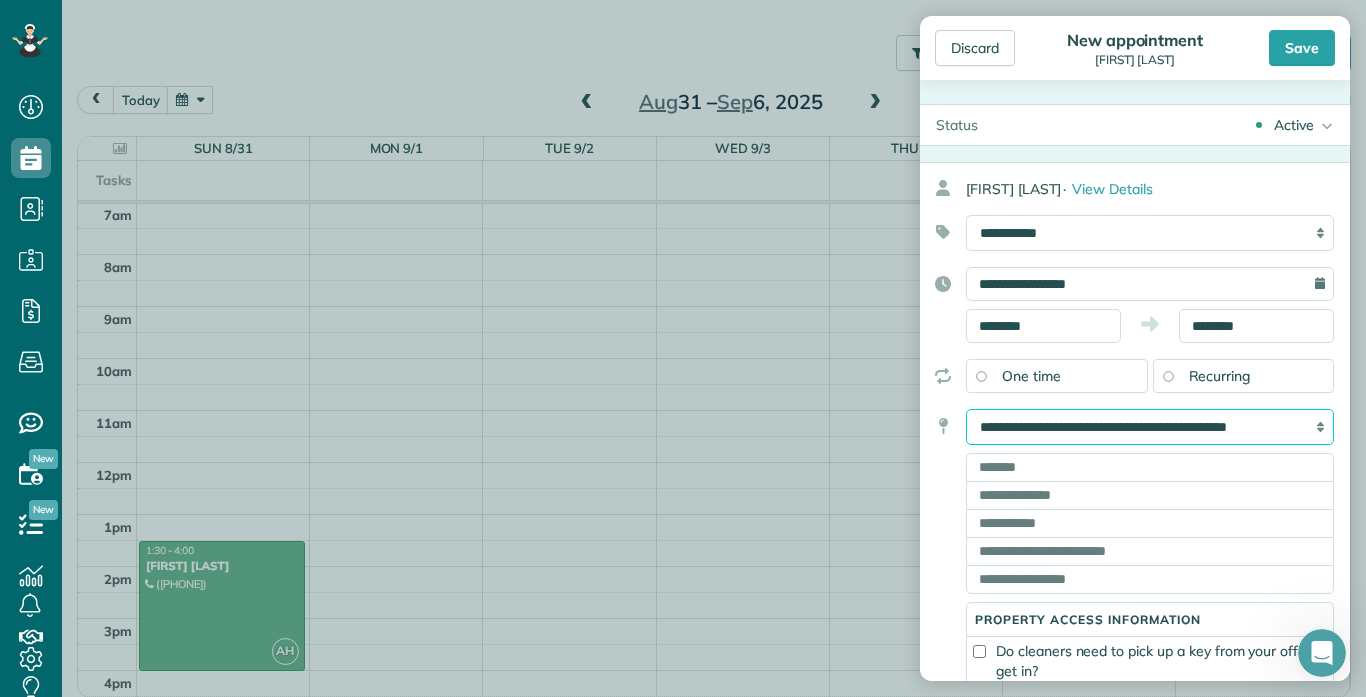 click on "**********" at bounding box center [1150, 427] 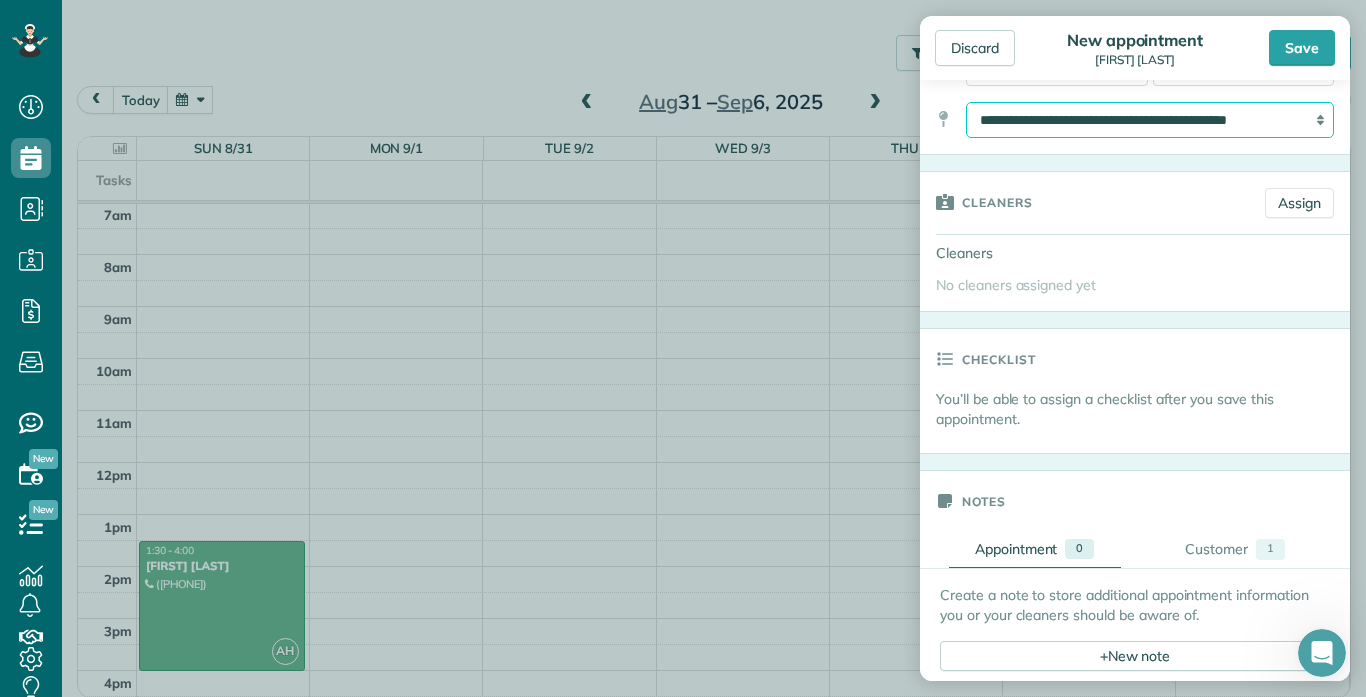 scroll, scrollTop: 312, scrollLeft: 0, axis: vertical 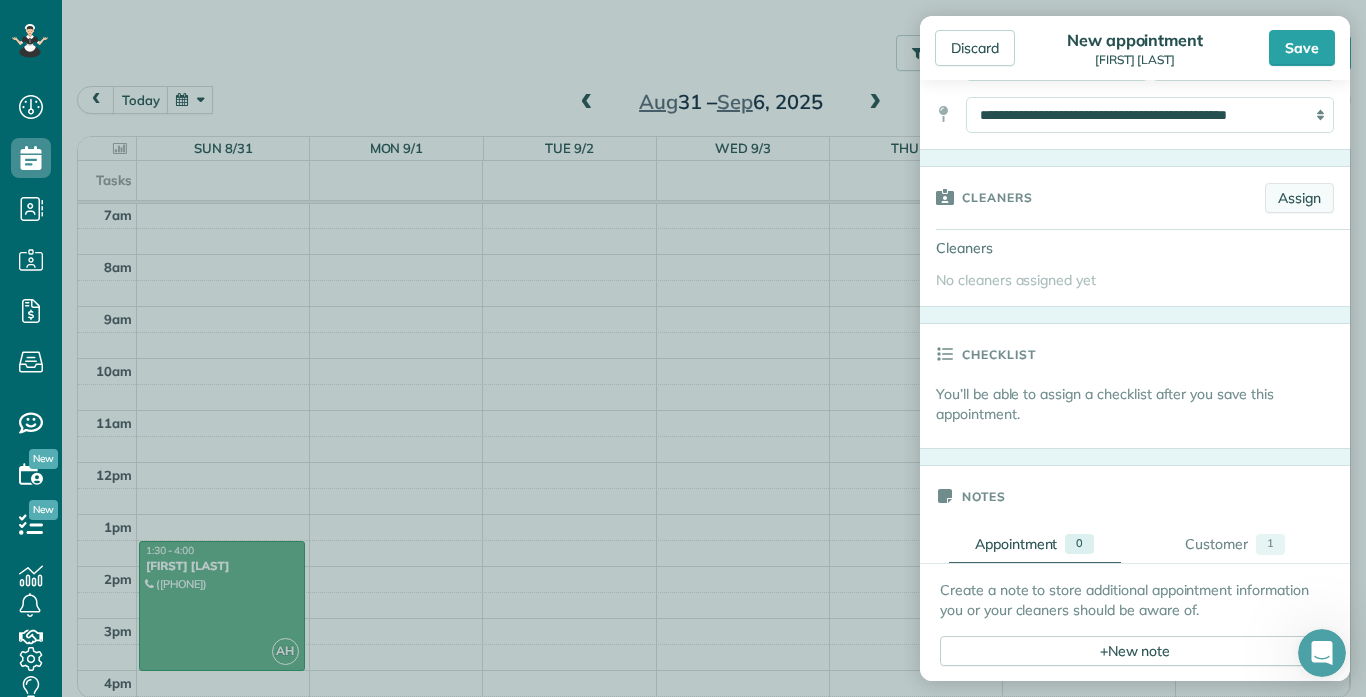 click on "Assign" at bounding box center (1299, 198) 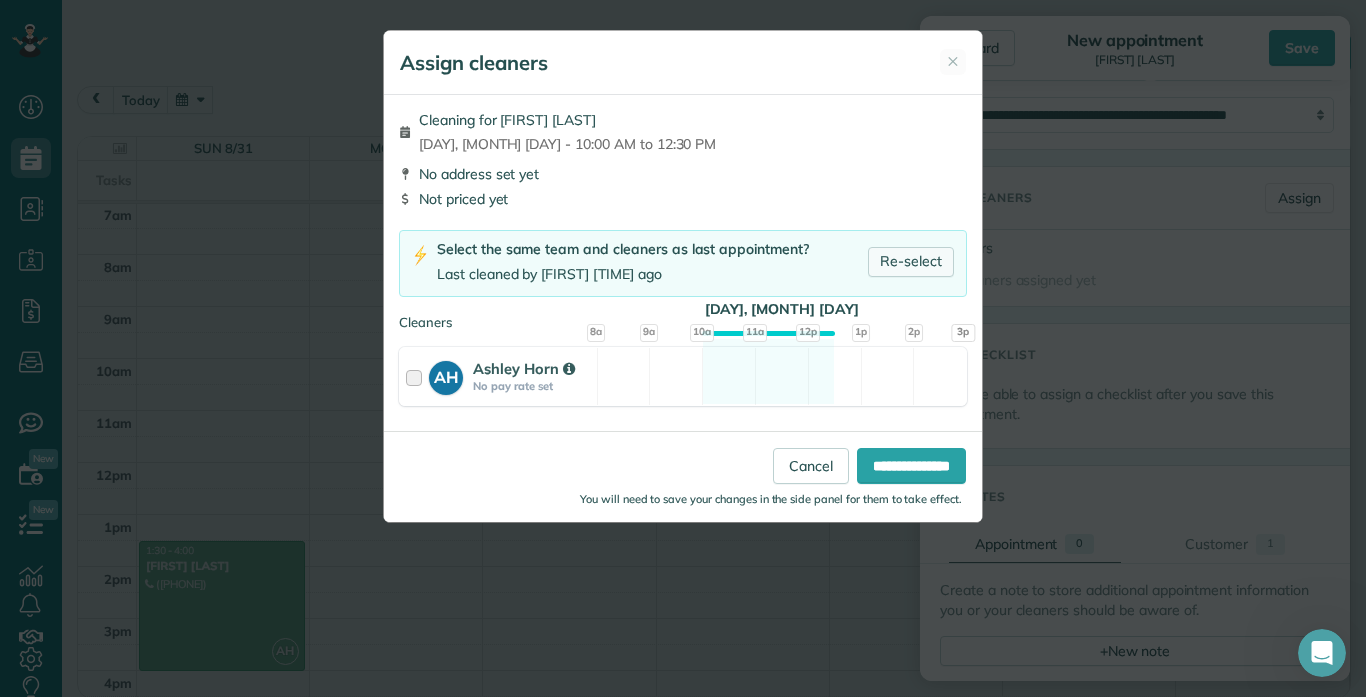 click on "Re-select" at bounding box center [911, 262] 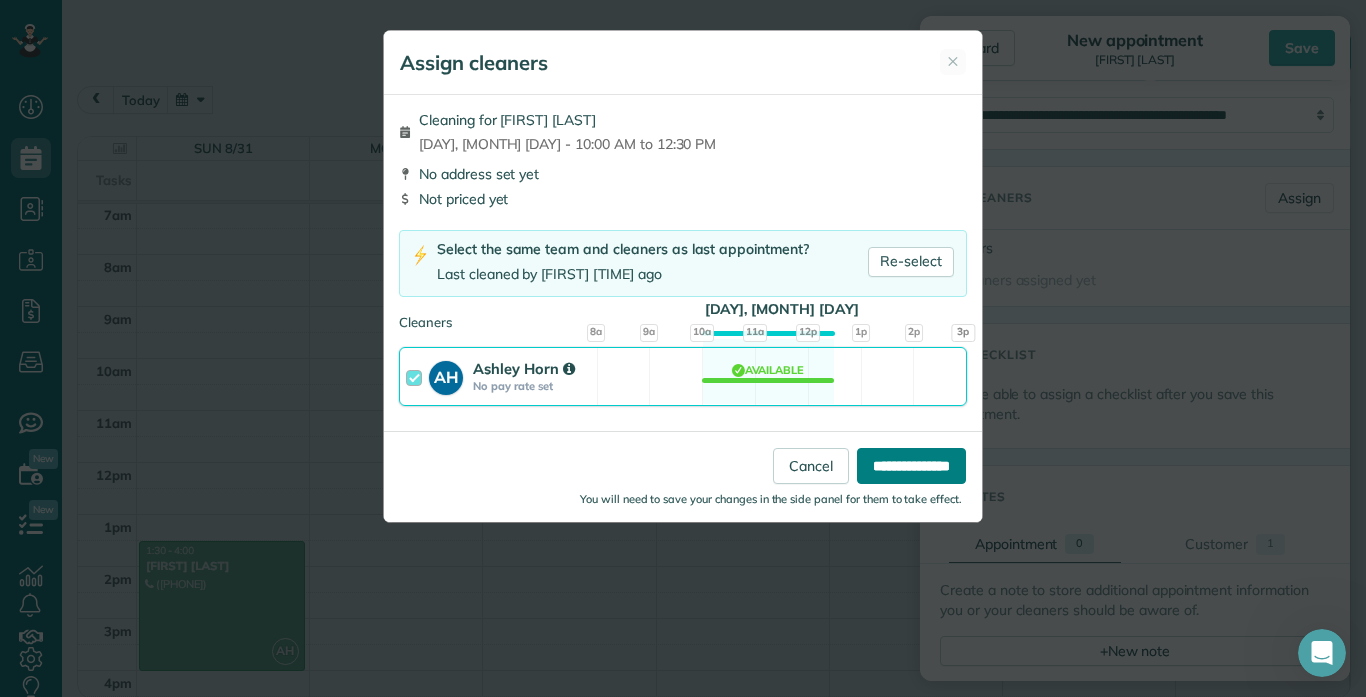 click on "**********" at bounding box center (911, 466) 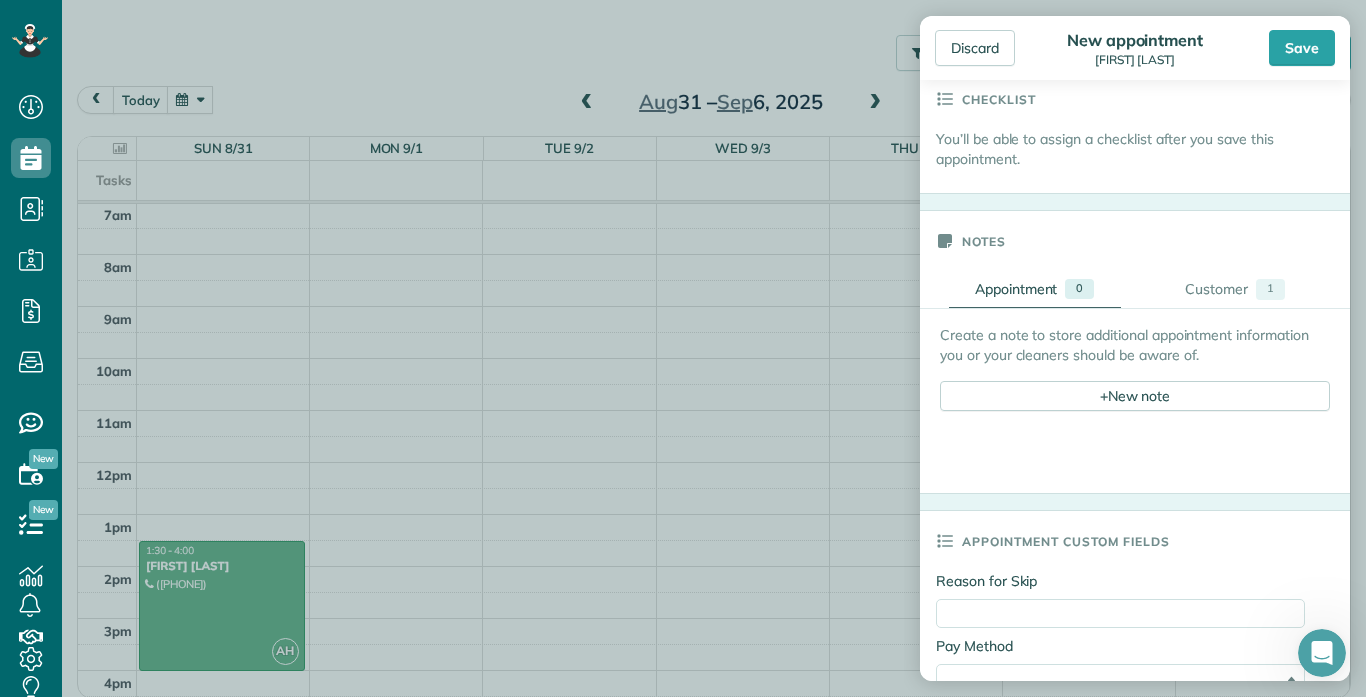 scroll, scrollTop: 610, scrollLeft: 0, axis: vertical 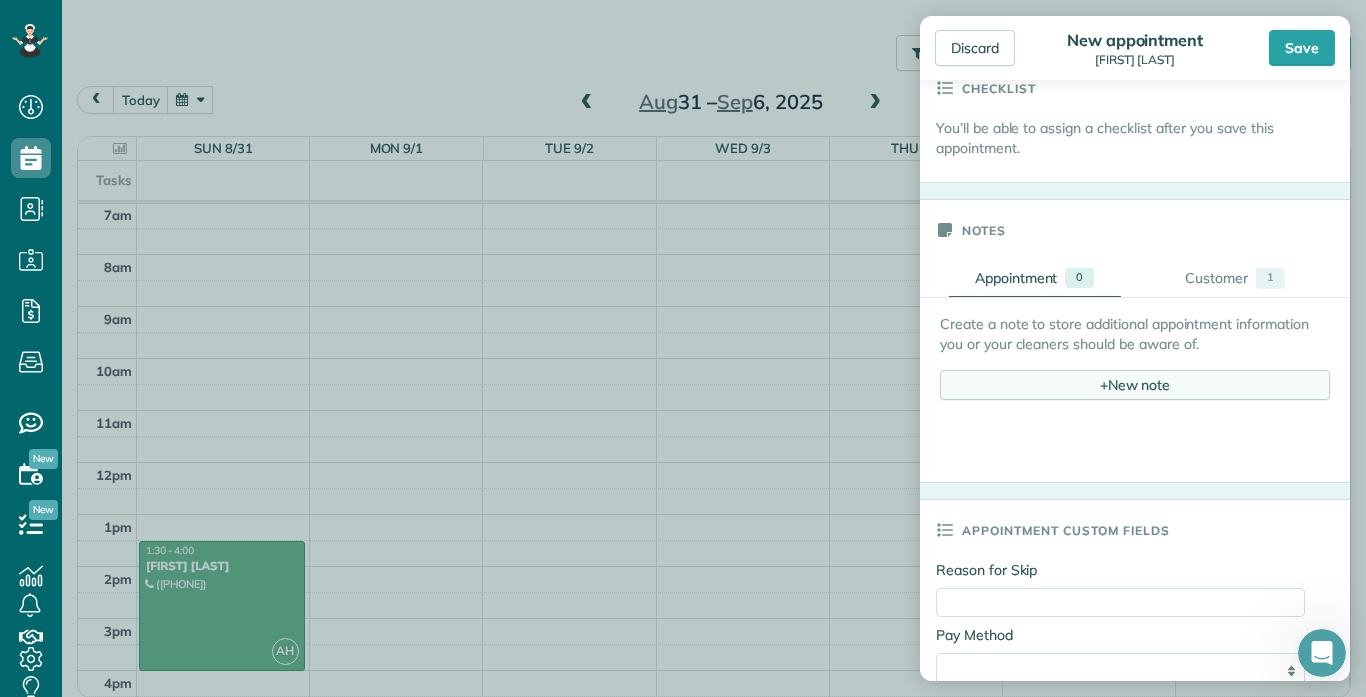 click on "+ New note" at bounding box center (1135, 385) 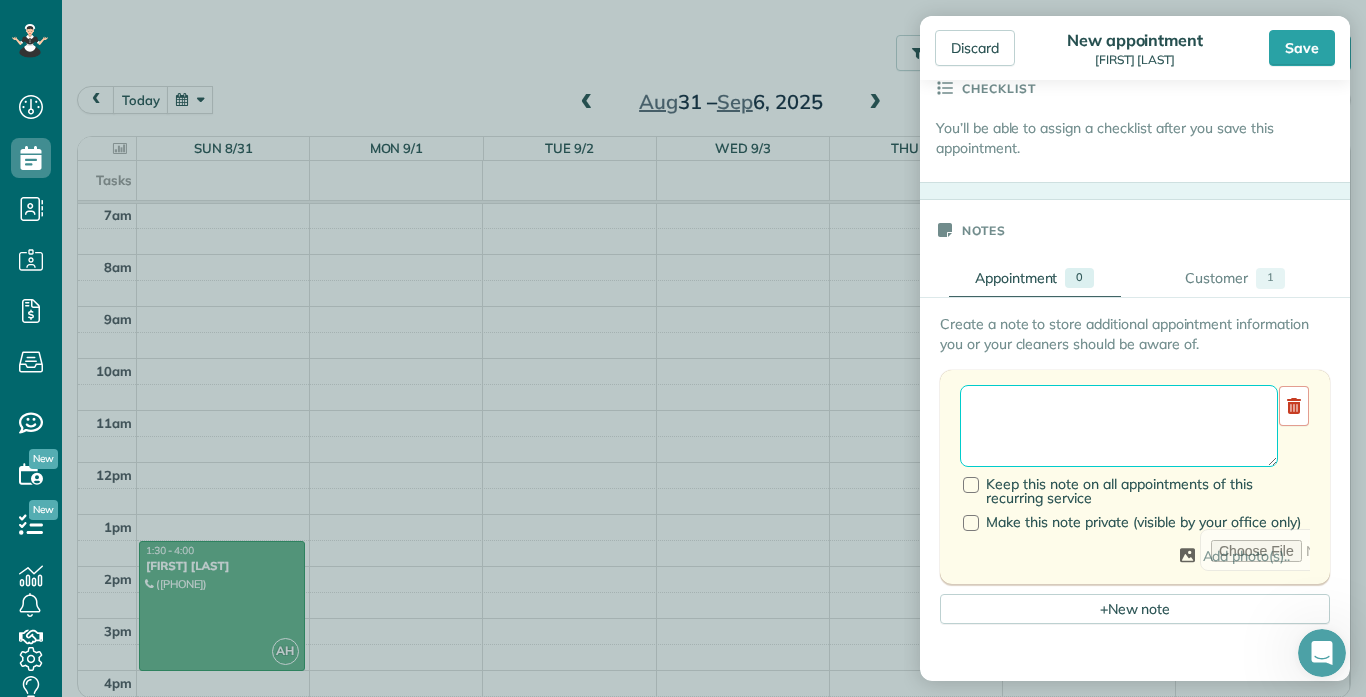 click at bounding box center (1119, 426) 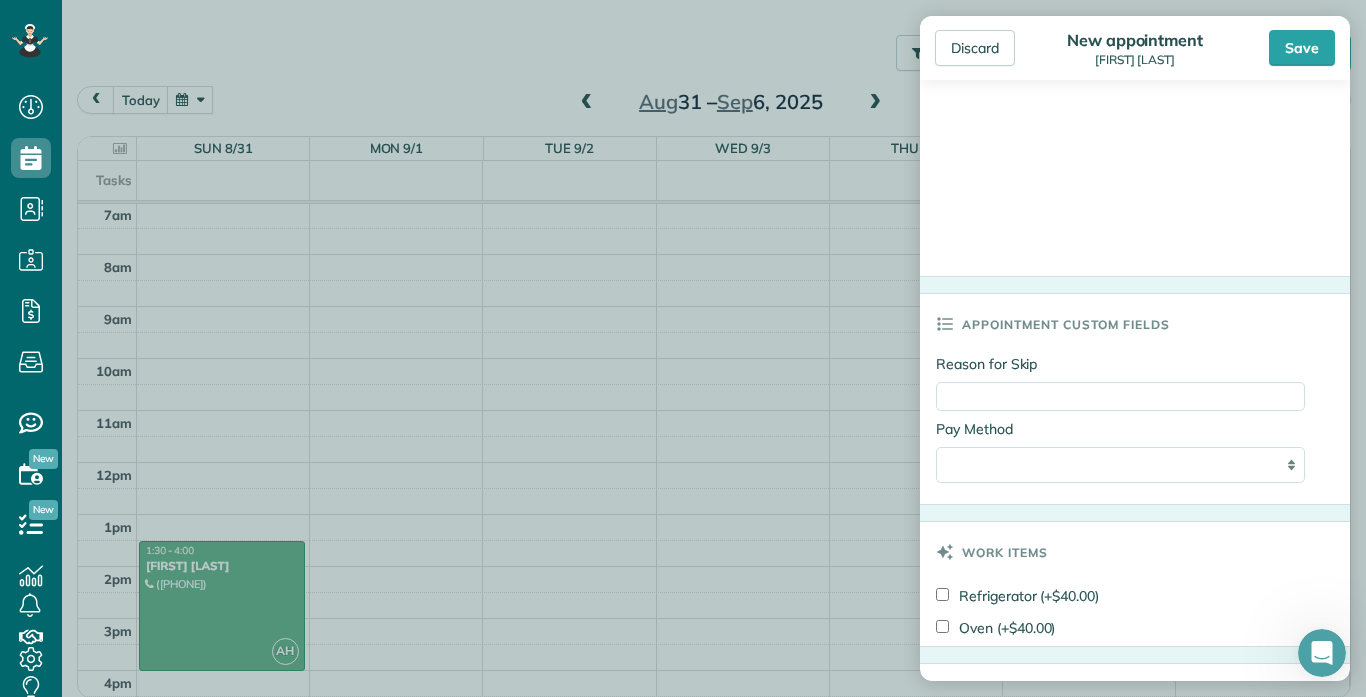 scroll, scrollTop: 1454, scrollLeft: 0, axis: vertical 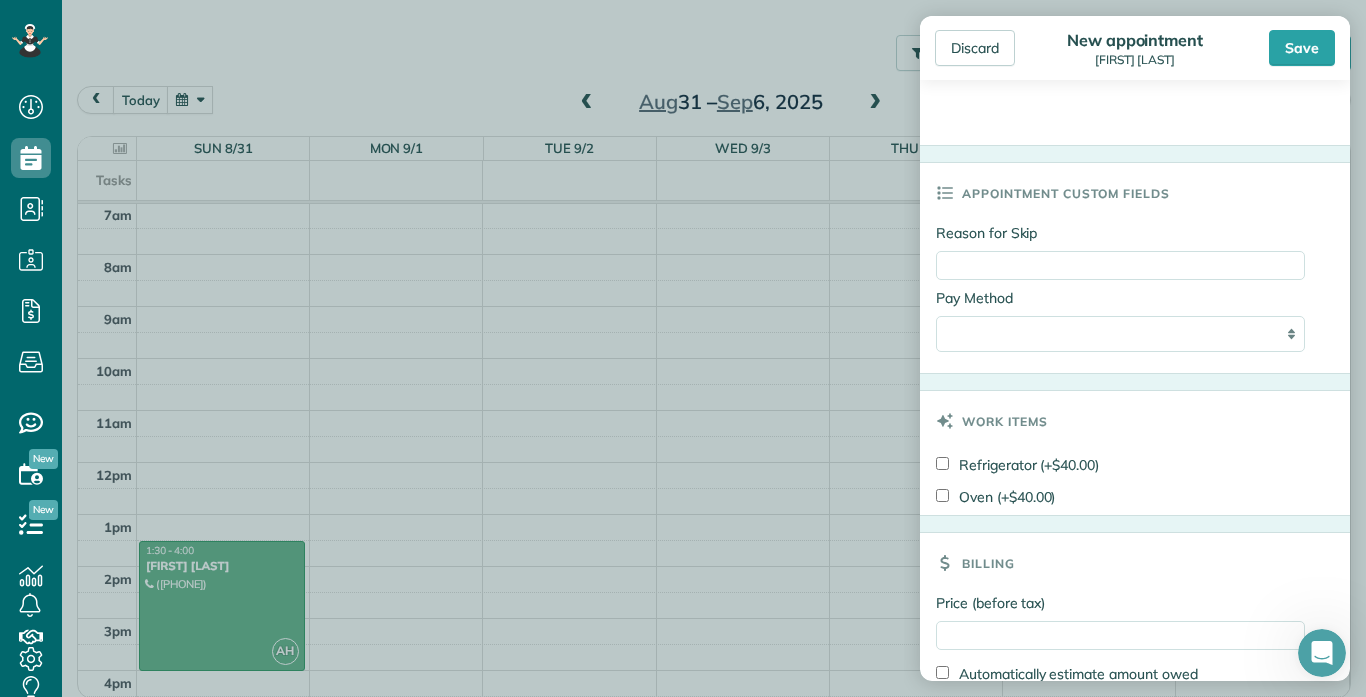 type on "**********" 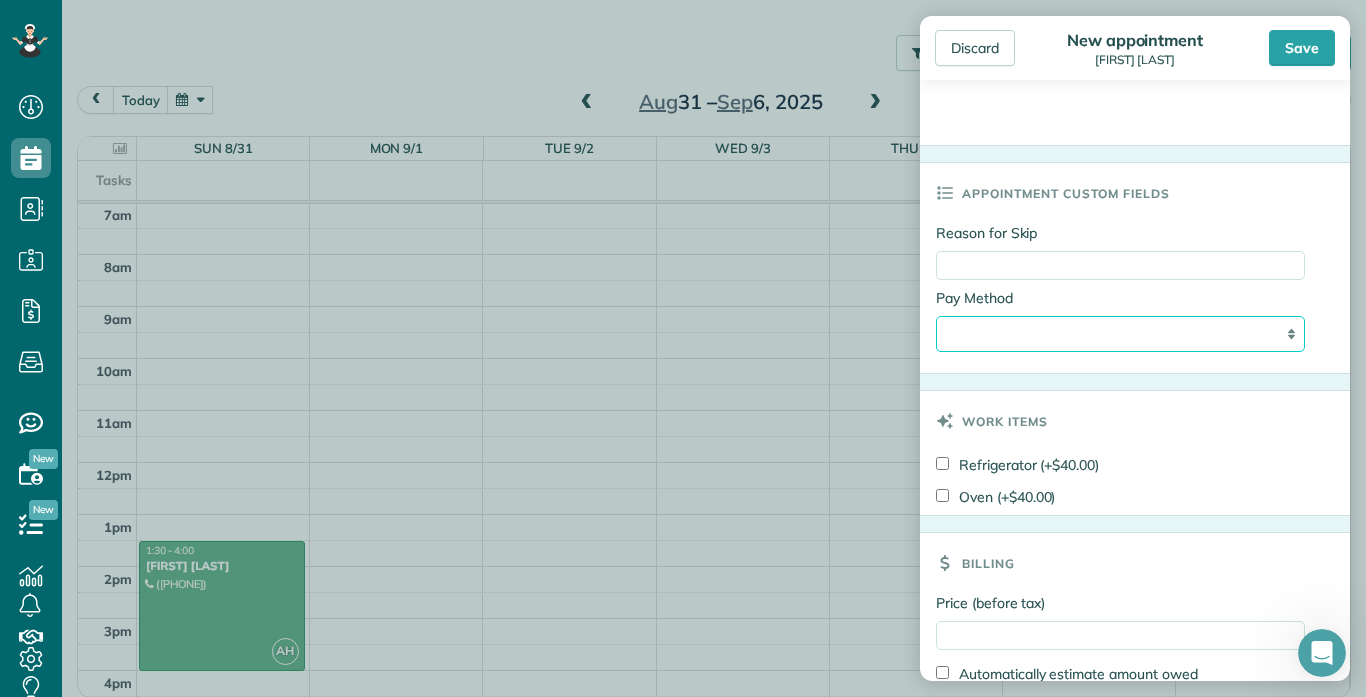 click on "**********" at bounding box center (1120, 334) 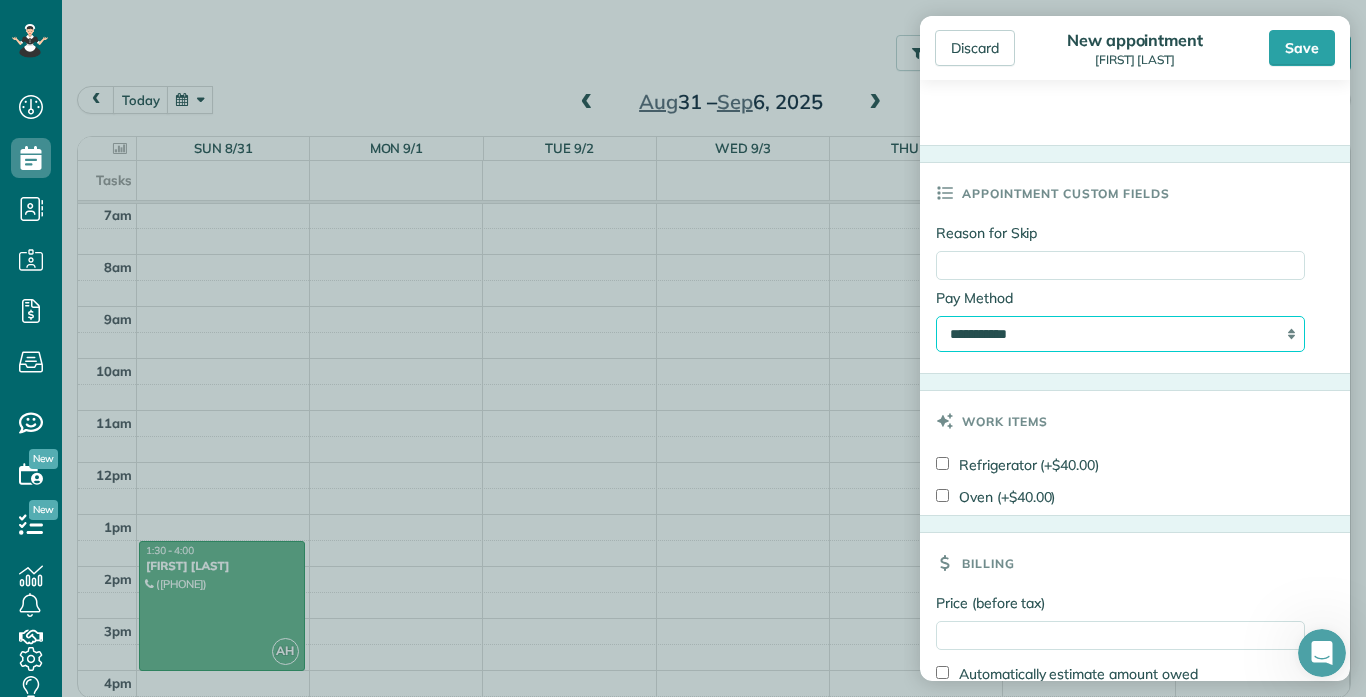 click on "**********" at bounding box center [1120, 334] 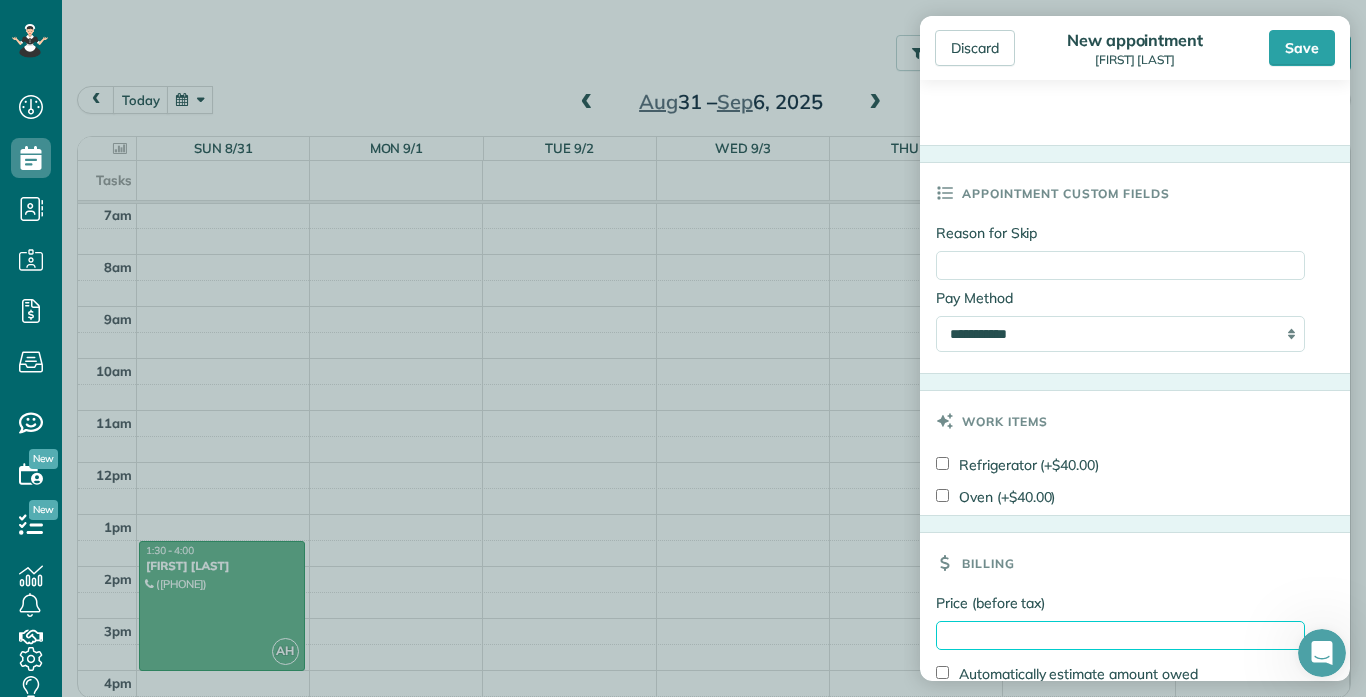 click on "Price (before tax)" at bounding box center (1120, 635) 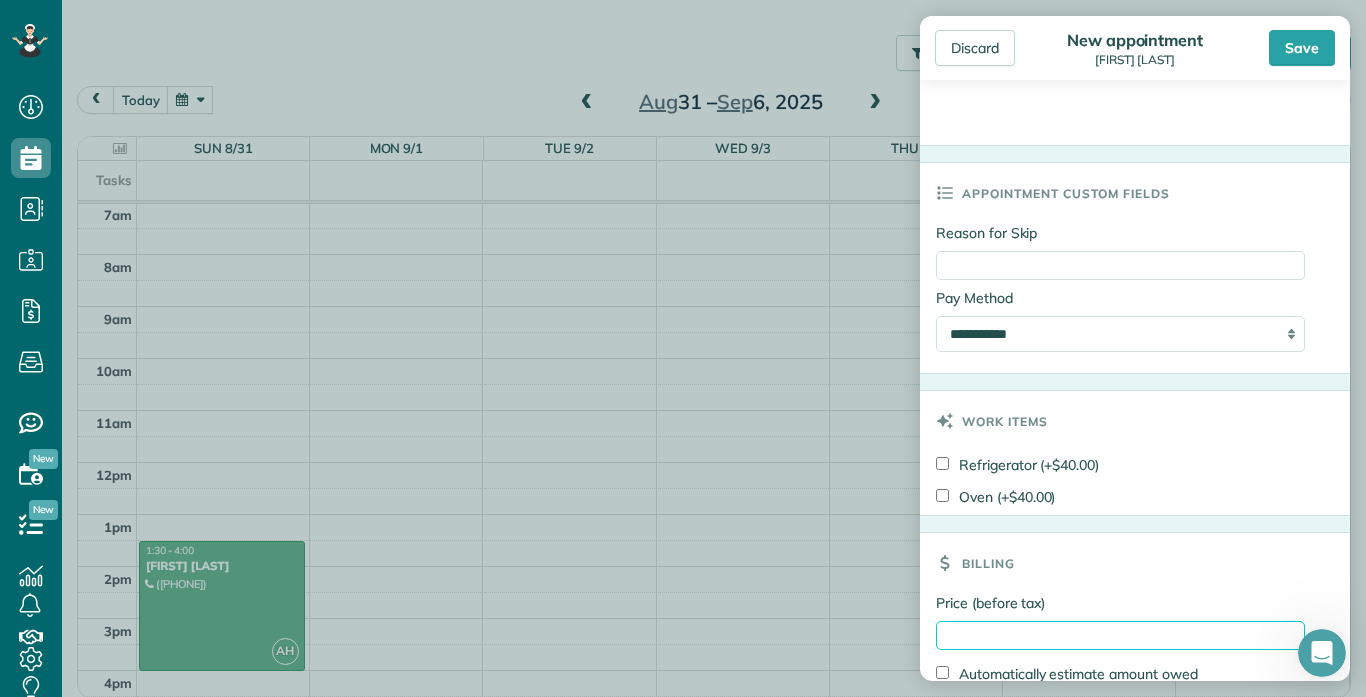 type on "**" 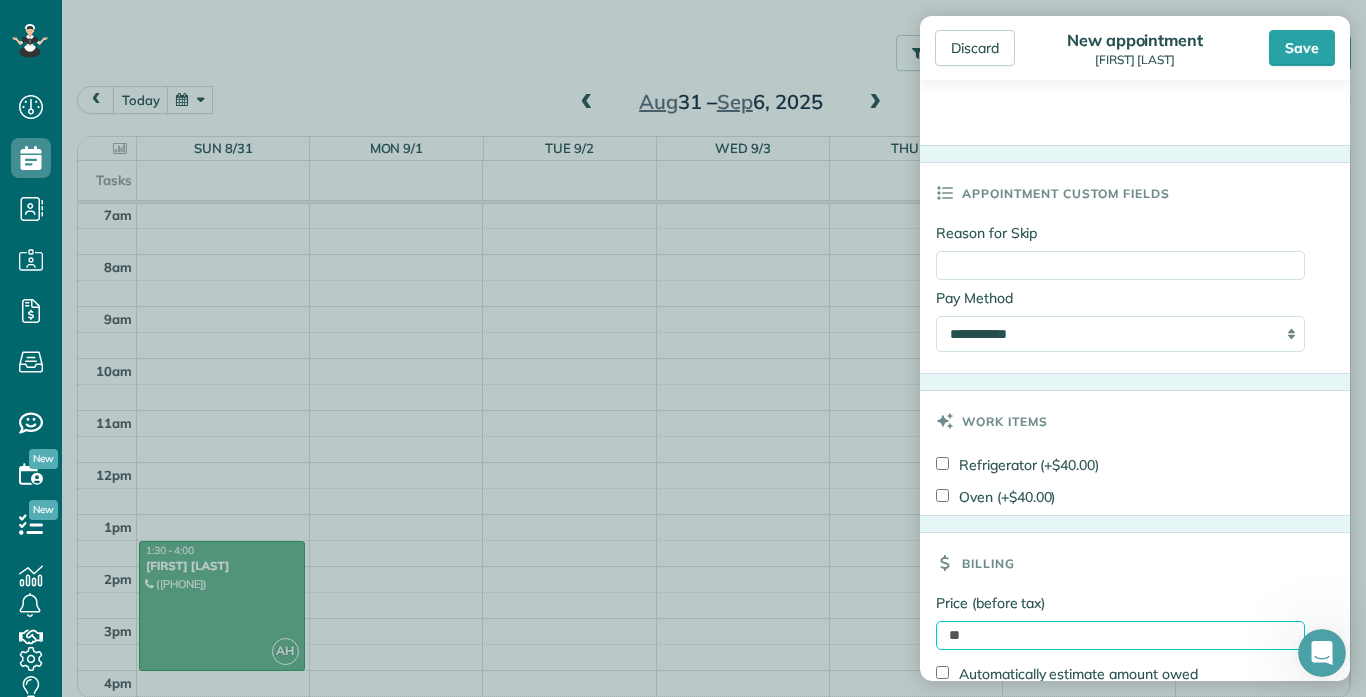 scroll, scrollTop: 1580, scrollLeft: 0, axis: vertical 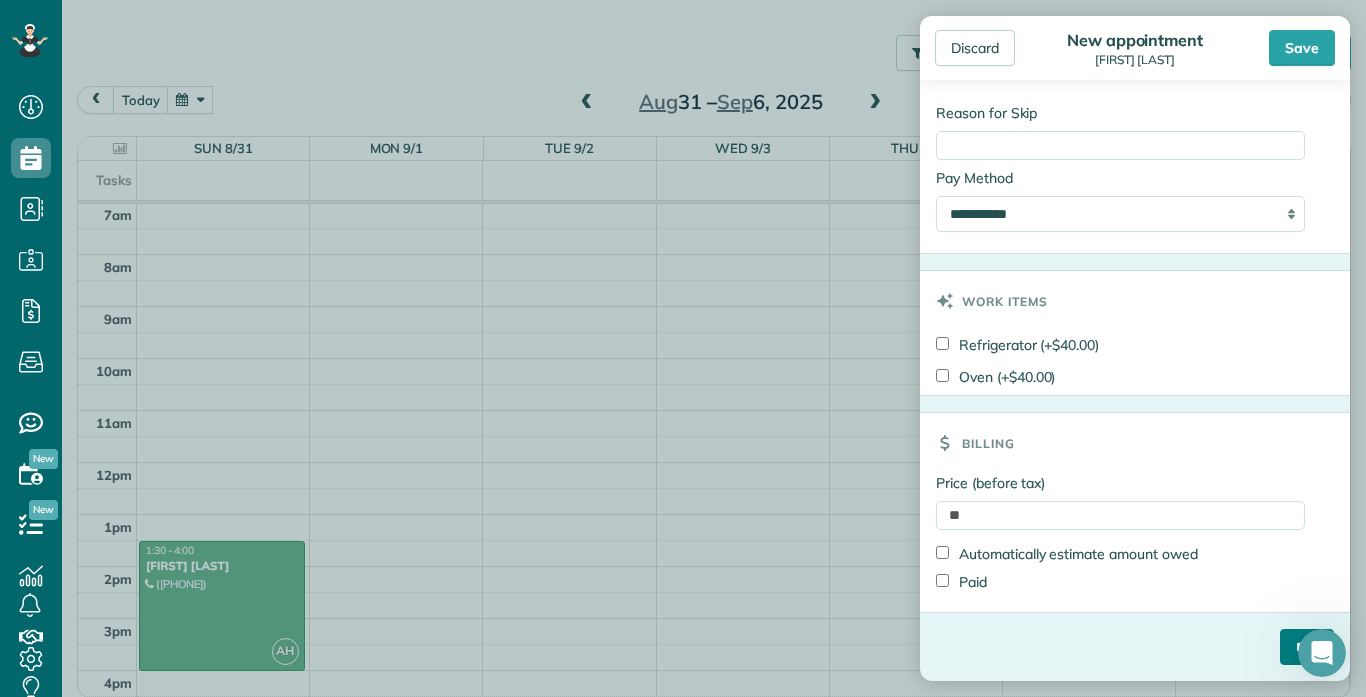 click on "****" at bounding box center [1307, 647] 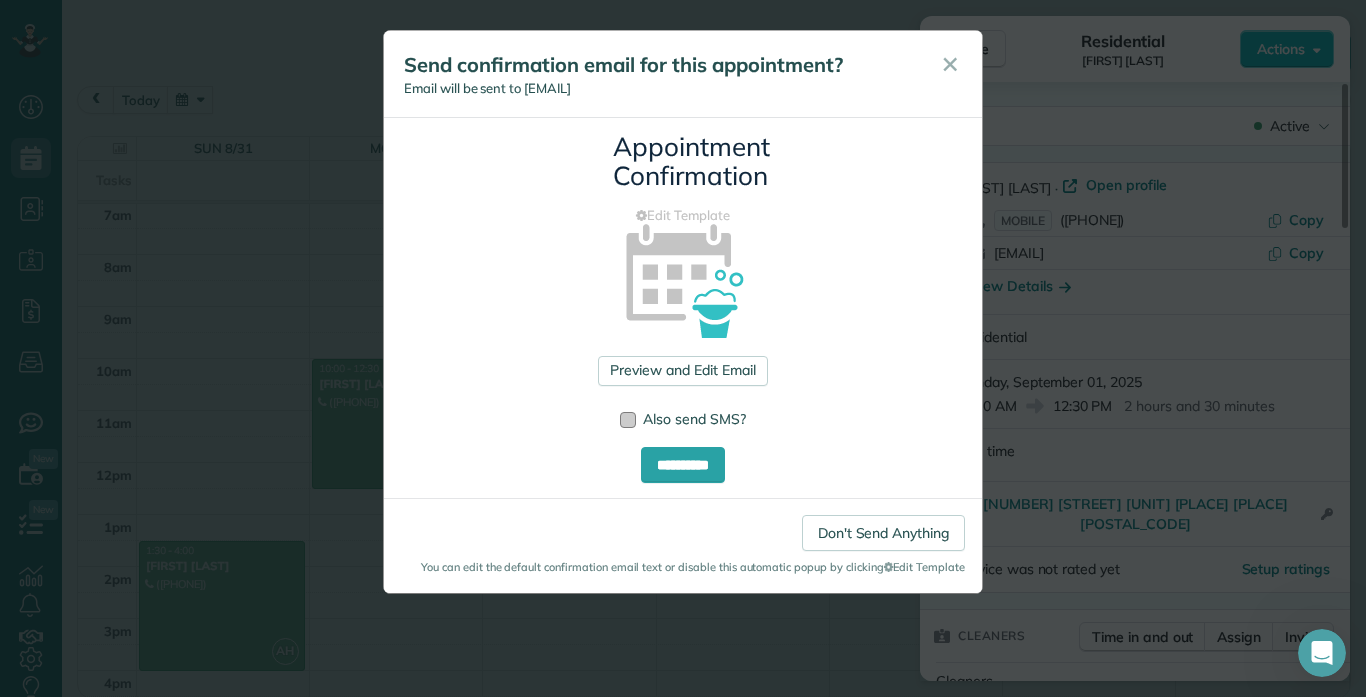click at bounding box center (628, 420) 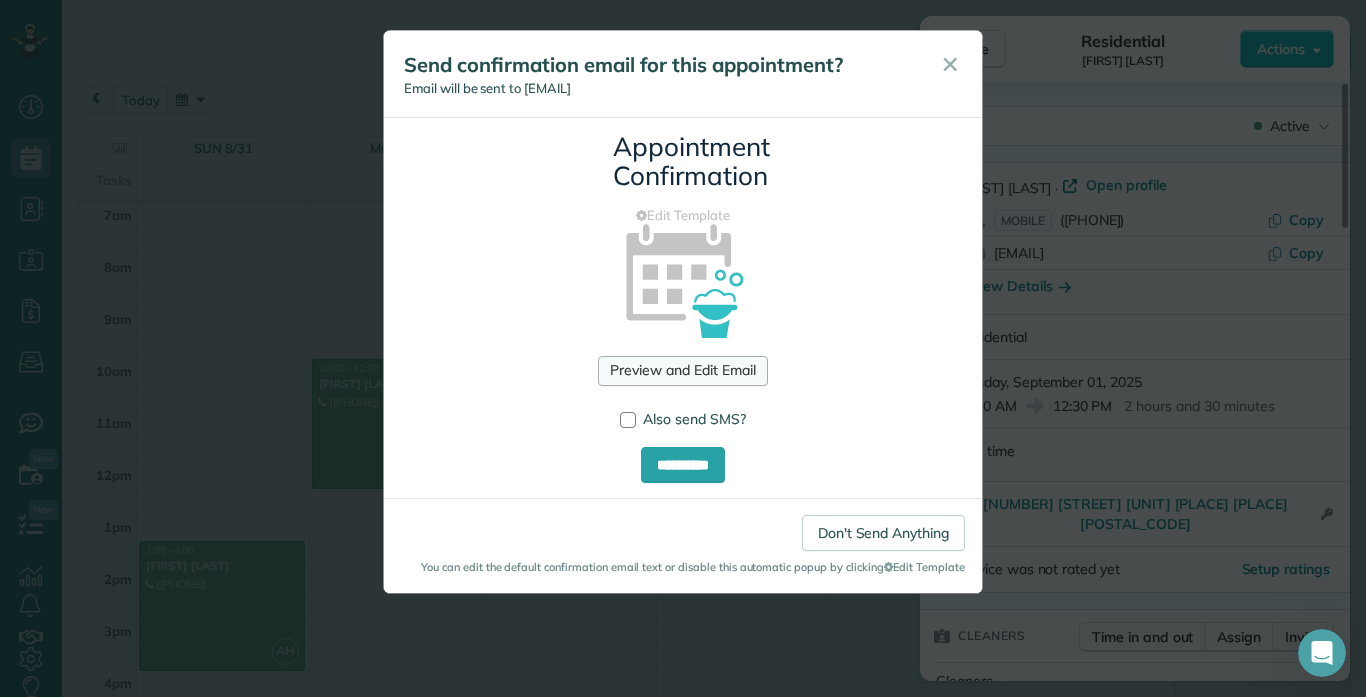 click on "Preview and Edit Email" at bounding box center (682, 371) 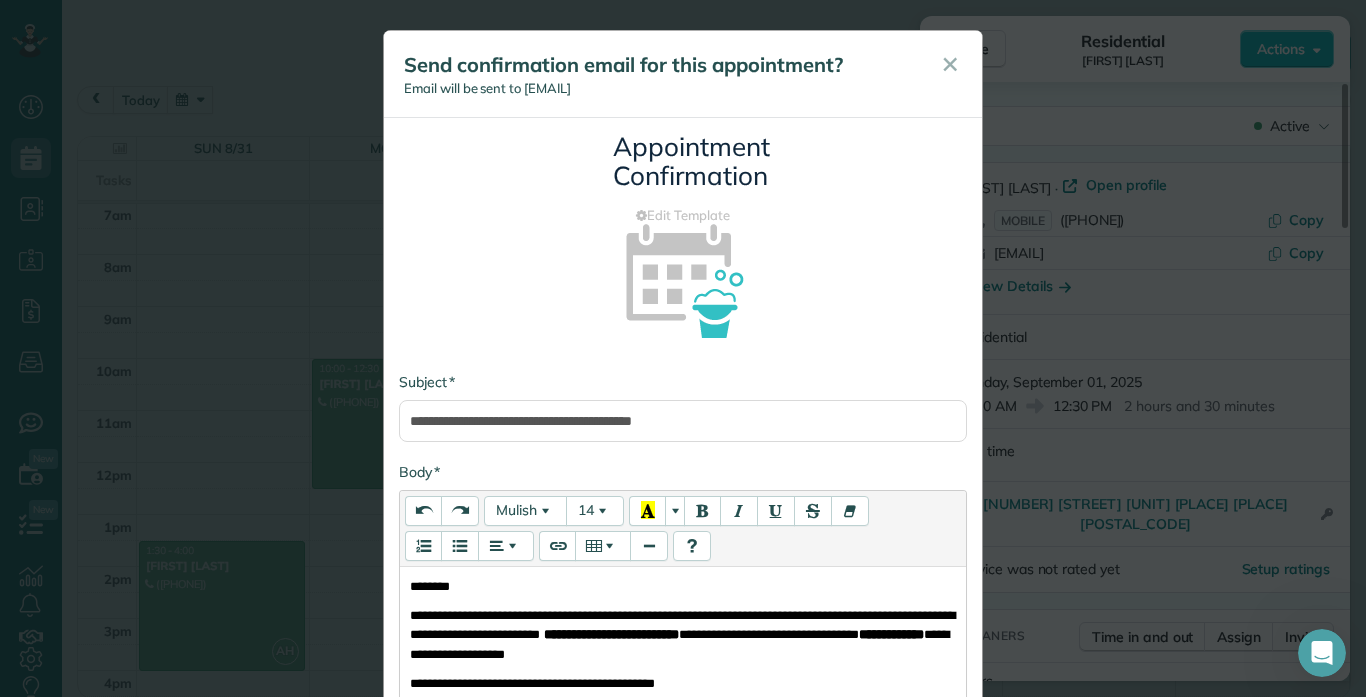 click on "**********" at bounding box center [683, 587] 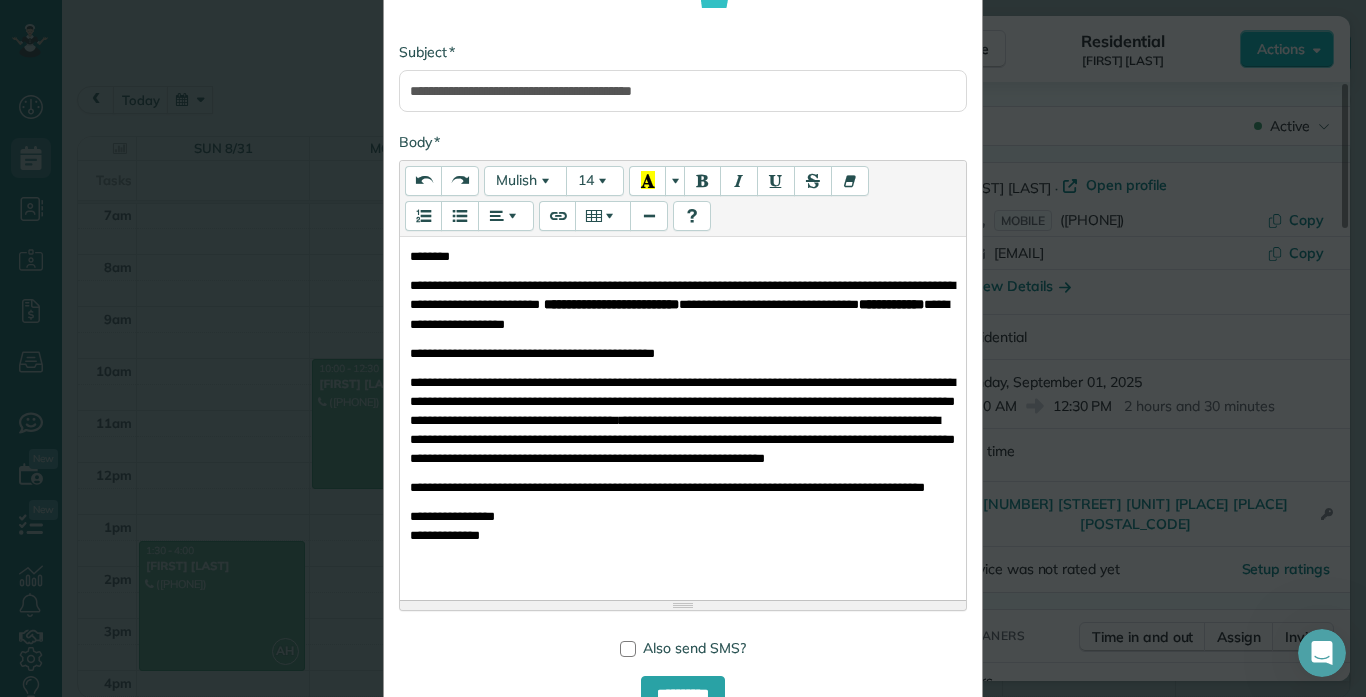 scroll, scrollTop: 400, scrollLeft: 0, axis: vertical 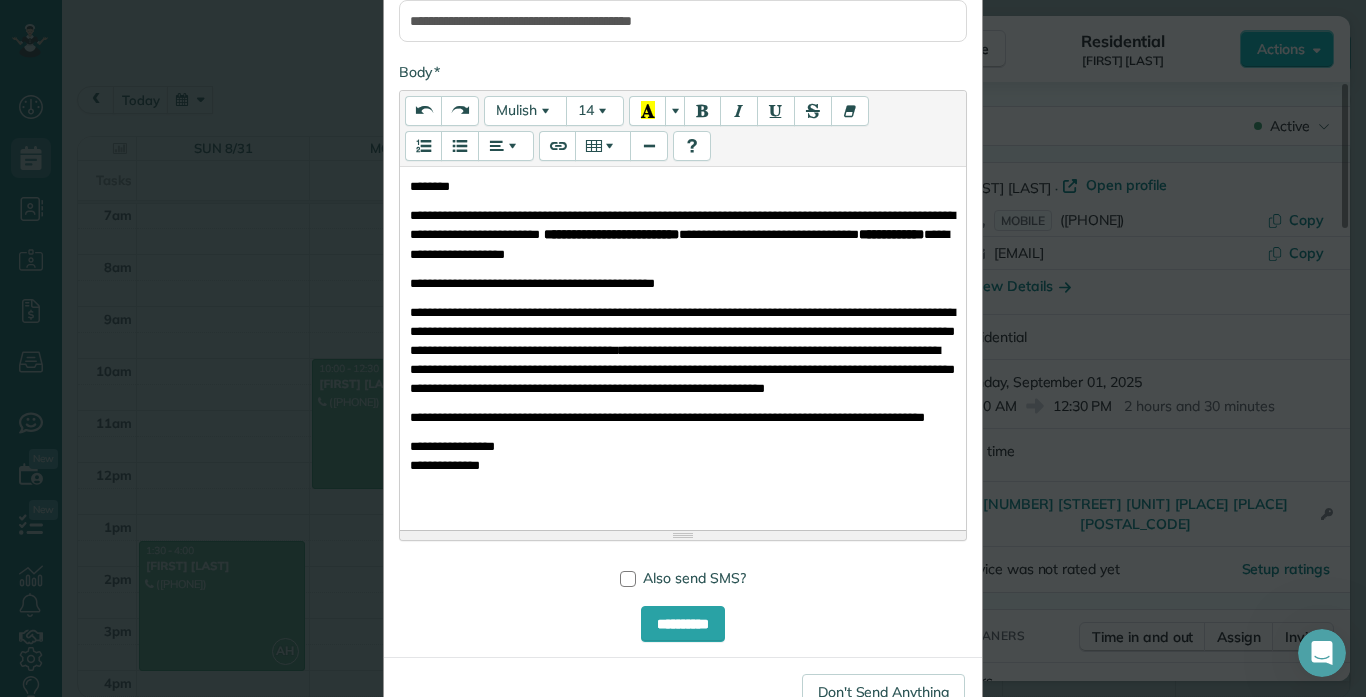 drag, startPoint x: 881, startPoint y: 354, endPoint x: 901, endPoint y: 433, distance: 81.49233 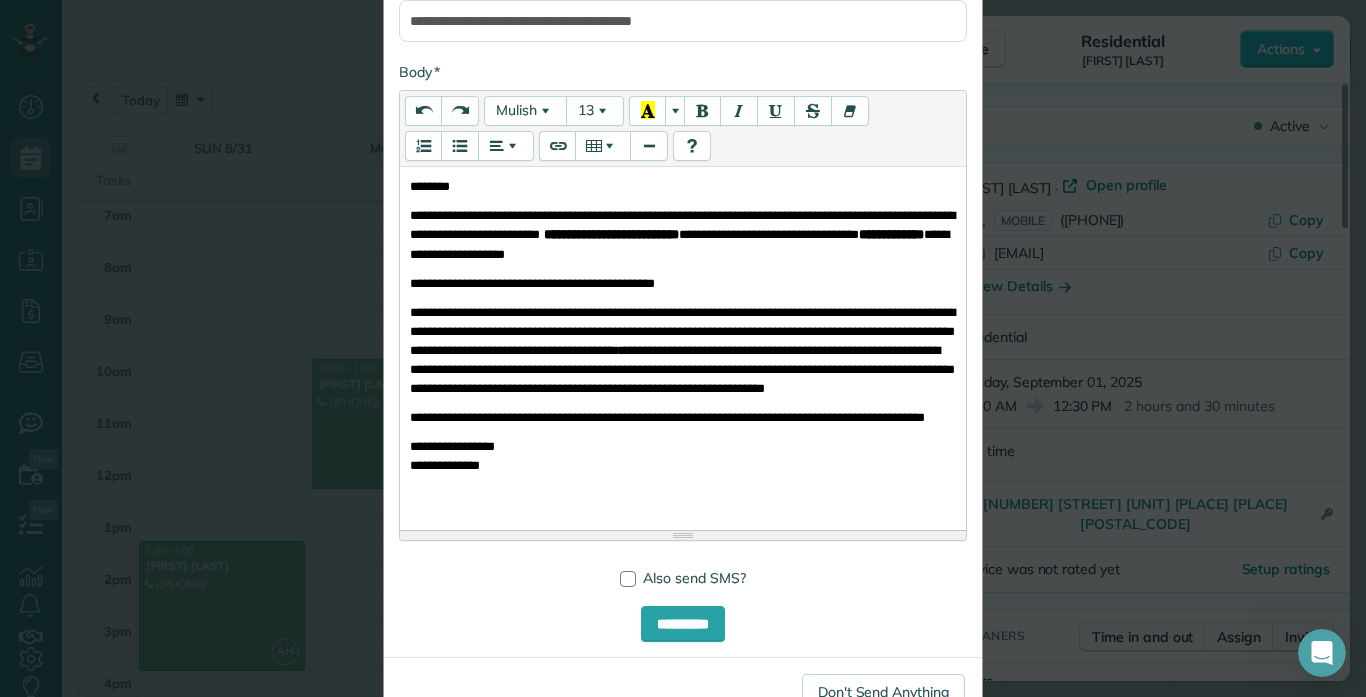 click on "**********" at bounding box center (683, 350) 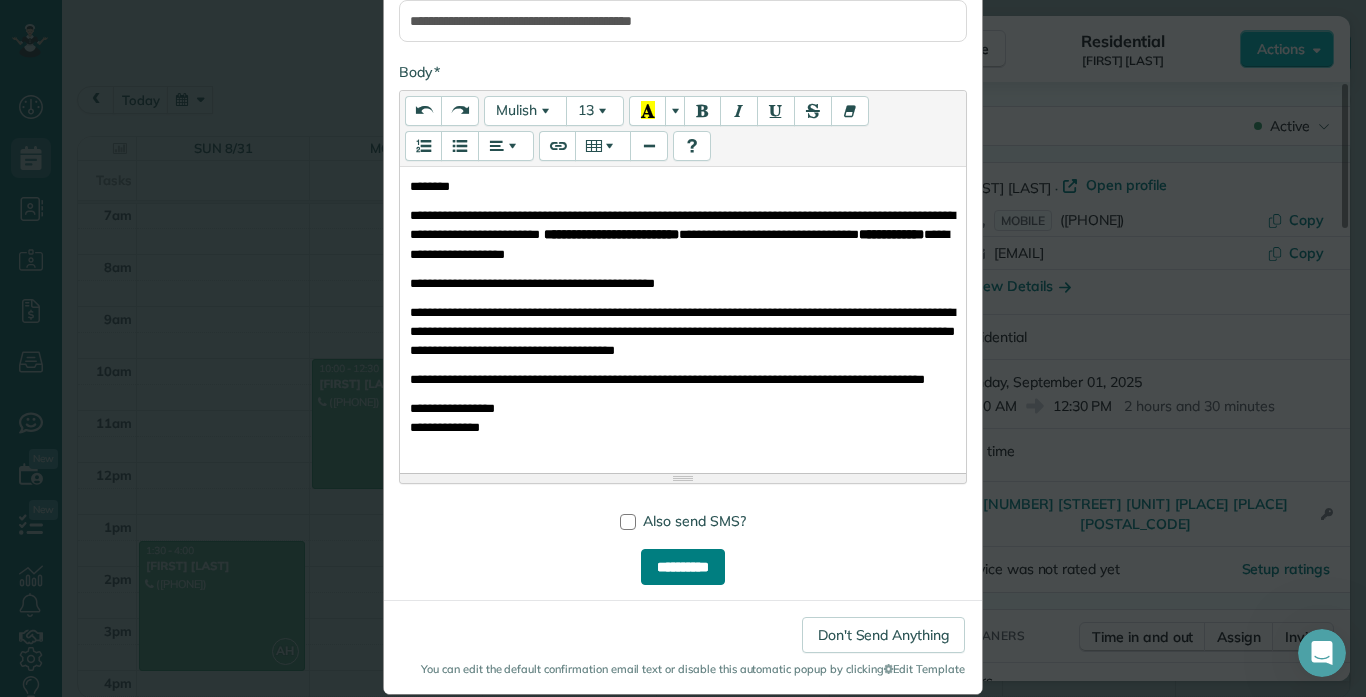 click on "**********" at bounding box center (683, 567) 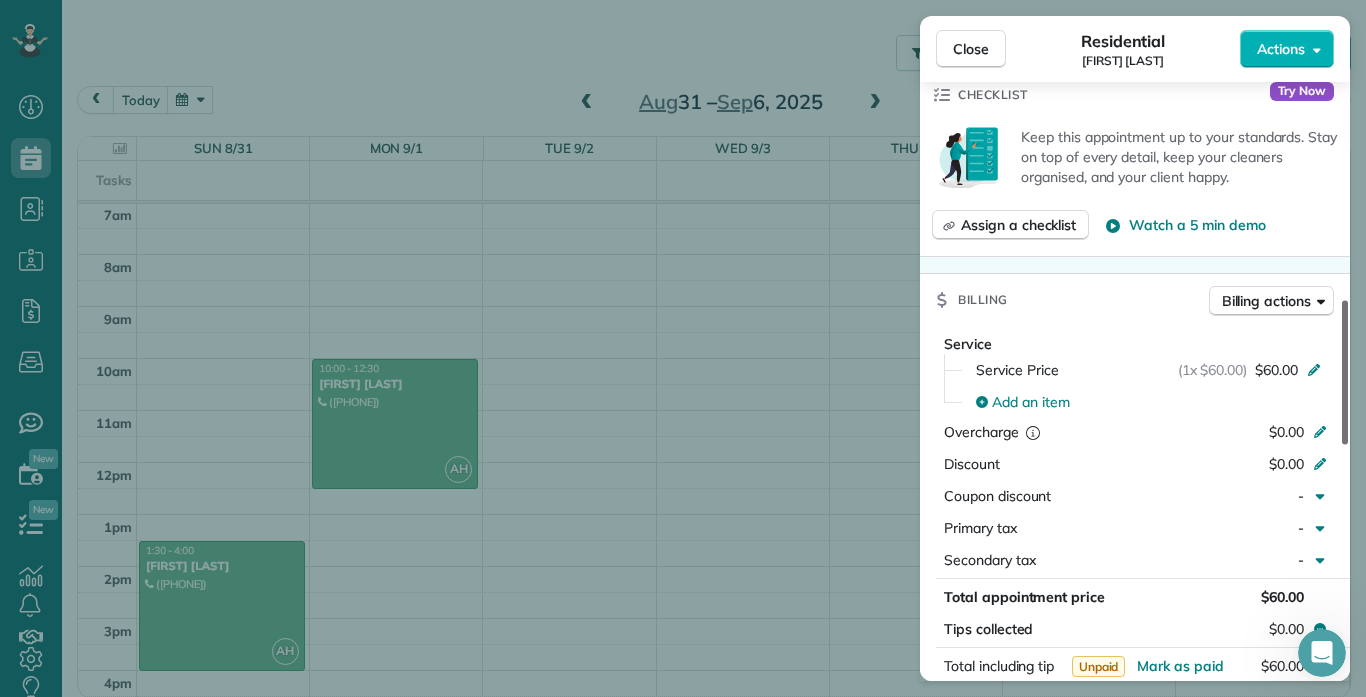 scroll, scrollTop: 763, scrollLeft: 0, axis: vertical 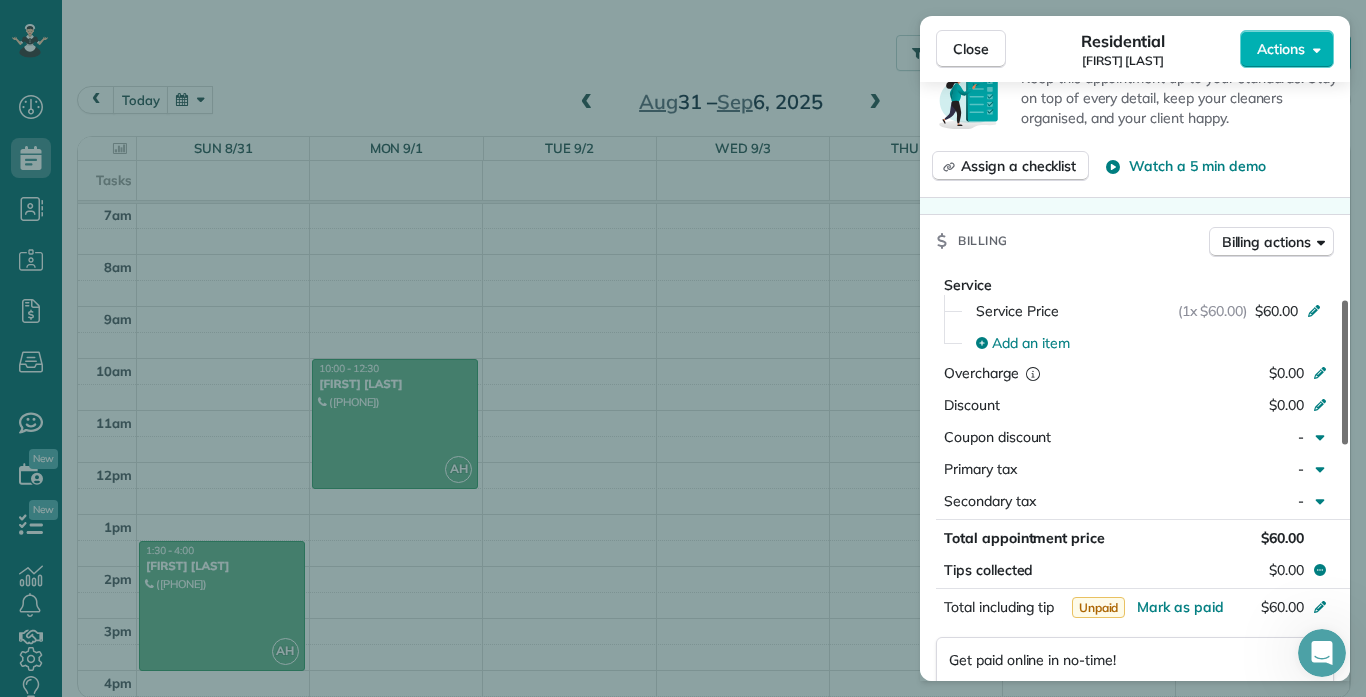 drag, startPoint x: 1346, startPoint y: 205, endPoint x: 1351, endPoint y: 388, distance: 183.0683 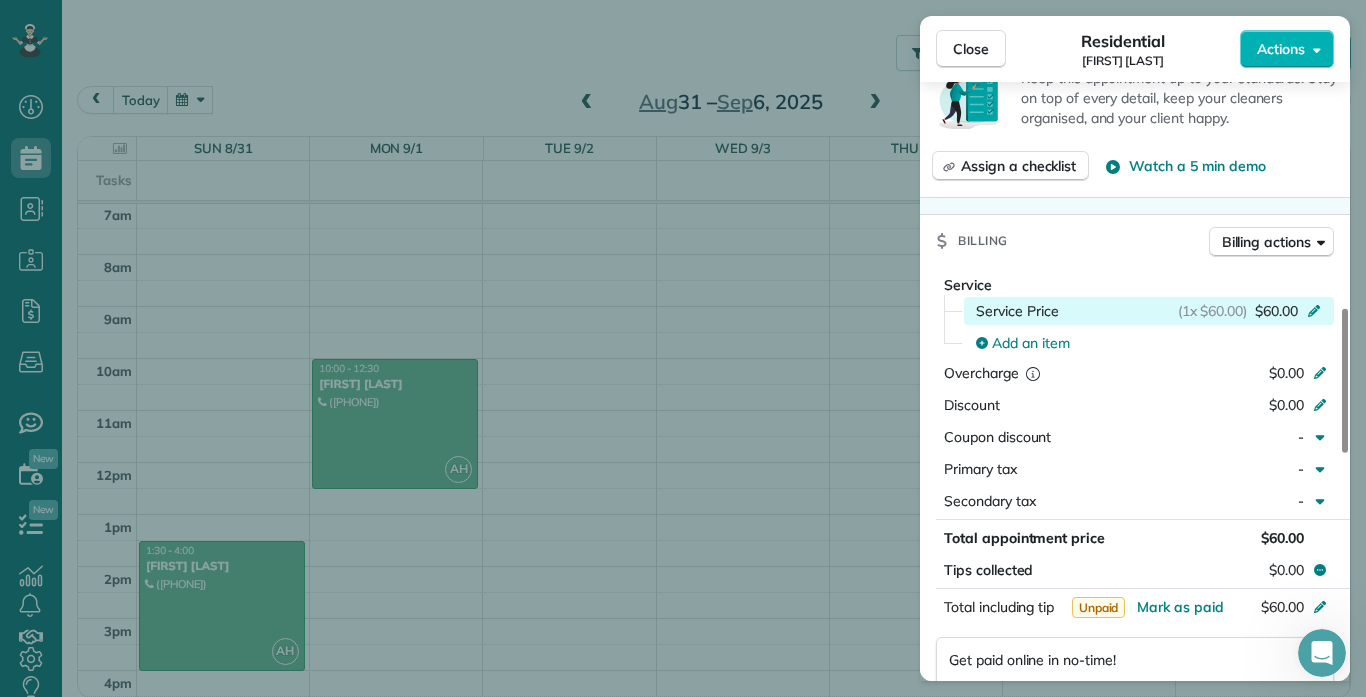 click 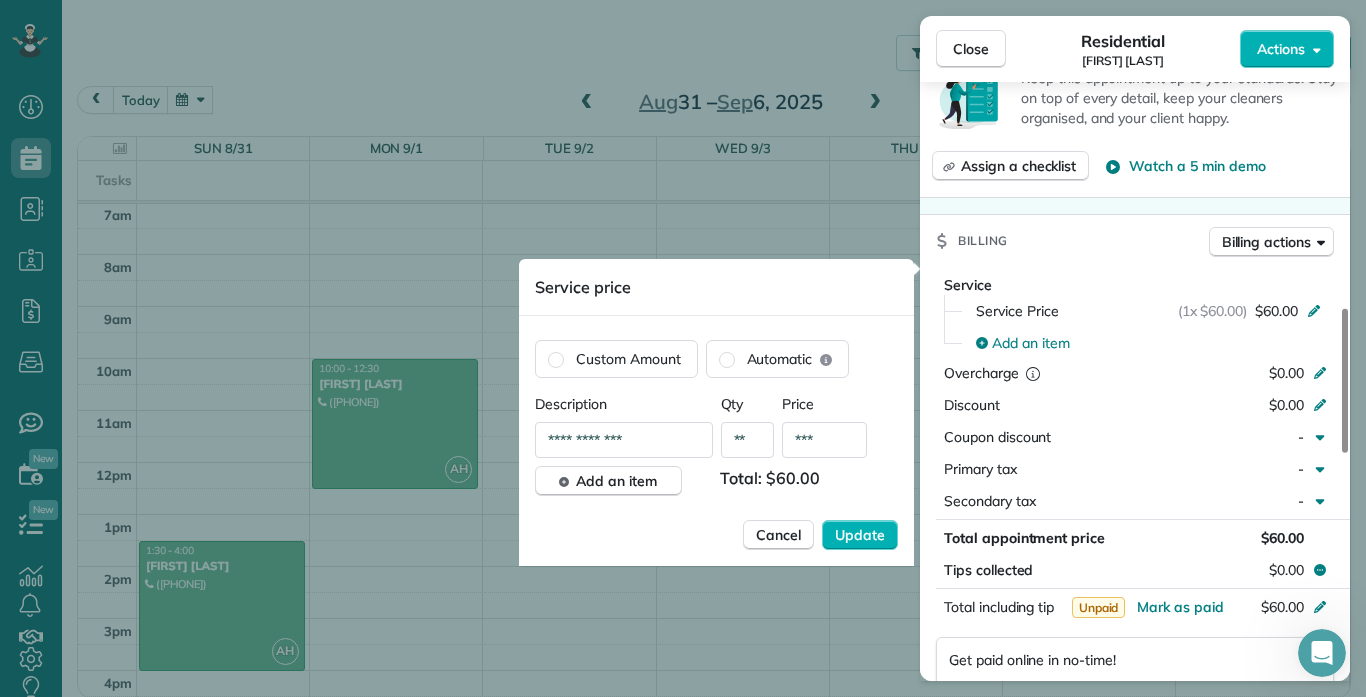 click on "***" at bounding box center (824, 440) 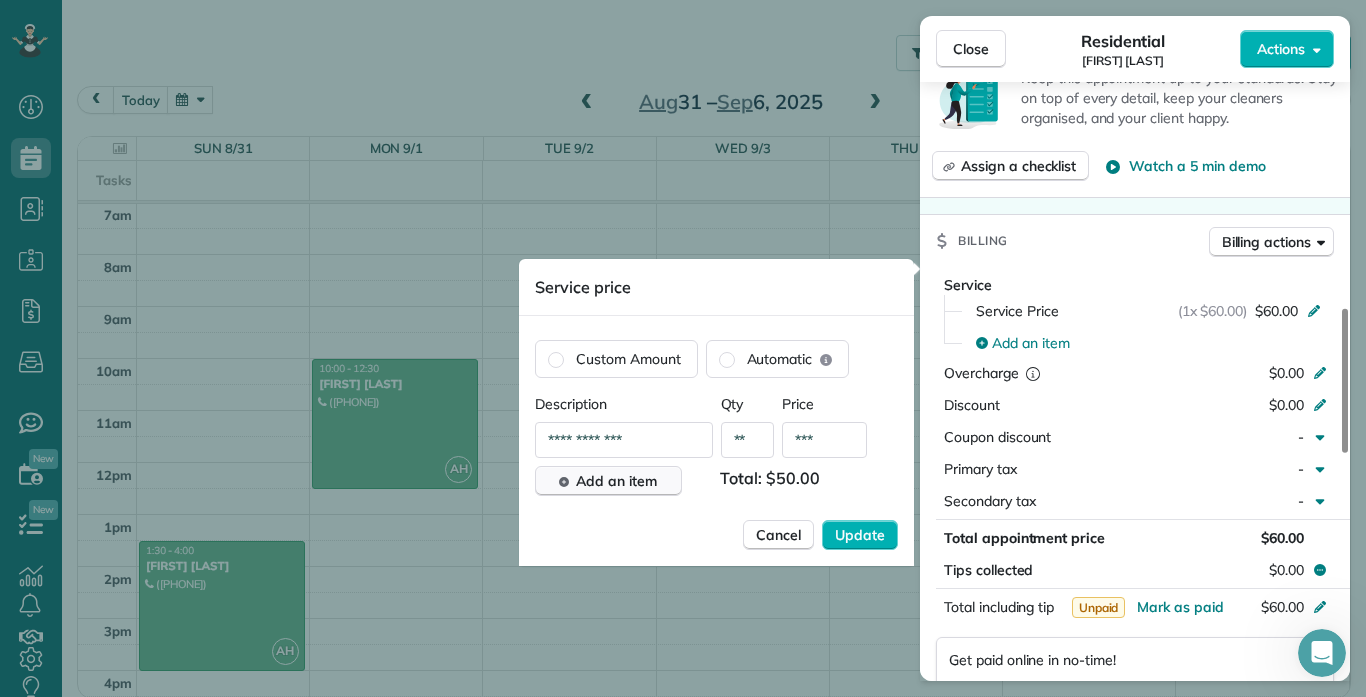 type on "***" 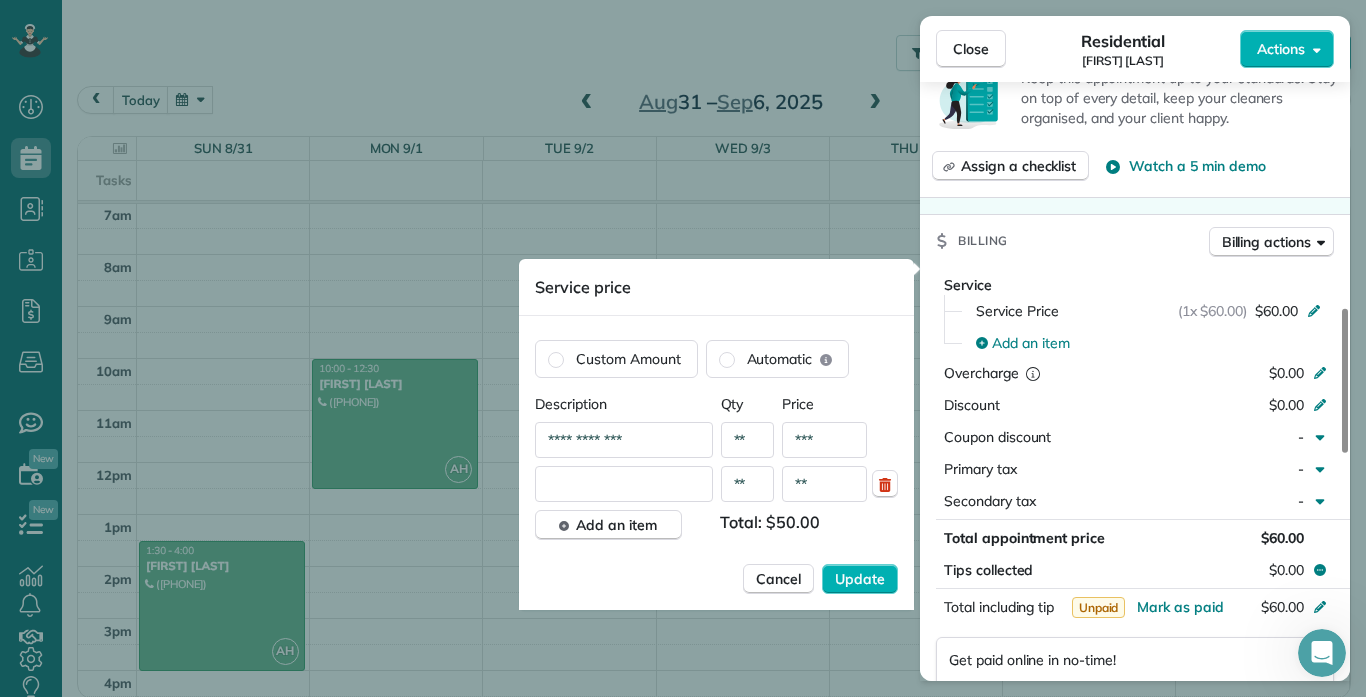 click on "**" at bounding box center [824, 484] 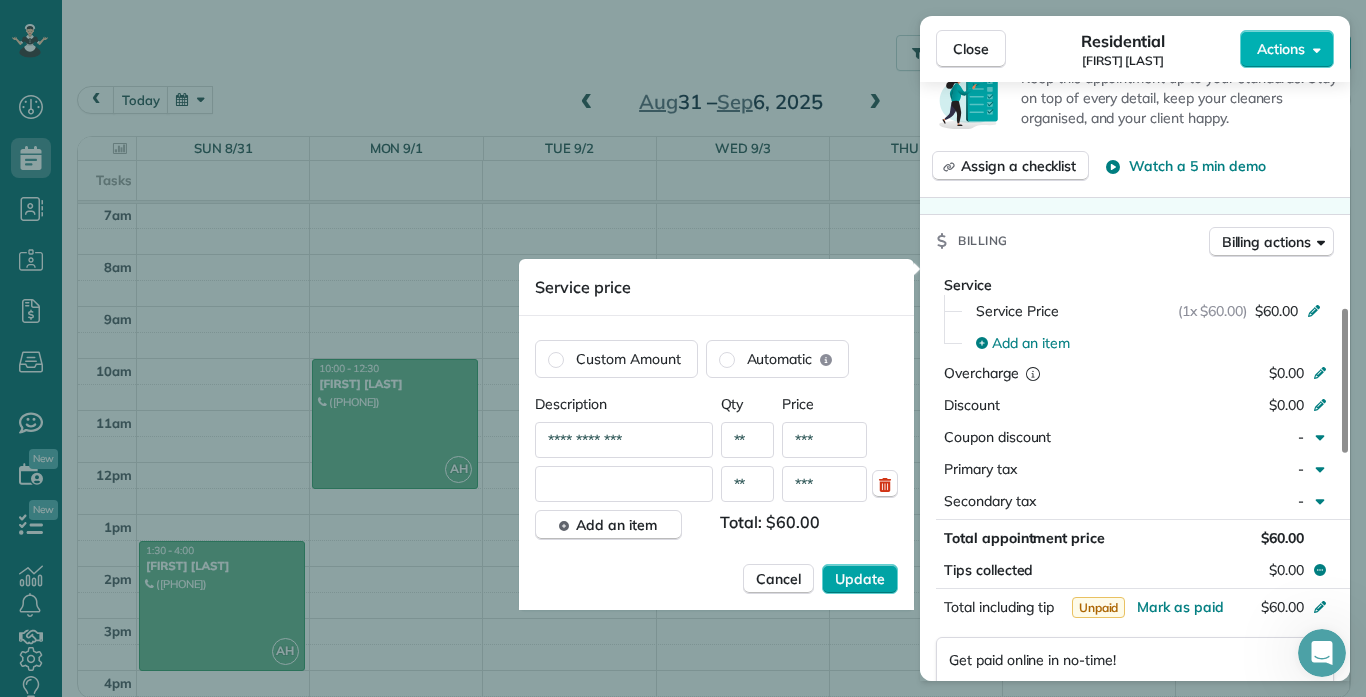 type on "***" 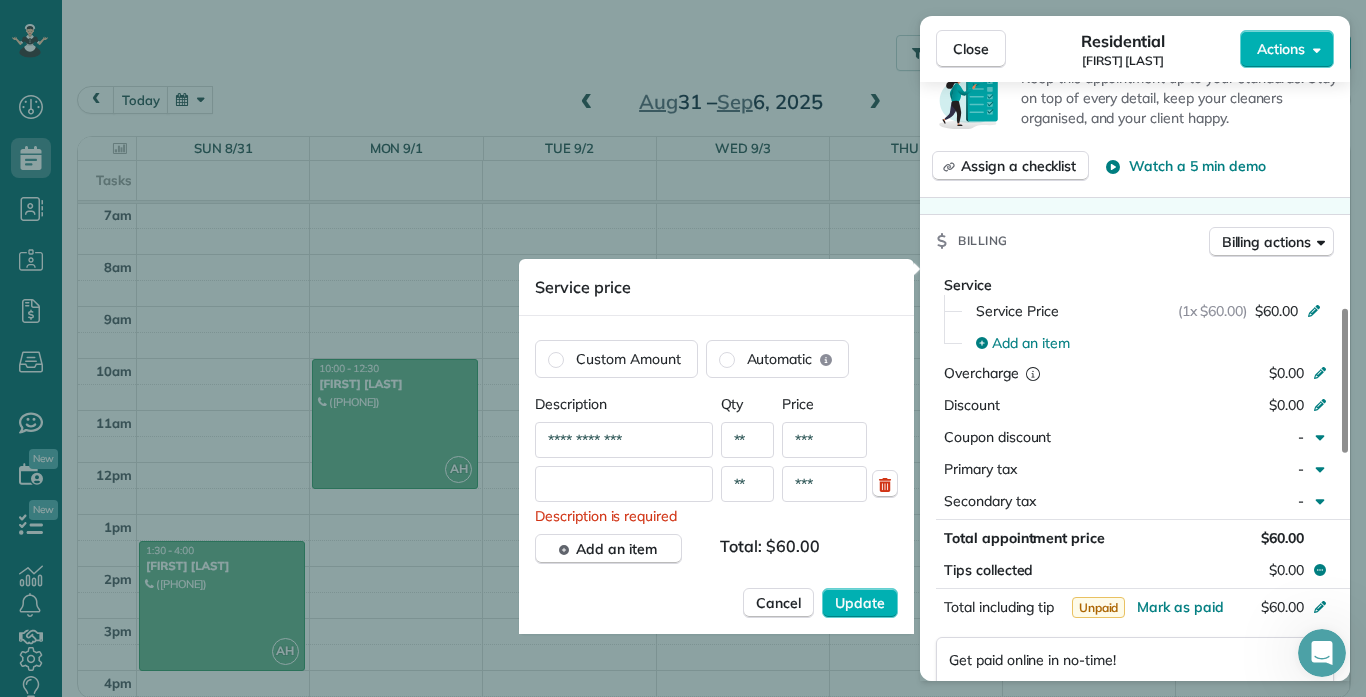 click at bounding box center (624, 484) 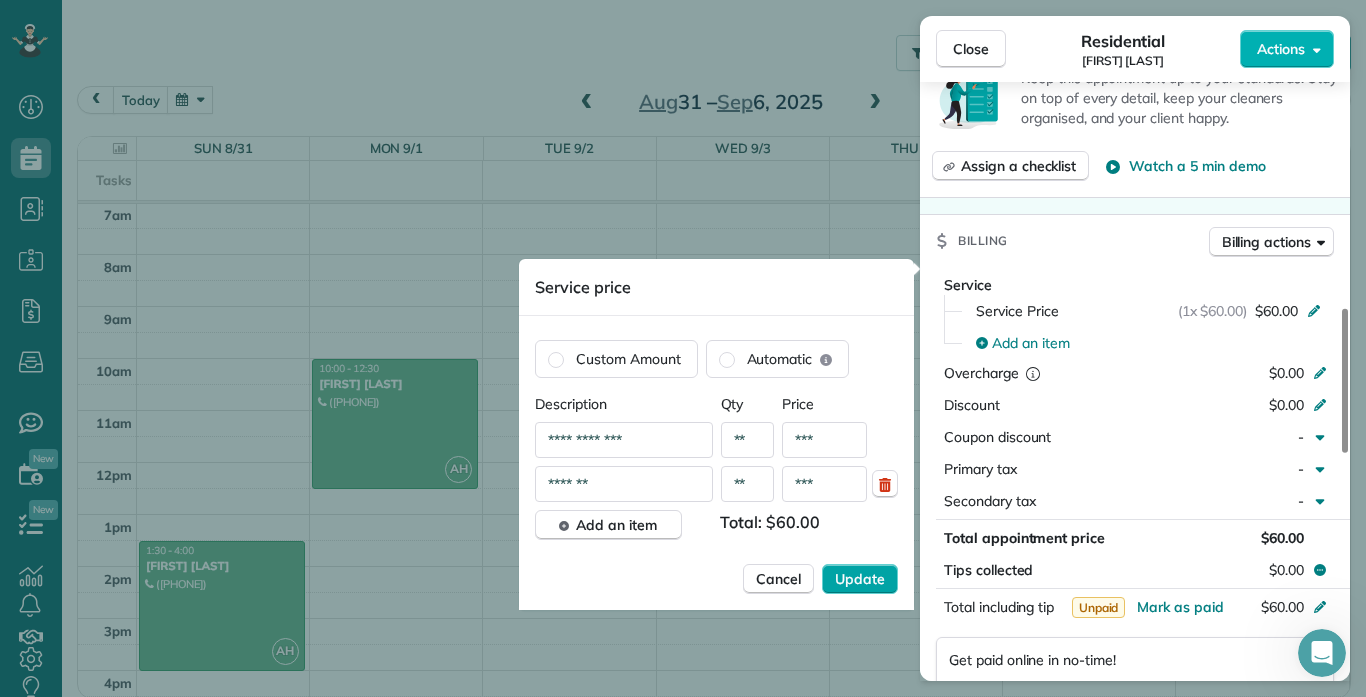 click on "Update" at bounding box center (860, 579) 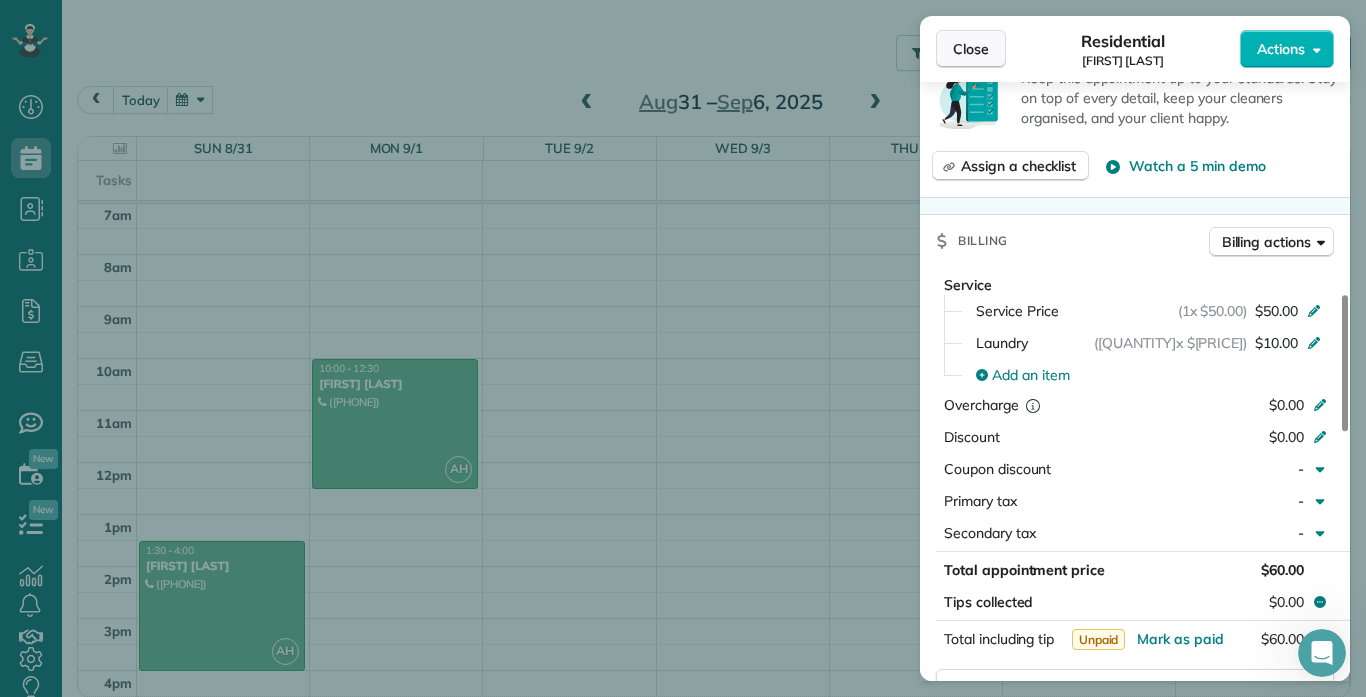 click on "Close" at bounding box center (971, 49) 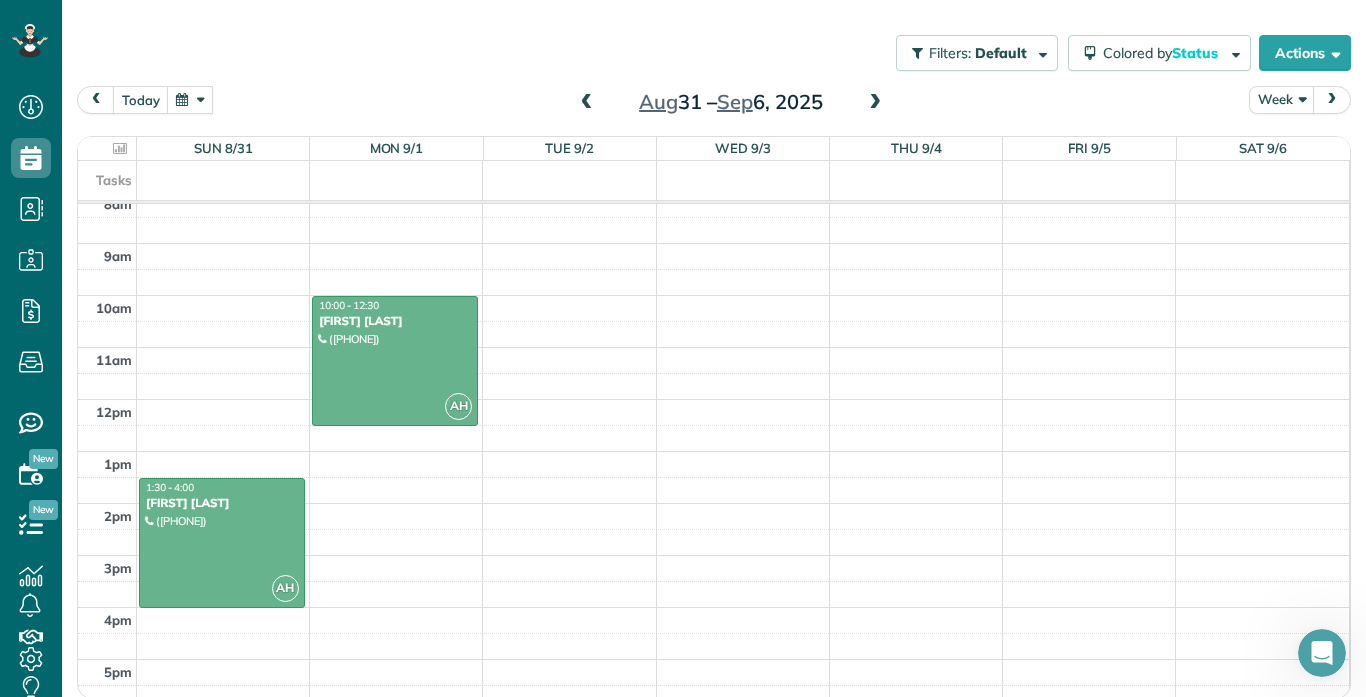 scroll, scrollTop: 449, scrollLeft: 0, axis: vertical 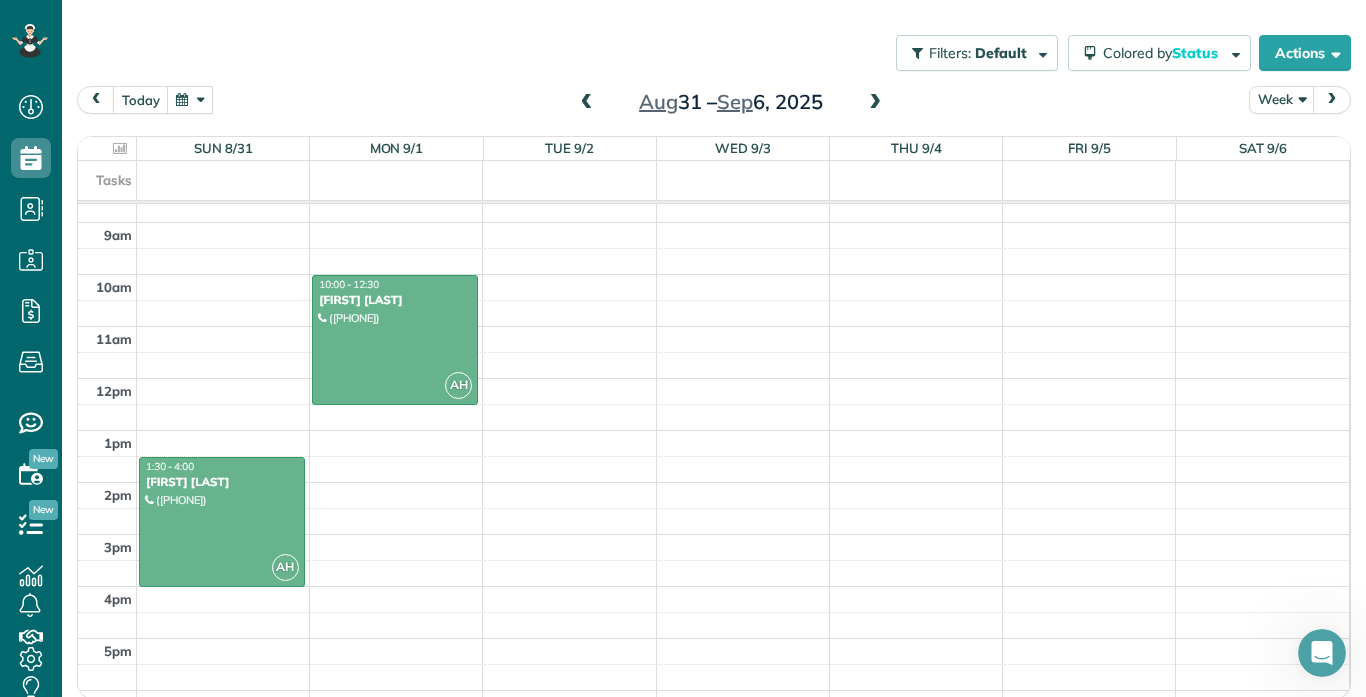 click on "12am 1am 2am 3am 4am 5am 6am 7am 8am 9am 10am 11am 12pm 1pm 2pm 3pm 4pm 5pm 6pm 7pm 8pm 9pm 10pm 11pm AH 1:30 - 4:00 [FIRST] [LAST] ([PHONE]) [NUMBER] [STREET] Unit 1 [CITY], [STATE] AH 10:00 - 12:30 [FIRST] [LAST] ([PHONE]) [NUMBER] [STREET] Unit 1 [CITY], [STATE] [POSTAL_CODE]" at bounding box center (713, 378) 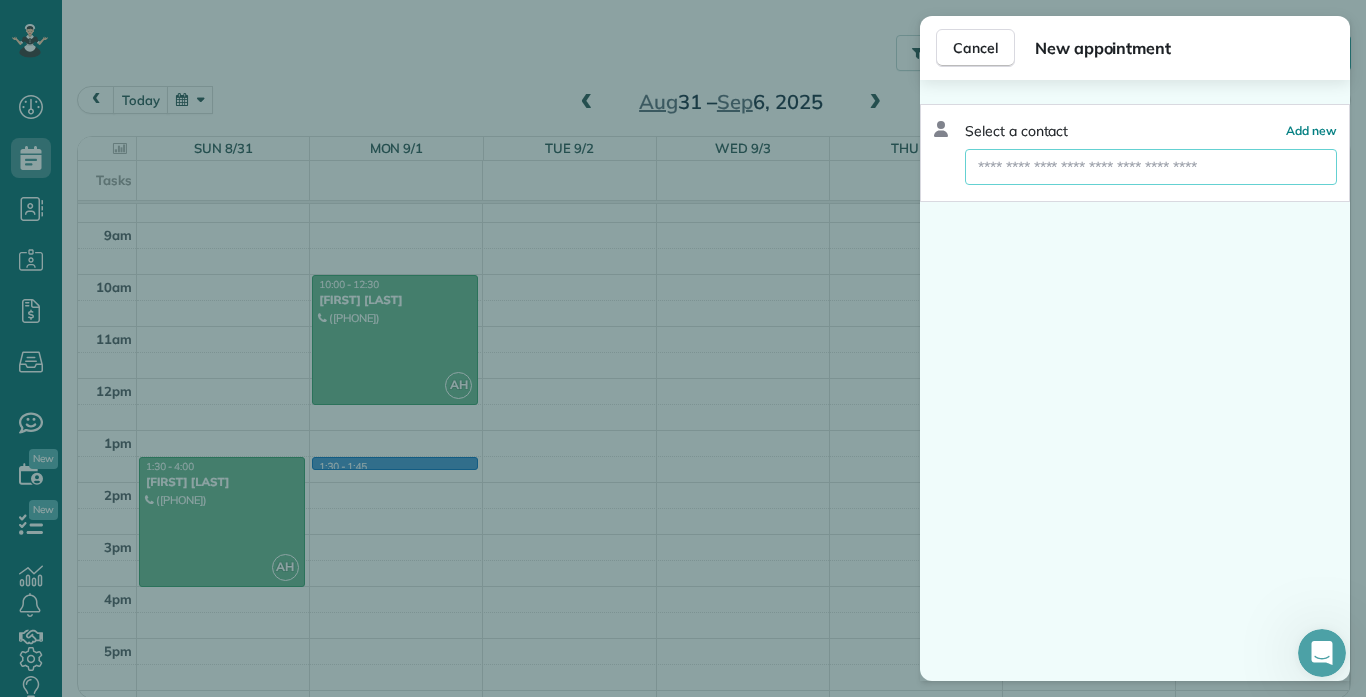 click at bounding box center (1151, 167) 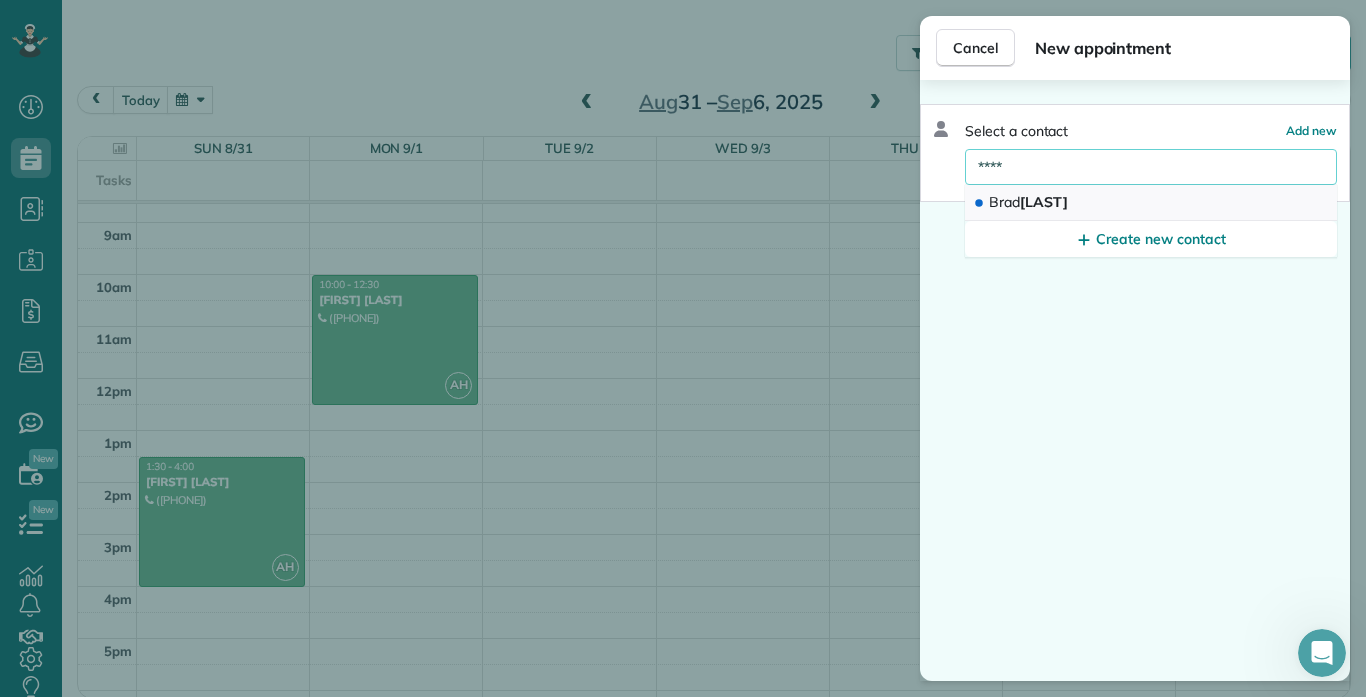 type on "****" 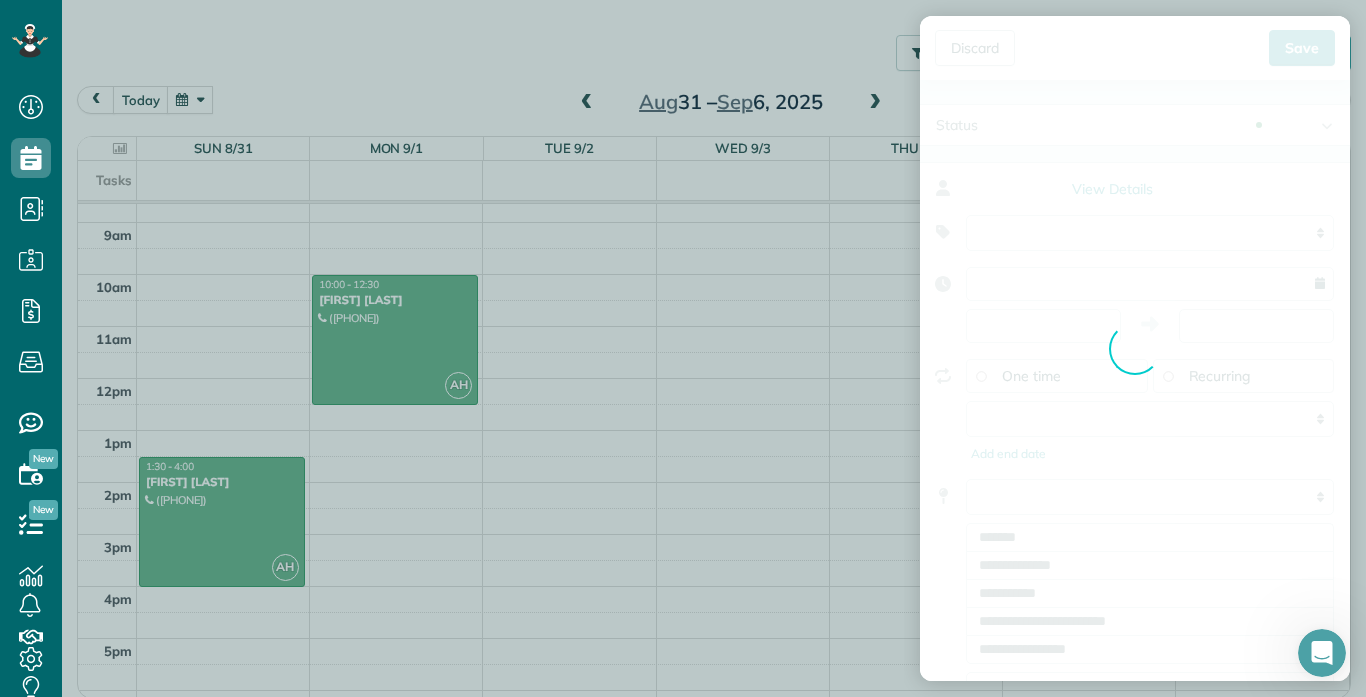 type on "**********" 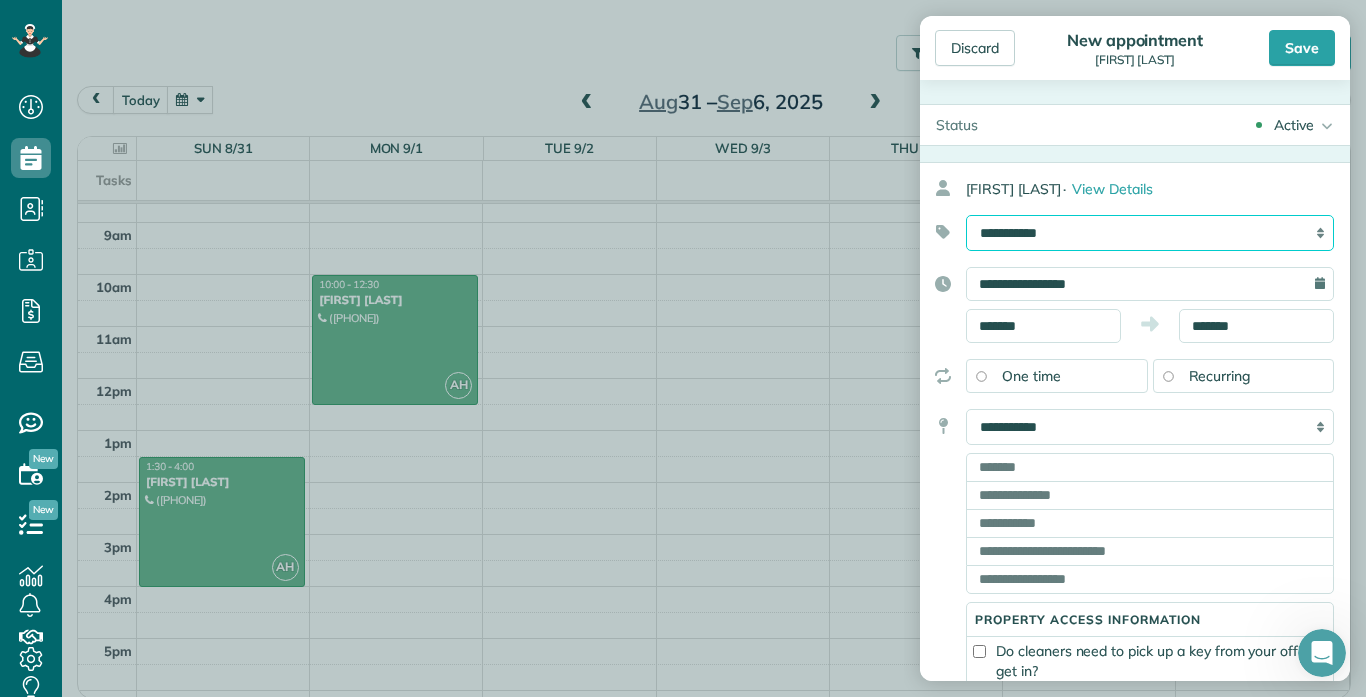 click on "**********" at bounding box center [1150, 233] 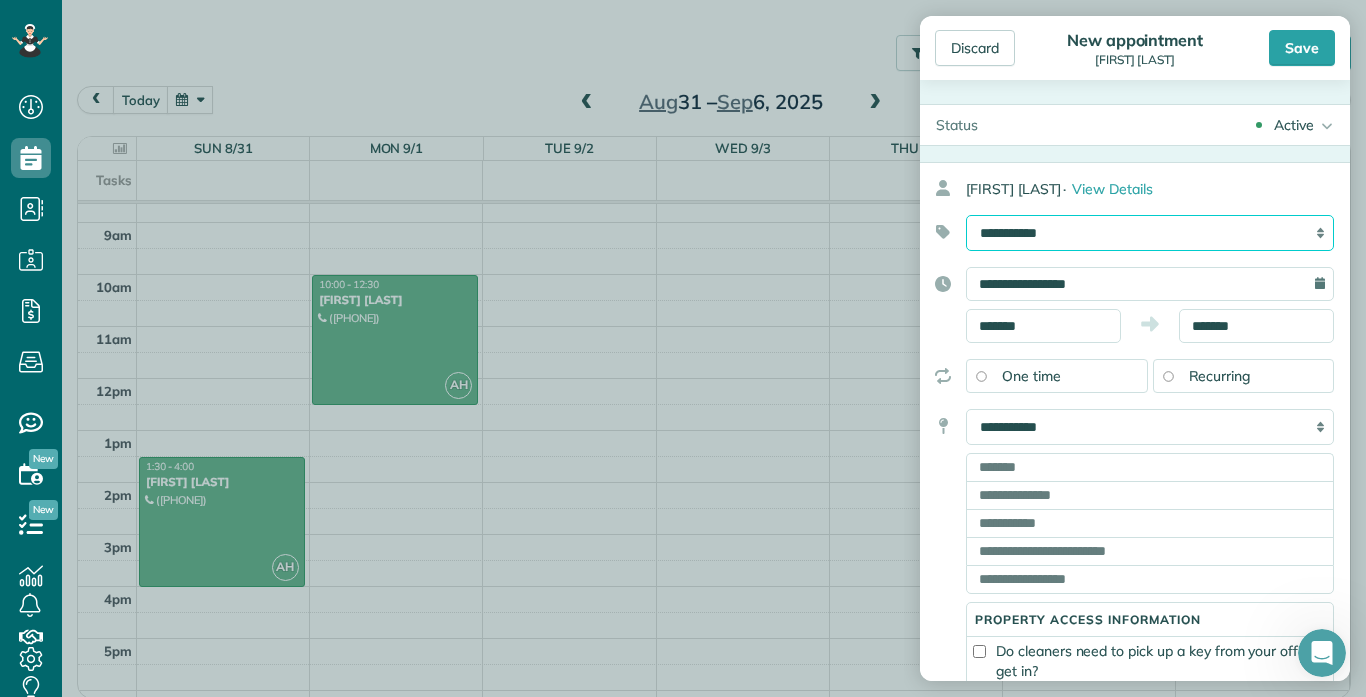 select on "******" 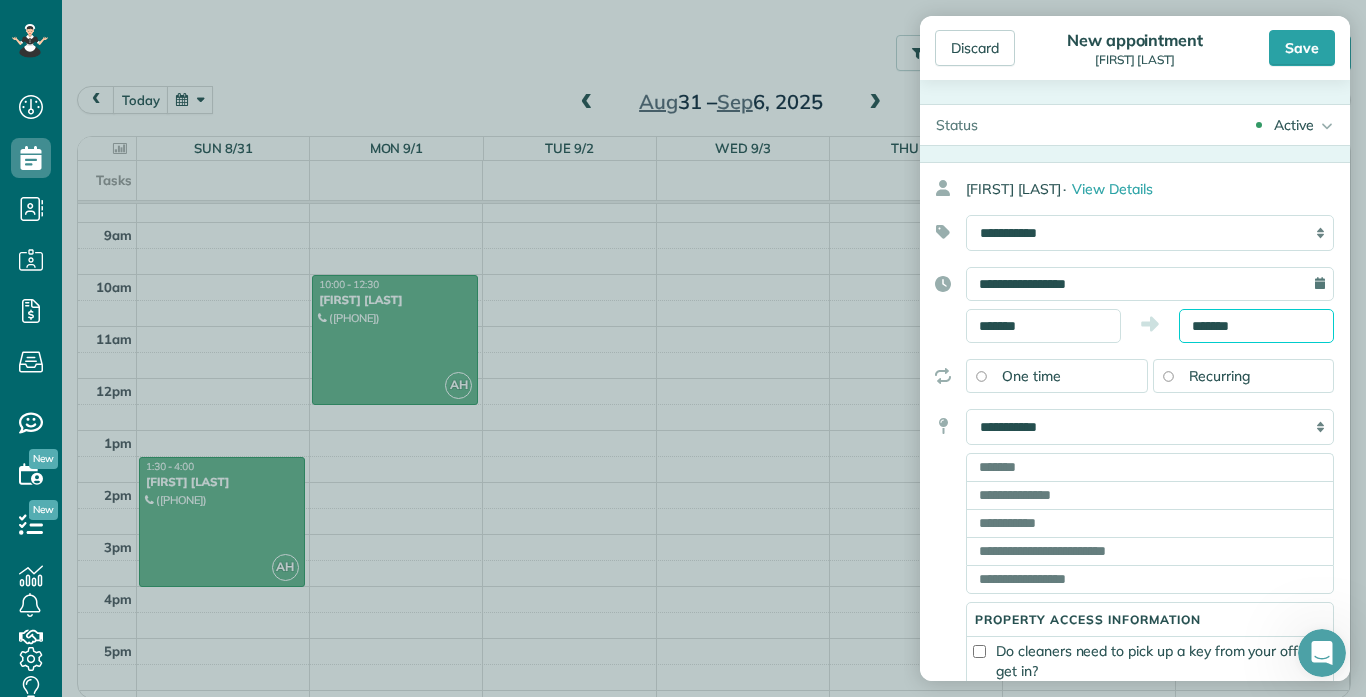 click on "*******" at bounding box center (1256, 326) 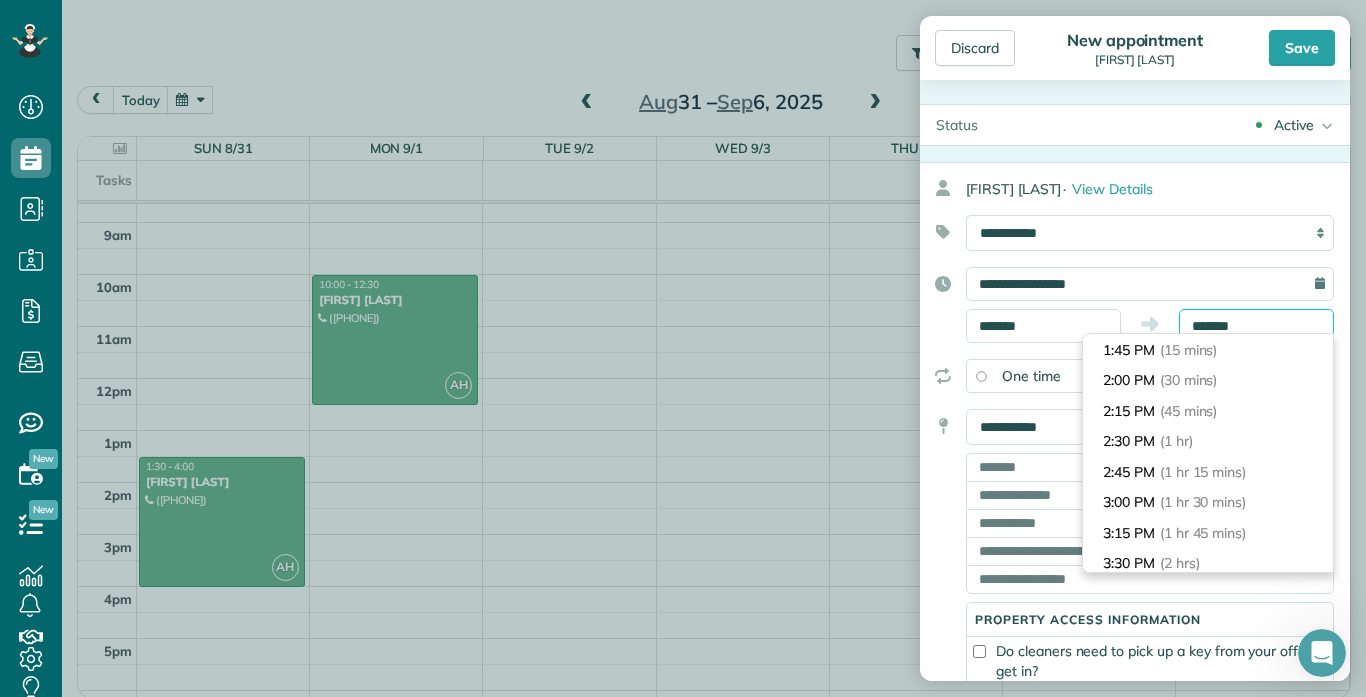 scroll, scrollTop: 366, scrollLeft: 0, axis: vertical 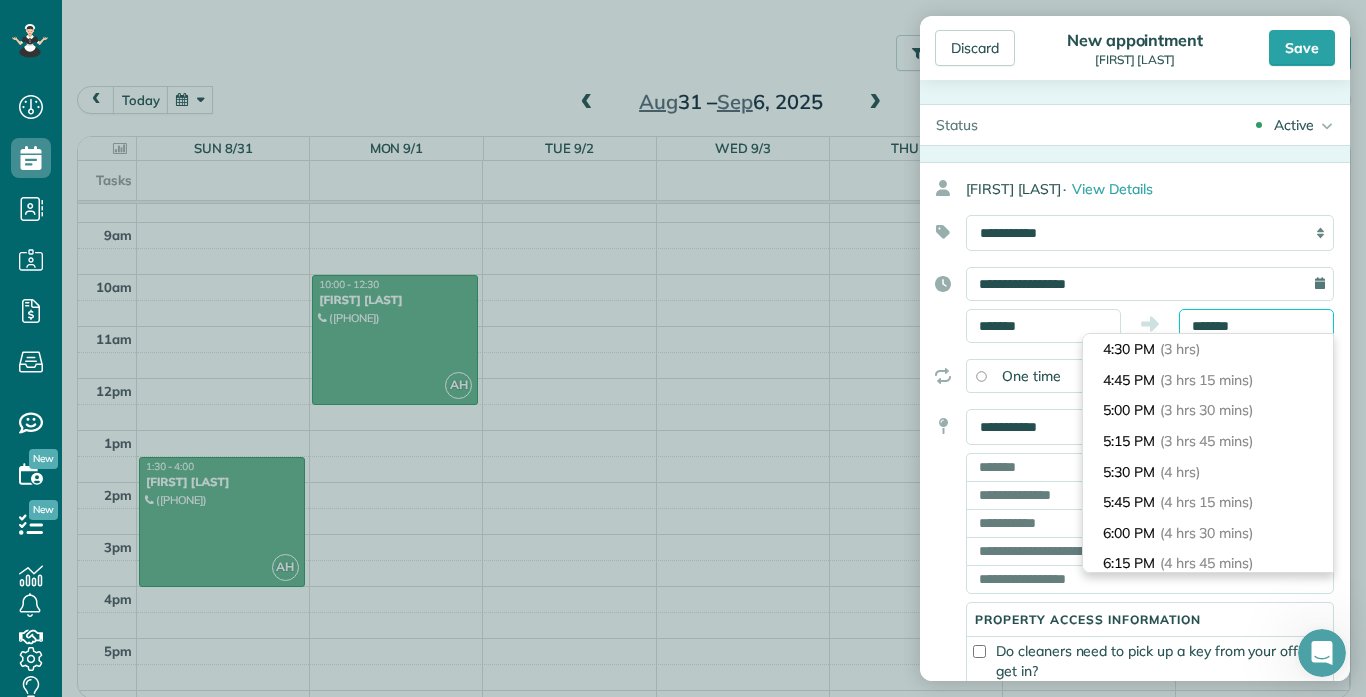 click on "*******" at bounding box center (1256, 326) 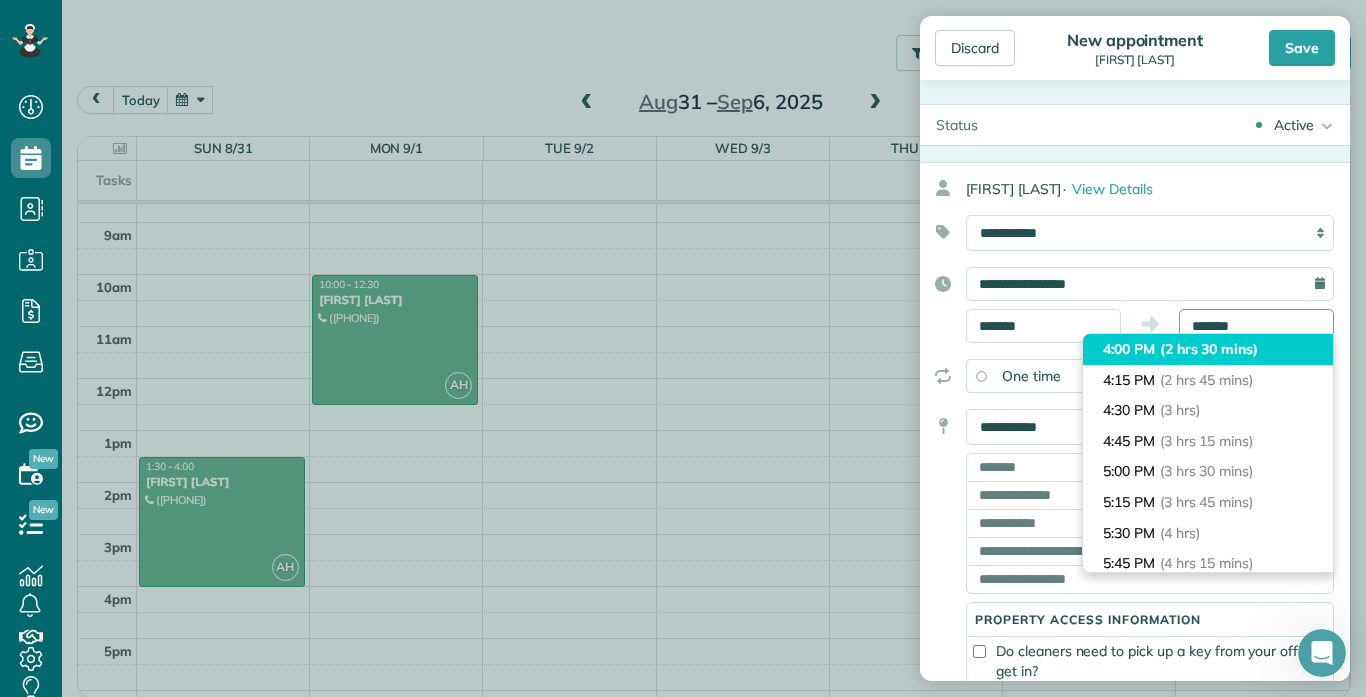type on "*******" 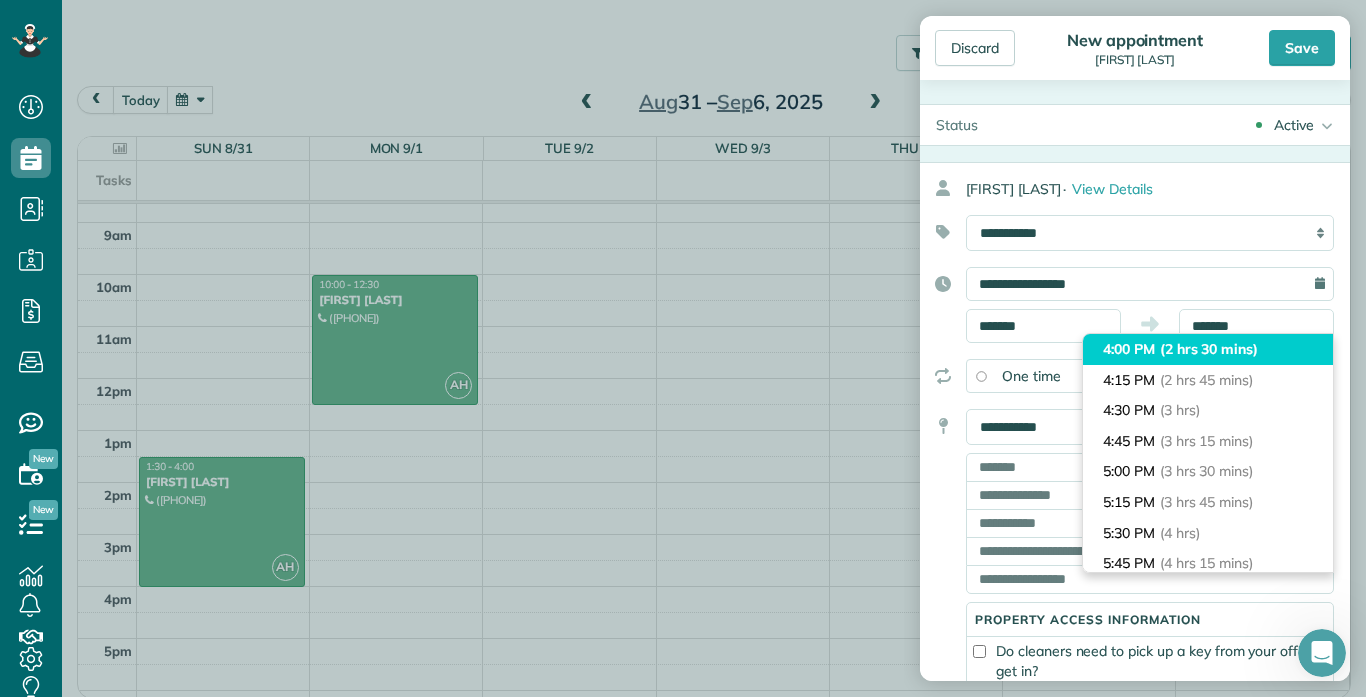 click on "(2 hrs 30 mins)" at bounding box center (1209, 349) 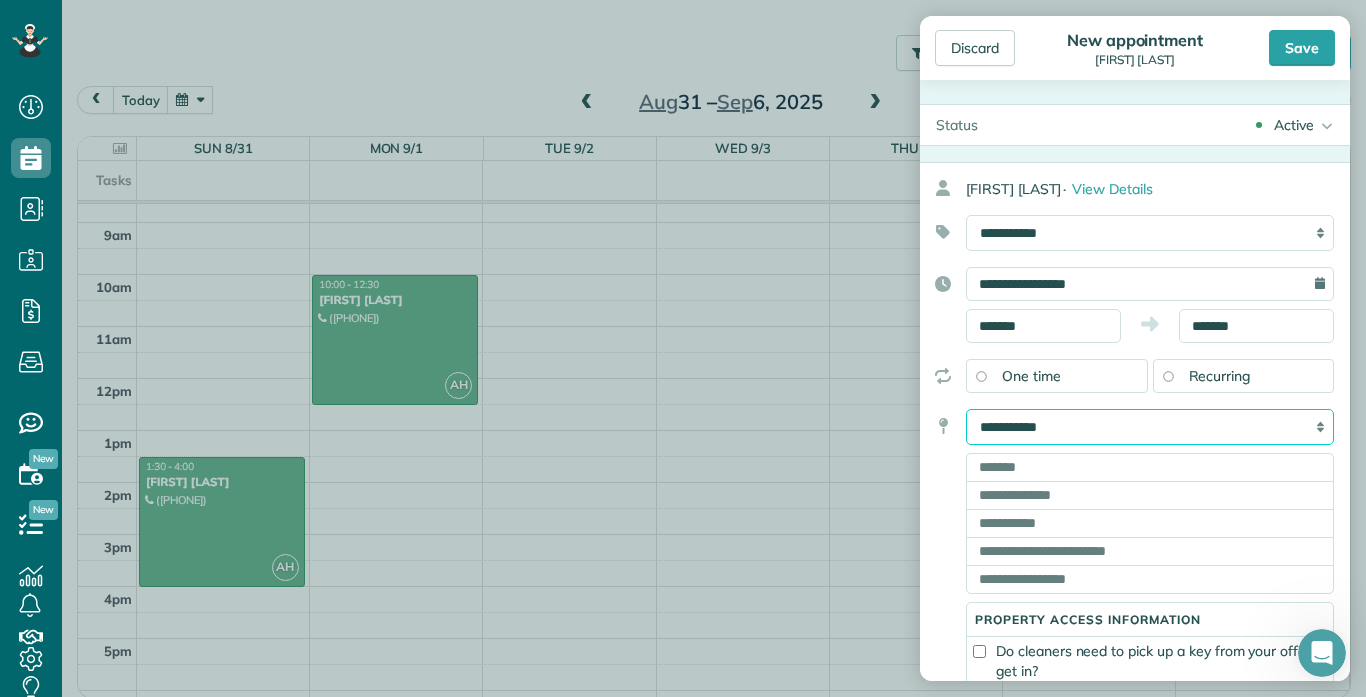 click on "**********" at bounding box center (1150, 427) 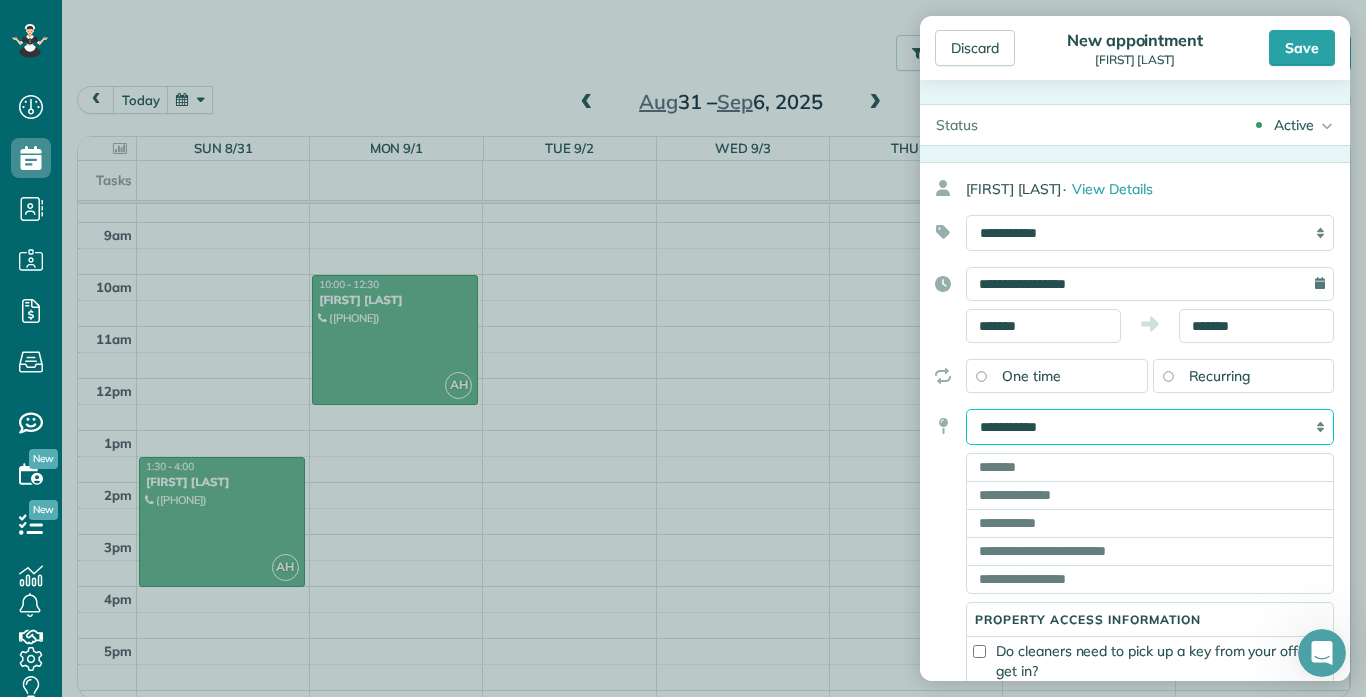 select on "*******" 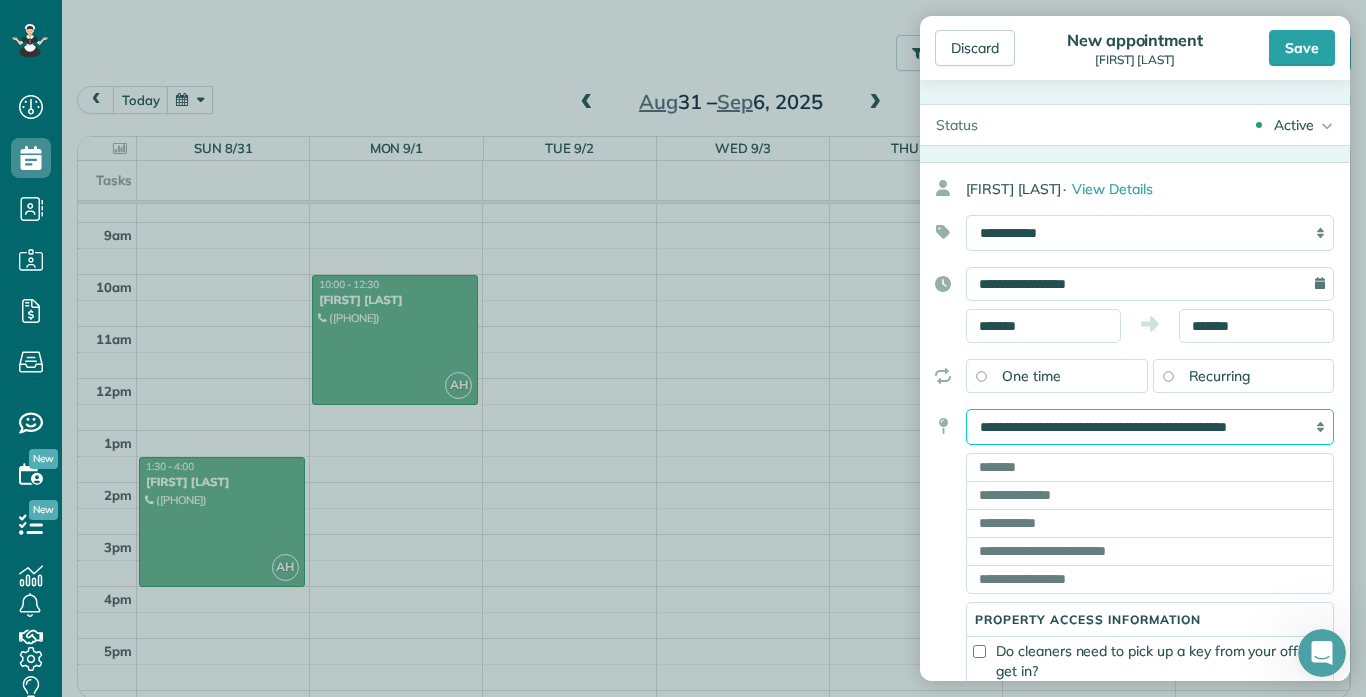 click on "**********" at bounding box center (1150, 427) 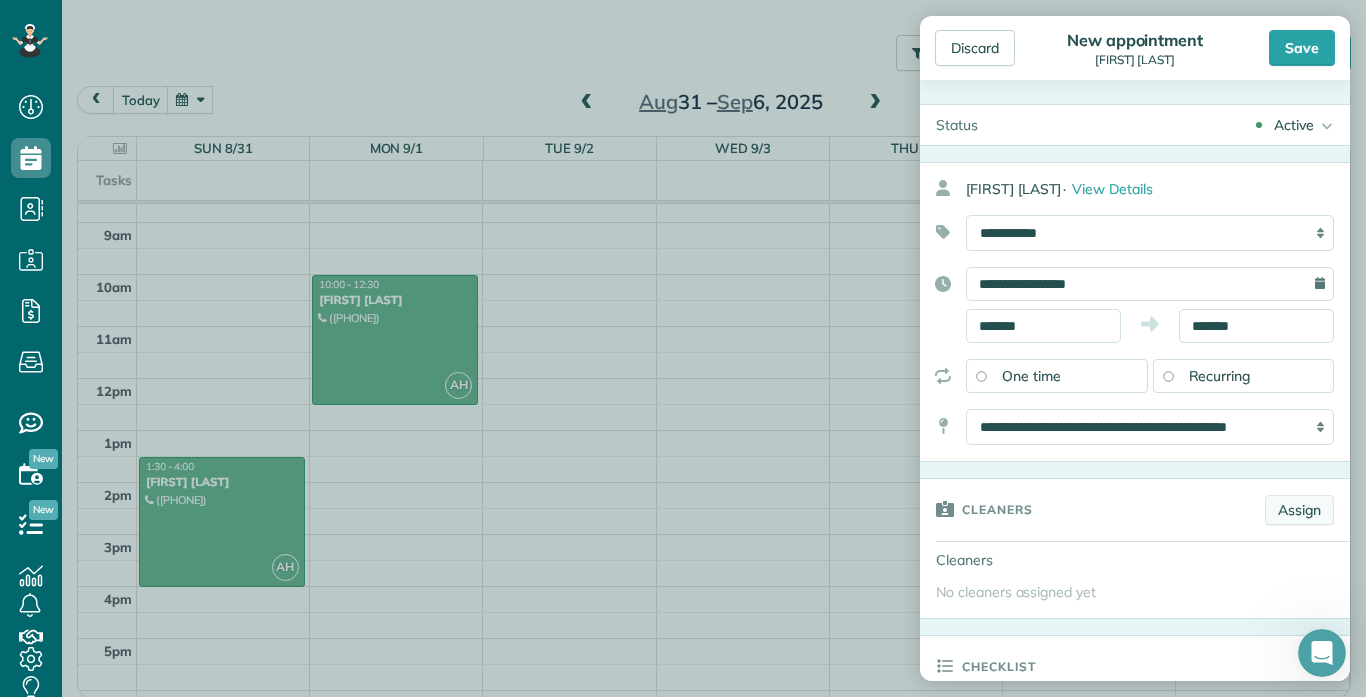 click on "Assign" at bounding box center [1299, 510] 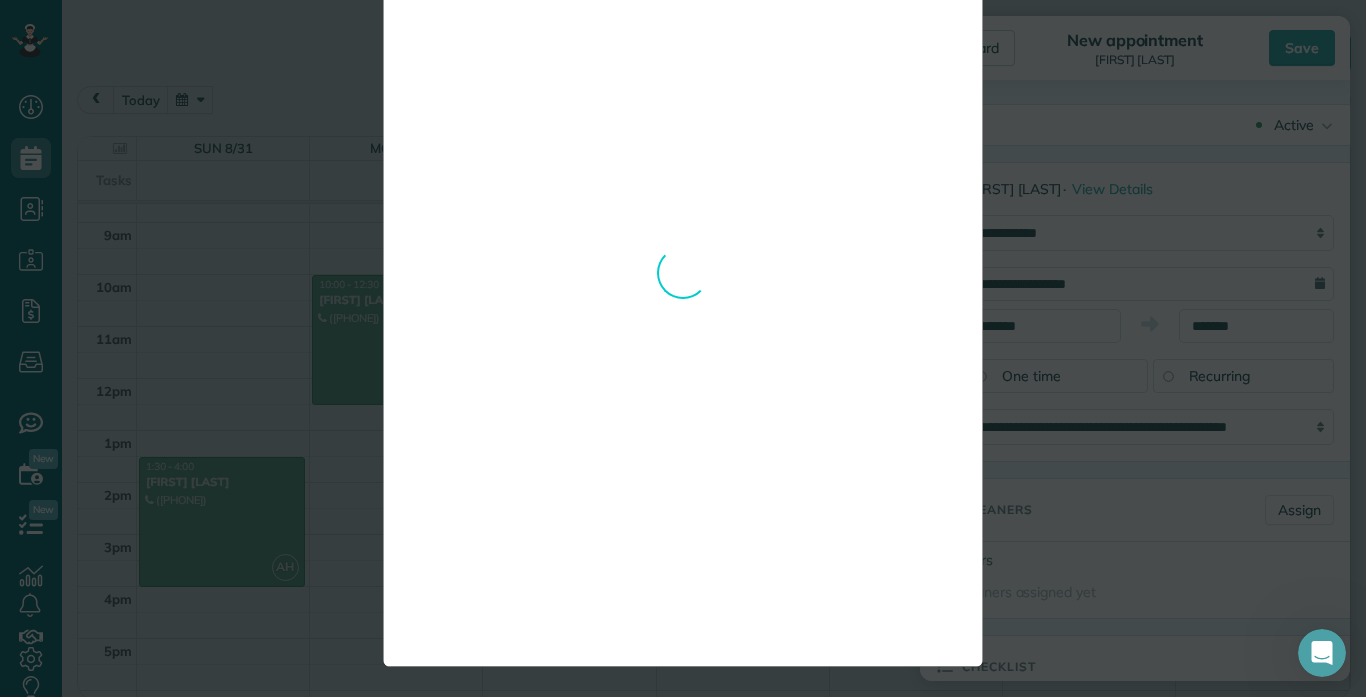 scroll, scrollTop: 0, scrollLeft: 0, axis: both 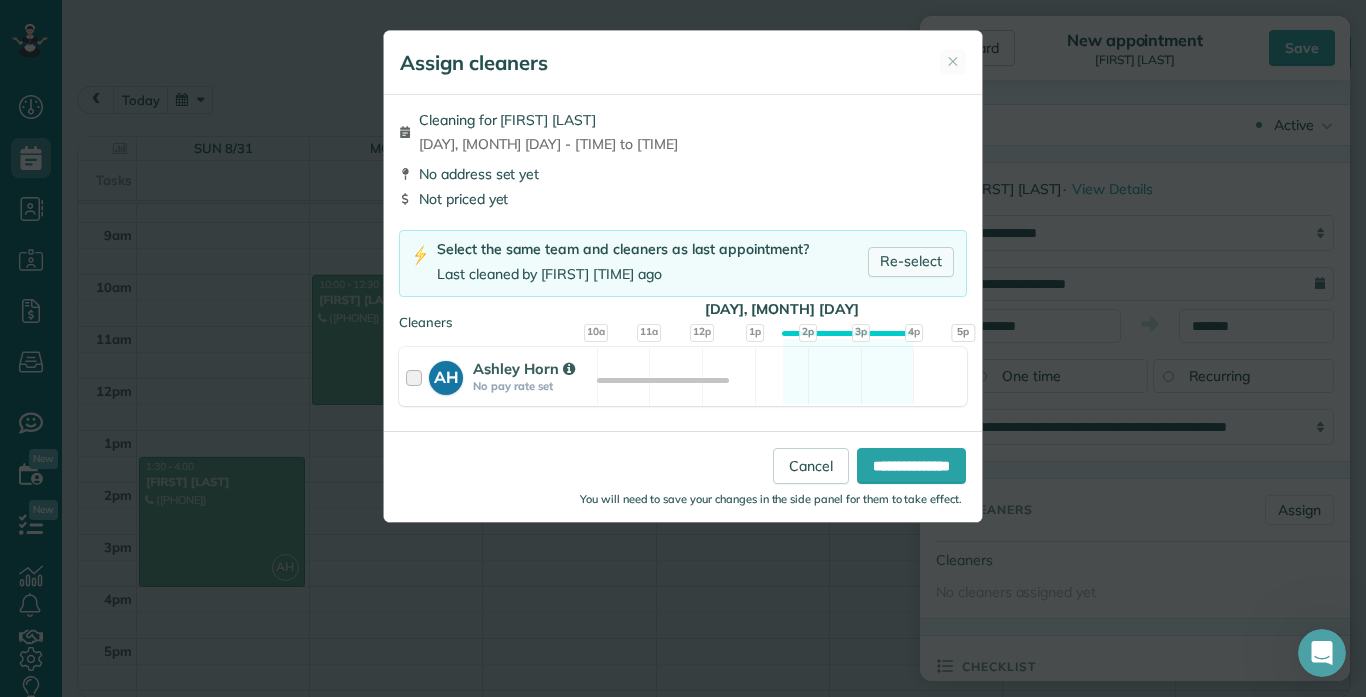 click on "Re-select" at bounding box center [911, 262] 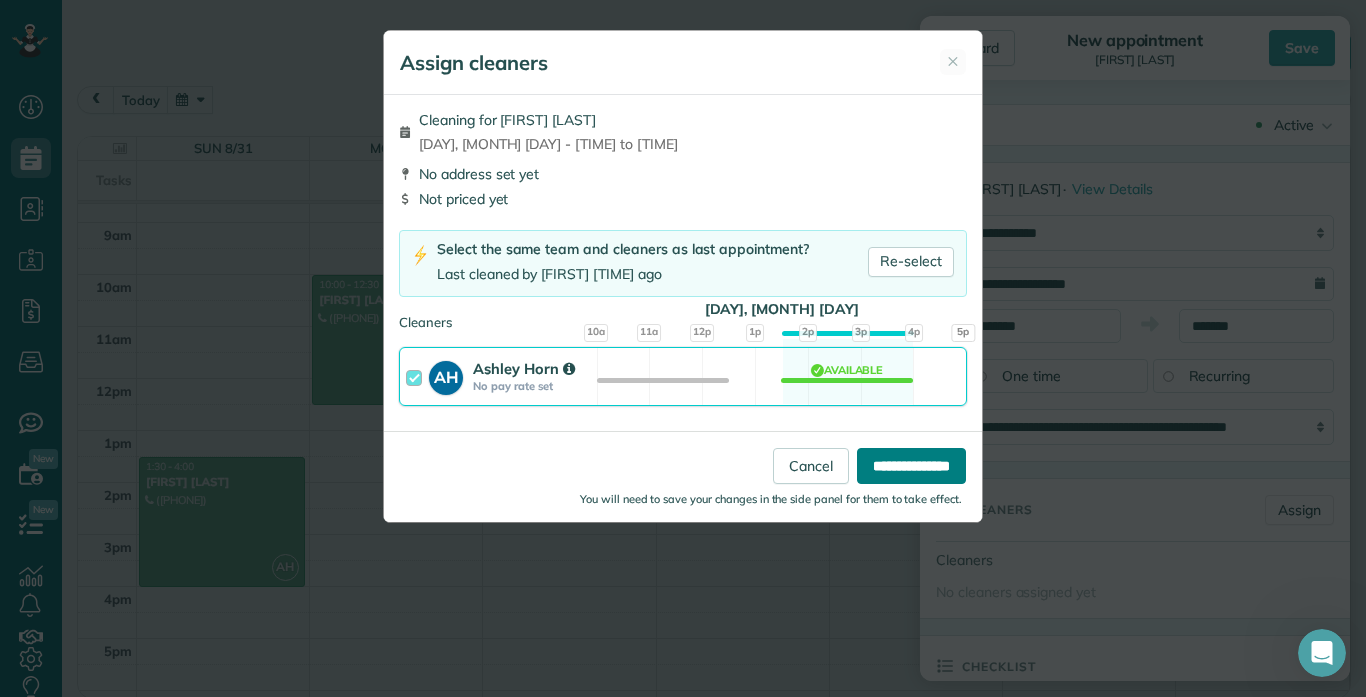 click on "**********" at bounding box center (911, 466) 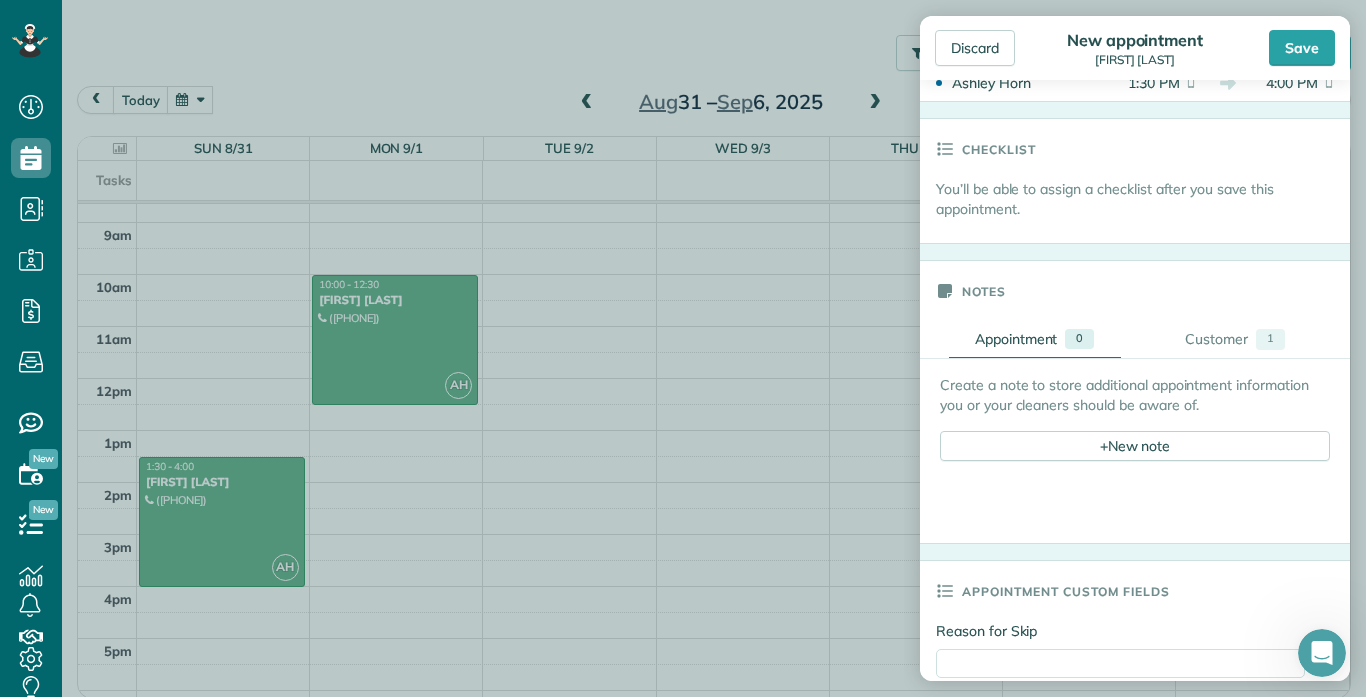 scroll, scrollTop: 574, scrollLeft: 0, axis: vertical 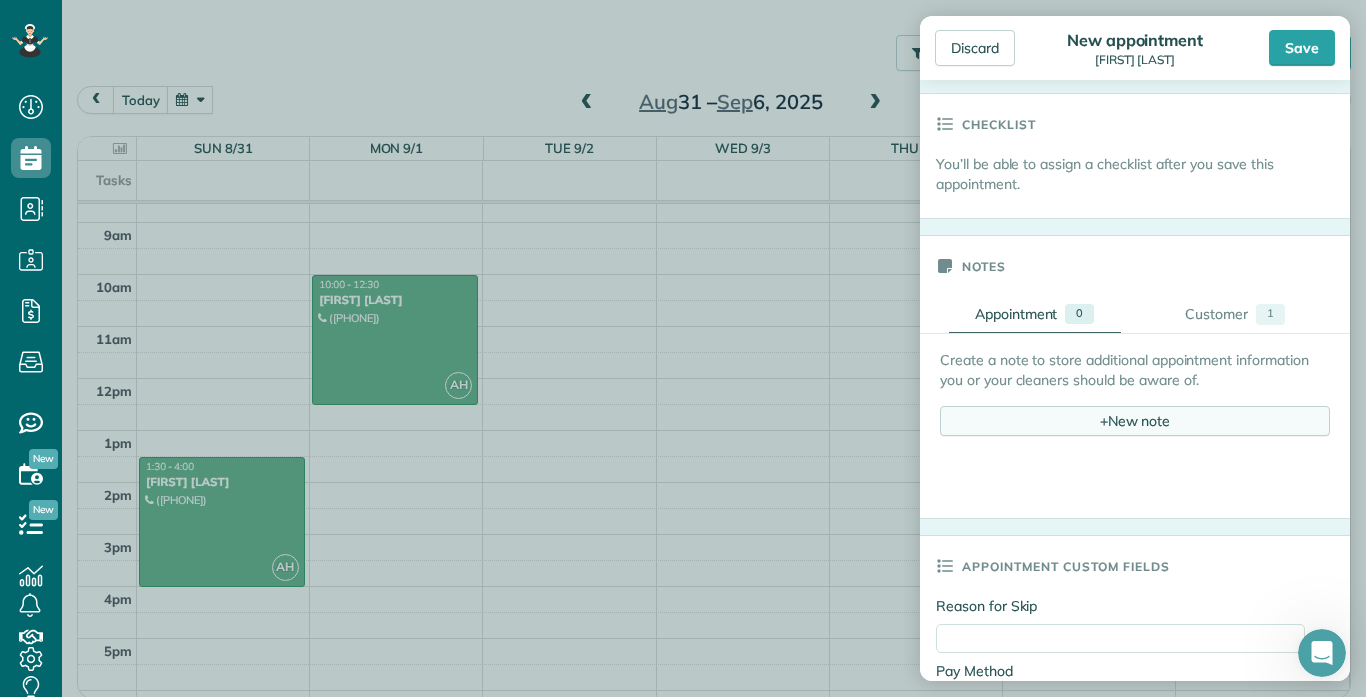 click on "+" at bounding box center (1104, 420) 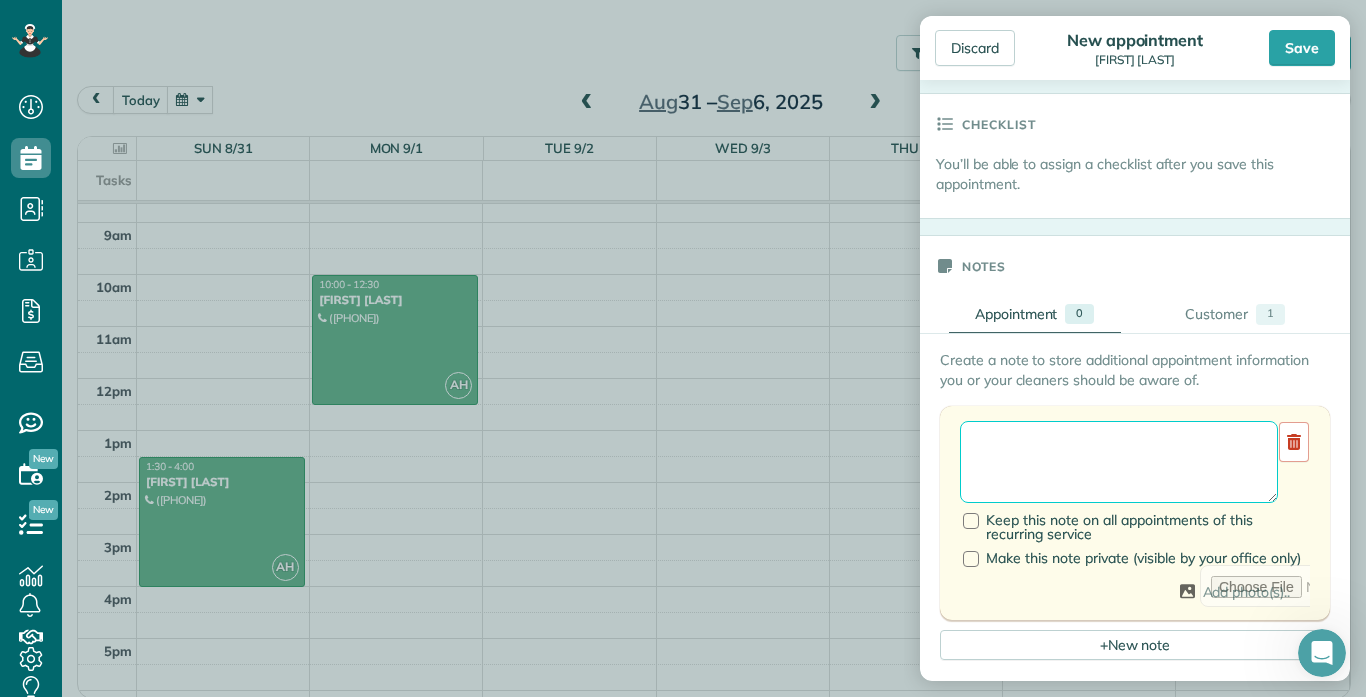 click at bounding box center [1119, 462] 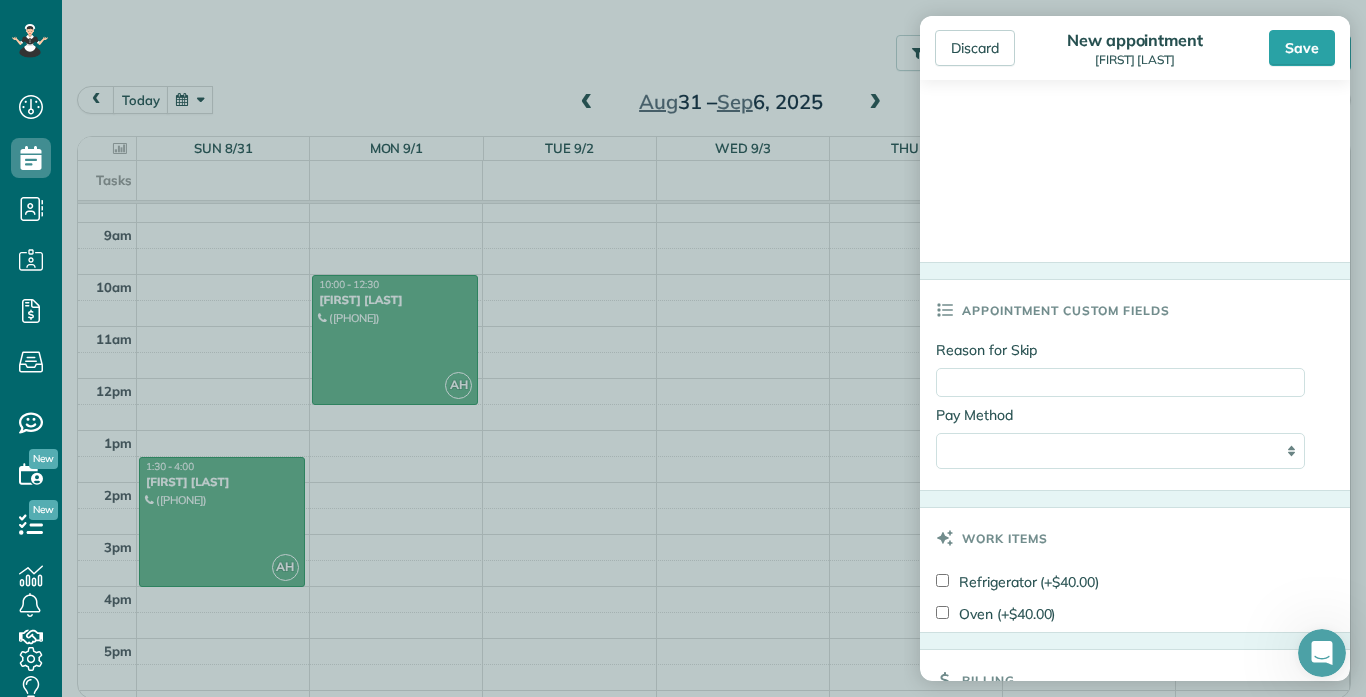 scroll, scrollTop: 1417, scrollLeft: 0, axis: vertical 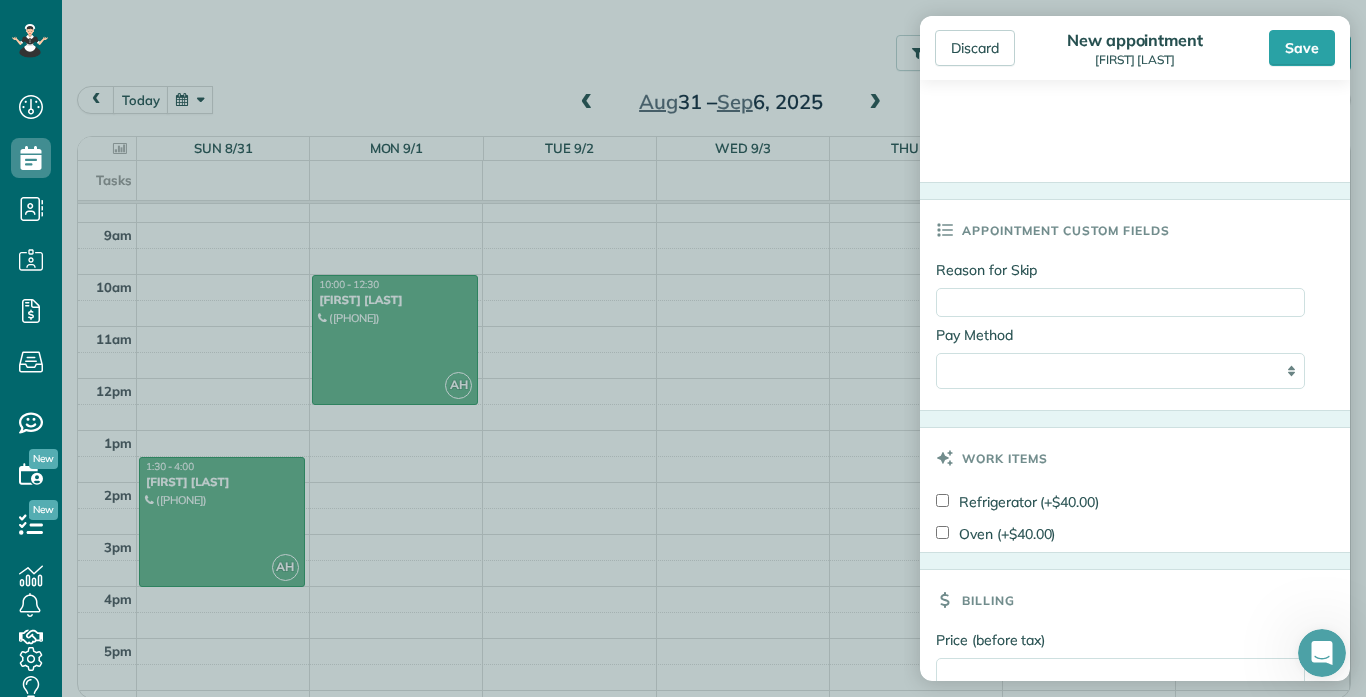 type on "**********" 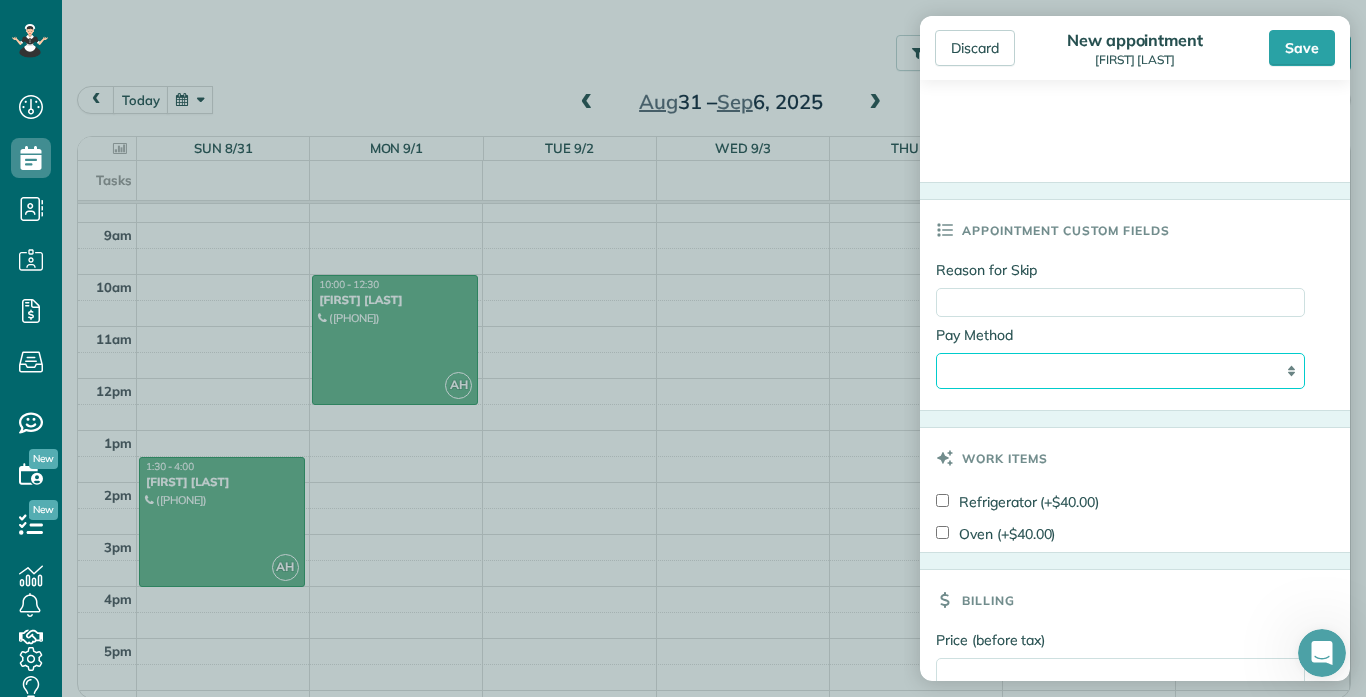 click on "**********" at bounding box center (1120, 371) 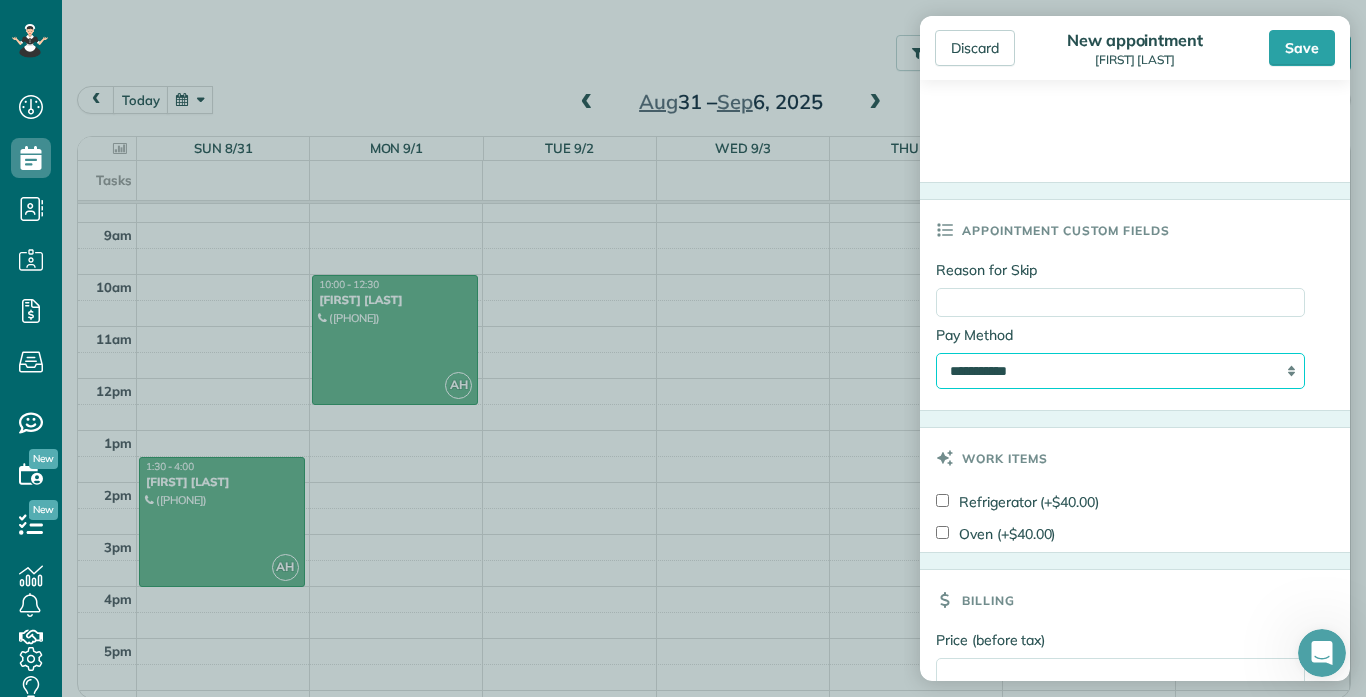 click on "**********" at bounding box center [1120, 371] 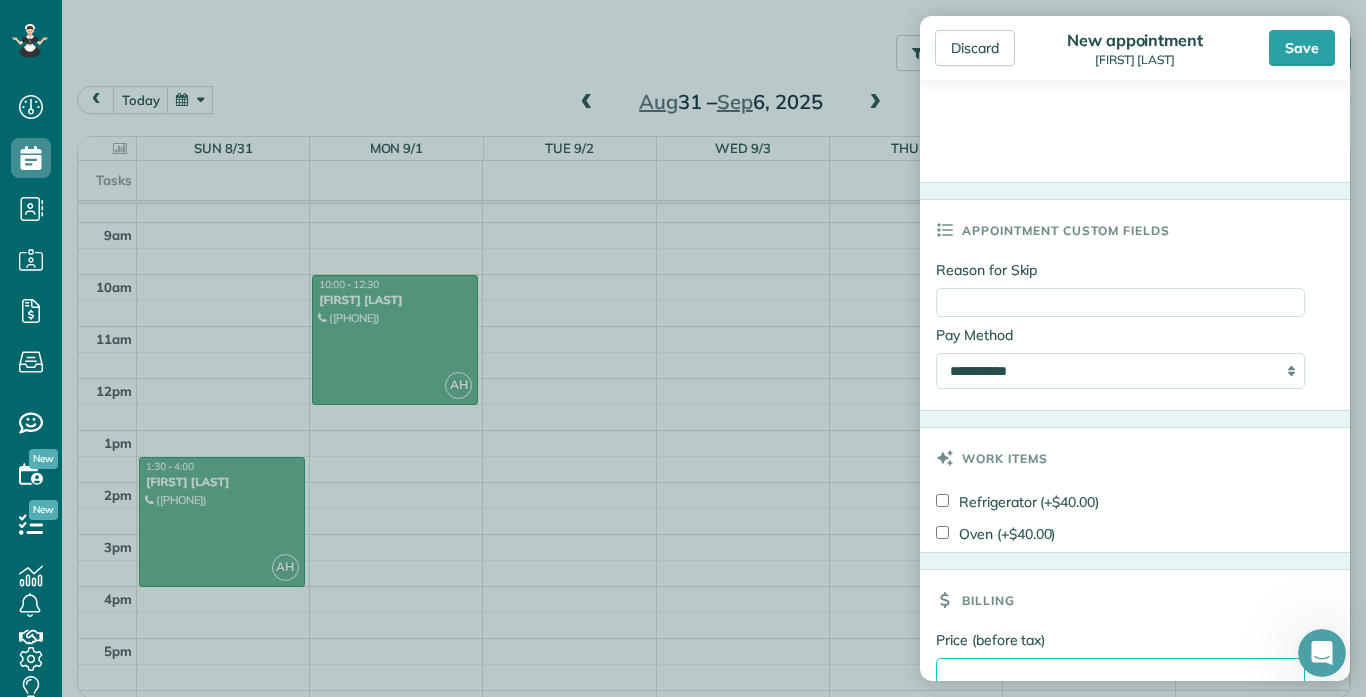 click on "Price (before tax)" at bounding box center [1120, 672] 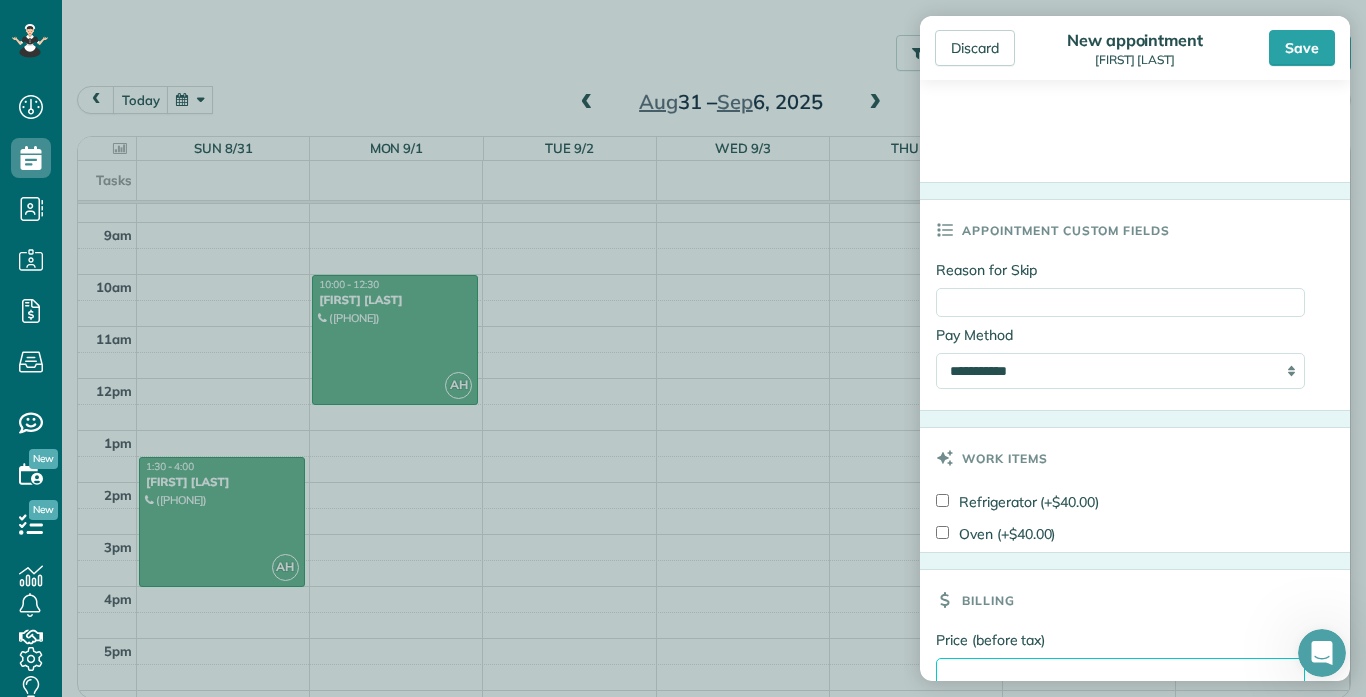 type on "**" 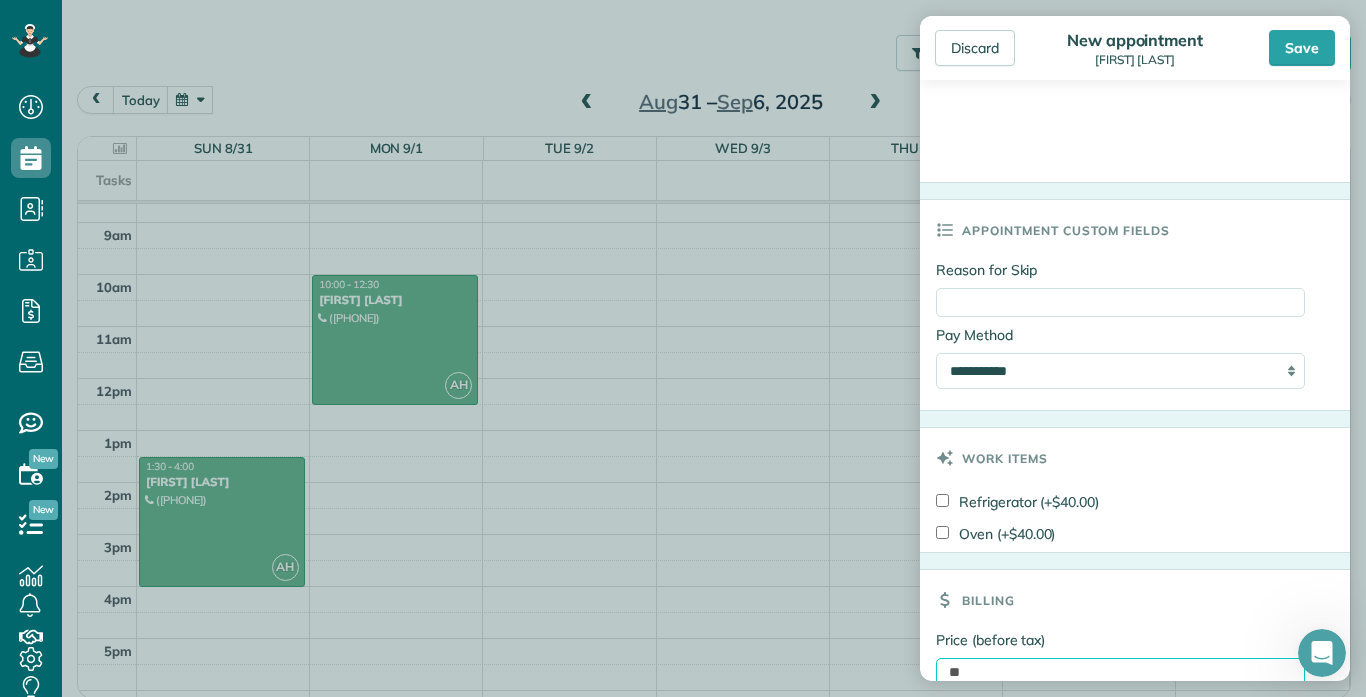 scroll, scrollTop: 1580, scrollLeft: 0, axis: vertical 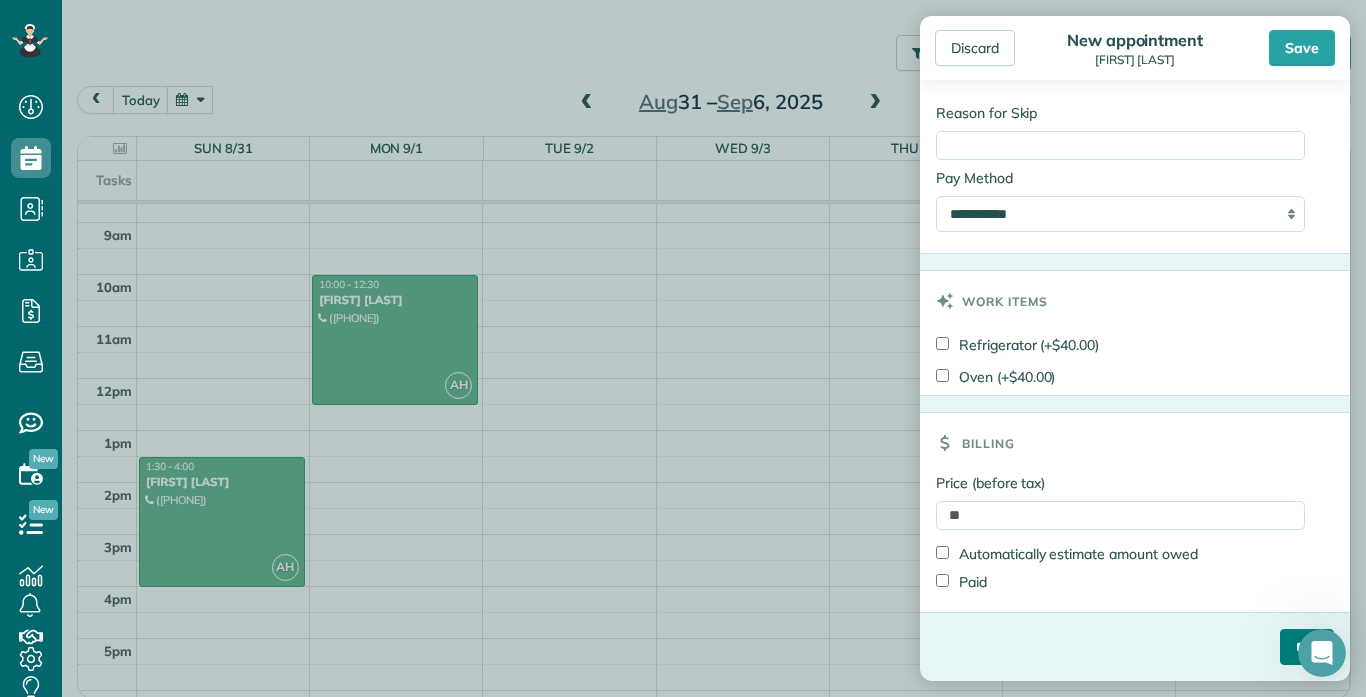 click on "****" at bounding box center [1307, 647] 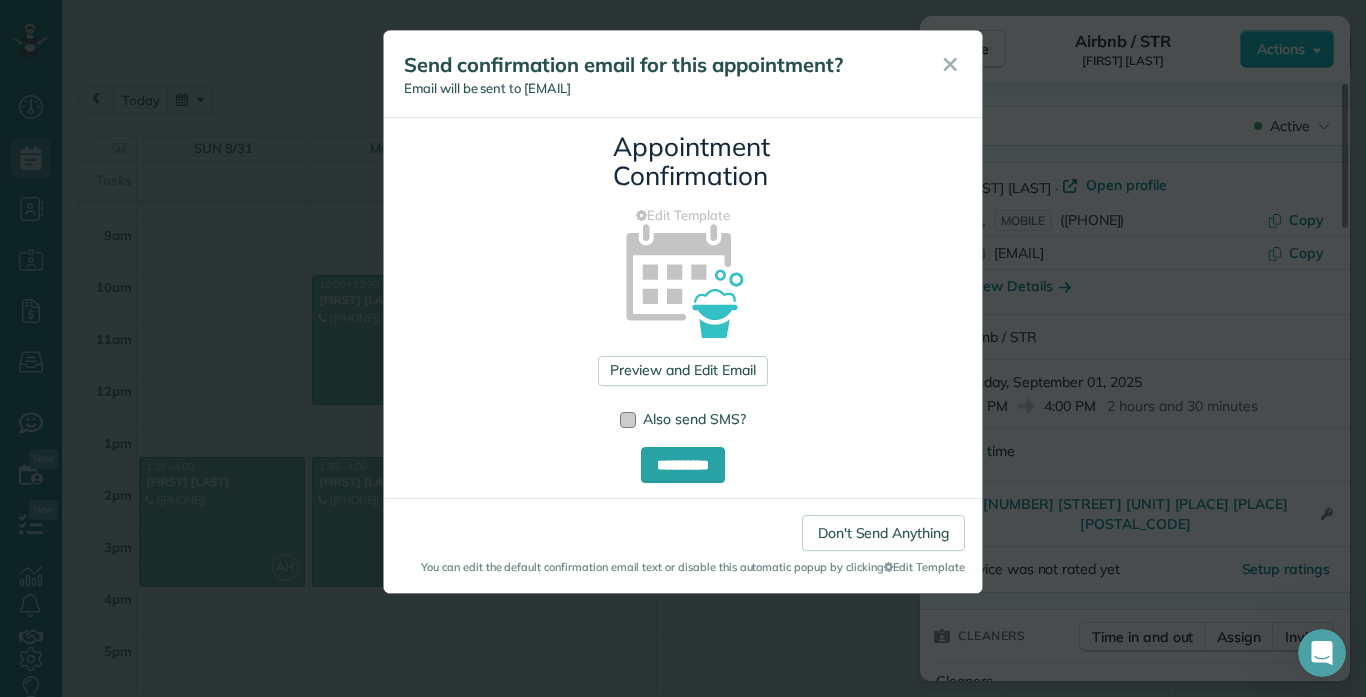 click at bounding box center [628, 420] 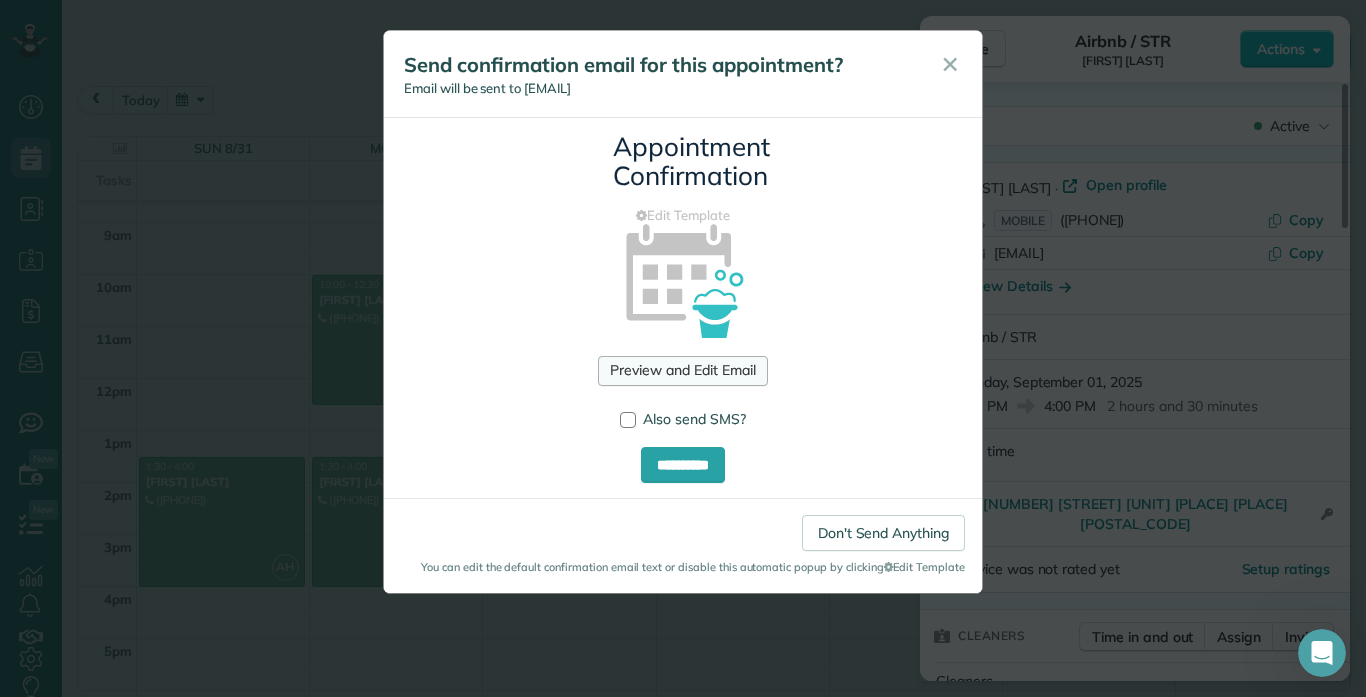 click on "Preview and Edit Email" at bounding box center (682, 371) 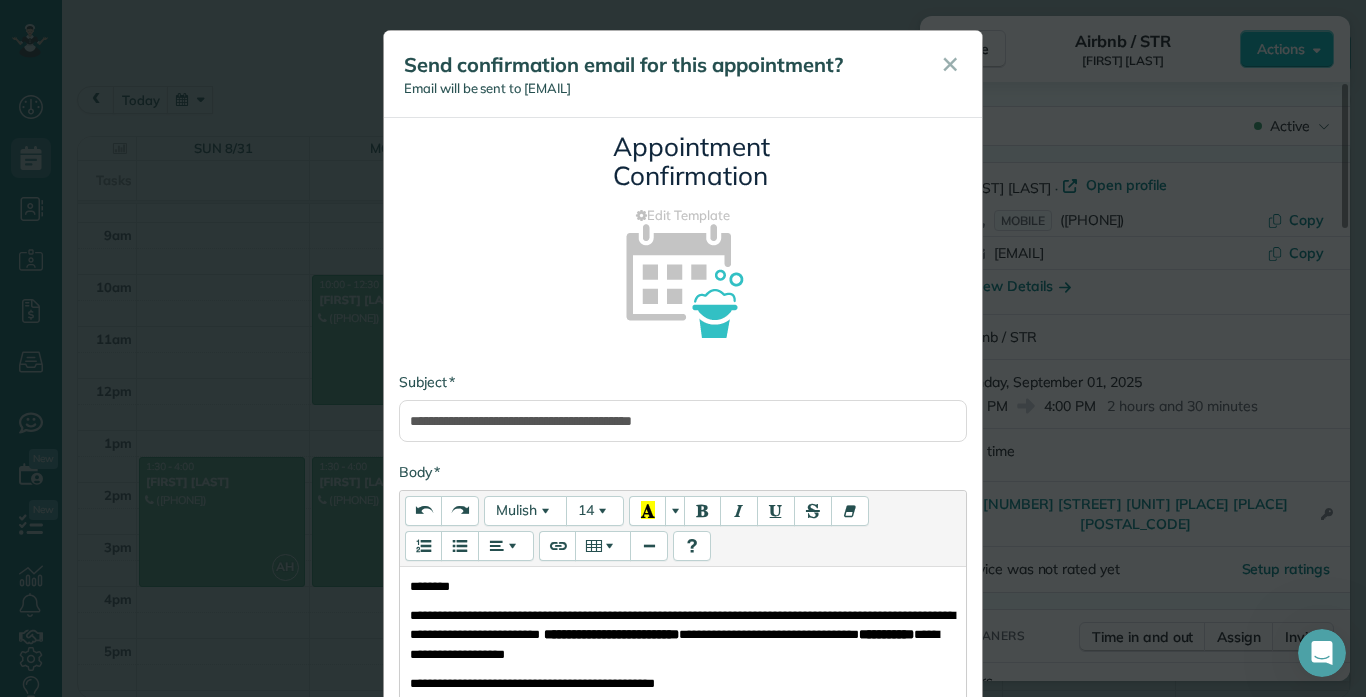 click on "**********" at bounding box center [683, 587] 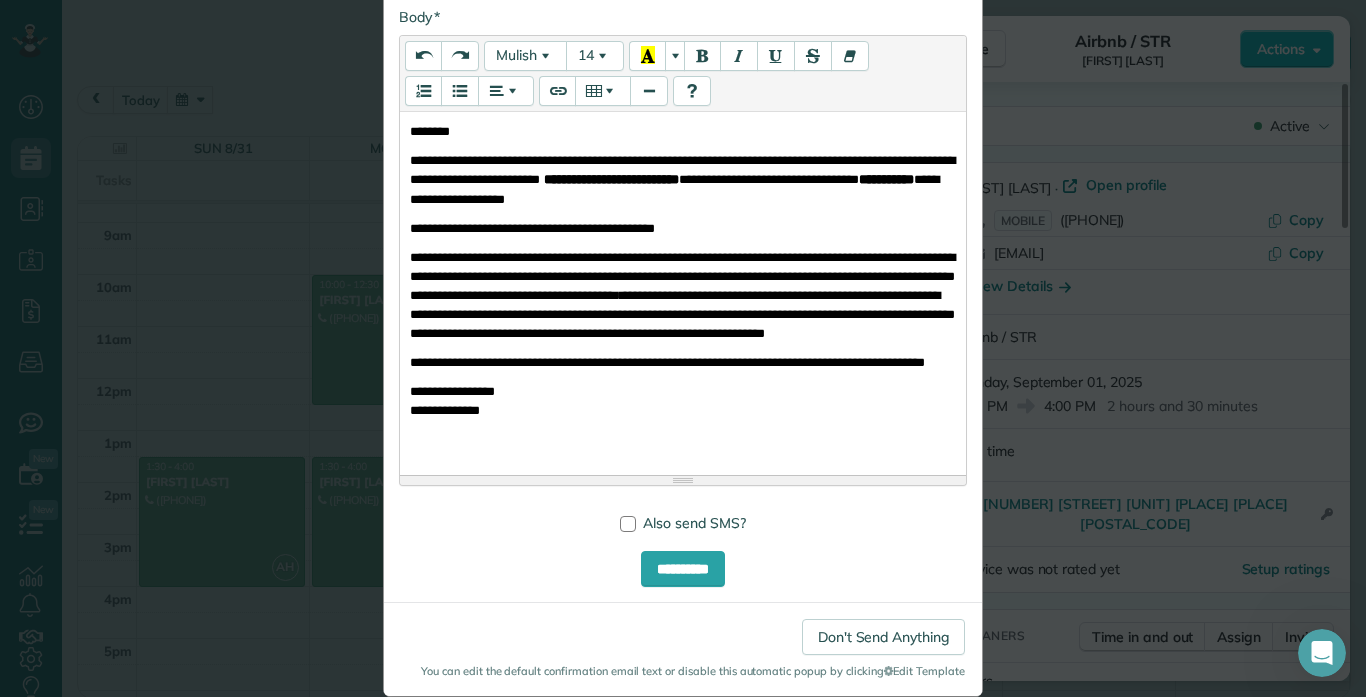 scroll, scrollTop: 480, scrollLeft: 0, axis: vertical 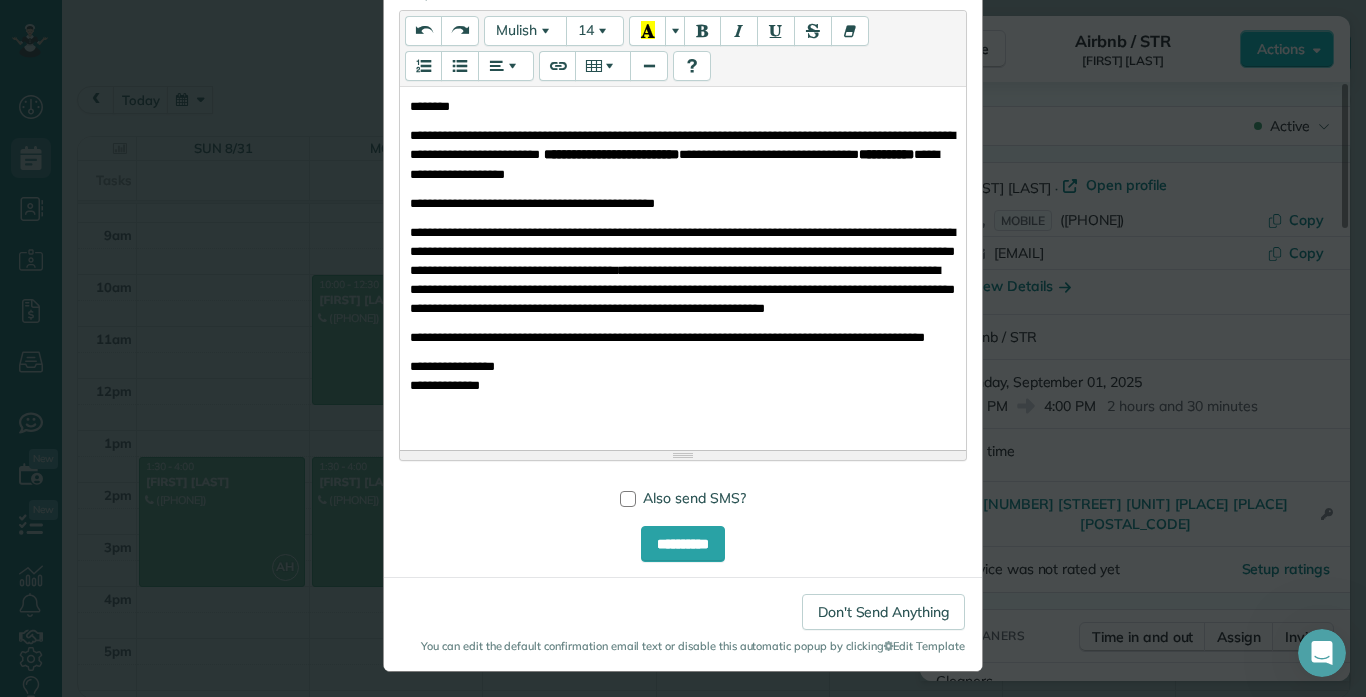 drag, startPoint x: 879, startPoint y: 265, endPoint x: 878, endPoint y: 321, distance: 56.008926 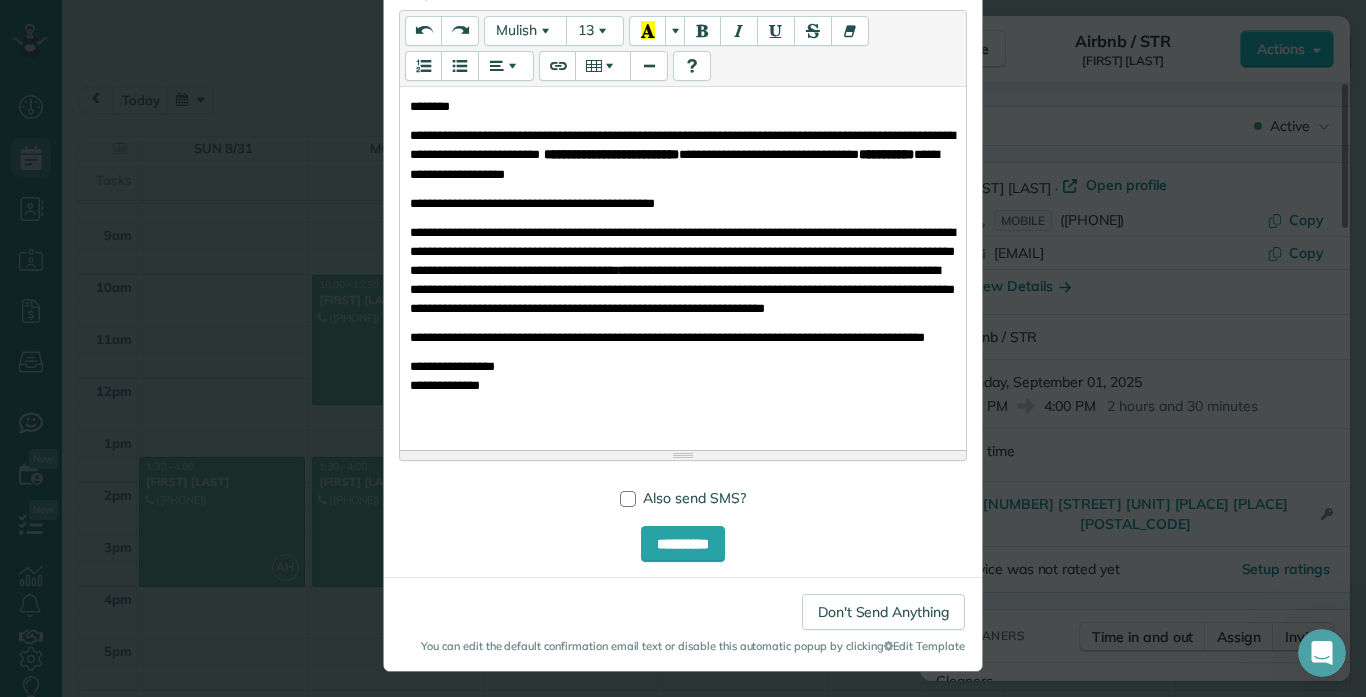 type 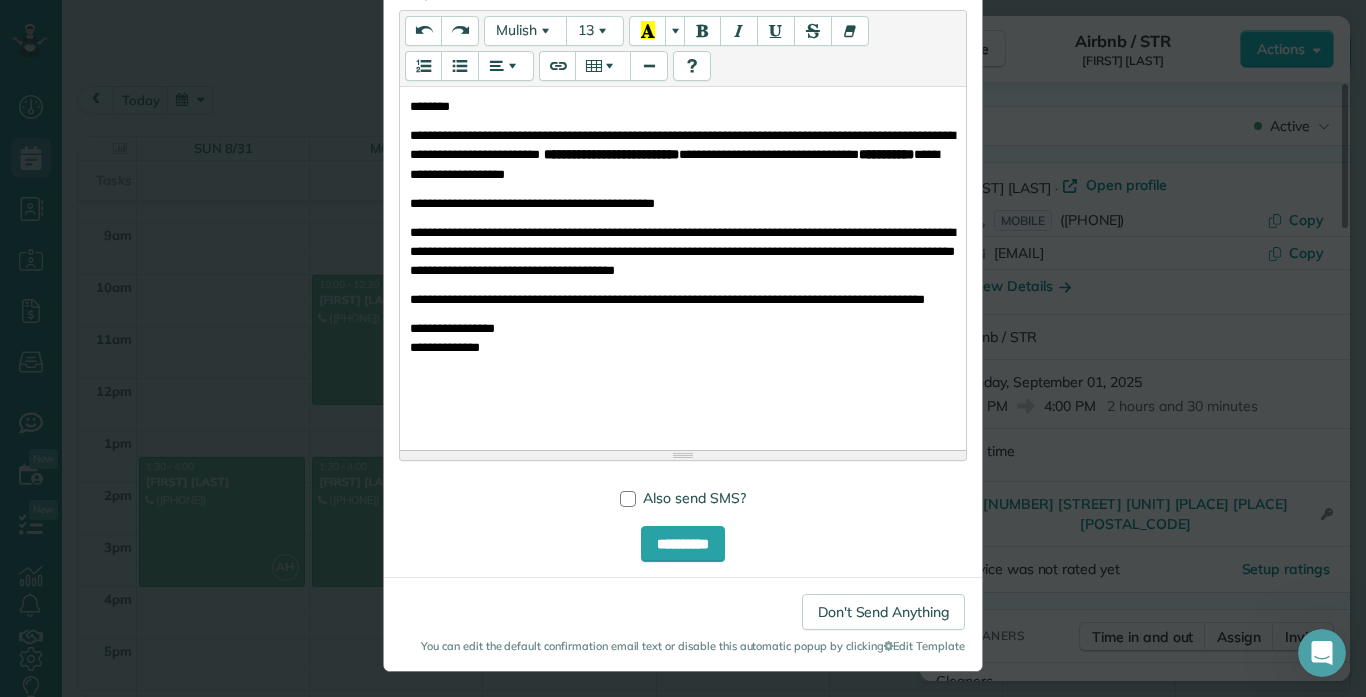 scroll, scrollTop: 428, scrollLeft: 0, axis: vertical 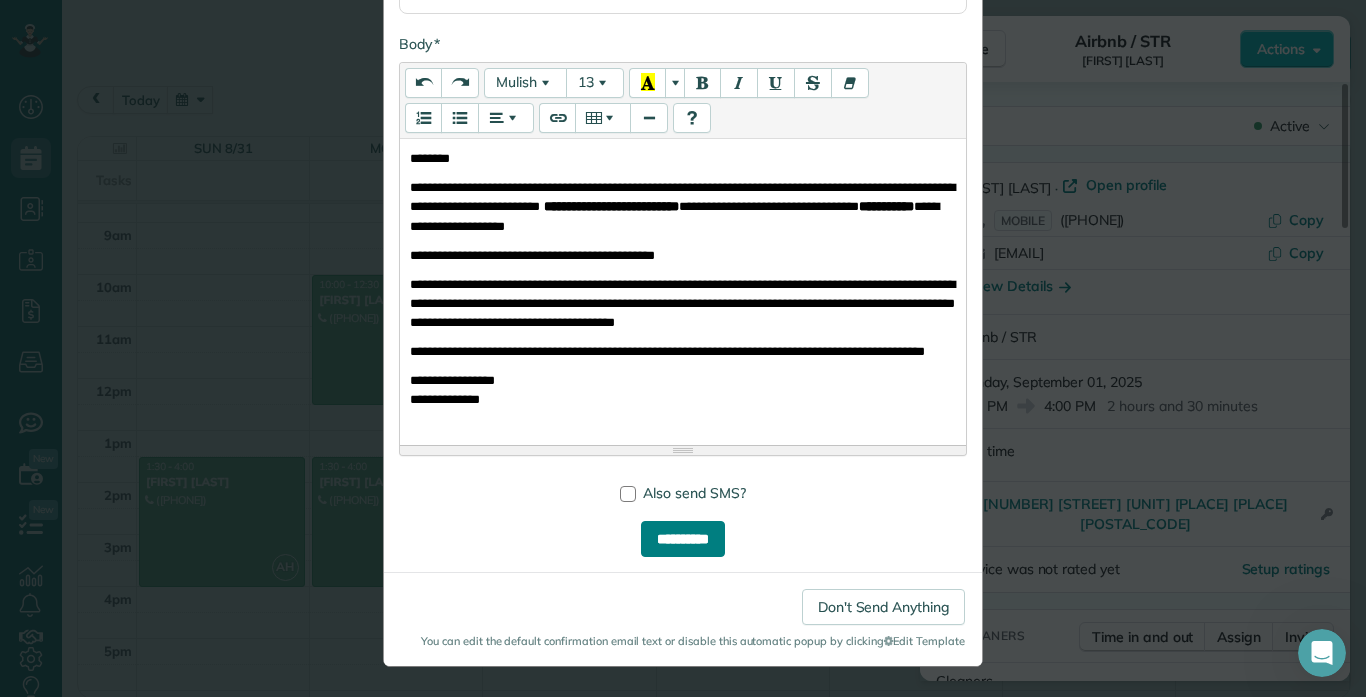 click on "**********" at bounding box center [683, 539] 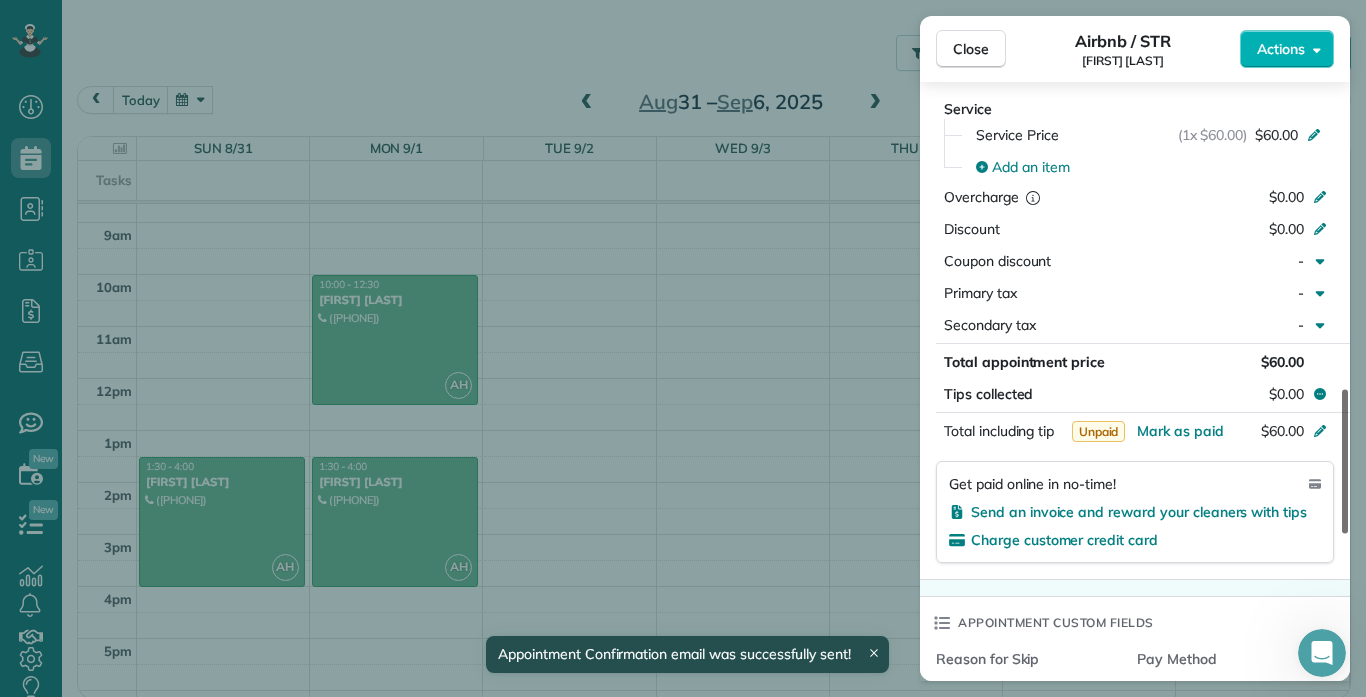 scroll, scrollTop: 1062, scrollLeft: 0, axis: vertical 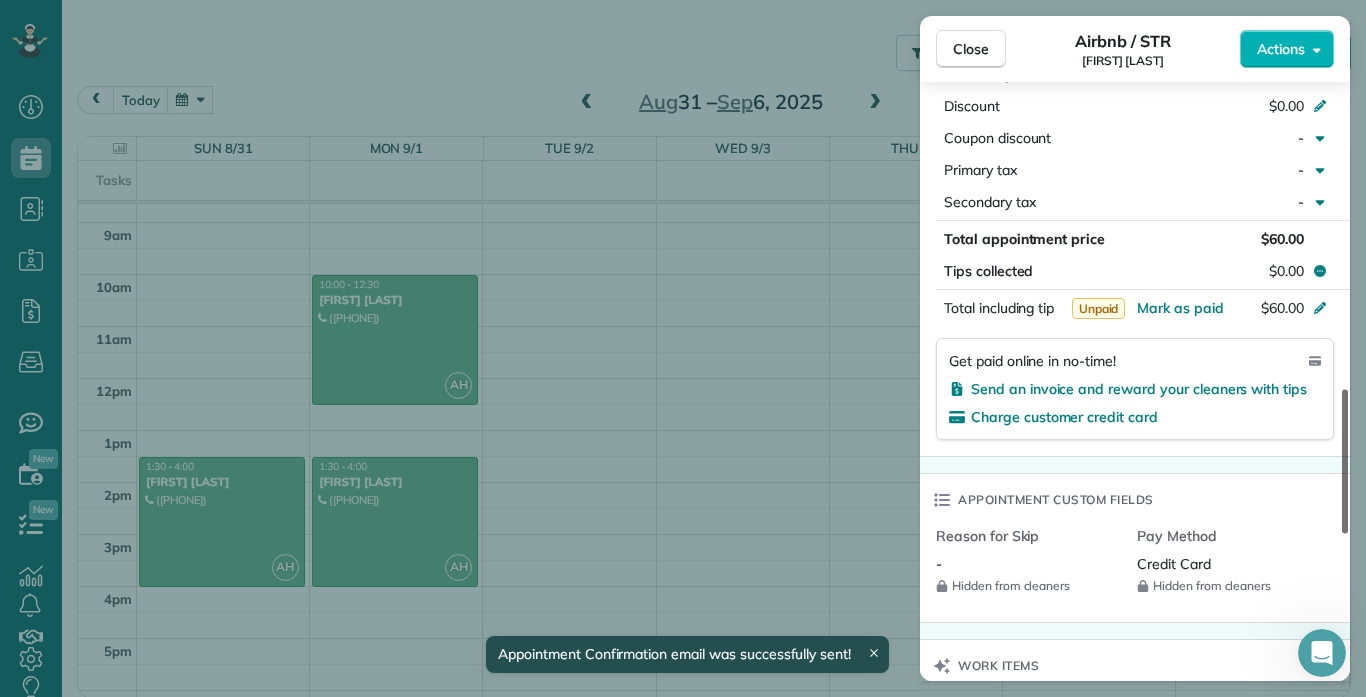 drag, startPoint x: 1347, startPoint y: 135, endPoint x: 1364, endPoint y: 391, distance: 256.56384 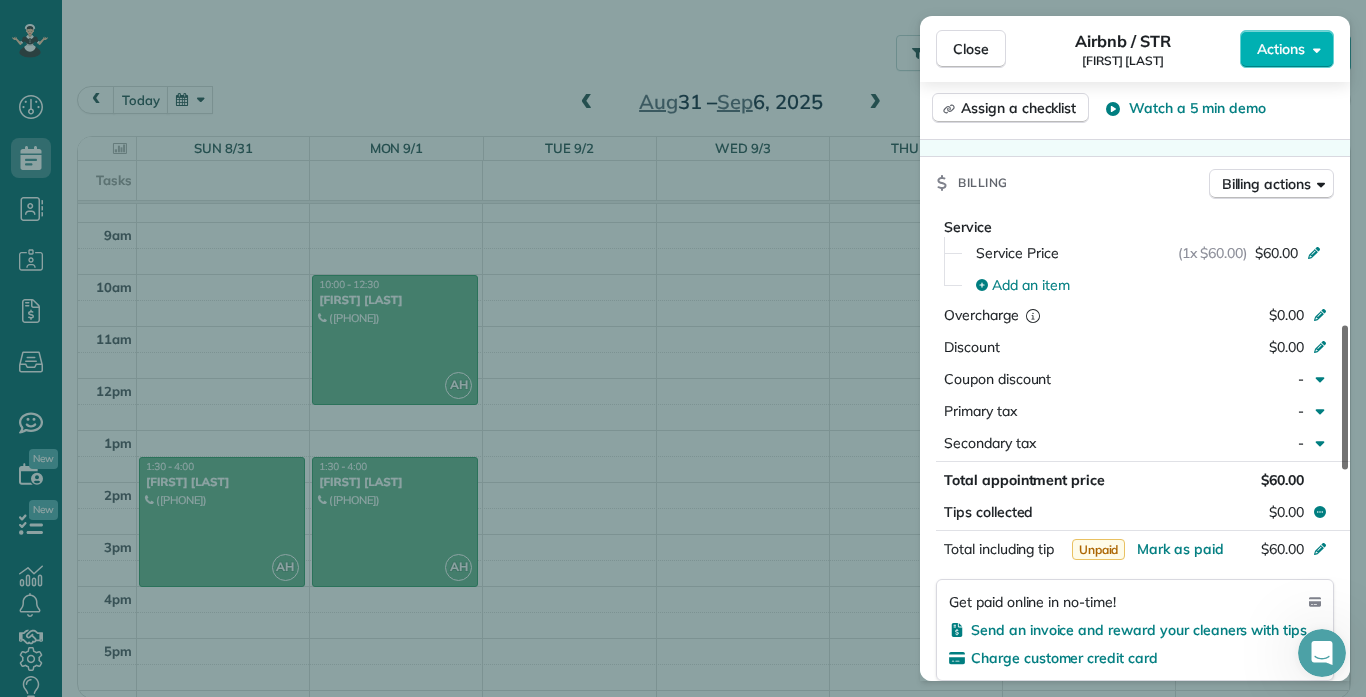 drag, startPoint x: 1346, startPoint y: 378, endPoint x: 1355, endPoint y: 320, distance: 58.694122 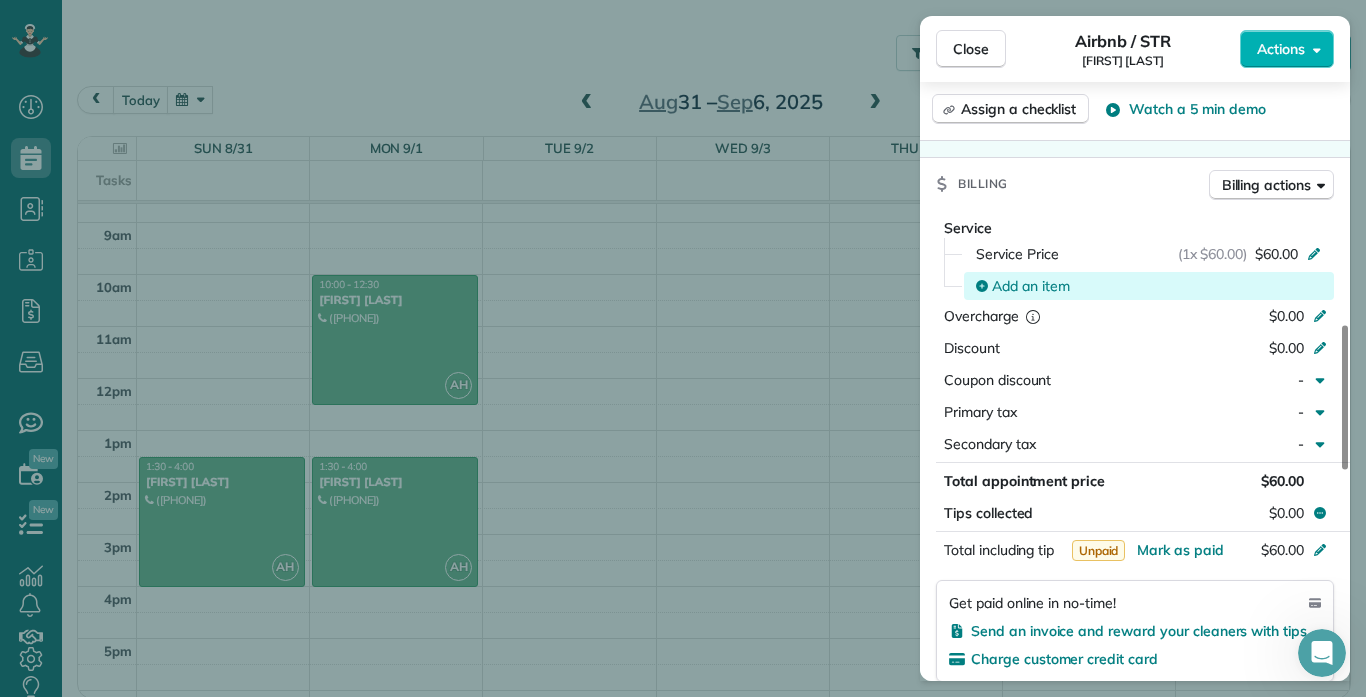 click 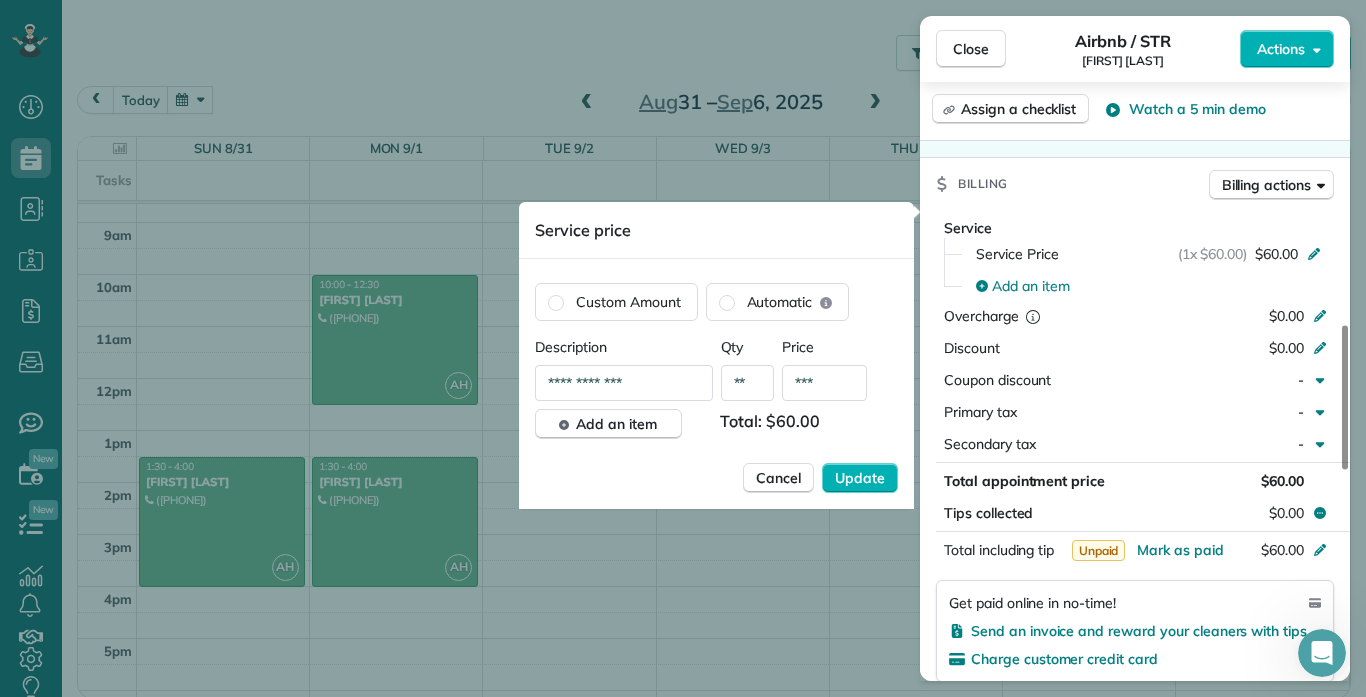 click on "***" at bounding box center (824, 383) 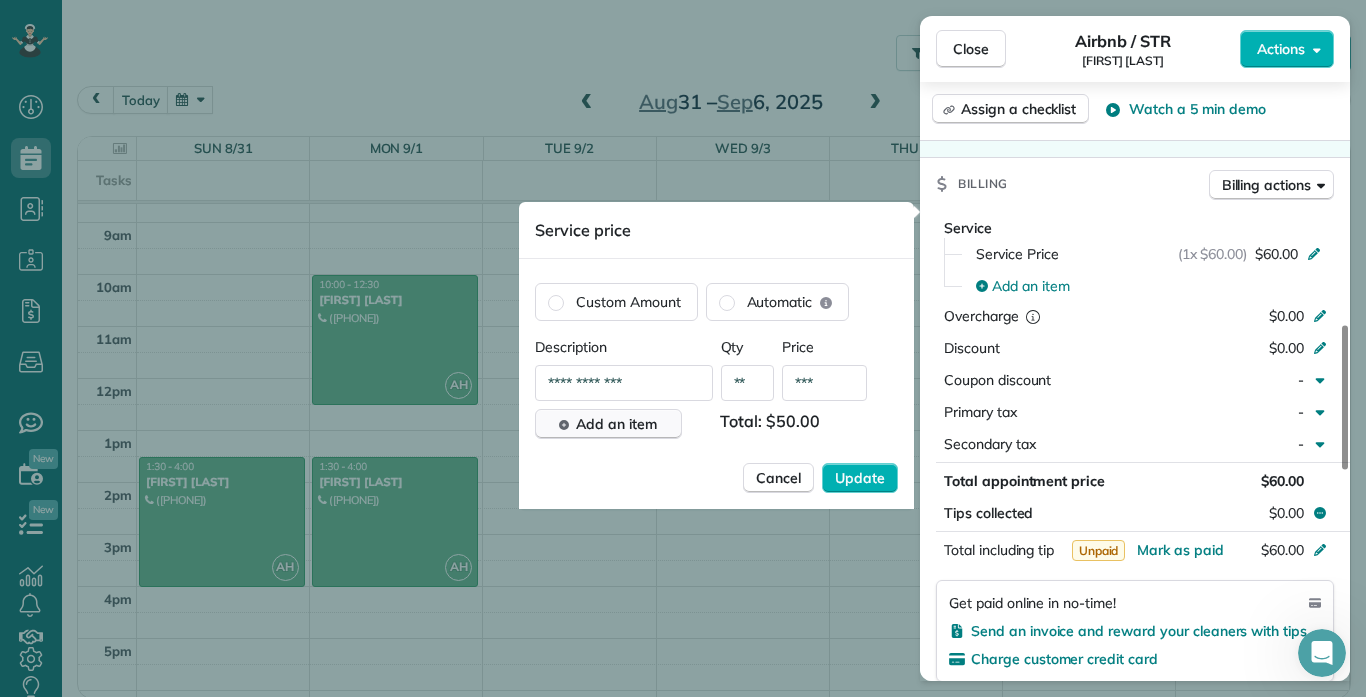 type on "***" 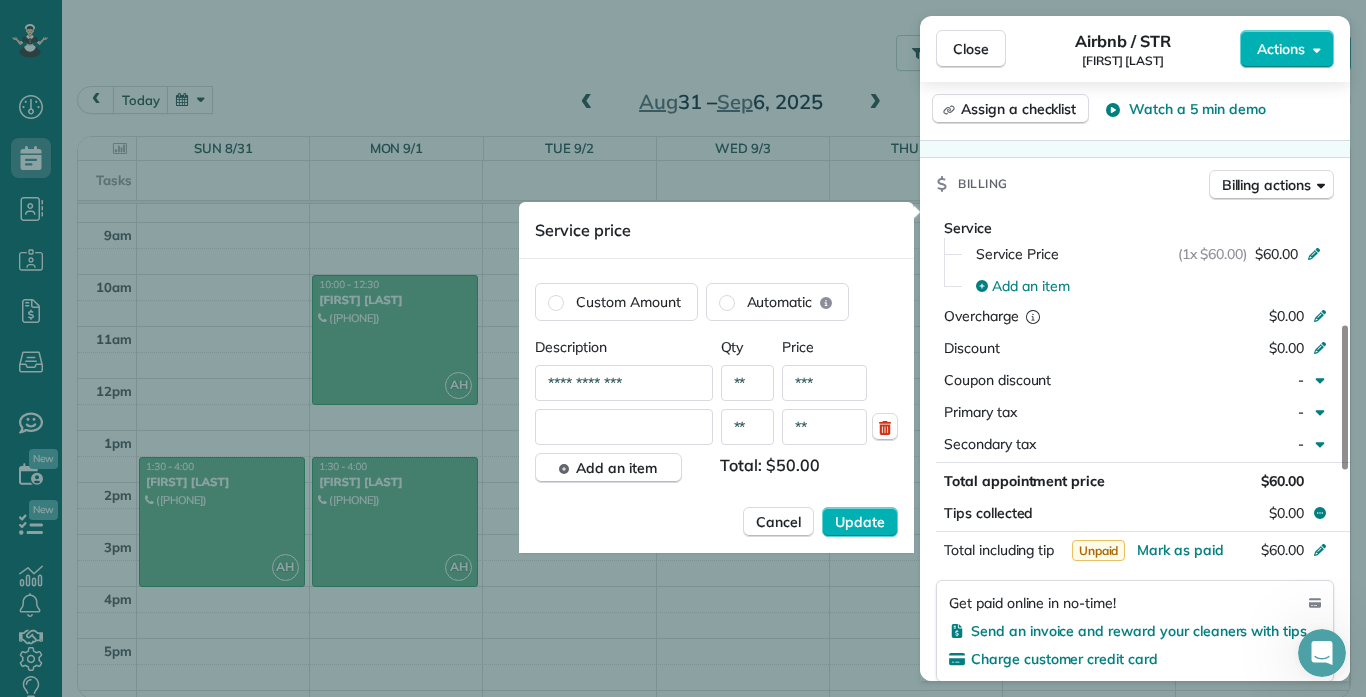 click at bounding box center (624, 427) 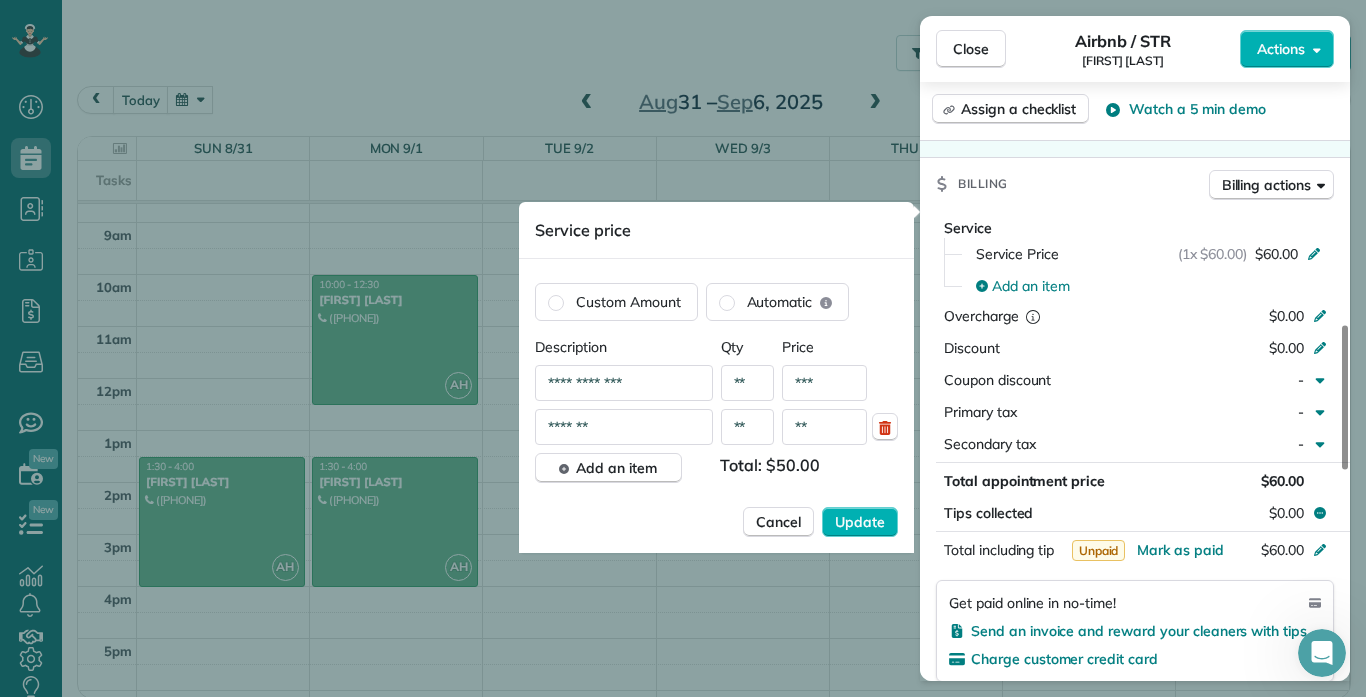 click on "**" at bounding box center (824, 427) 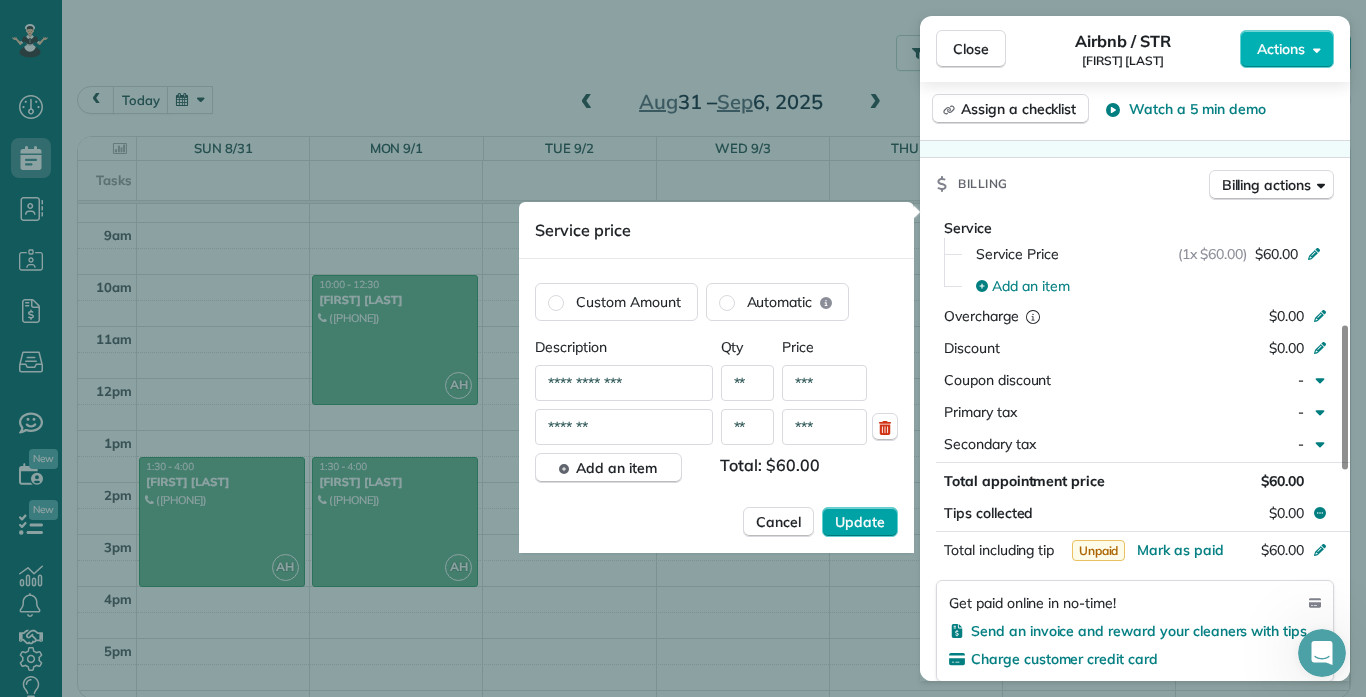 type on "***" 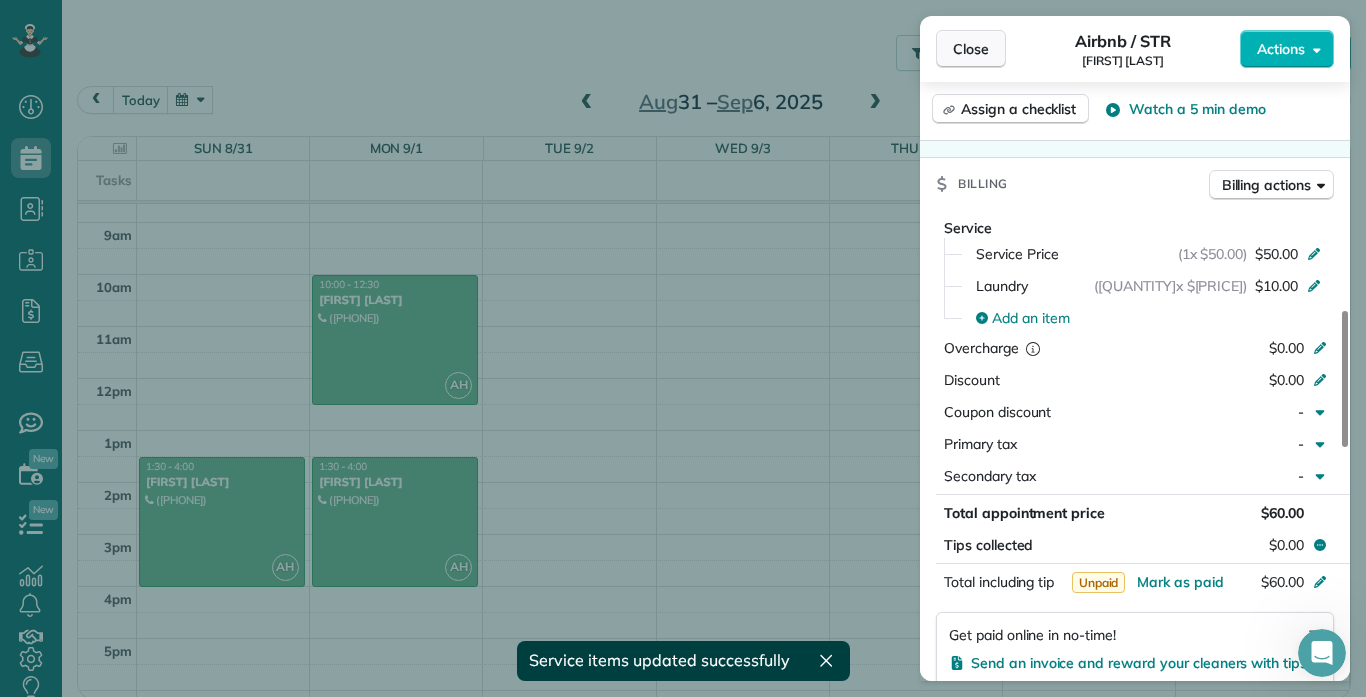 click on "Close" at bounding box center (971, 49) 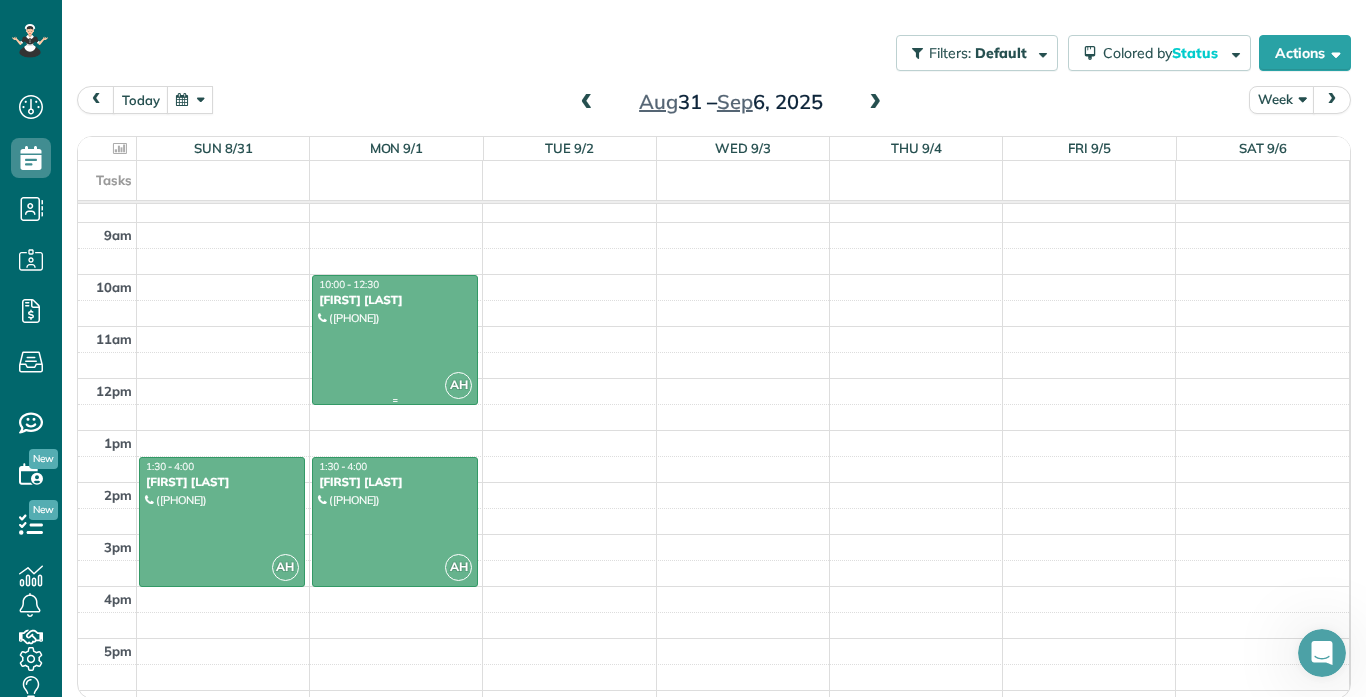 click at bounding box center (395, 340) 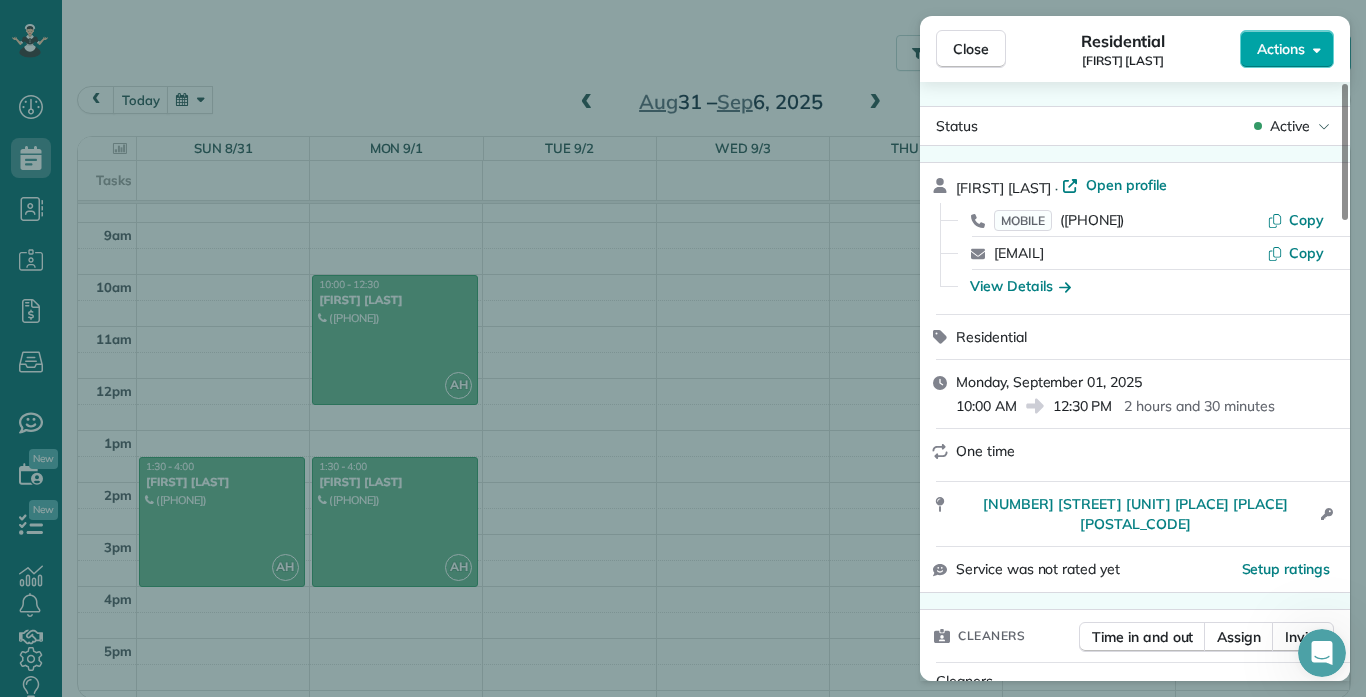 click on "Actions" at bounding box center [1281, 49] 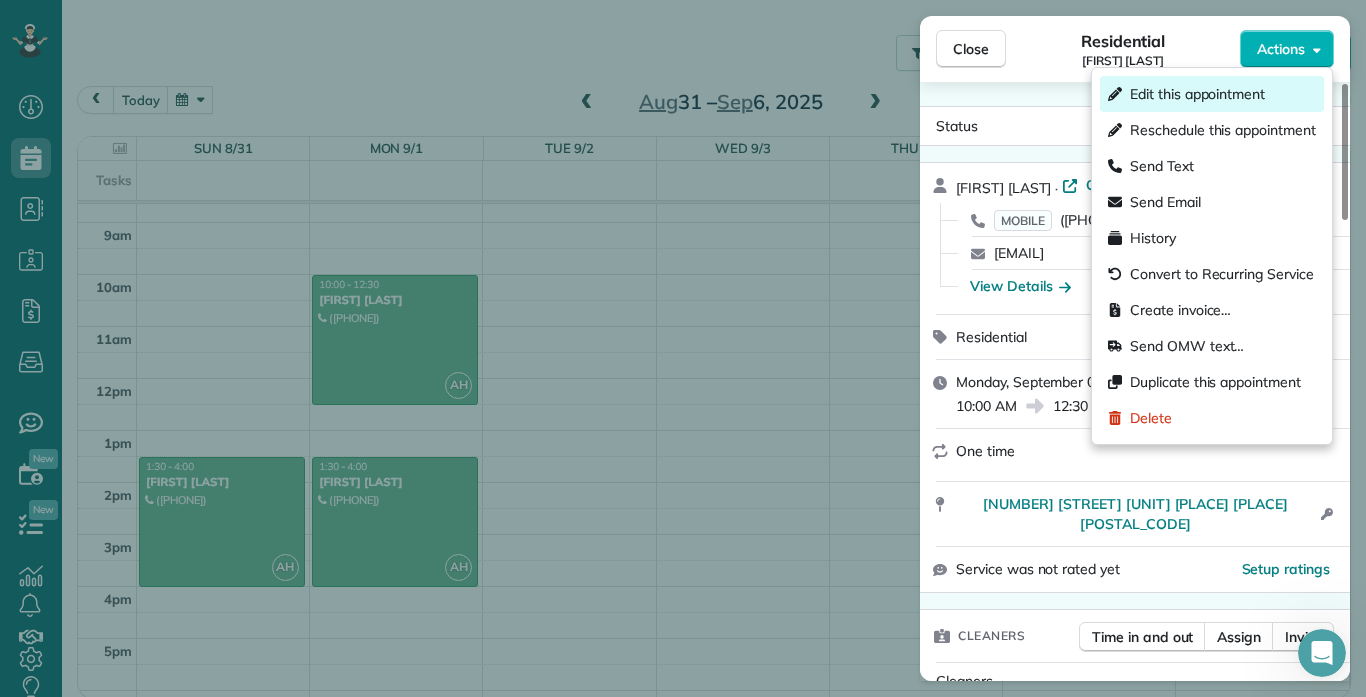 click on "Edit this appointment" at bounding box center [1197, 94] 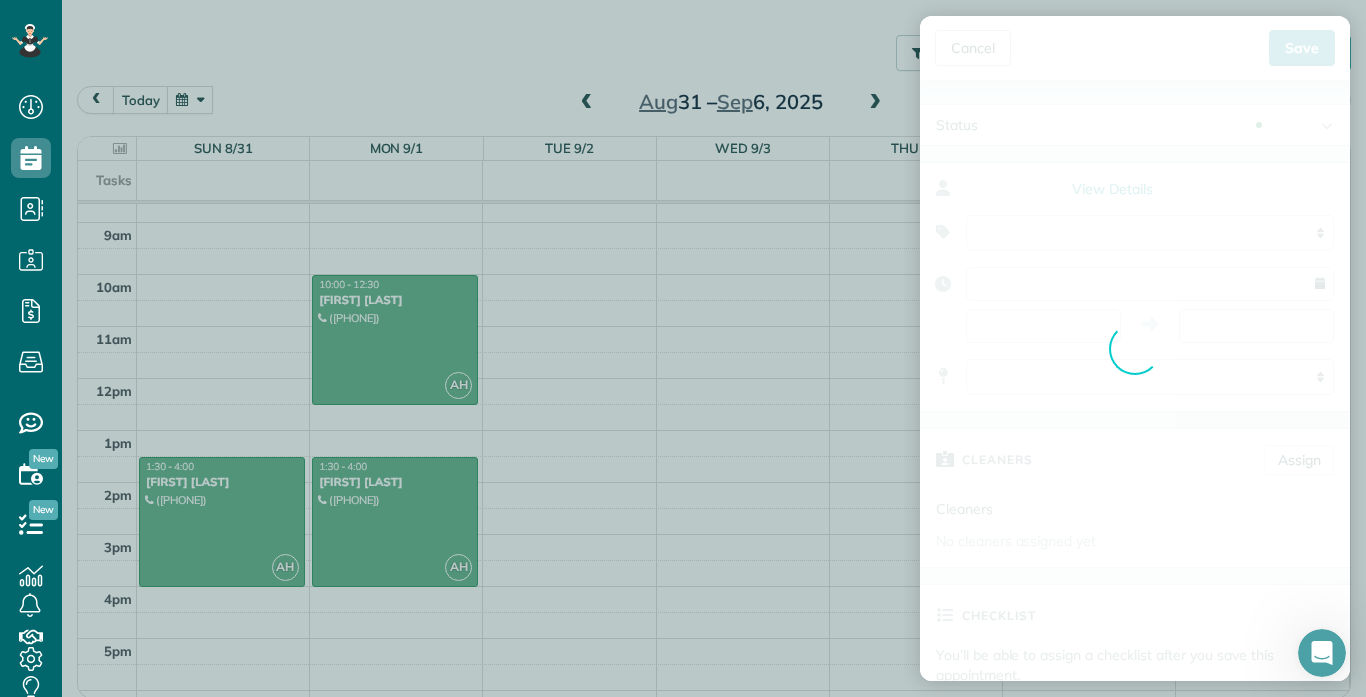 type on "**********" 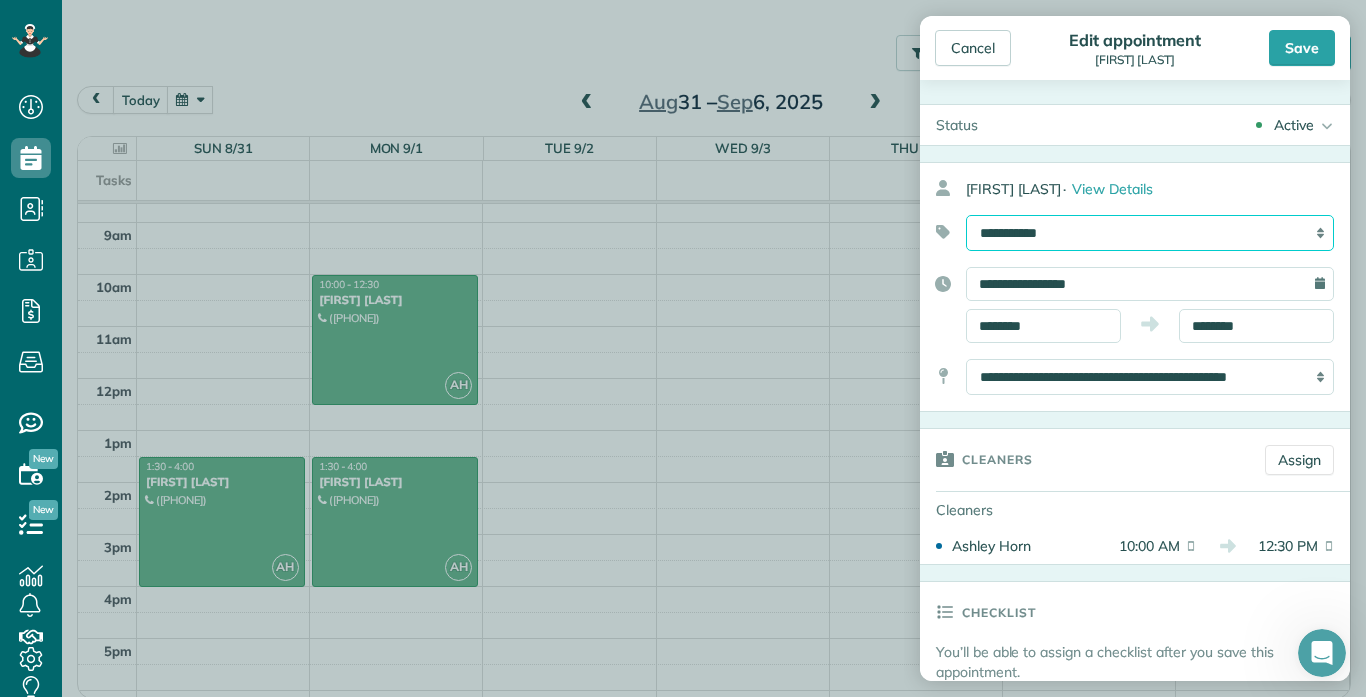 click on "**********" at bounding box center (1150, 233) 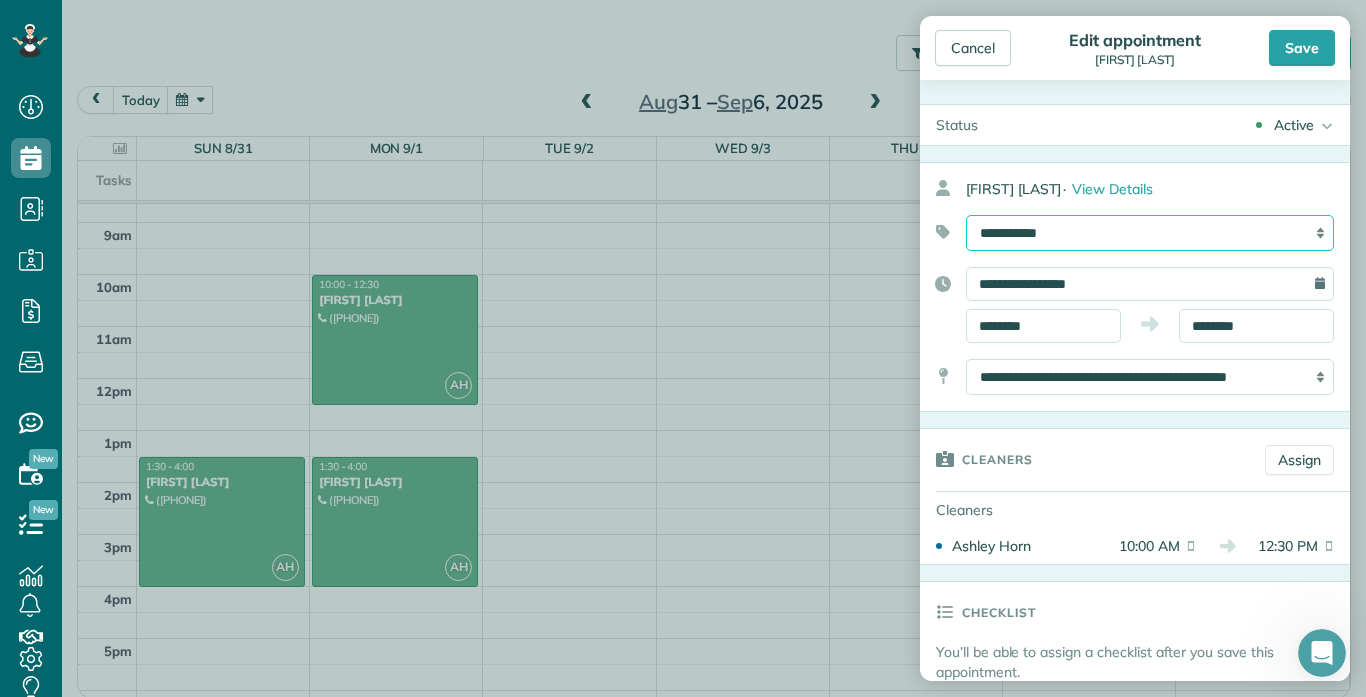 select on "******" 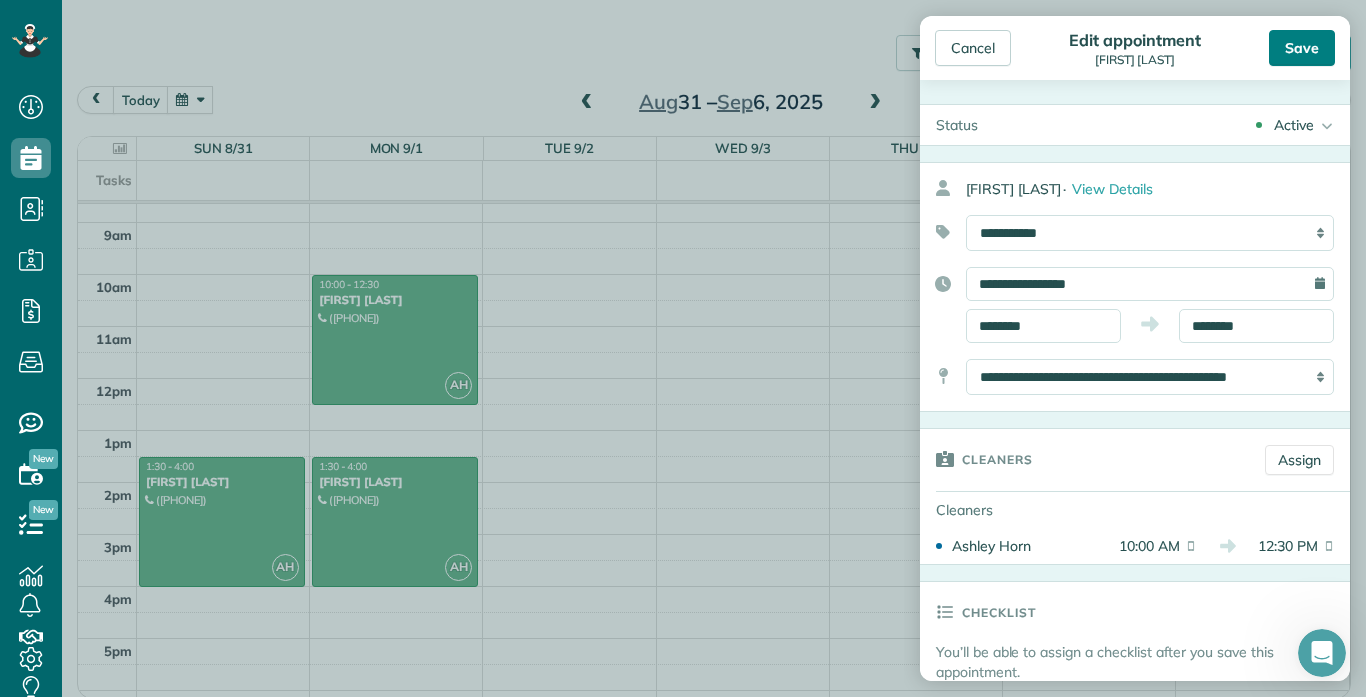 click on "Save" at bounding box center (1302, 48) 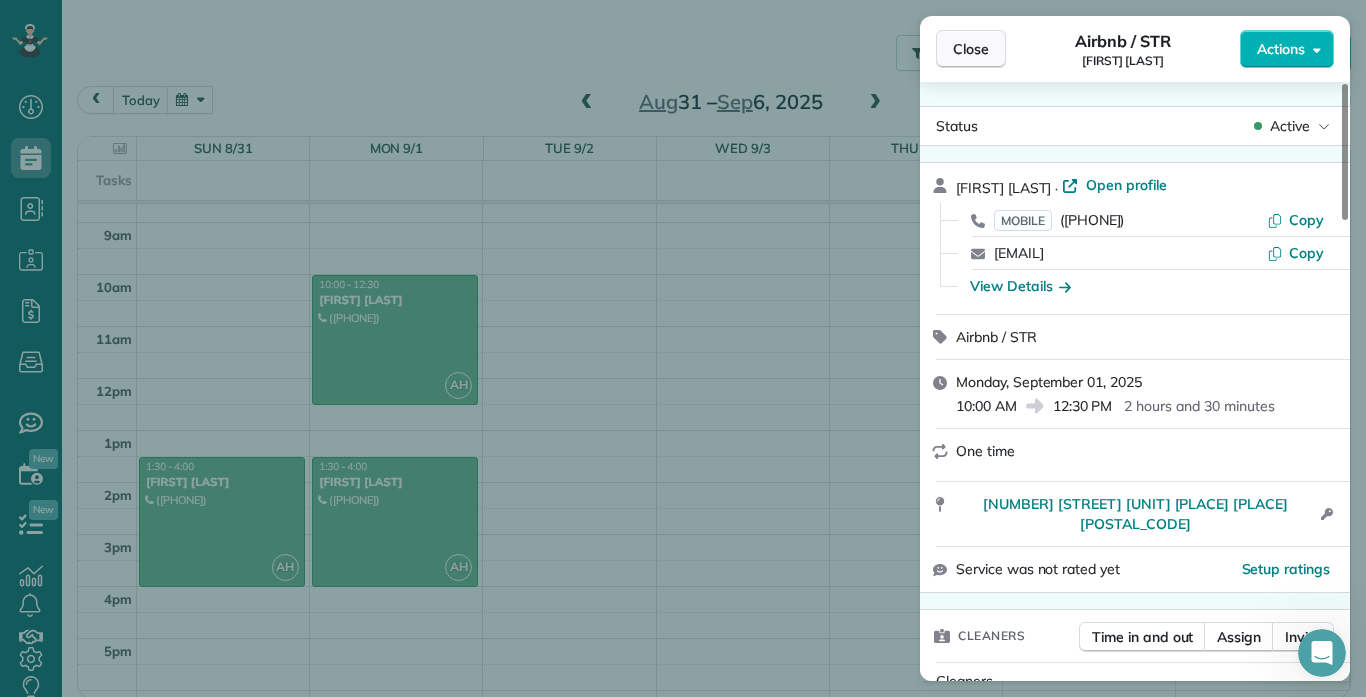 click on "Close" at bounding box center [971, 49] 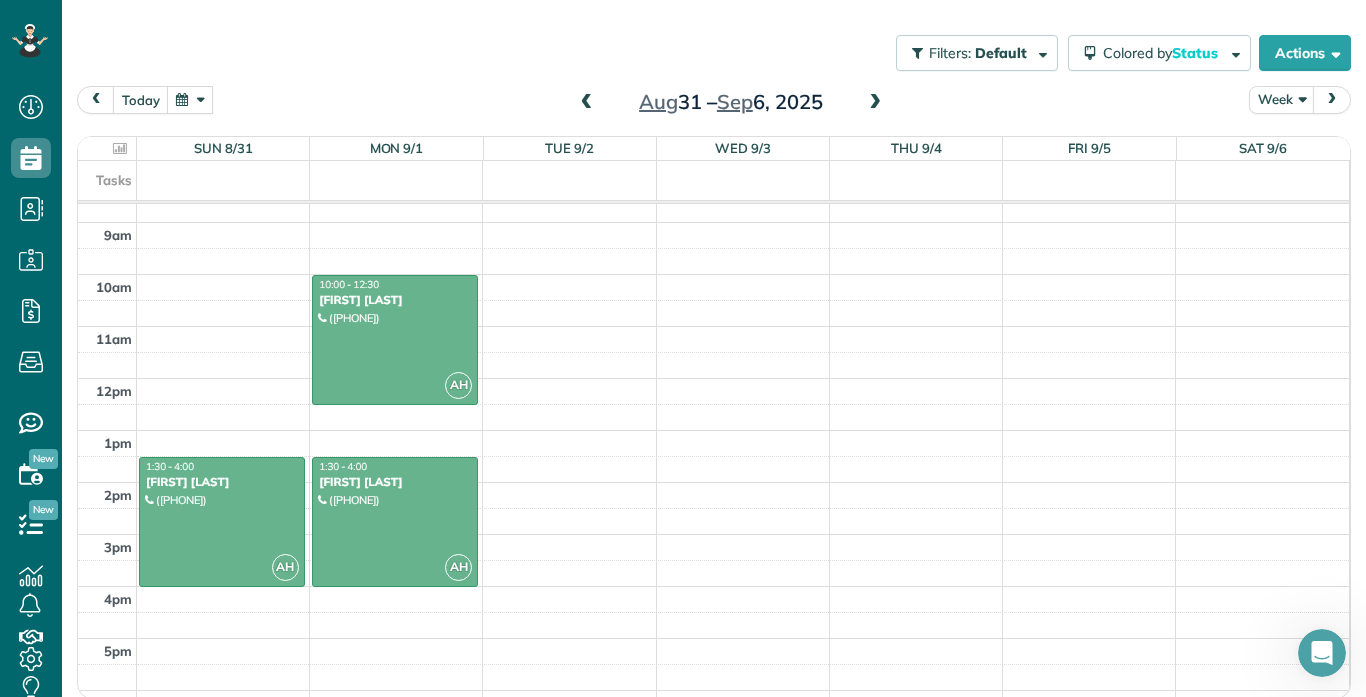 click on "12am 1am 2am 3am 4am 5am 6am 7am 8am 9am 10am 11am 12pm 1pm 2pm 3pm 4pm 5pm 6pm 7pm 8pm 9pm 10pm 11pm AH 1:30 - 4:00 [FIRST] [LAST] ([PHONE]) [NUMBER] [STREET] Unit 1 [CITY], [STATE] AH 10:00 - 12:30 [FIRST] [LAST] ([PHONE]) [NUMBER] [STREET] Unit 1 [CITY], [STATE] [POSTAL_CODE] AH 1:30 - 4:00 [FIRST] [LAST] ([PHONE]) [NUMBER] [STREET] Unit 9 [CITY], [STATE] [POSTAL_CODE]" at bounding box center [713, 378] 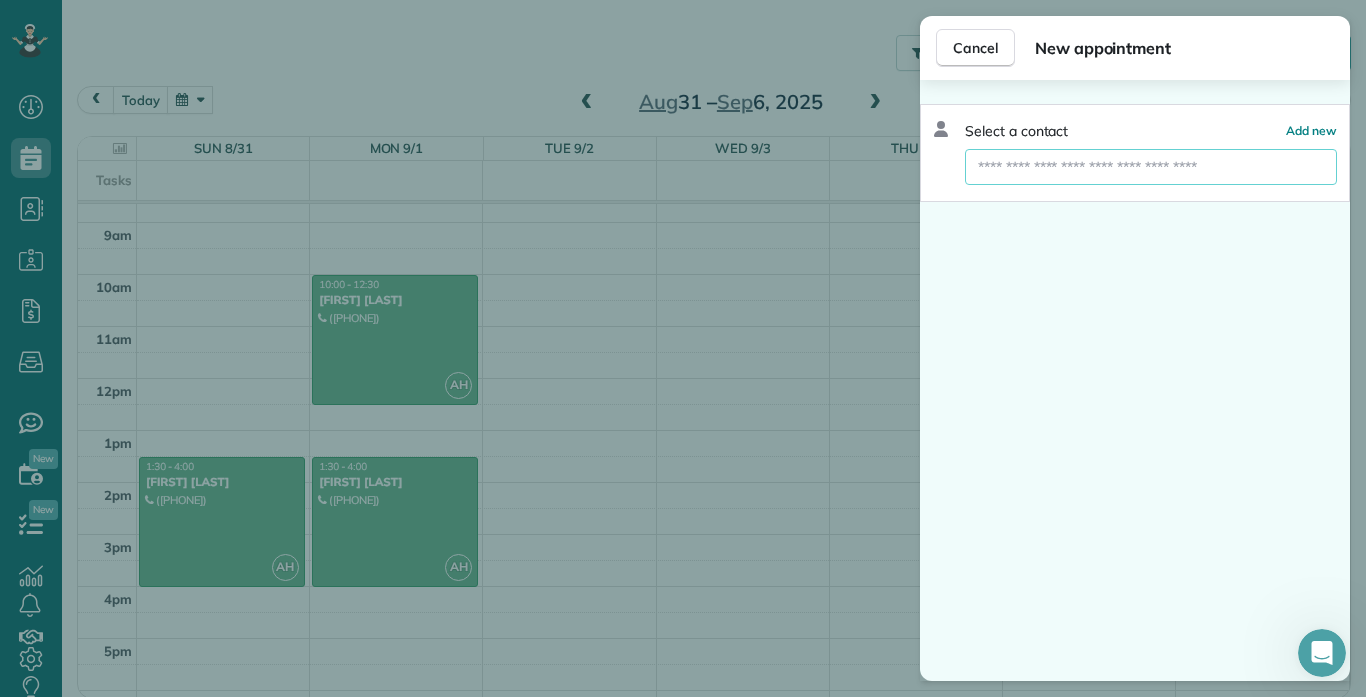 click at bounding box center [1151, 167] 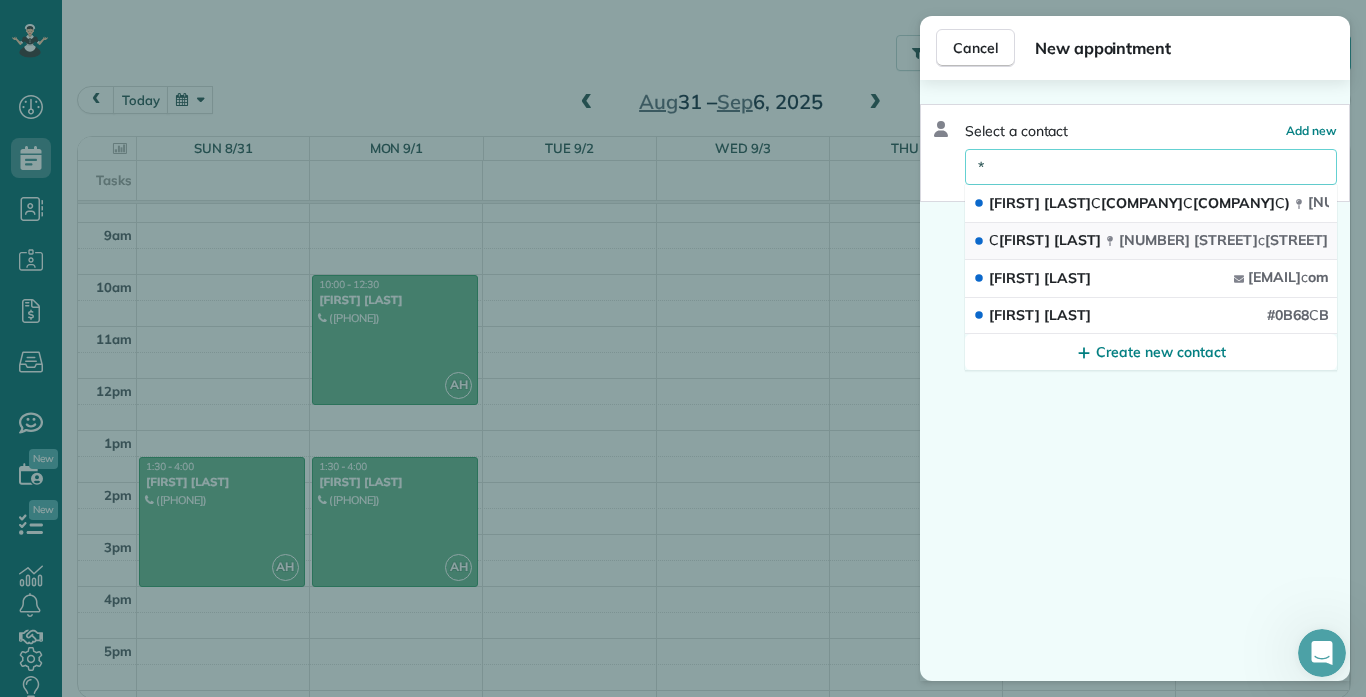 type on "*" 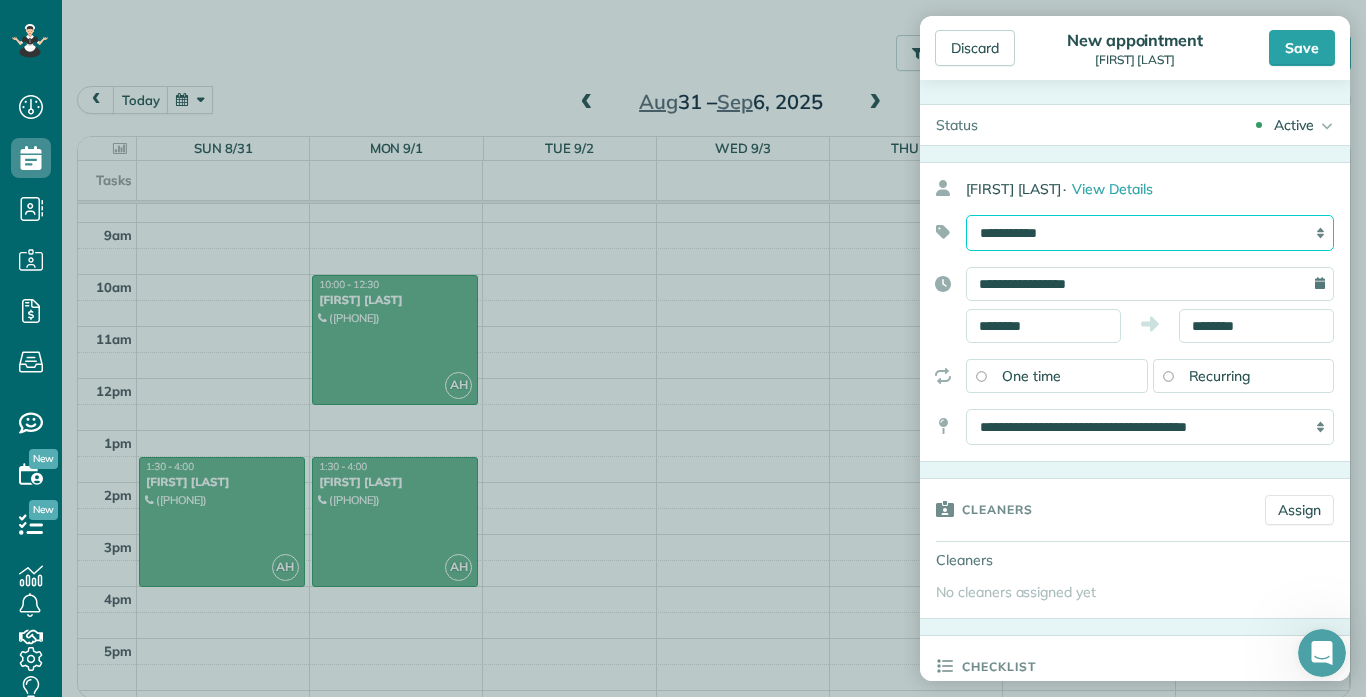 click on "**********" at bounding box center (1150, 233) 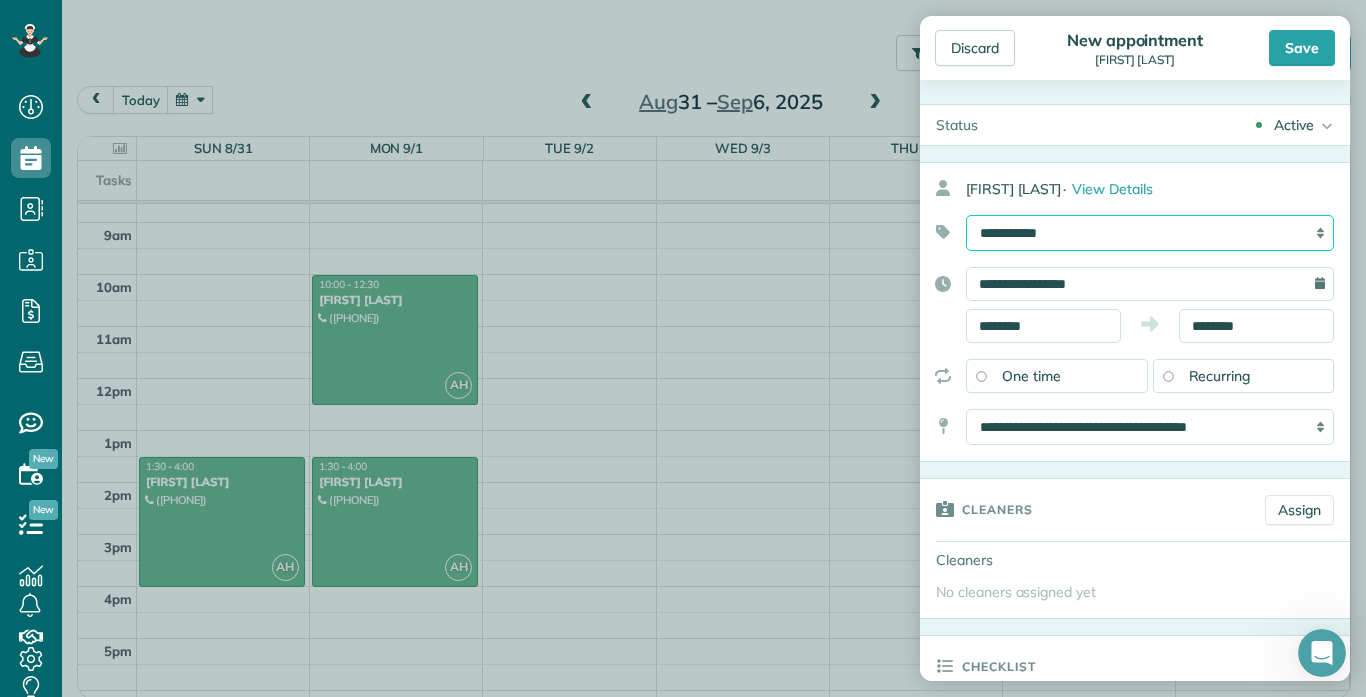 select on "******" 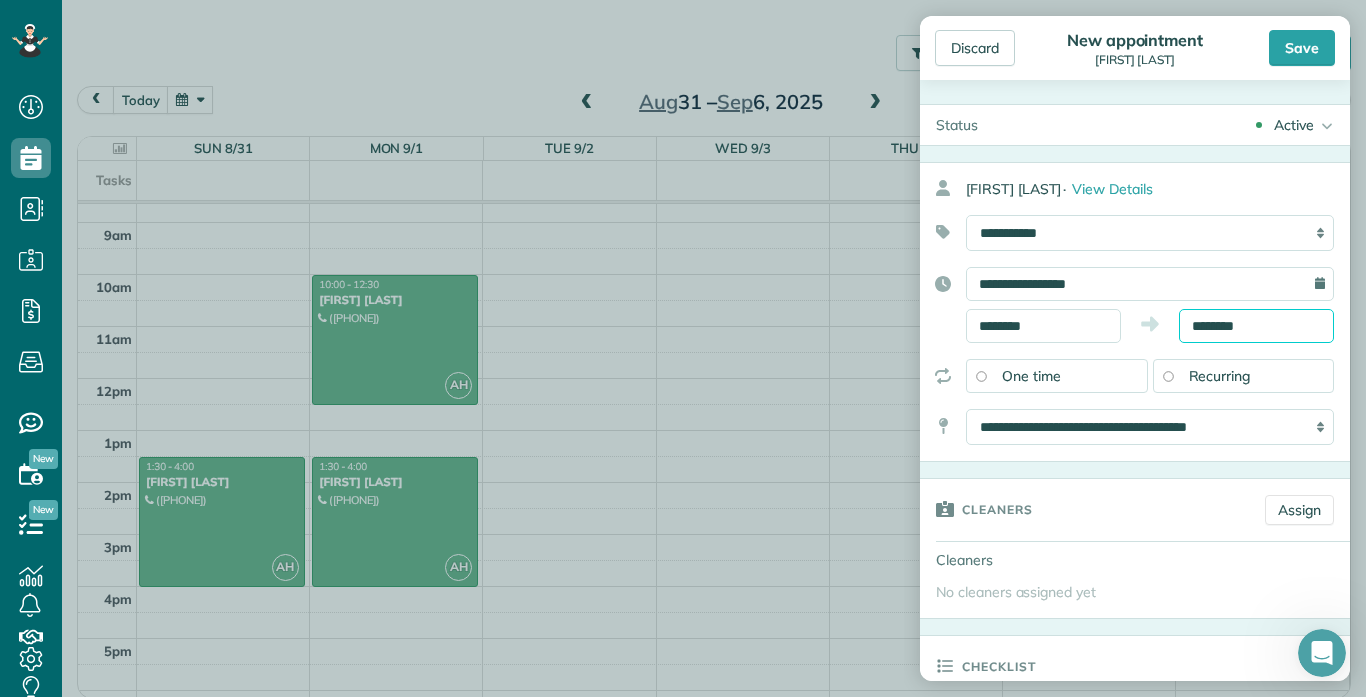 click on "********" at bounding box center (1256, 326) 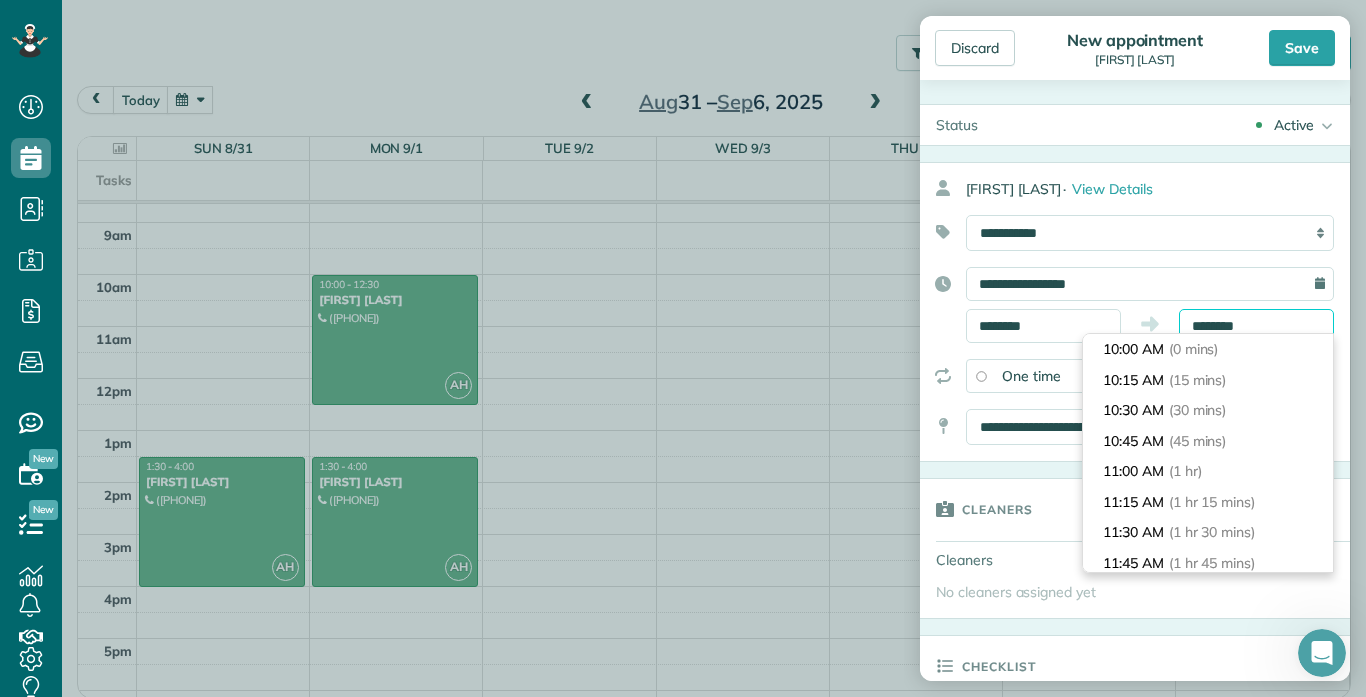 scroll, scrollTop: 1465, scrollLeft: 0, axis: vertical 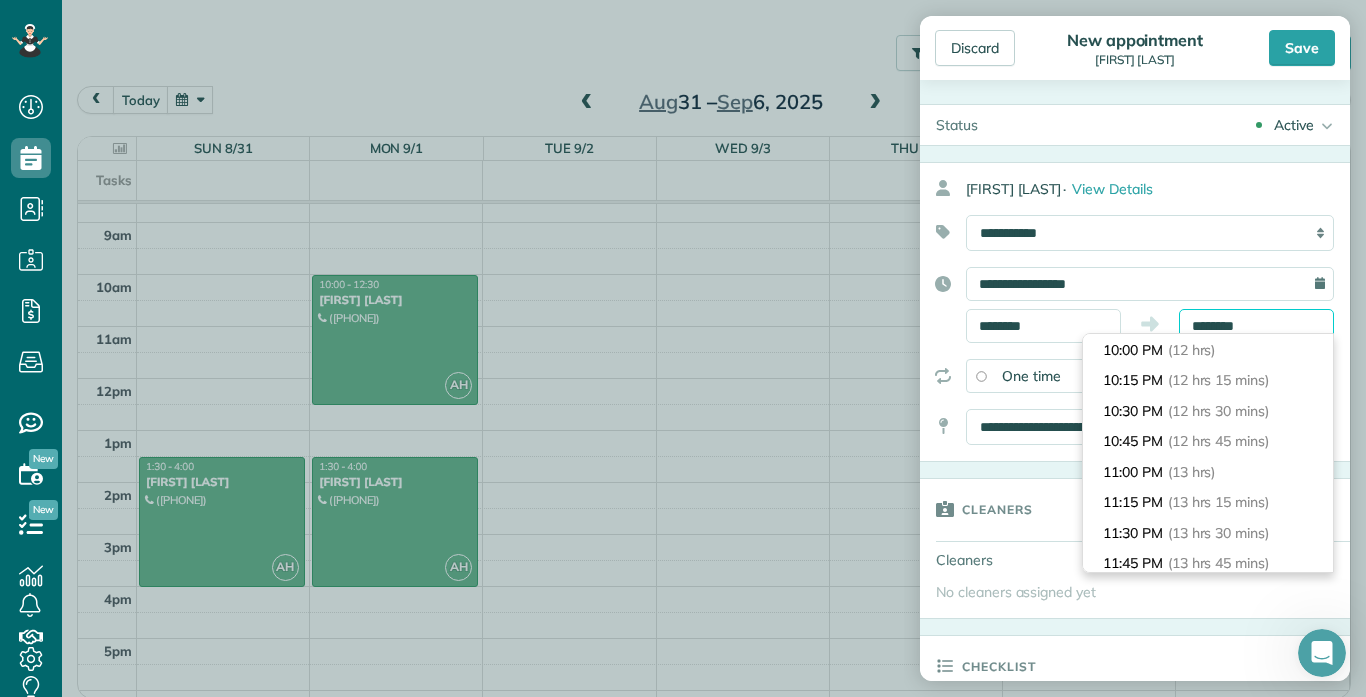 click on "********" at bounding box center [1256, 326] 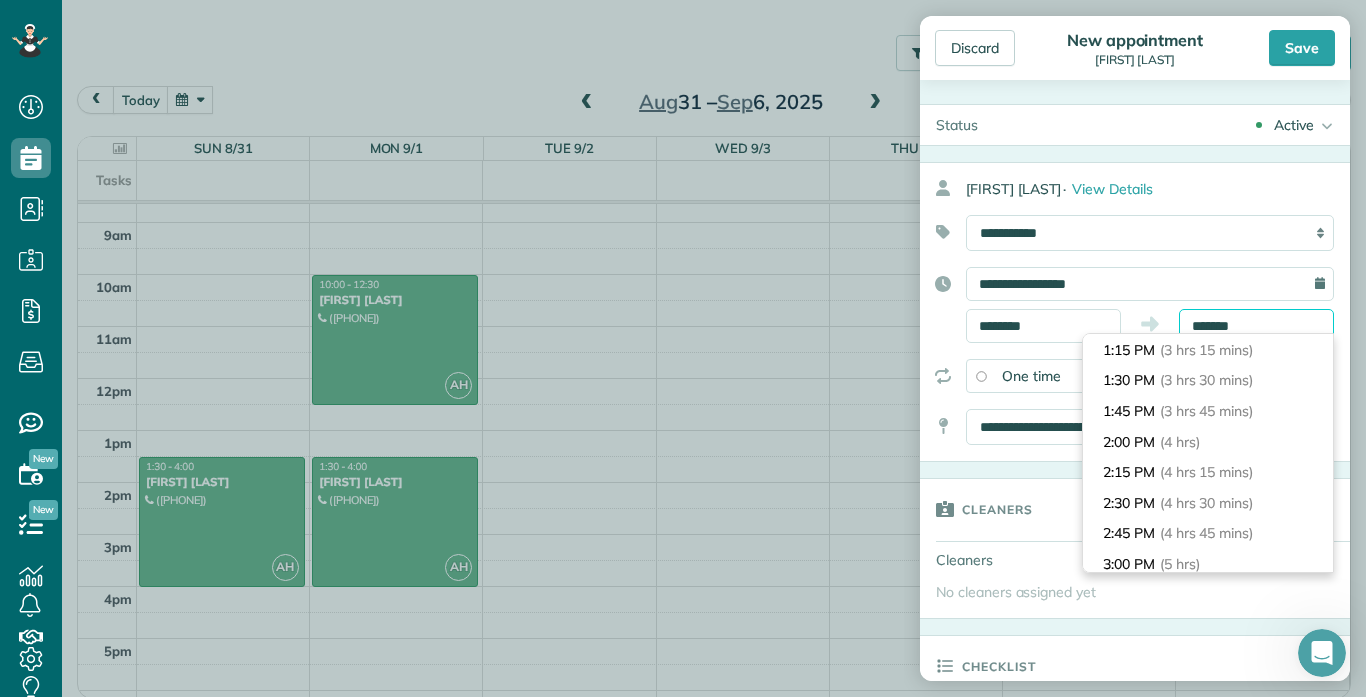 scroll, scrollTop: 274, scrollLeft: 0, axis: vertical 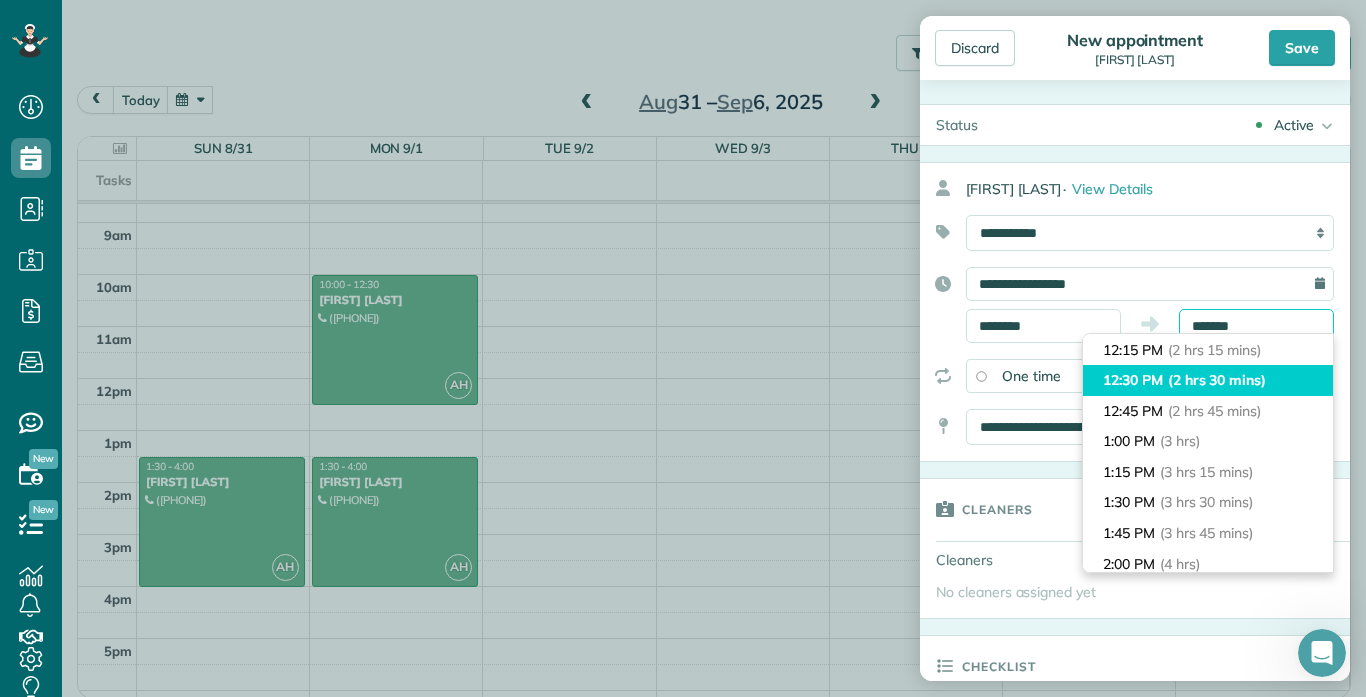 type on "********" 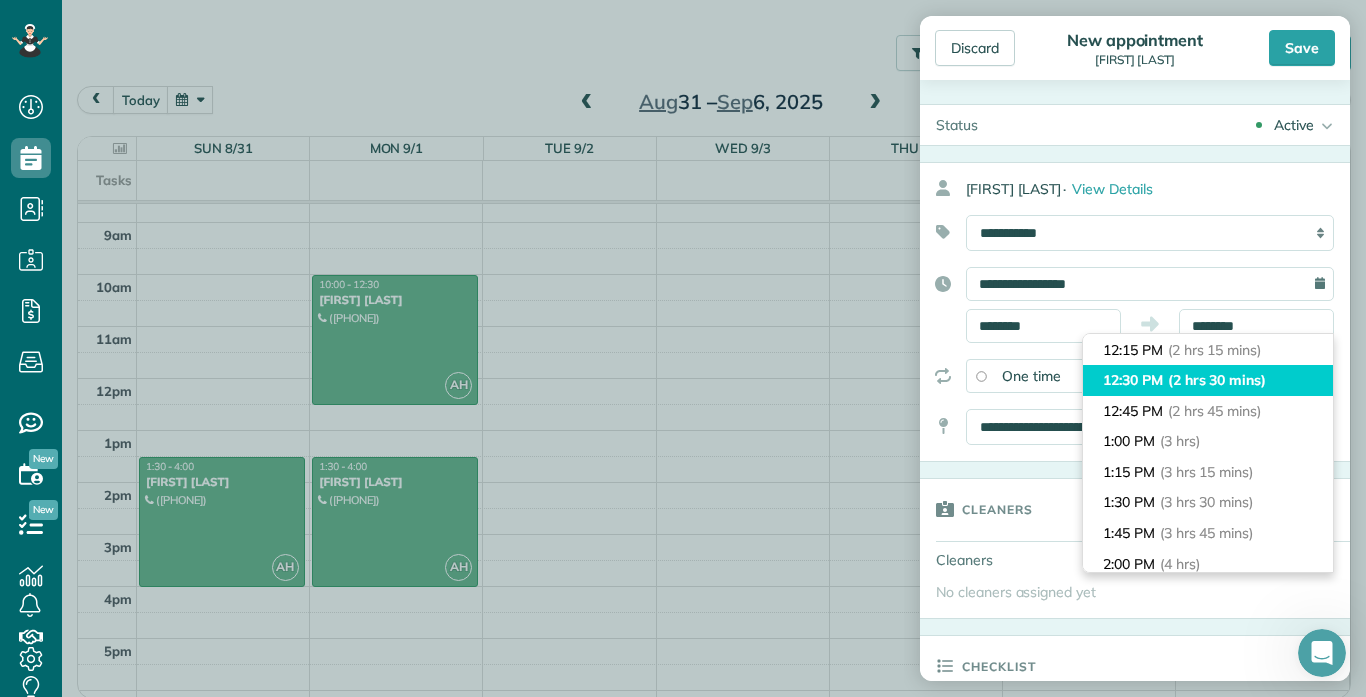 click on "(2 hrs 30 mins)" at bounding box center [1217, 380] 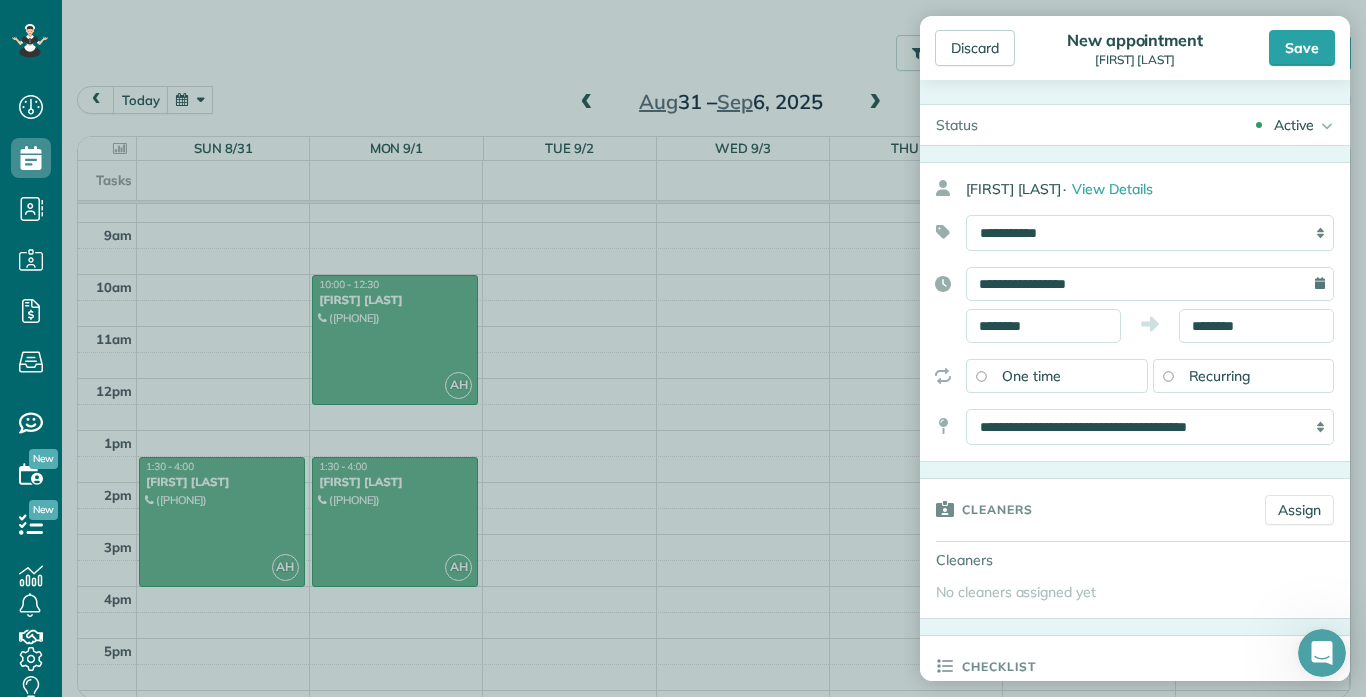 click on "**********" at bounding box center (1135, 312) 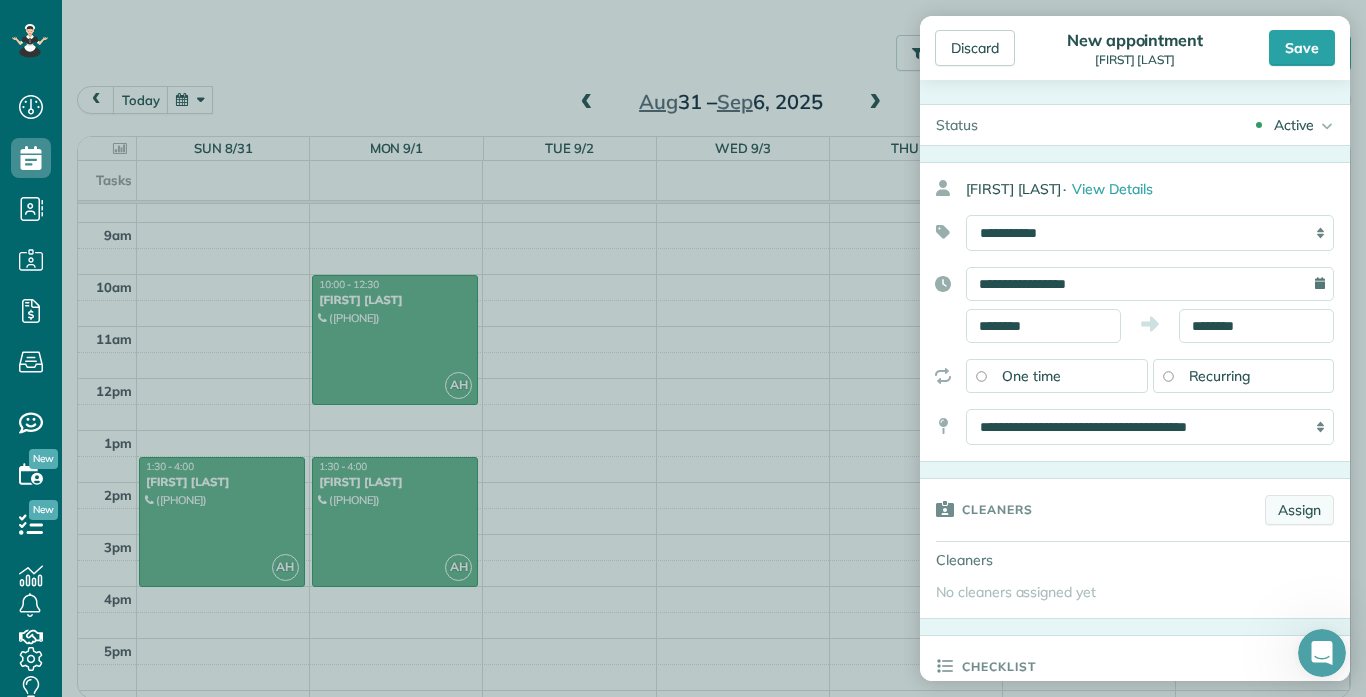 click on "Assign" at bounding box center (1299, 510) 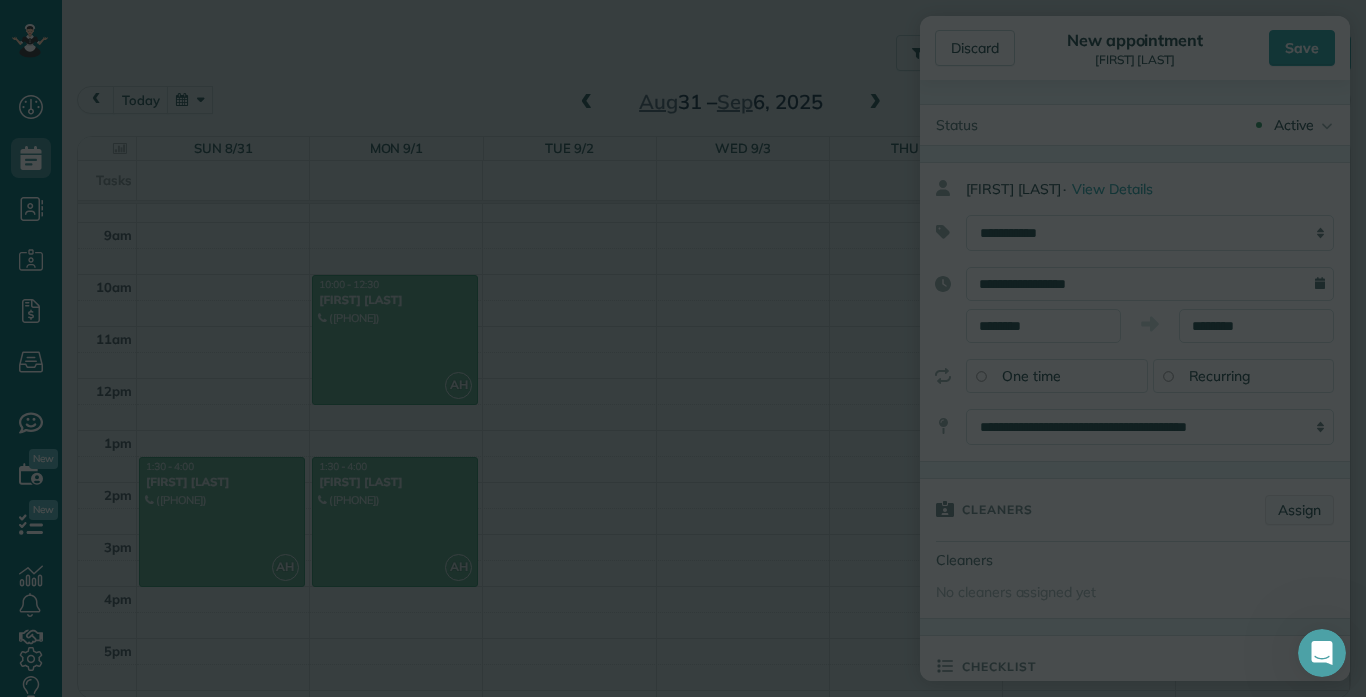 scroll, scrollTop: 0, scrollLeft: 0, axis: both 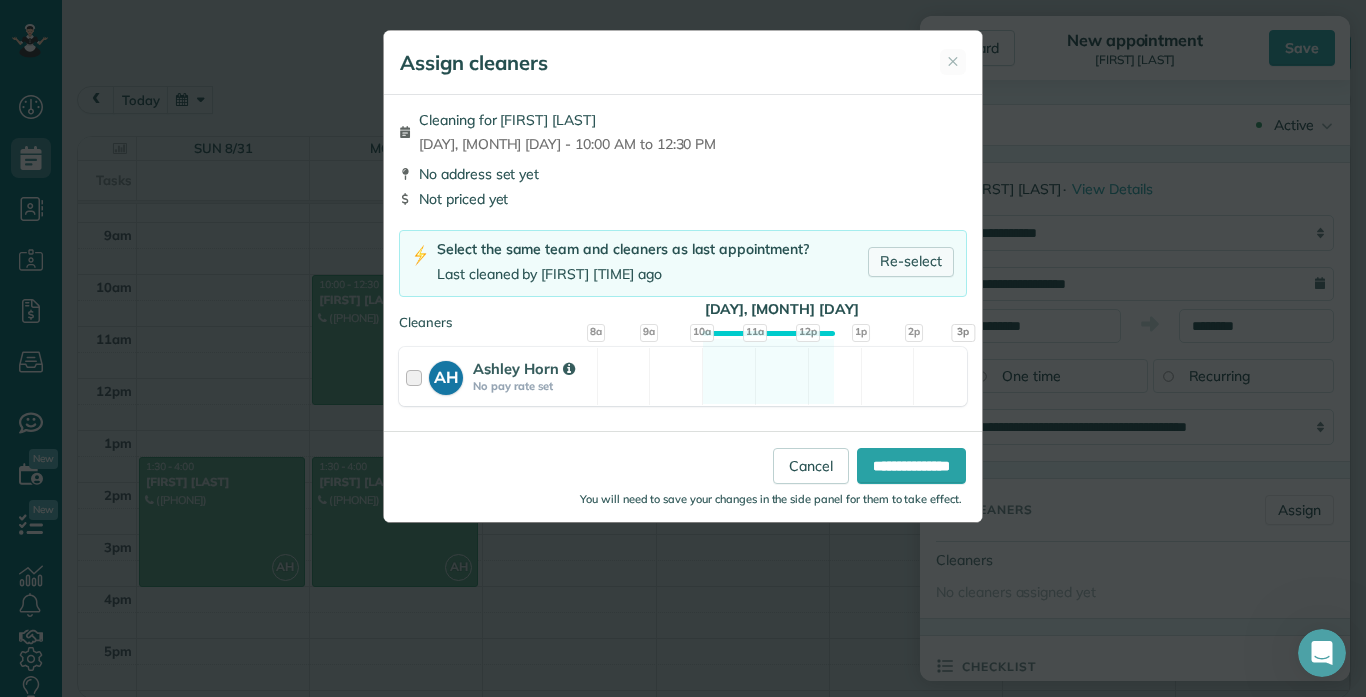 click on "Re-select" at bounding box center [911, 262] 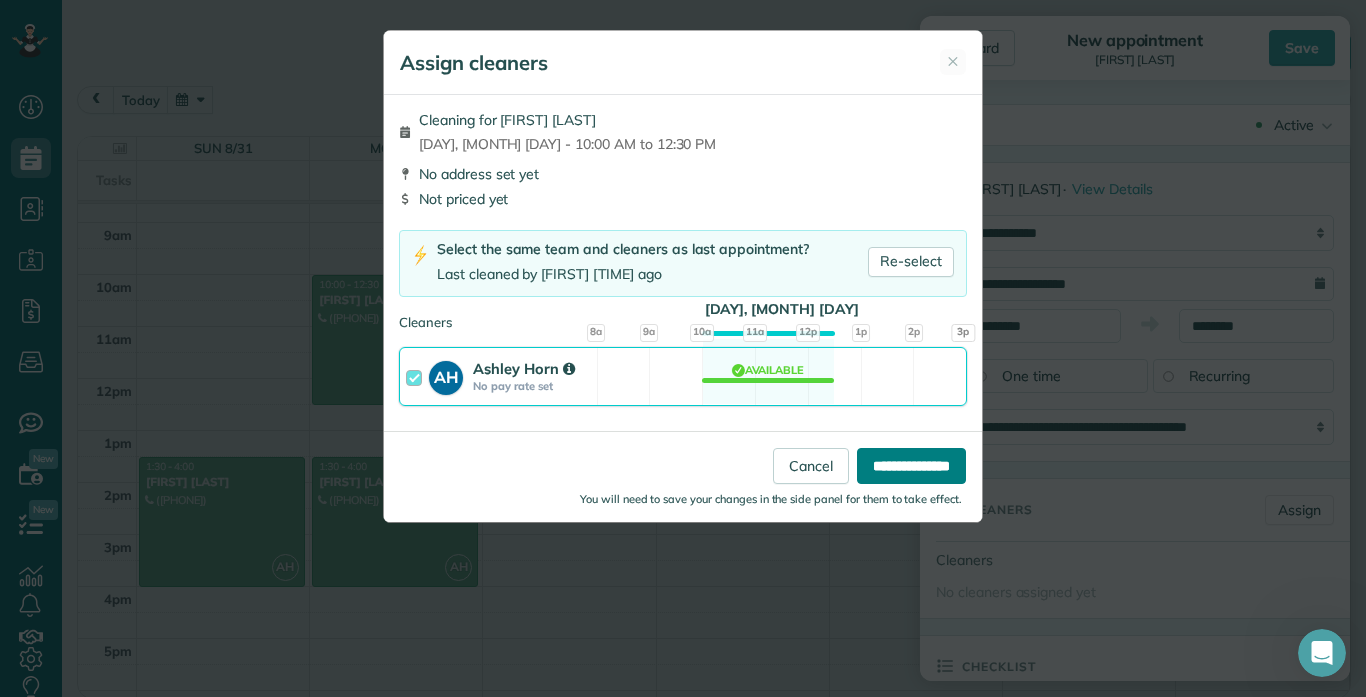 click on "**********" at bounding box center [911, 466] 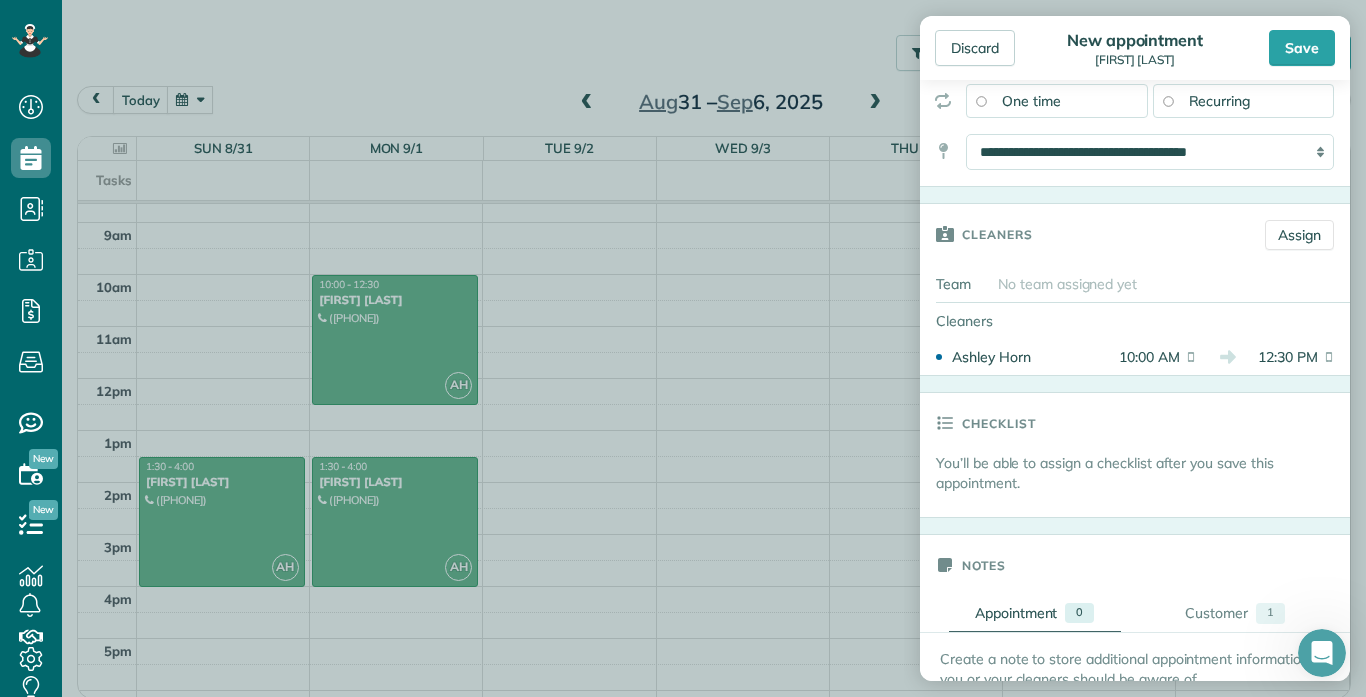 scroll, scrollTop: 277, scrollLeft: 0, axis: vertical 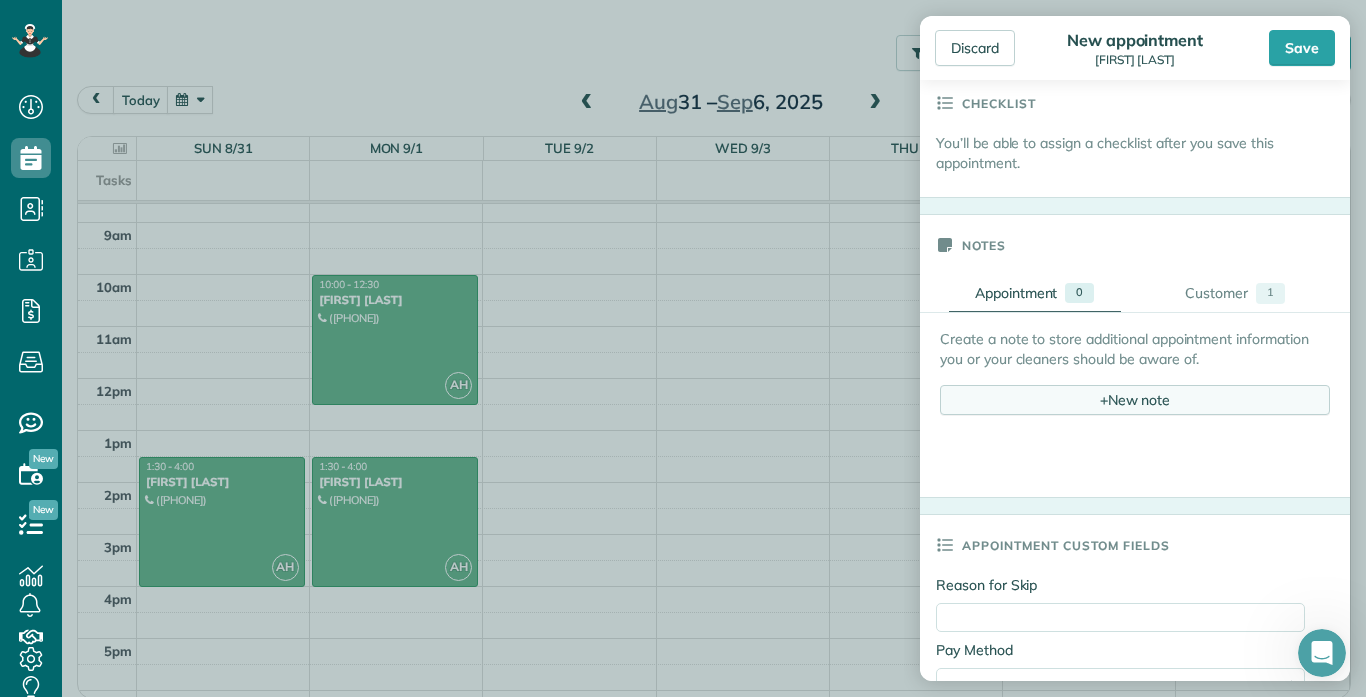 click on "+ New note" at bounding box center [1135, 400] 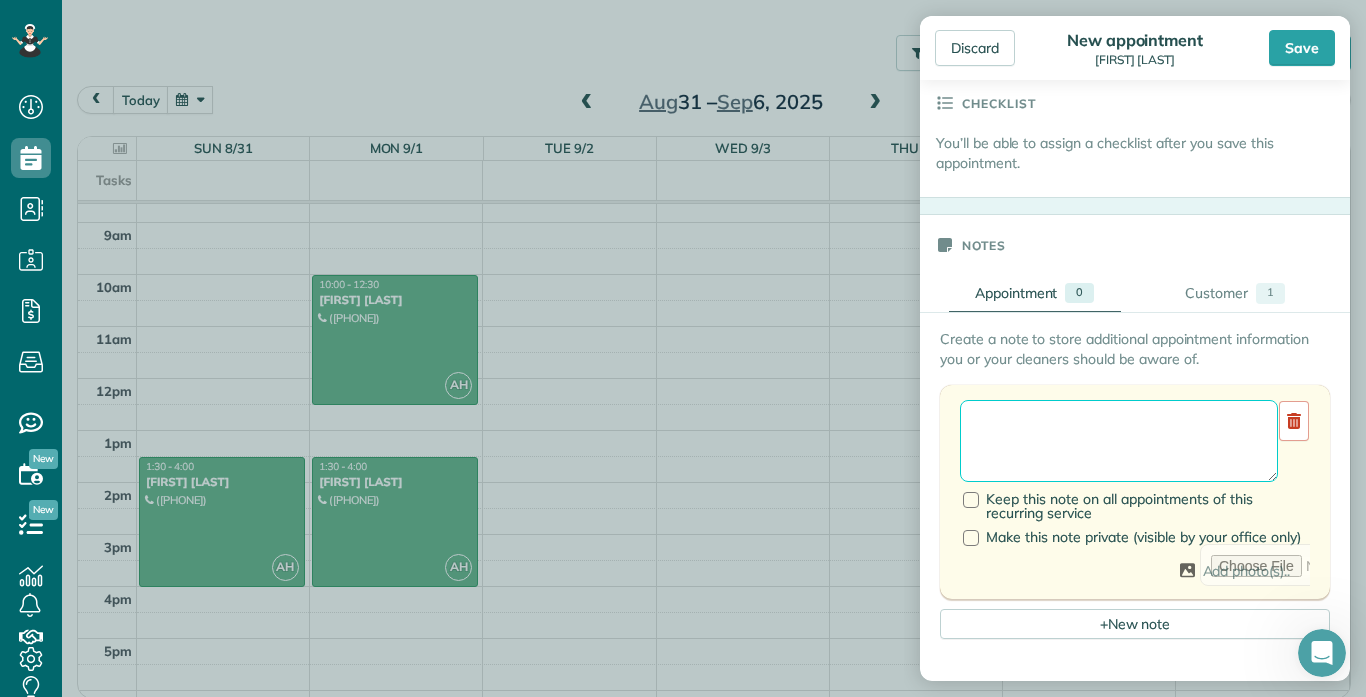 click at bounding box center [1119, 441] 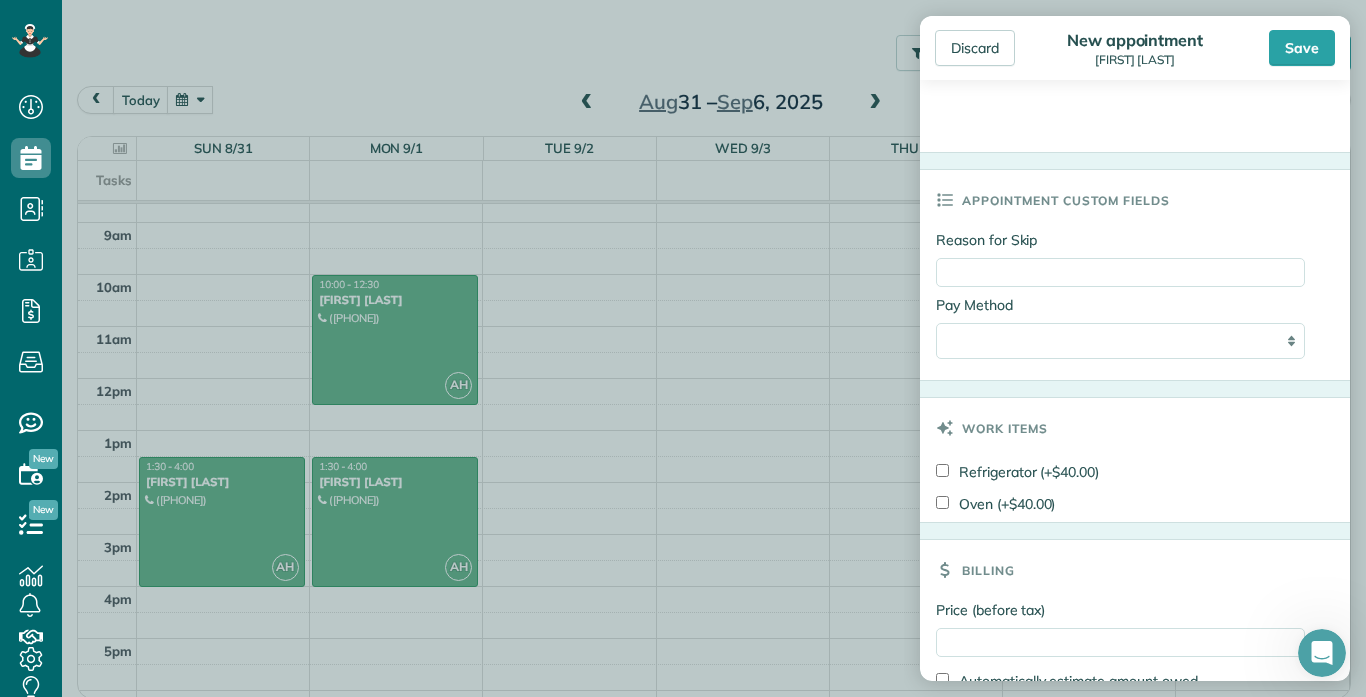 scroll, scrollTop: 1483, scrollLeft: 0, axis: vertical 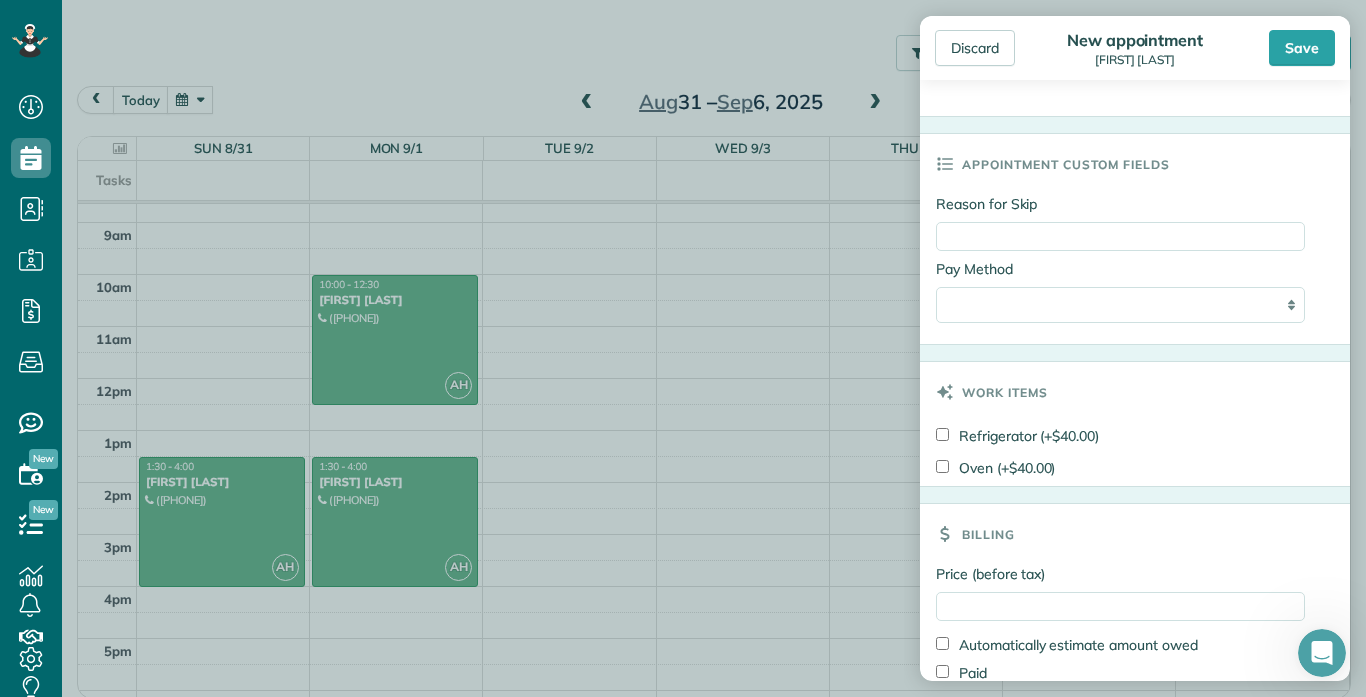 type on "**********" 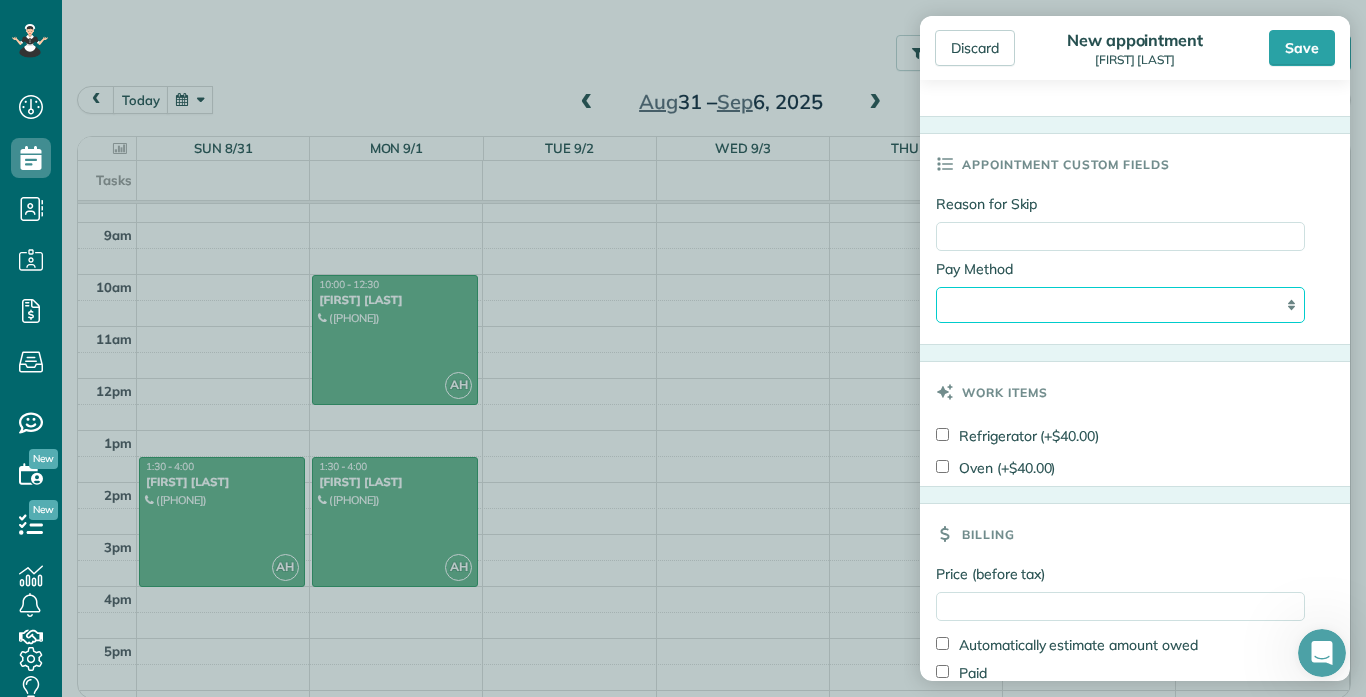 click on "**********" at bounding box center (1120, 305) 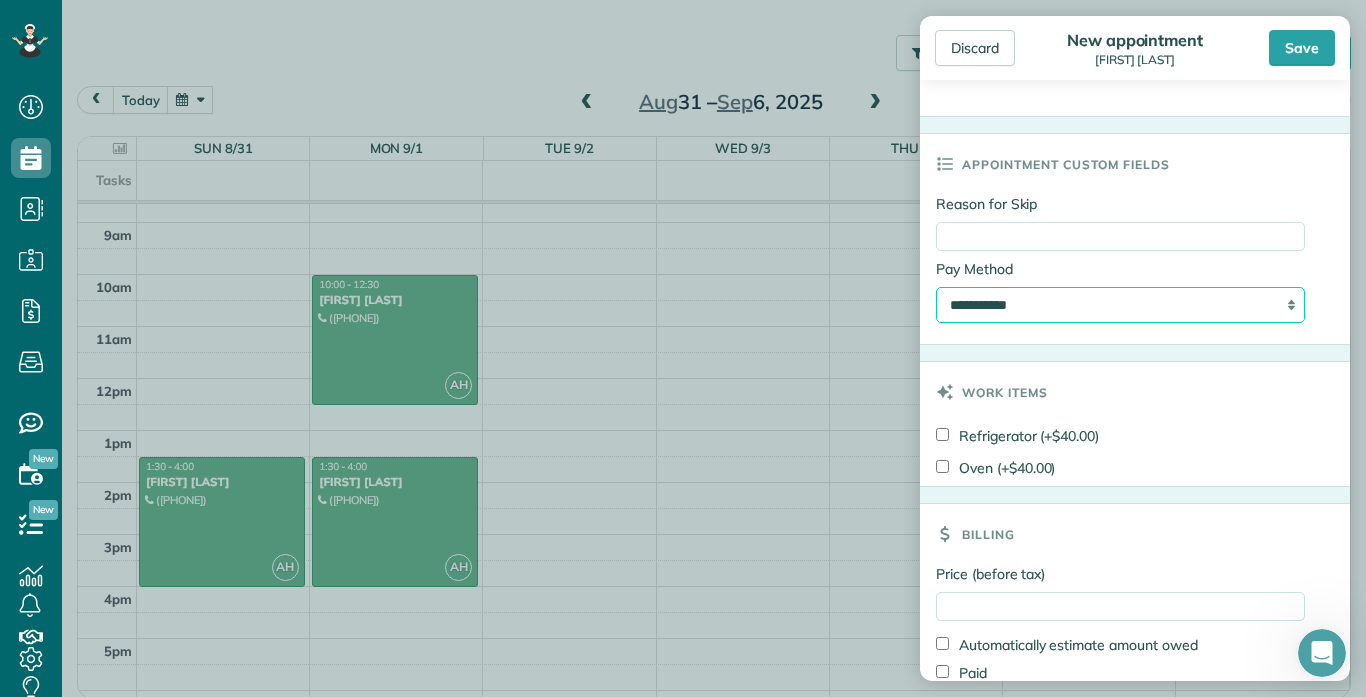 click on "**********" at bounding box center [1120, 305] 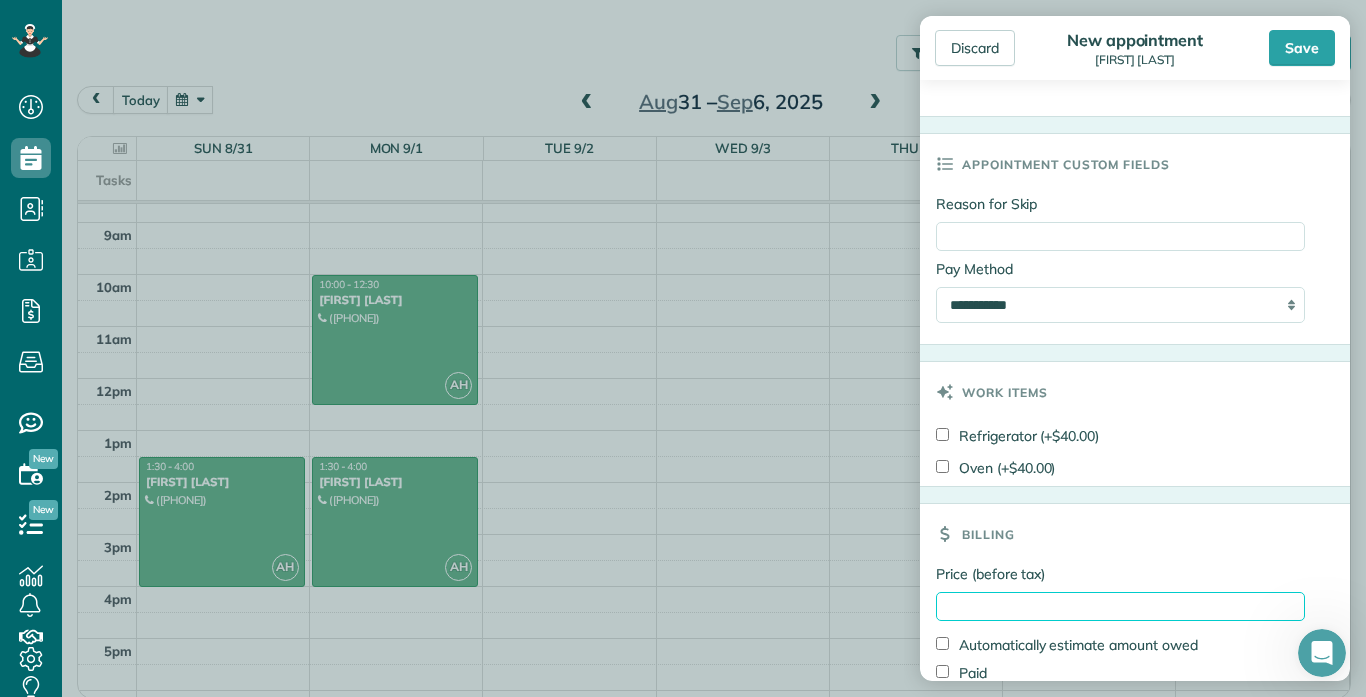 click on "Price (before tax)" at bounding box center (1120, 606) 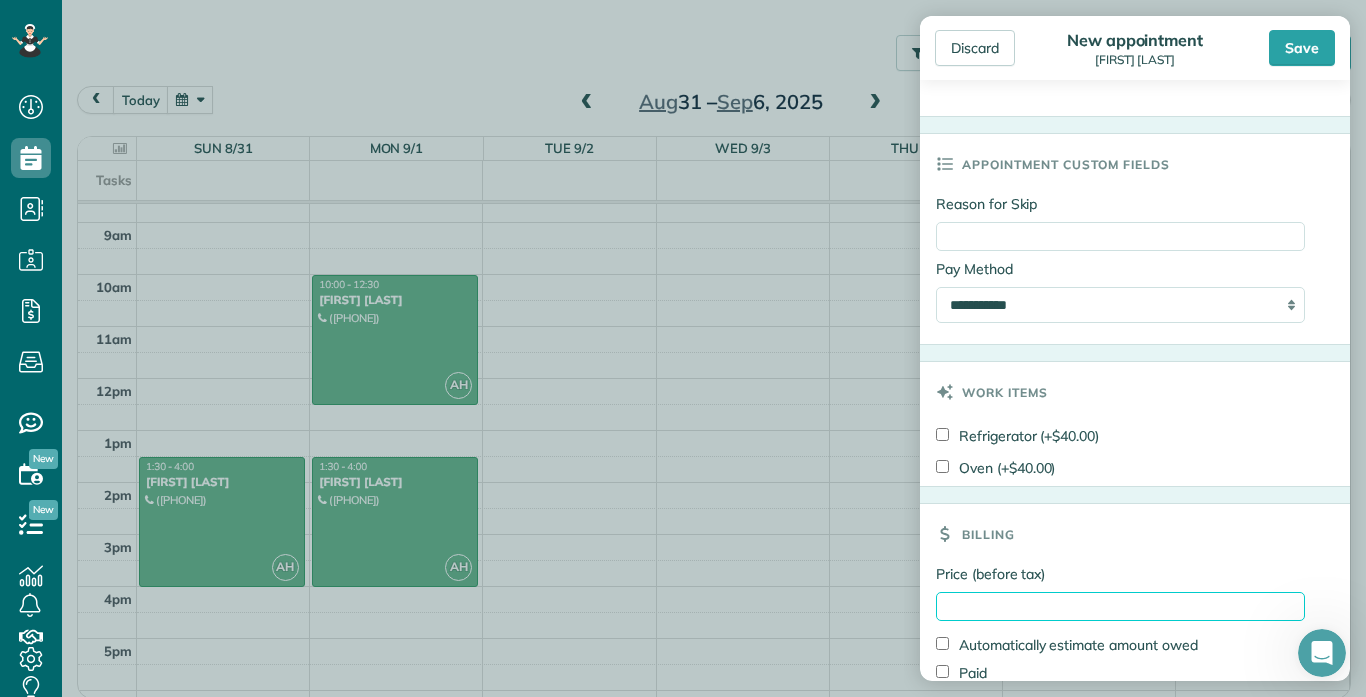 type on "*****" 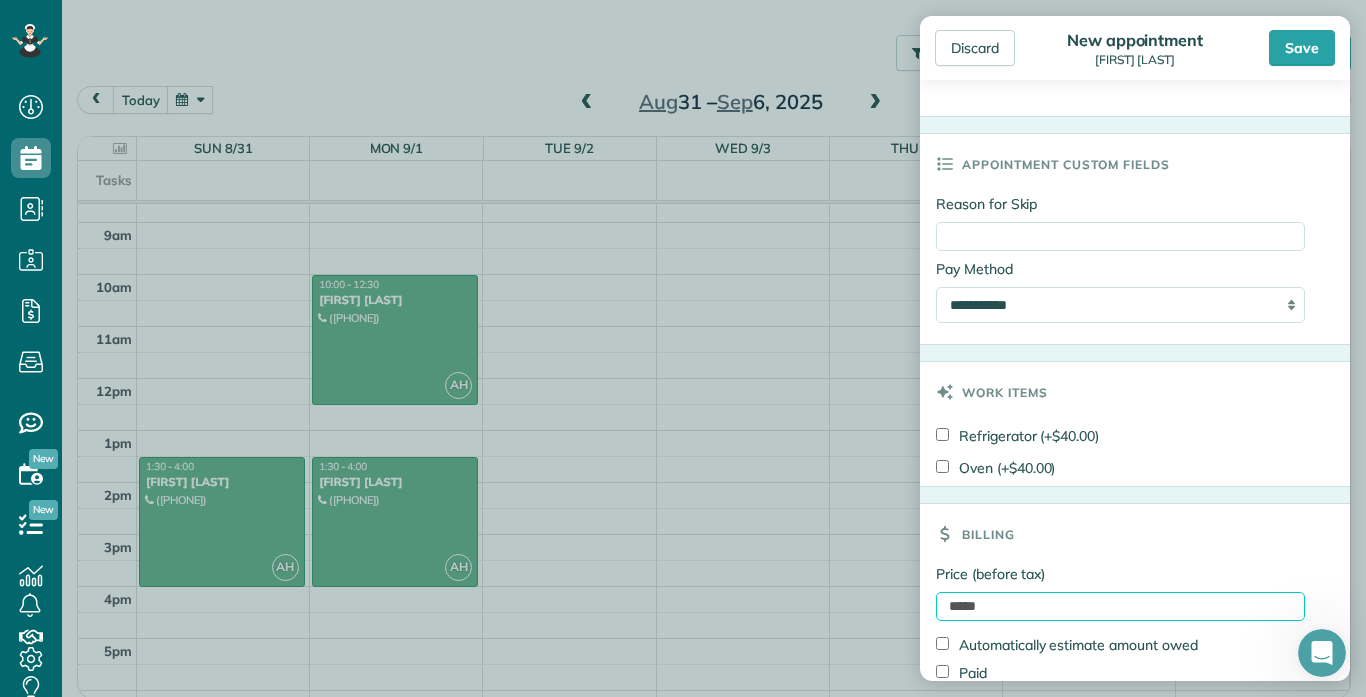 scroll, scrollTop: 1580, scrollLeft: 0, axis: vertical 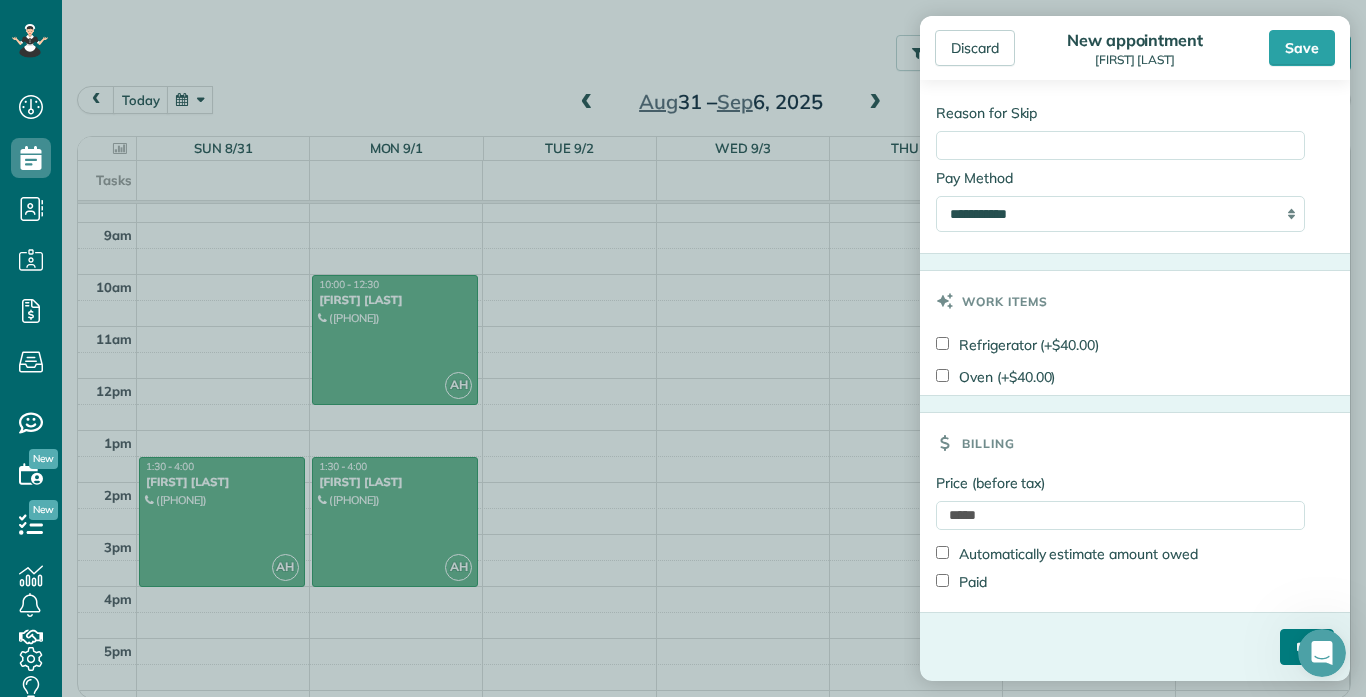 click on "****" at bounding box center (1307, 647) 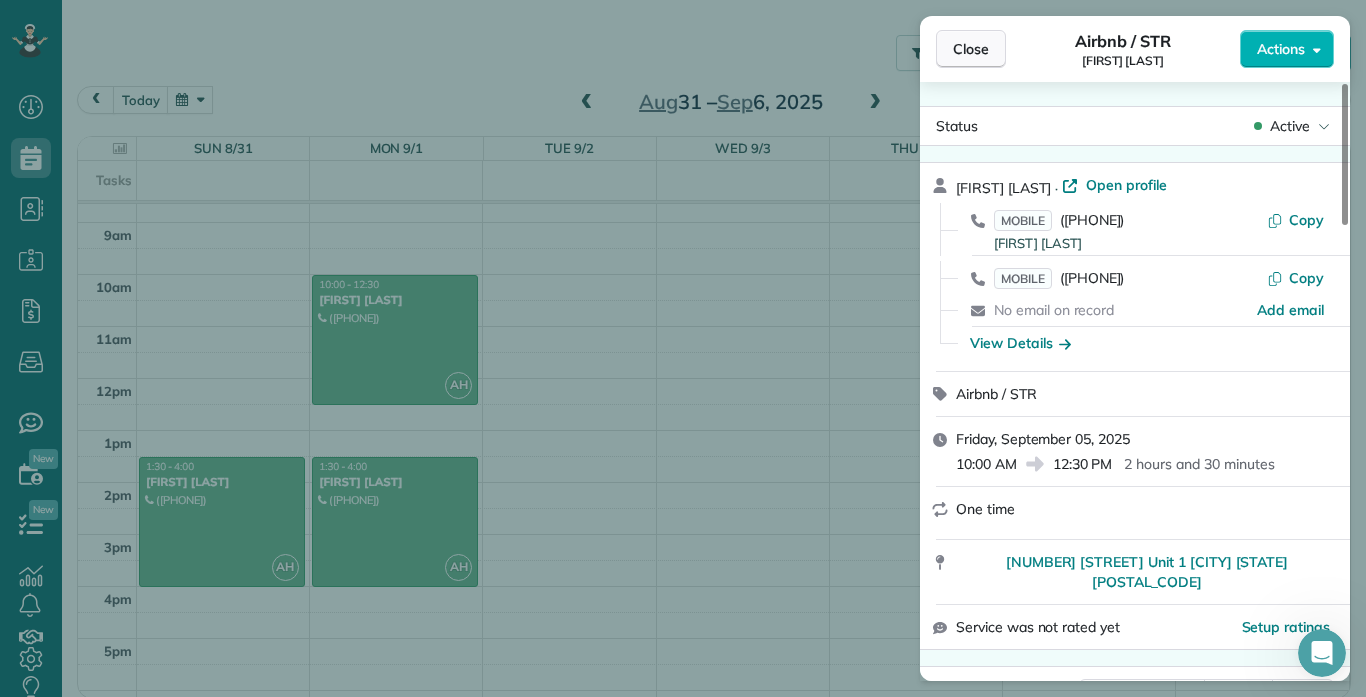 click on "Close" at bounding box center (971, 49) 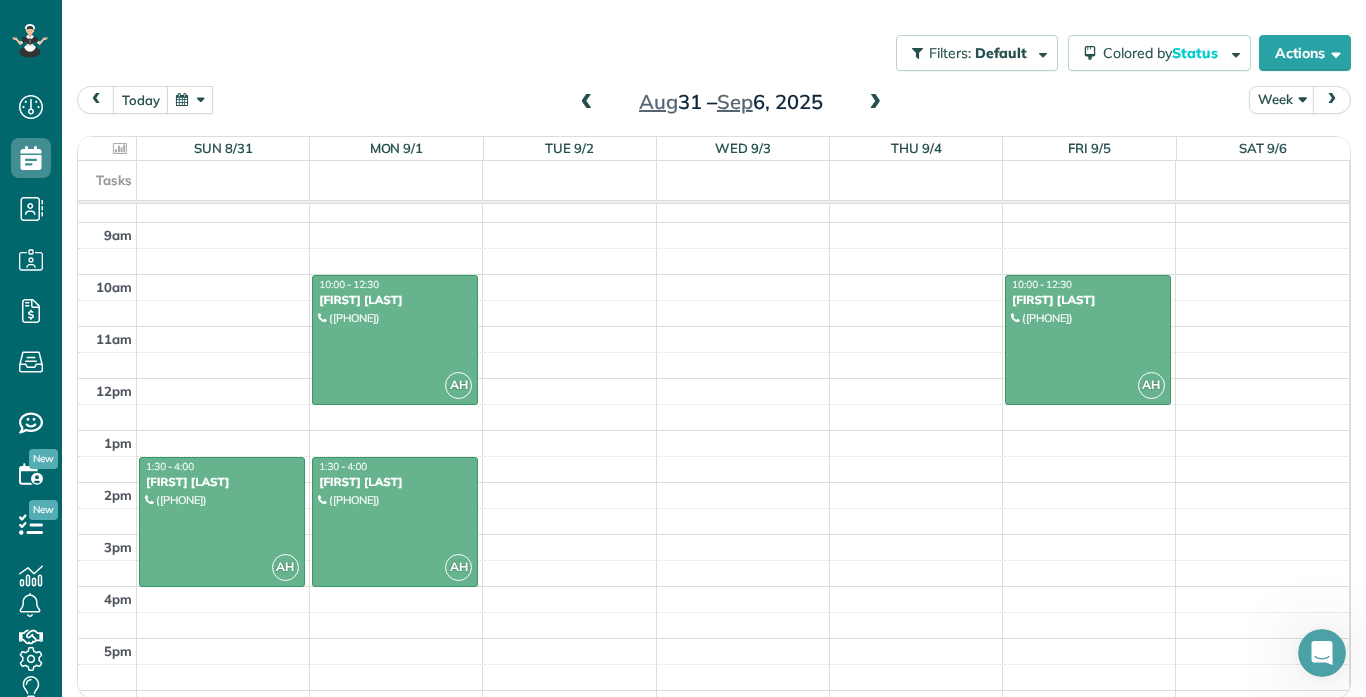 click on "12am 1am 2am 3am 4am 5am 6am 7am 8am 9am 10am 11am 12pm 1pm 2pm 3pm 4pm 5pm 6pm 7pm 8pm 9pm 10pm 11pm AH 1:30 - 4:00 [FIRST] [LAST] ([PHONE]) [NUMBER] [STREET] Unit 1 [CITY], [STATE] AH 10:00 - 12:30 [FIRST] [LAST] ([PHONE]) [NUMBER] [STREET] Unit 1 [CITY], [STATE] [POSTAL_CODE] AH 1:30 - 4:00 [FIRST] [LAST] ([PHONE]) [NUMBER] [STREET] Unit 9 [CITY], [STATE] [POSTAL_CODE] AH 10:00 - 12:30 [FIRST] [LAST] ([PHONE]) [NUMBER] [STREET] Unit 1 [CITY], [STATE]" at bounding box center [713, 378] 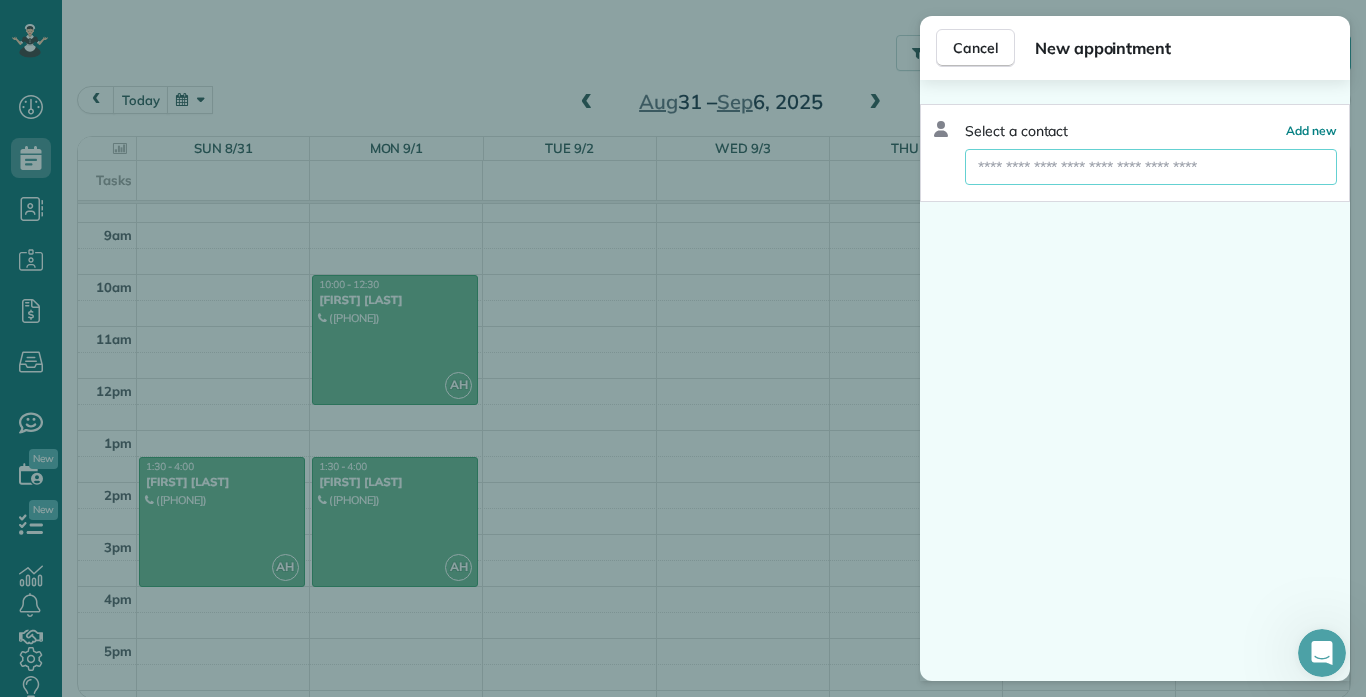 click at bounding box center (1151, 167) 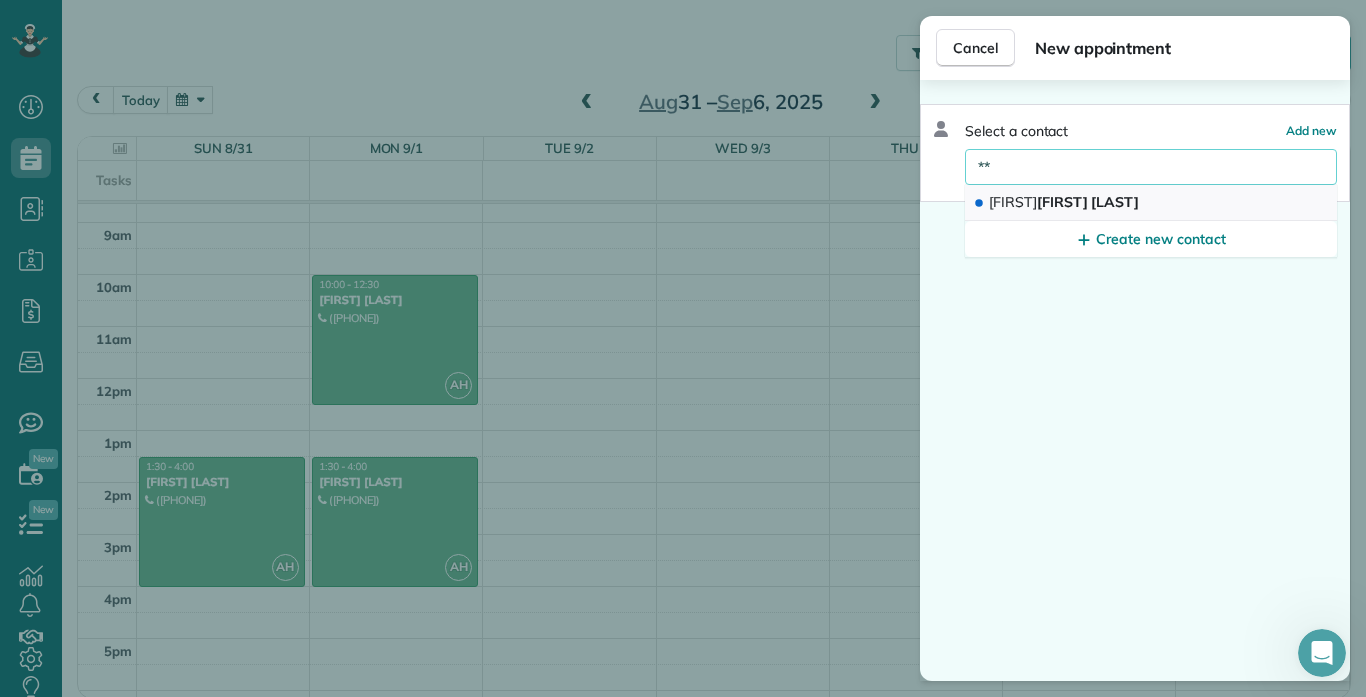 type on "**" 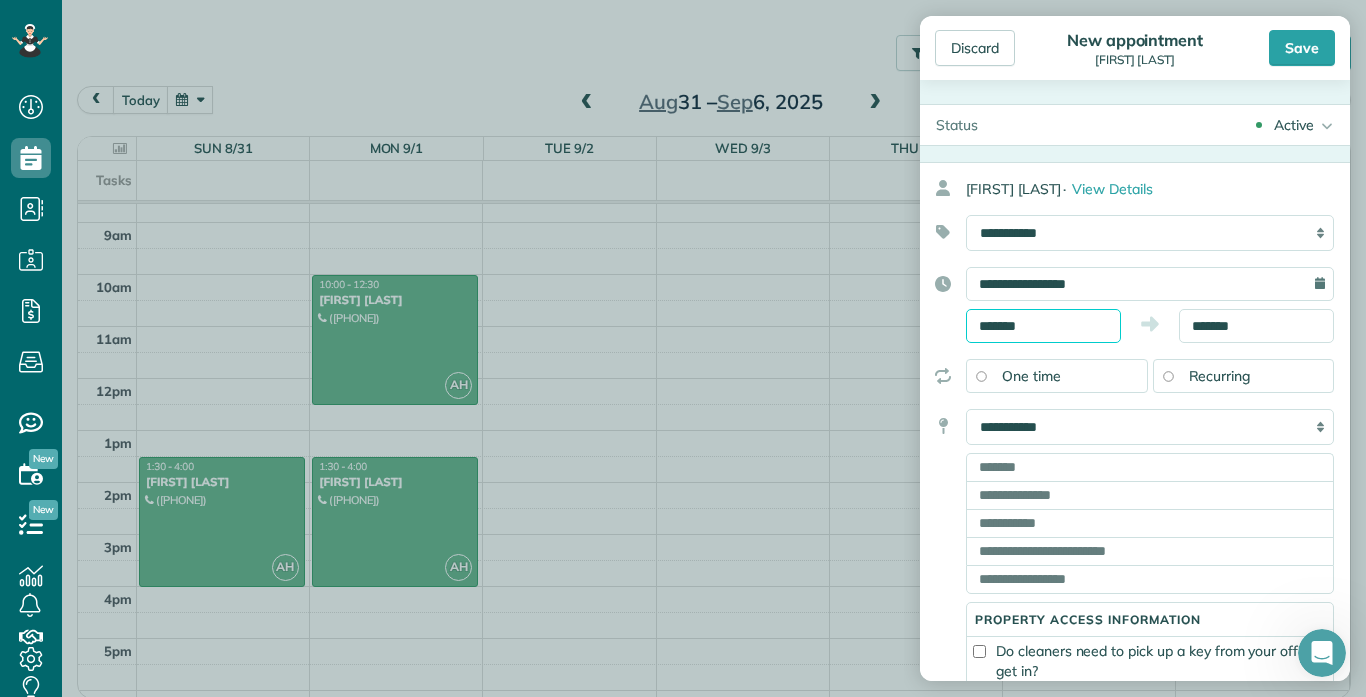 click on "*******" at bounding box center (1043, 326) 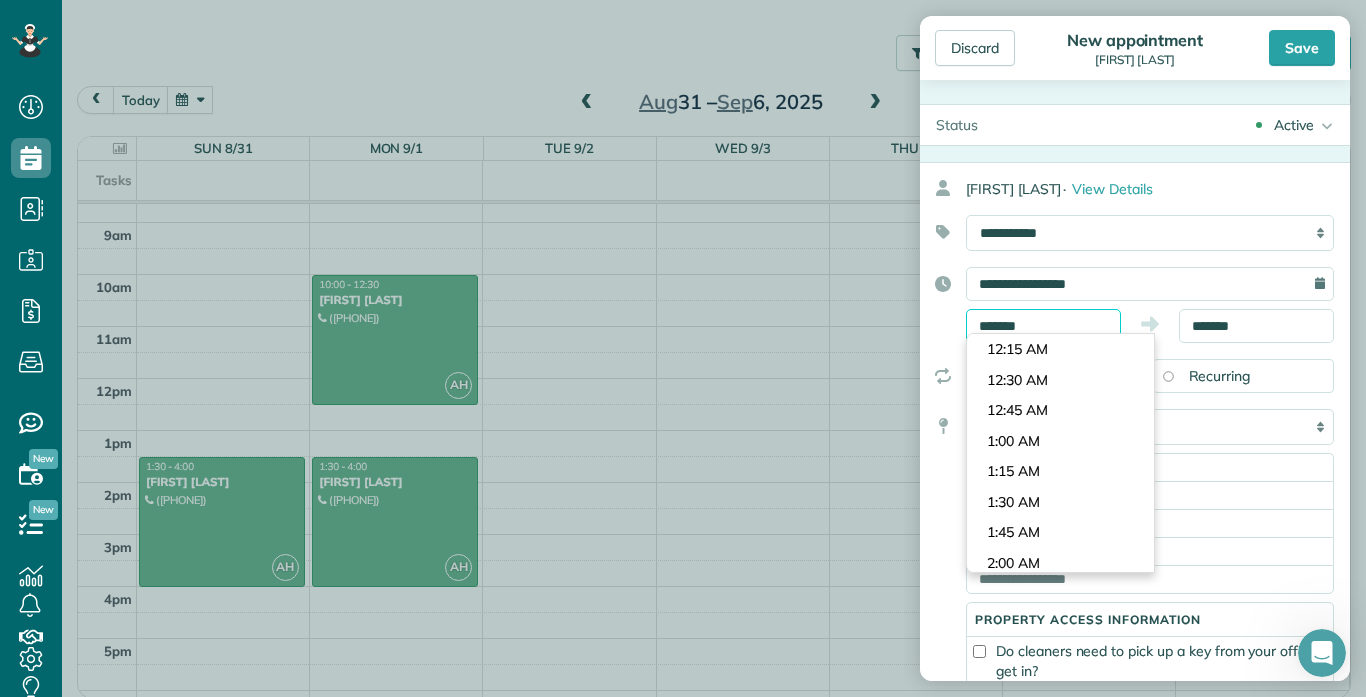 scroll, scrollTop: 1618, scrollLeft: 0, axis: vertical 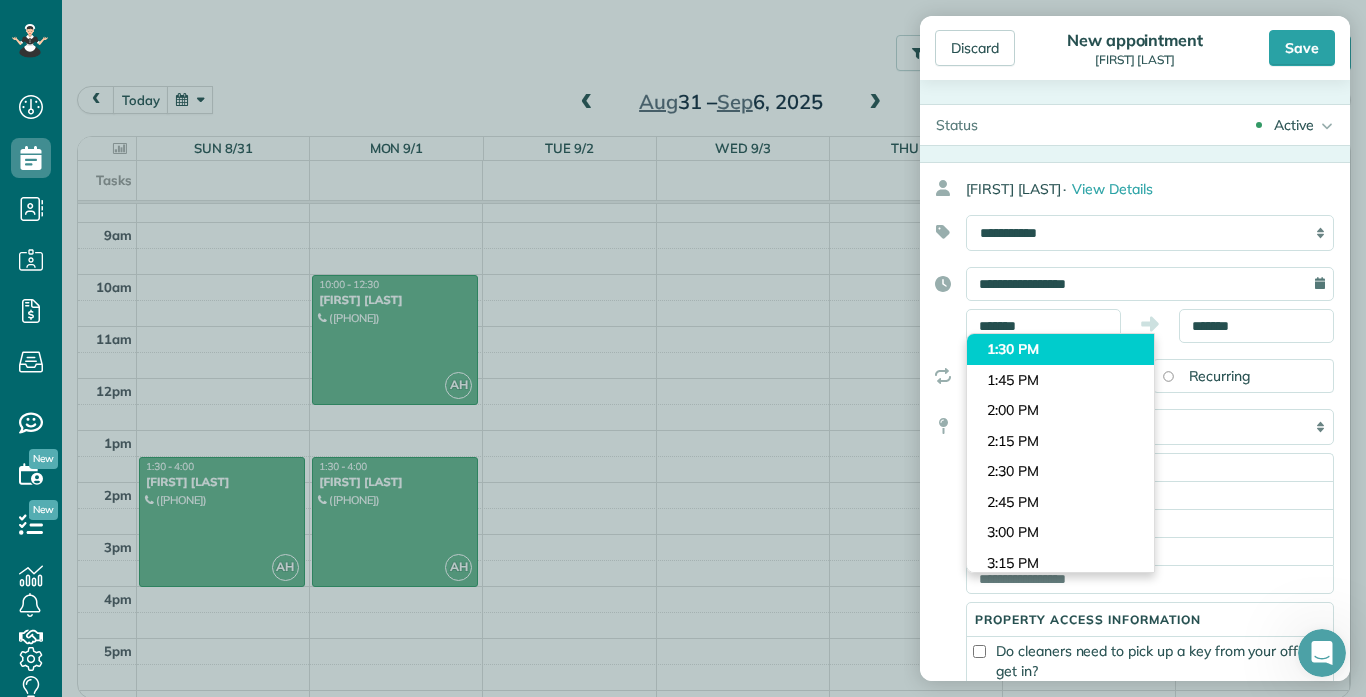 click on "Dashboard
Scheduling
Calendar View
List View
Dispatch View - Weekly scheduling (Beta)" at bounding box center (683, 348) 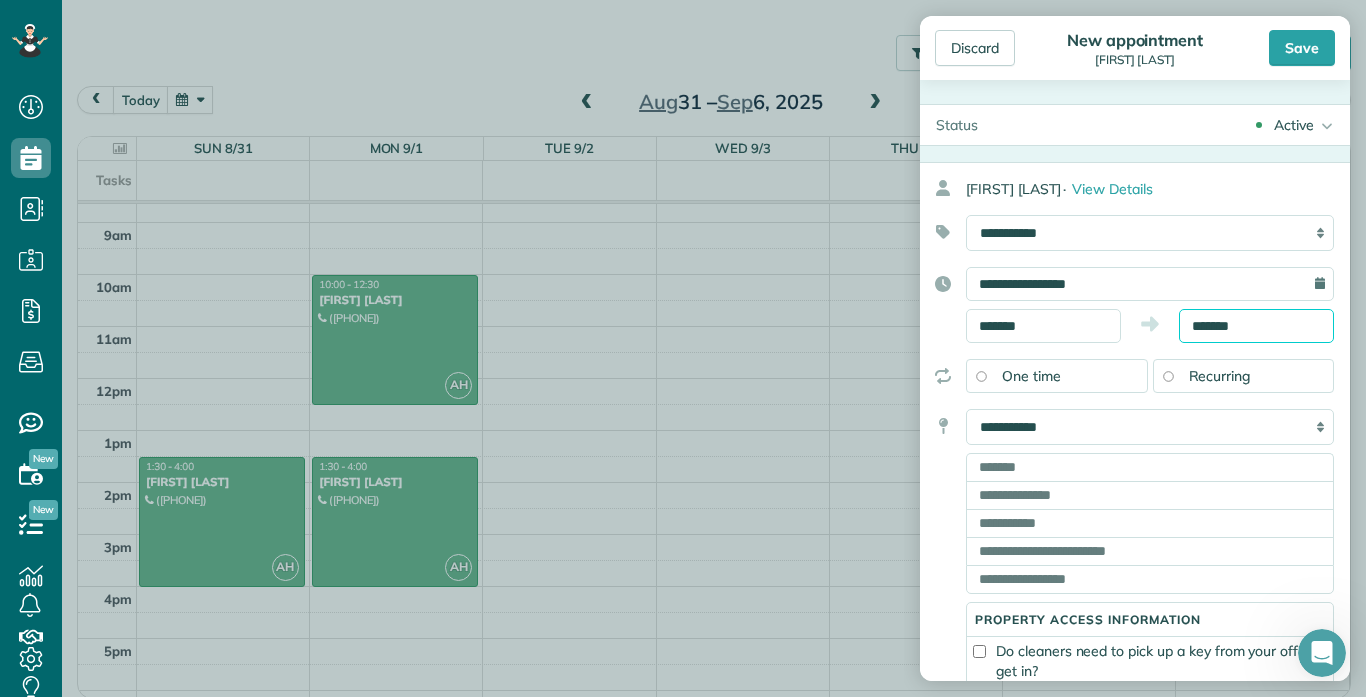 click on "*******" at bounding box center [1256, 326] 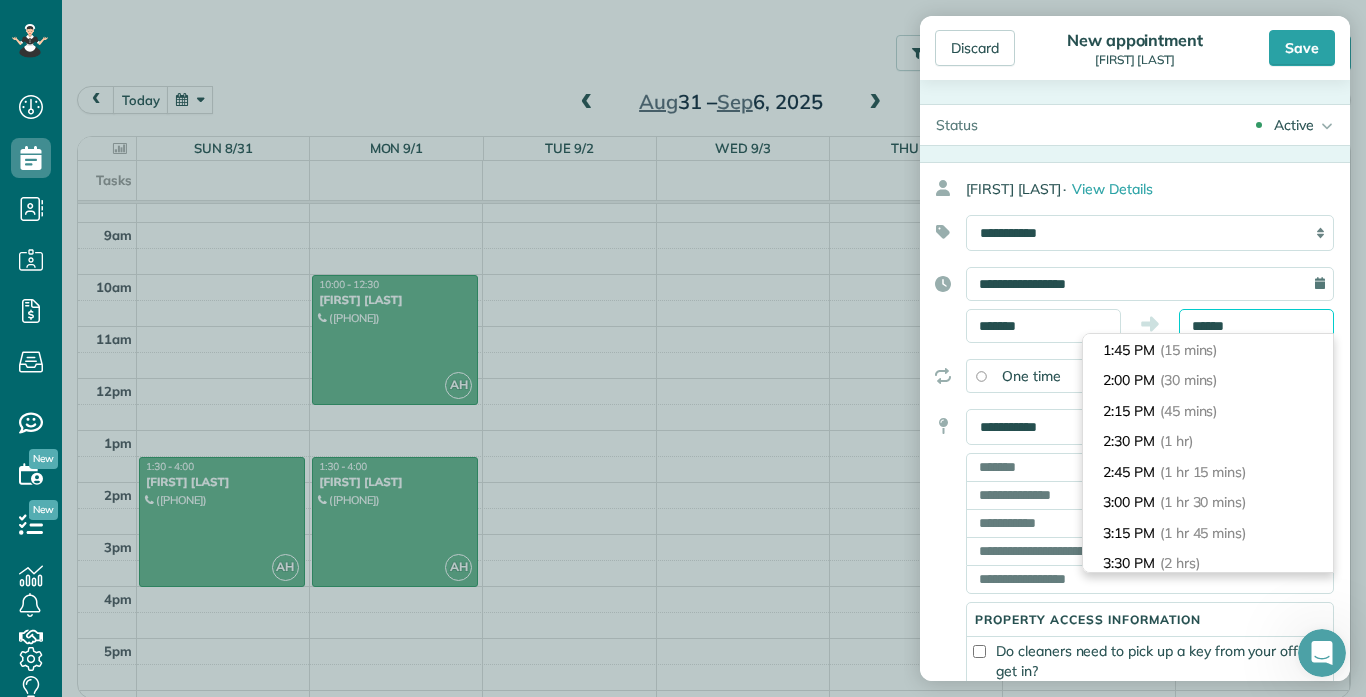 scroll, scrollTop: 244, scrollLeft: 0, axis: vertical 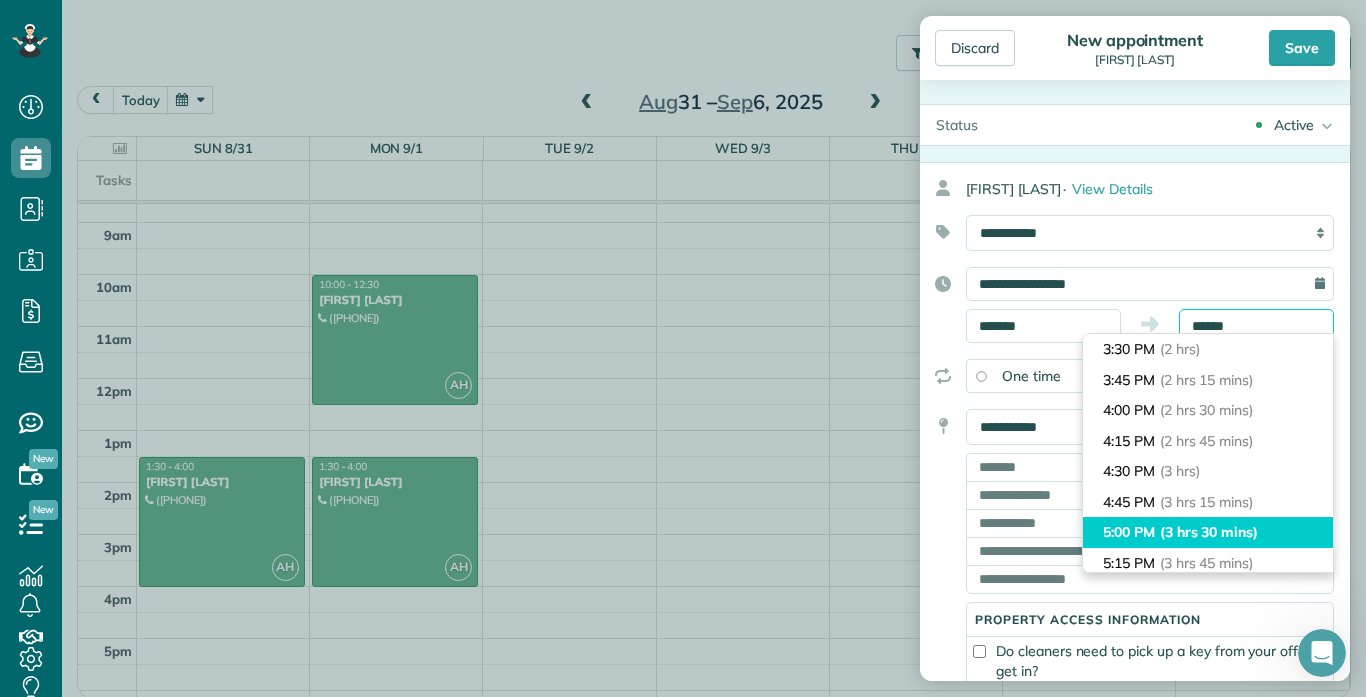 type on "*******" 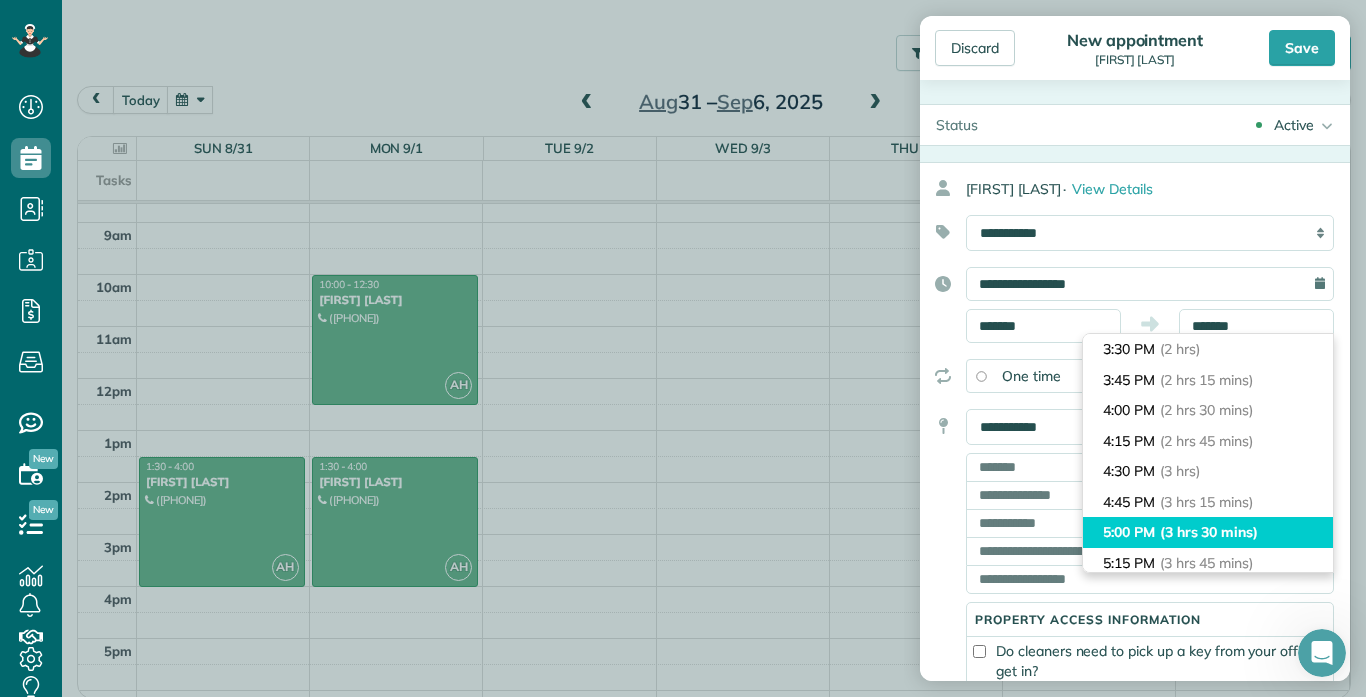 click on "(3 hrs 30 mins)" at bounding box center (1209, 532) 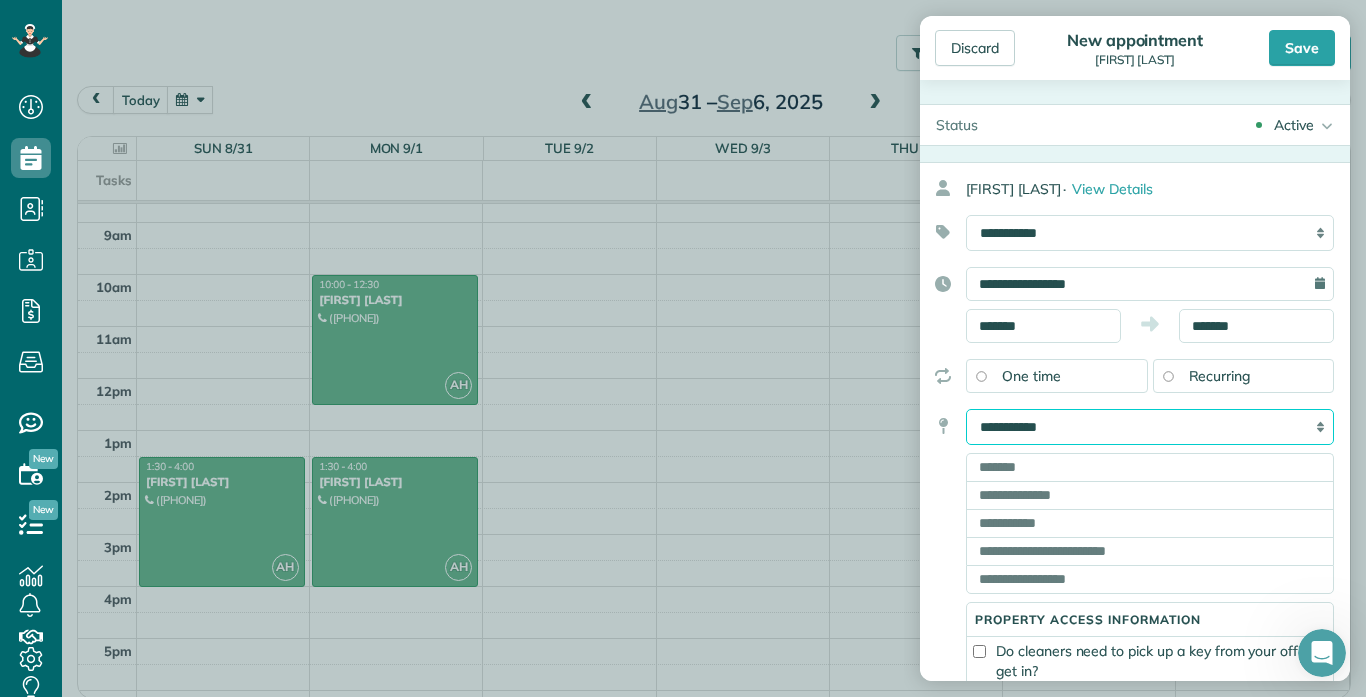 click on "**********" at bounding box center (1150, 427) 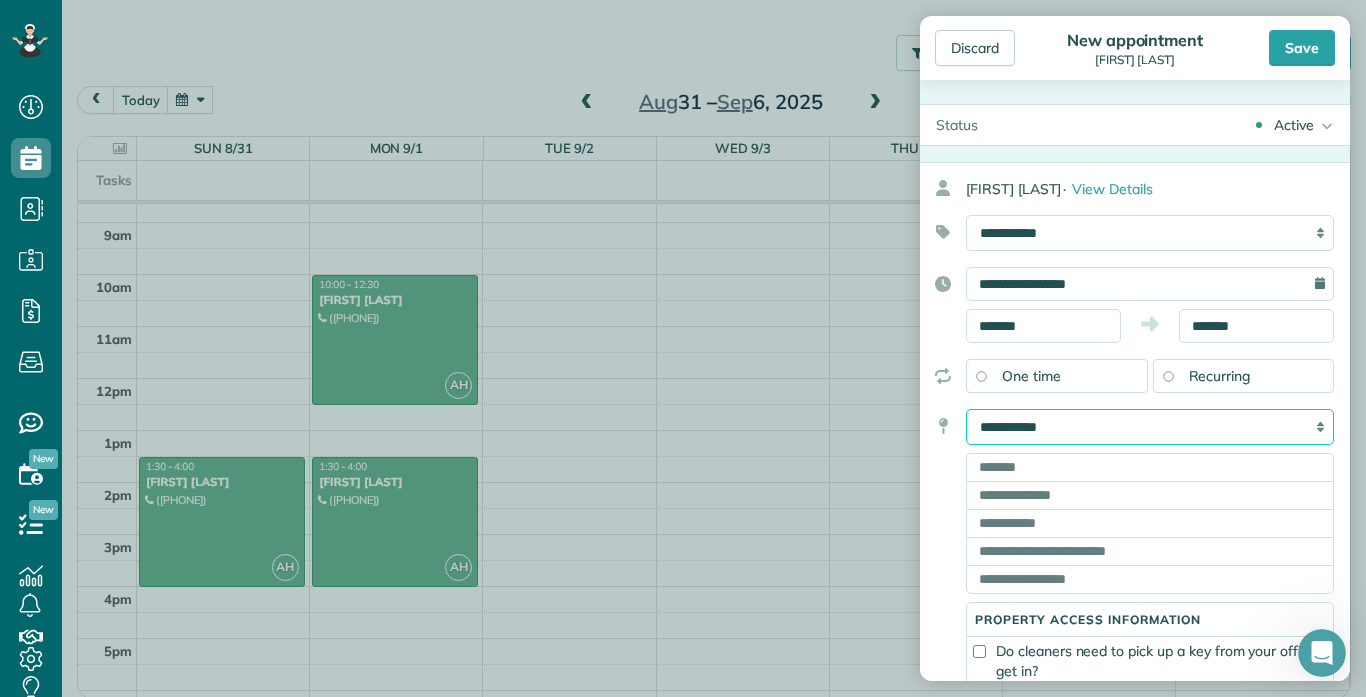 select on "*******" 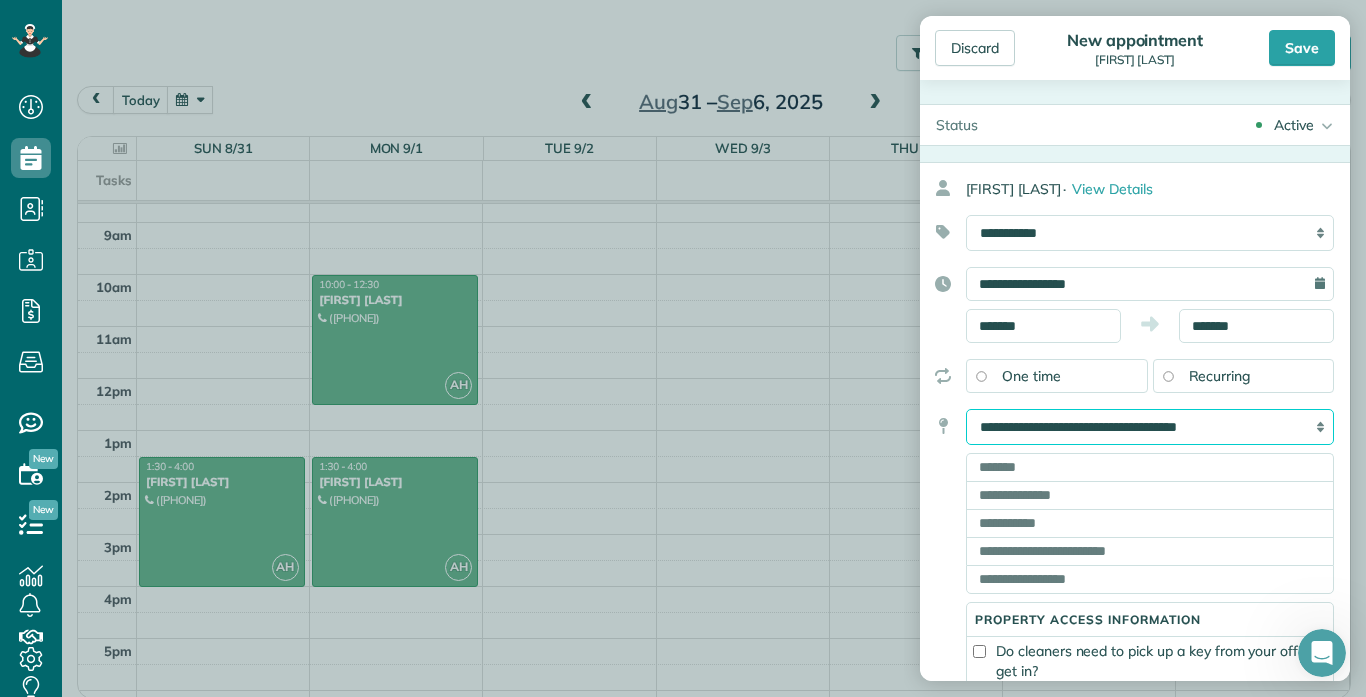 click on "**********" at bounding box center [1150, 427] 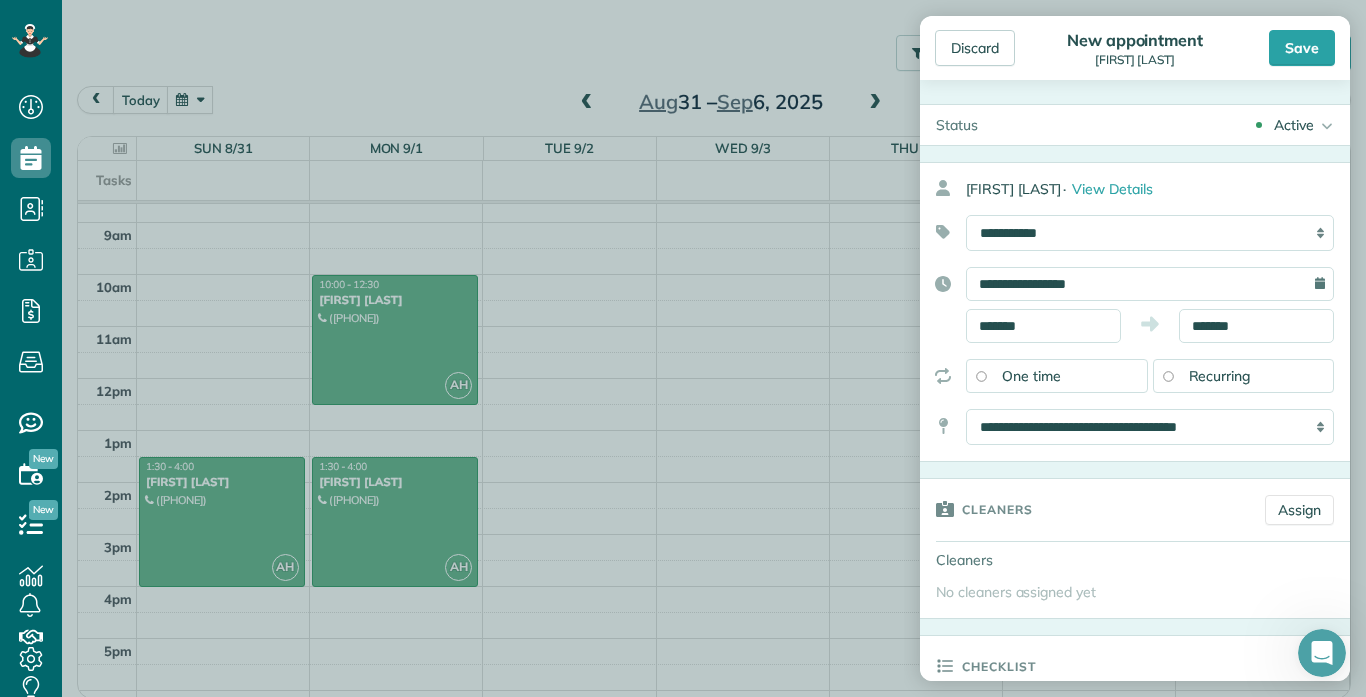 click 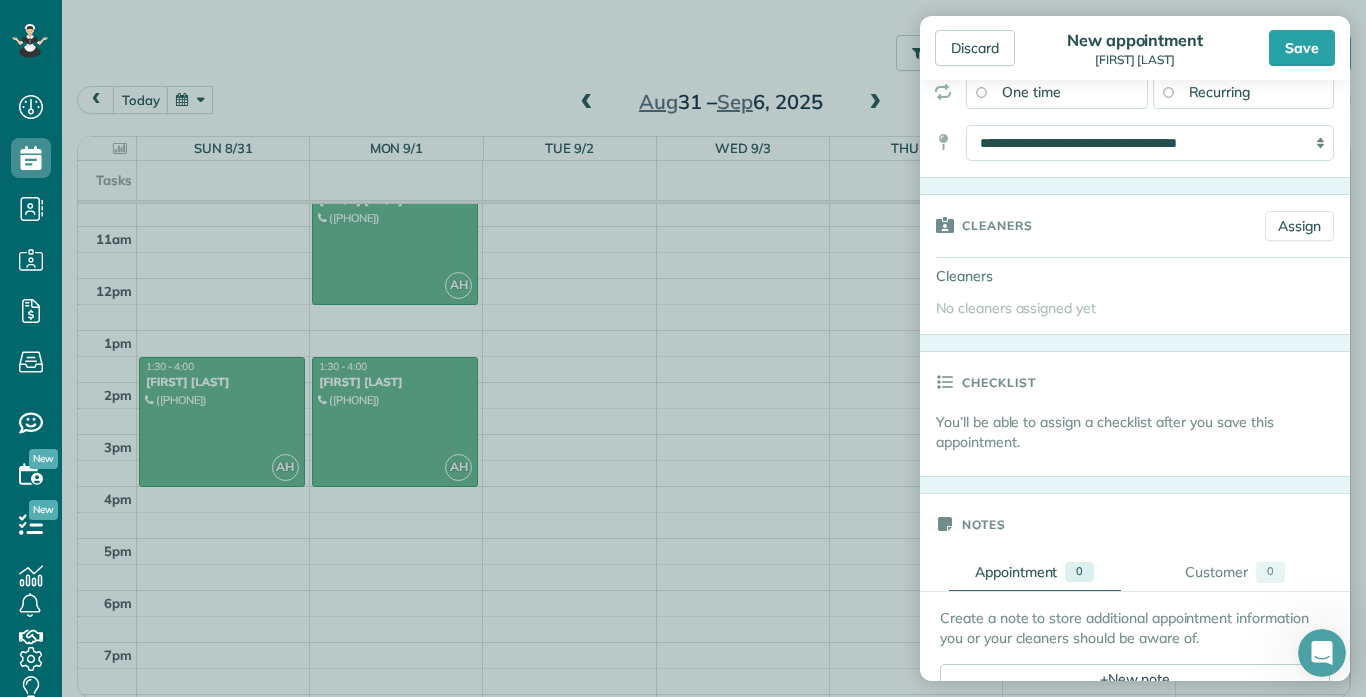 scroll, scrollTop: 295, scrollLeft: 0, axis: vertical 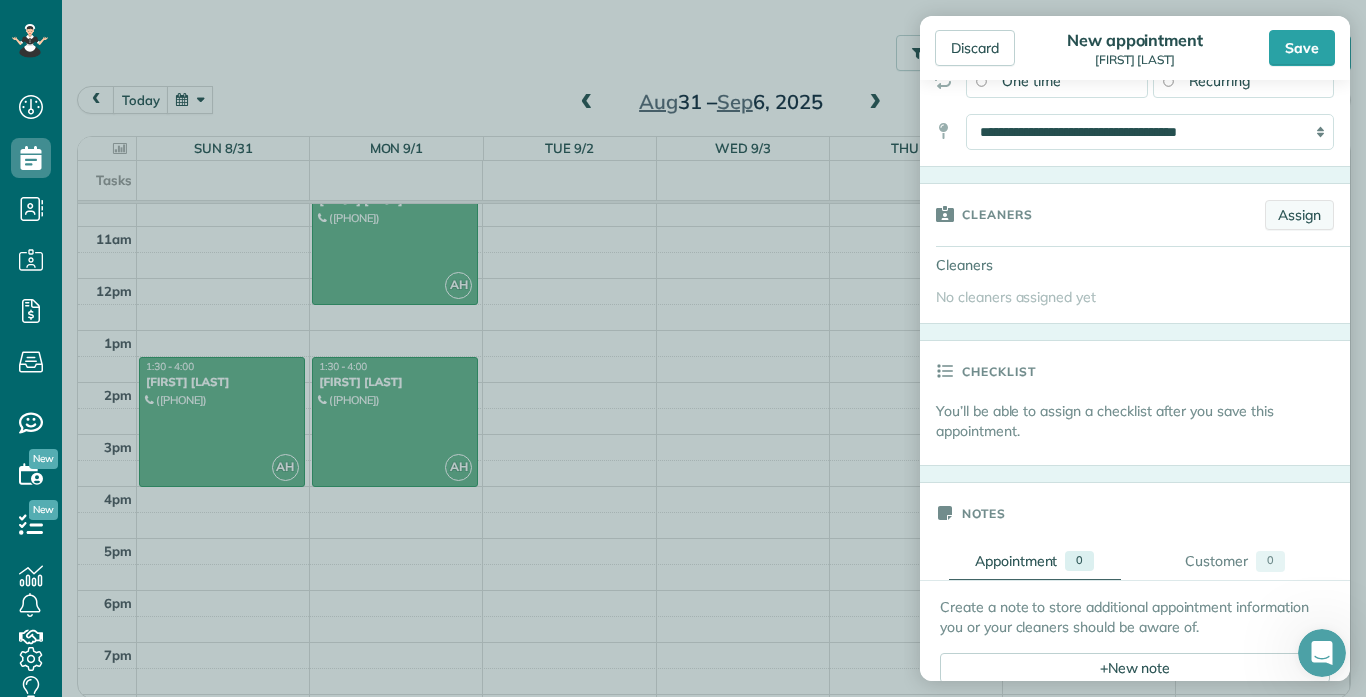 click on "Assign" at bounding box center [1299, 215] 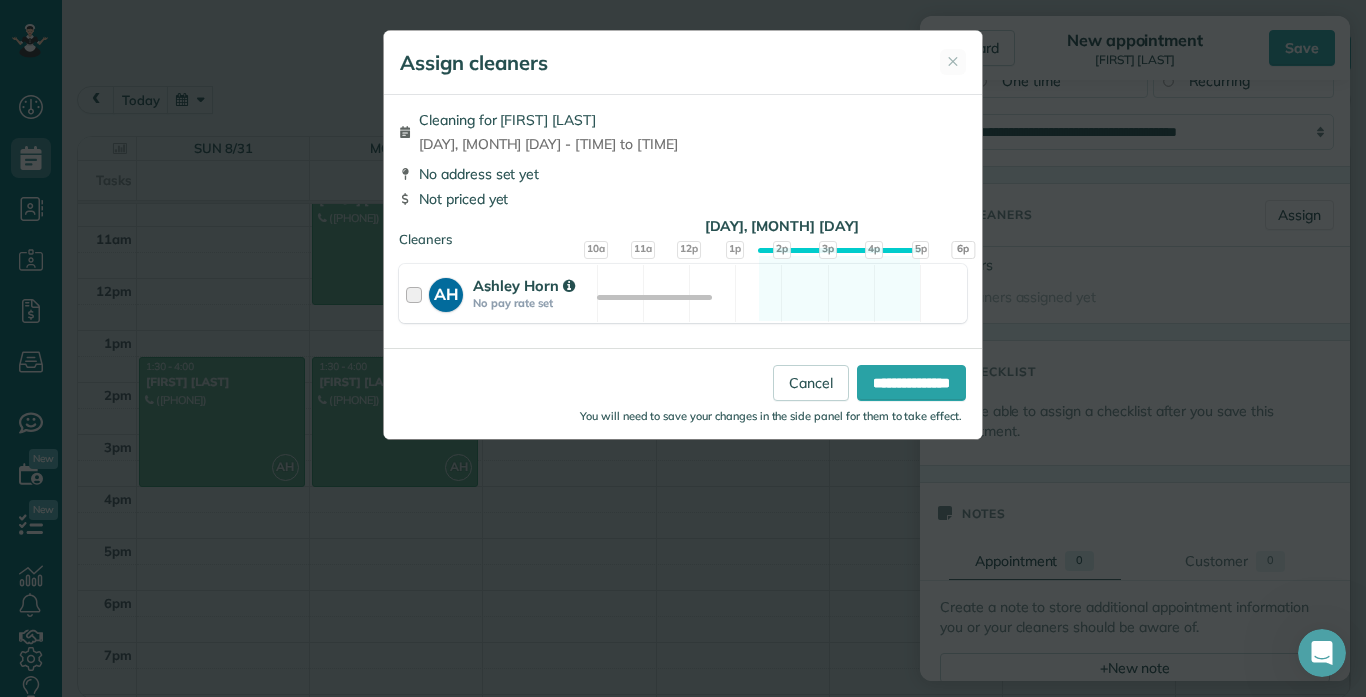 click at bounding box center [417, 293] 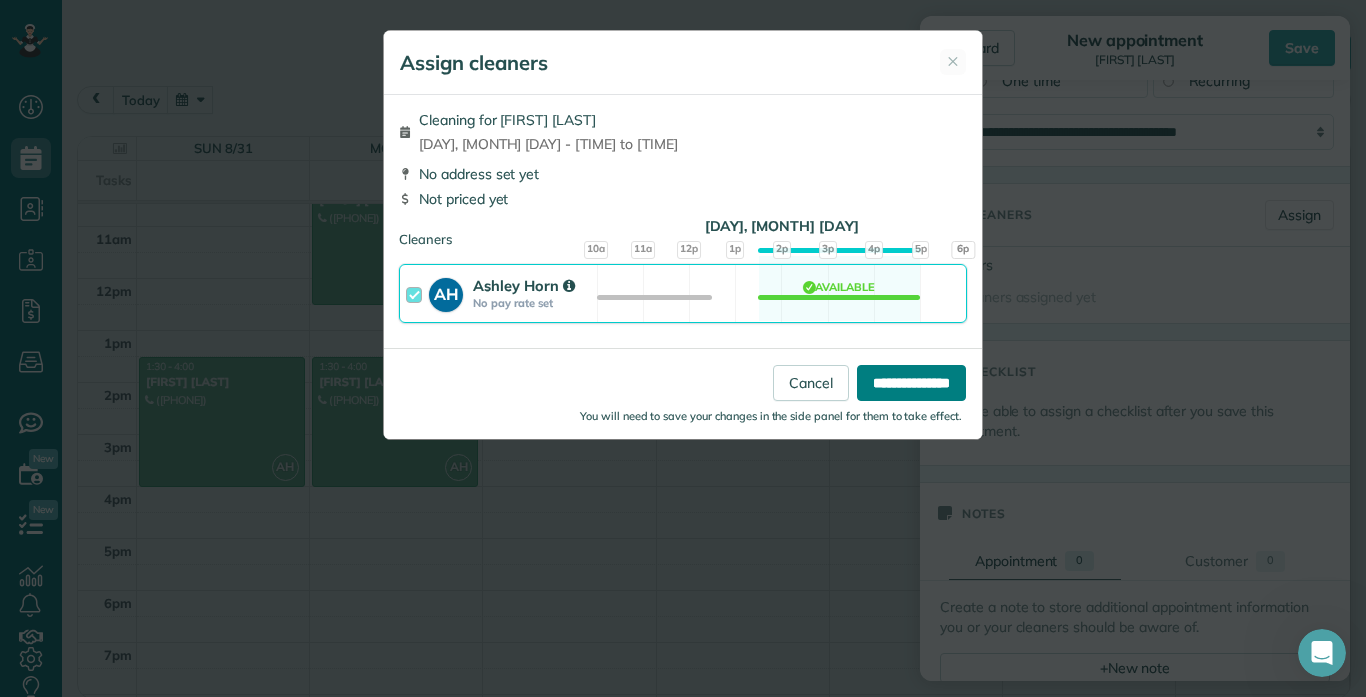 click on "**********" at bounding box center [911, 383] 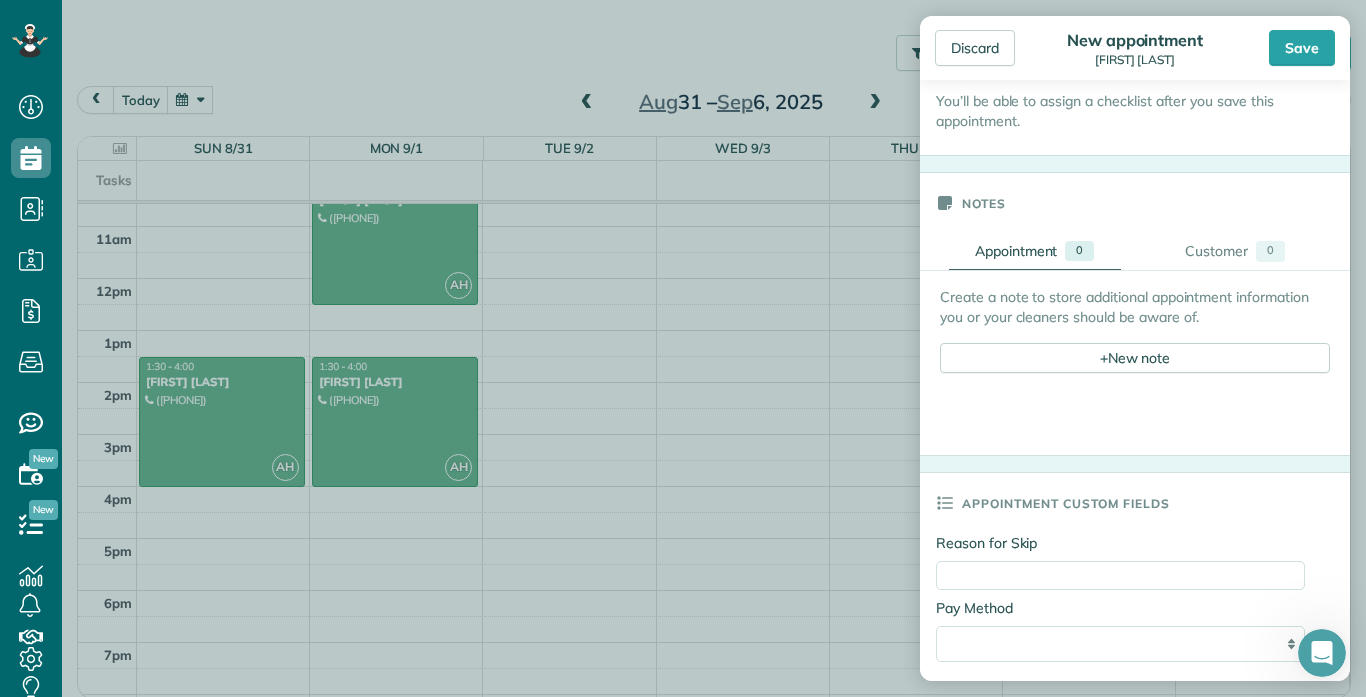 scroll, scrollTop: 654, scrollLeft: 0, axis: vertical 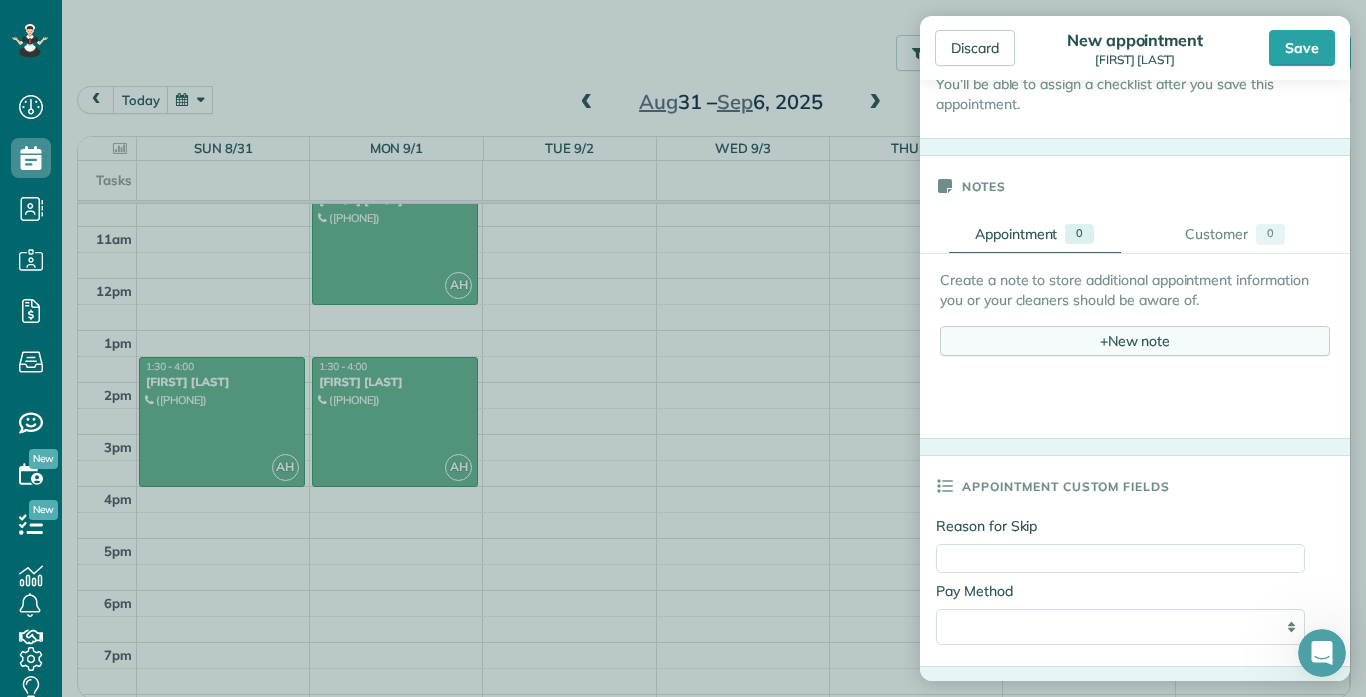 click on "+ New note" at bounding box center [1135, 341] 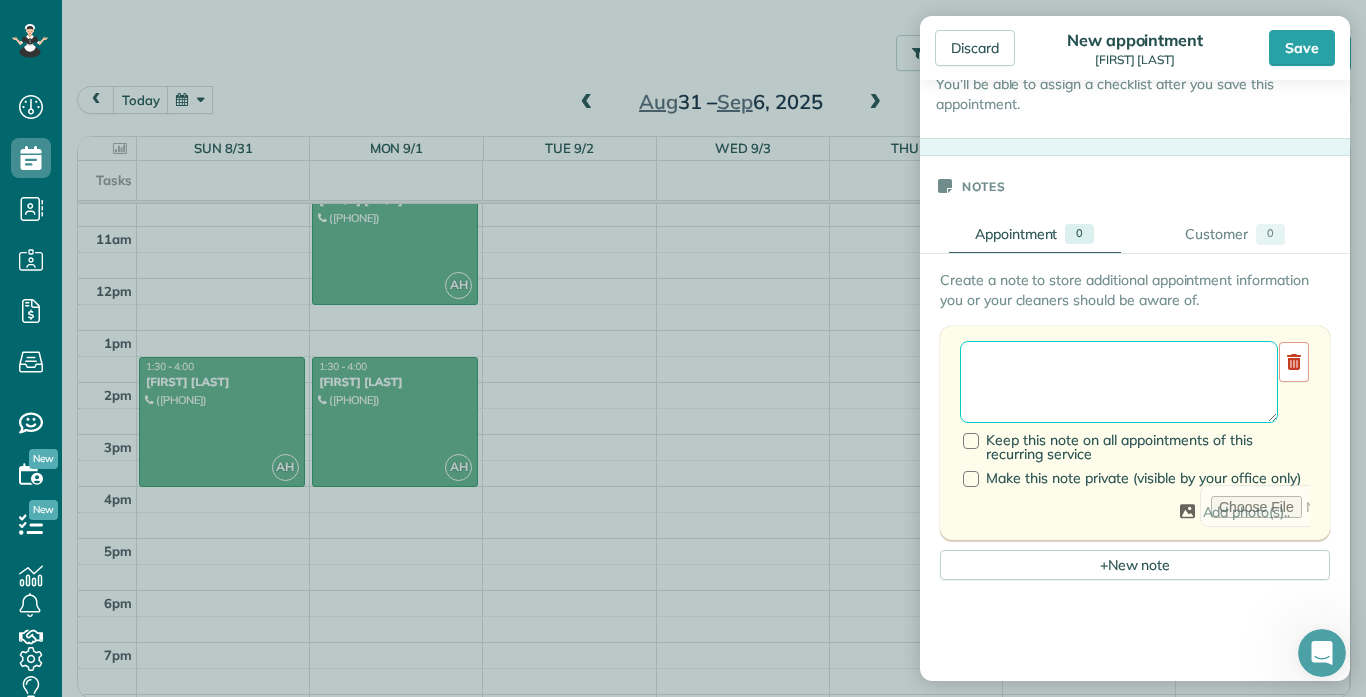 click at bounding box center (1119, 382) 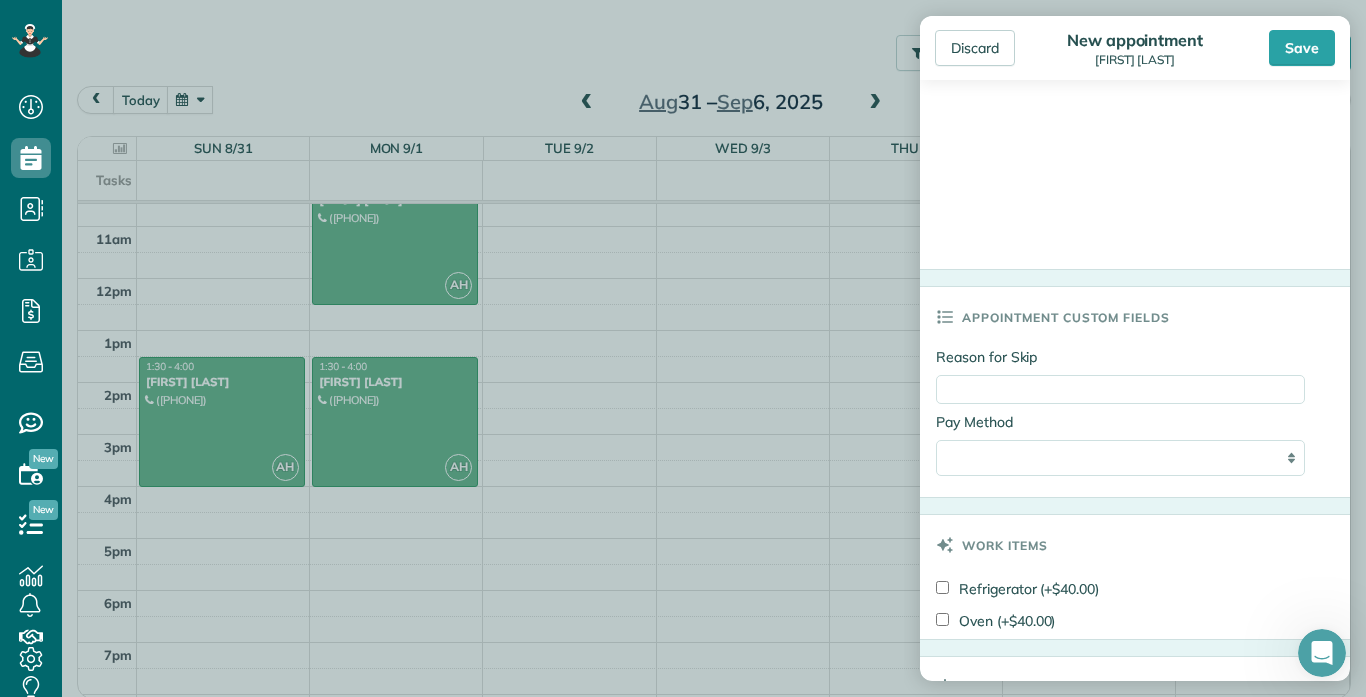 scroll, scrollTop: 1428, scrollLeft: 0, axis: vertical 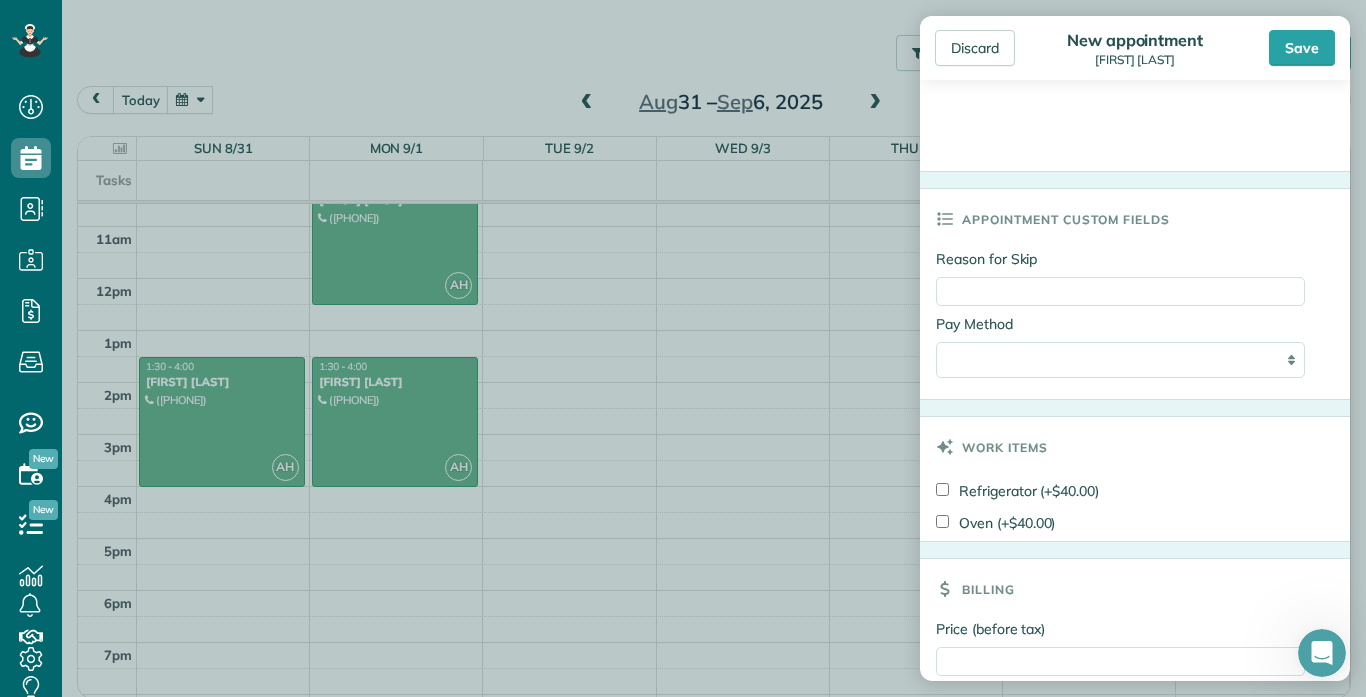 type on "**********" 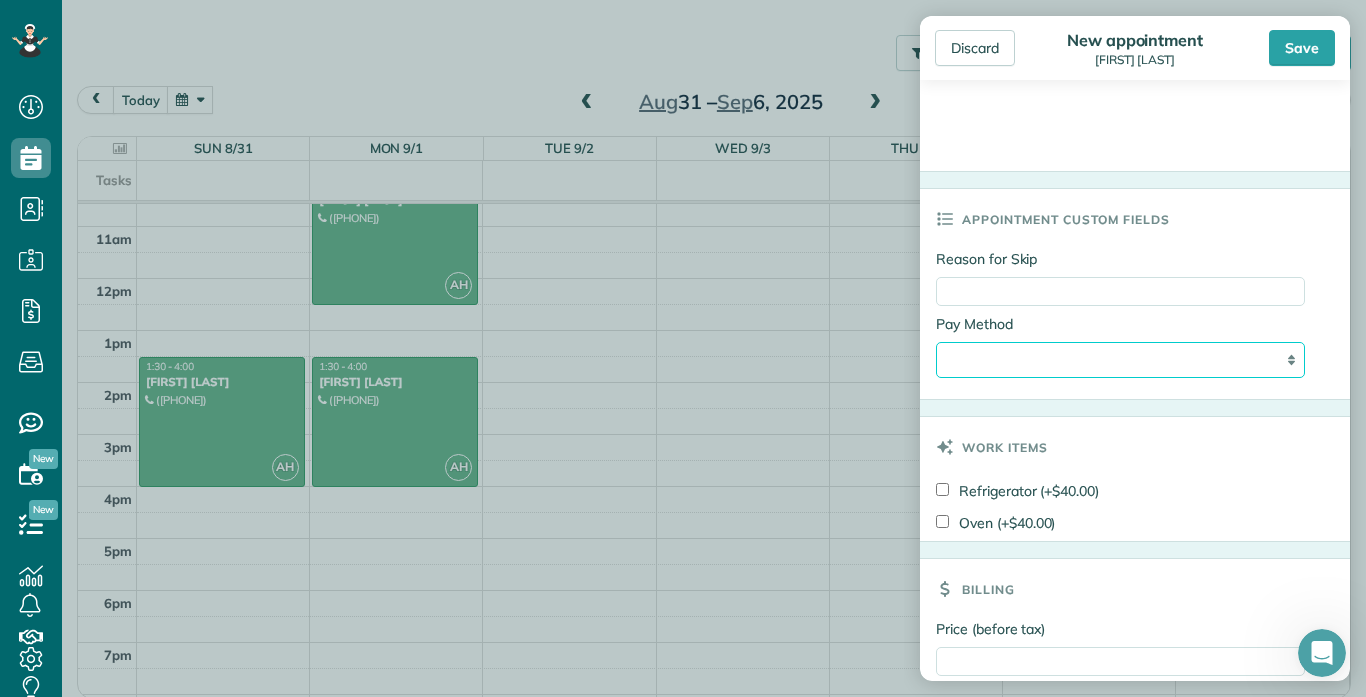 click on "**********" at bounding box center (1120, 360) 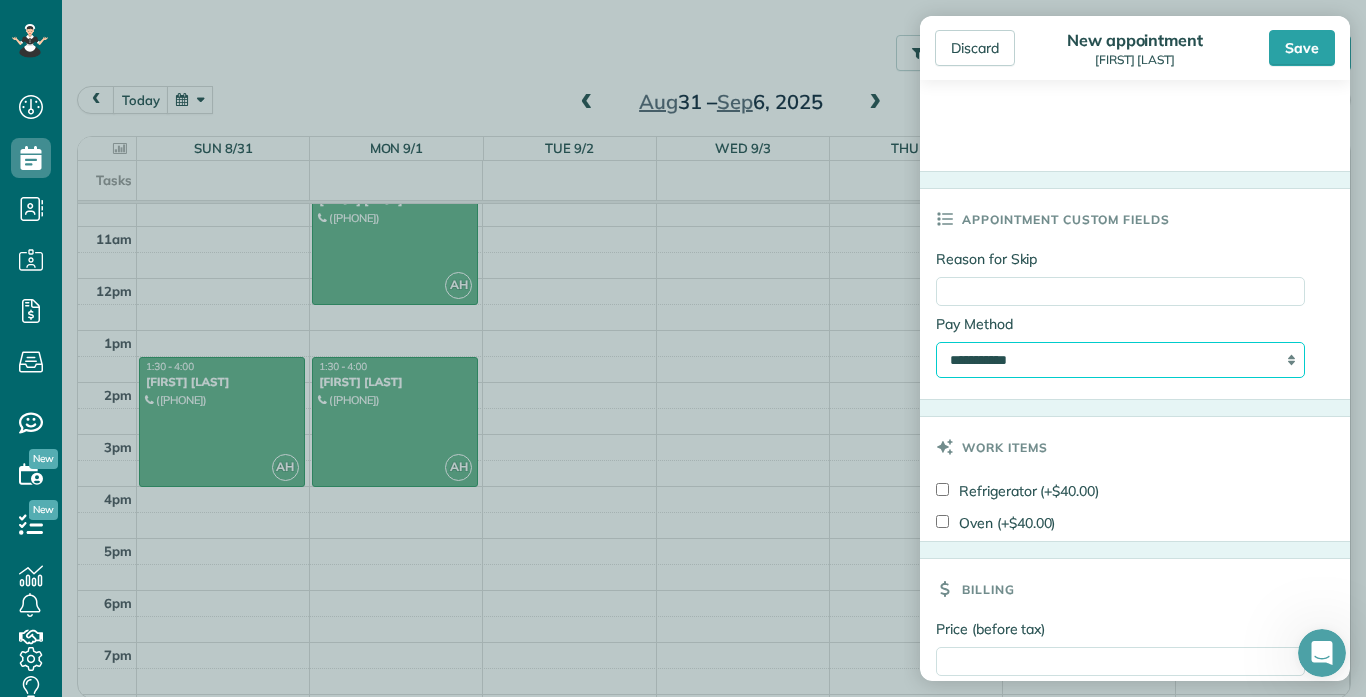 click on "**********" at bounding box center [1120, 360] 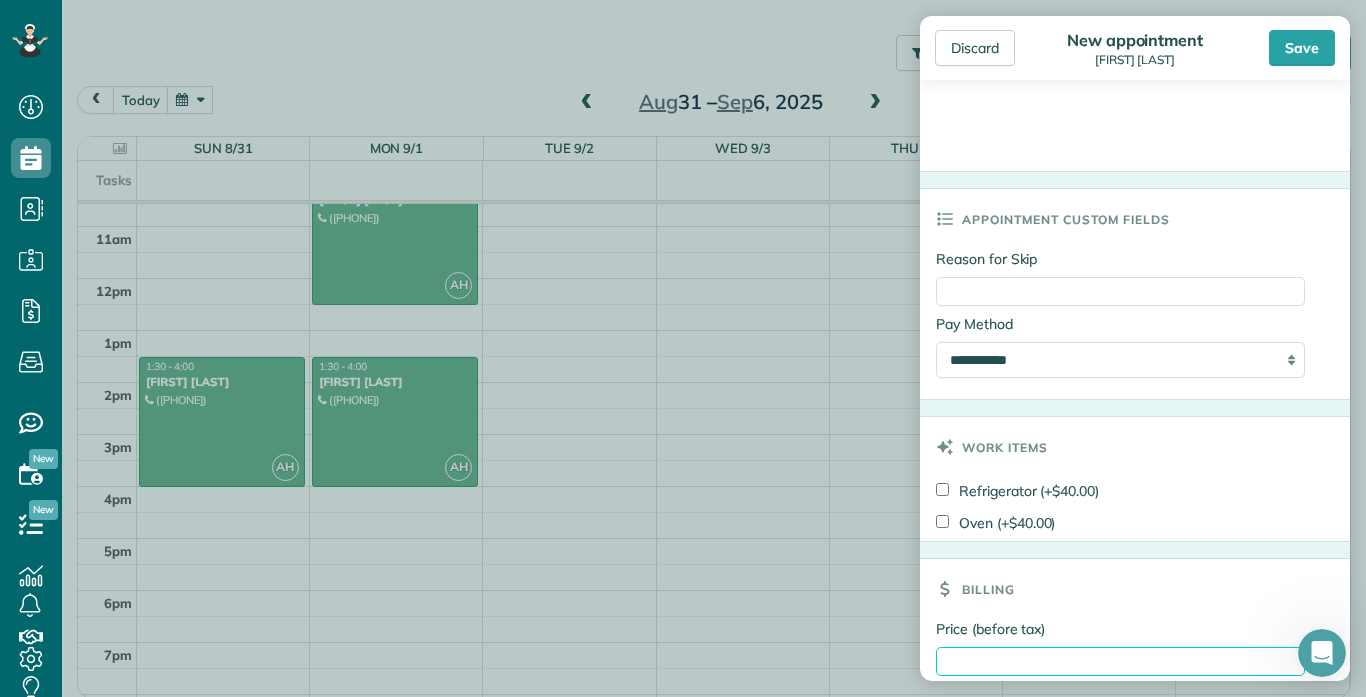 click on "Price (before tax)" at bounding box center (1120, 661) 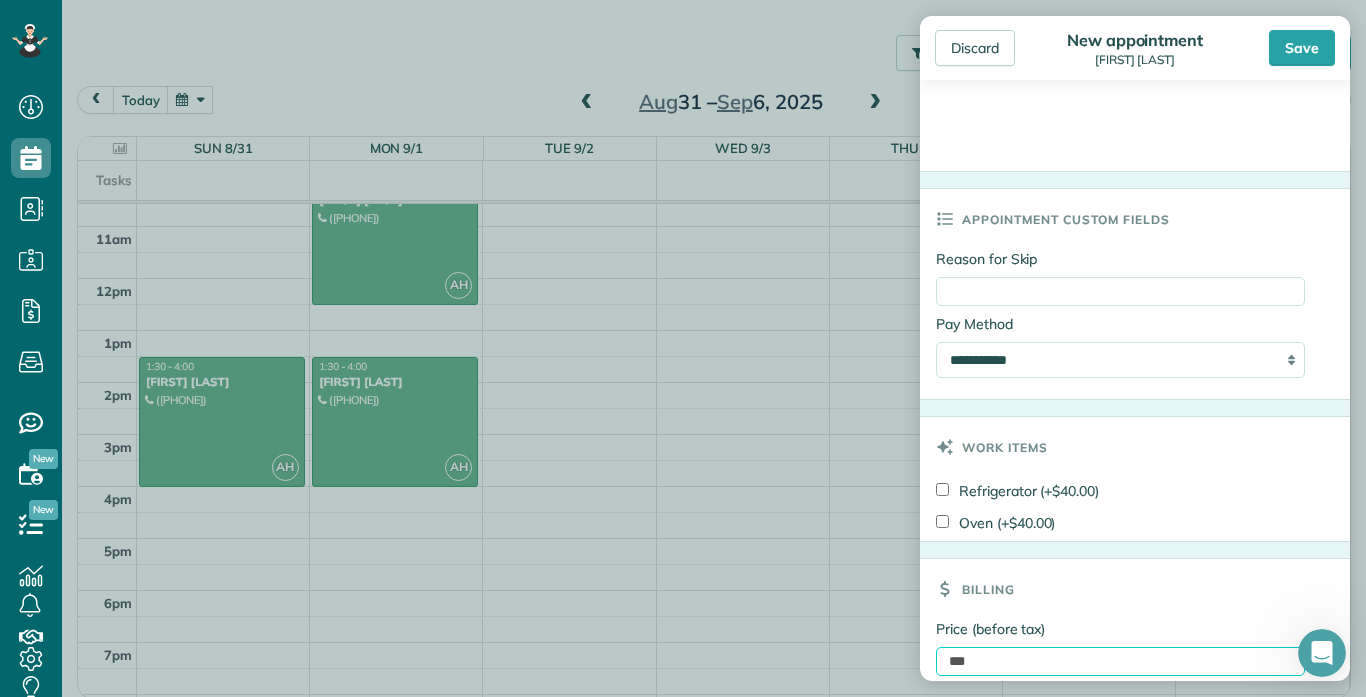scroll, scrollTop: 1580, scrollLeft: 0, axis: vertical 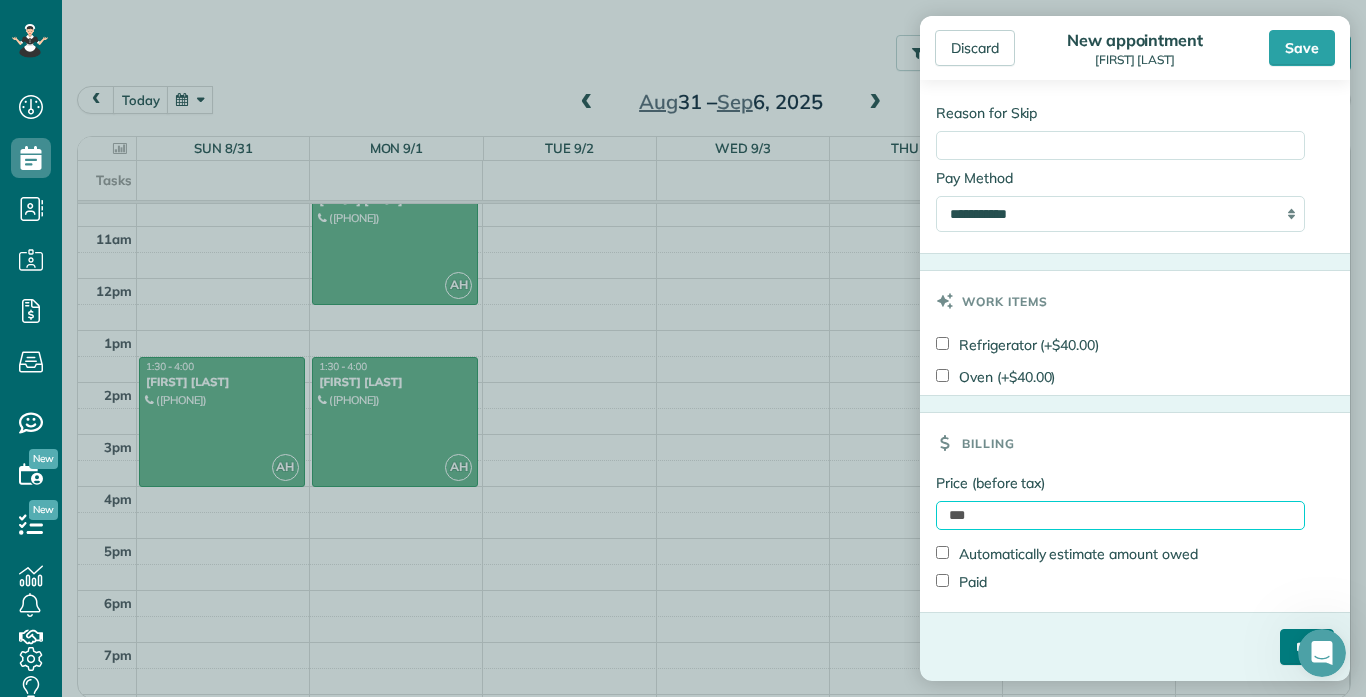 type on "***" 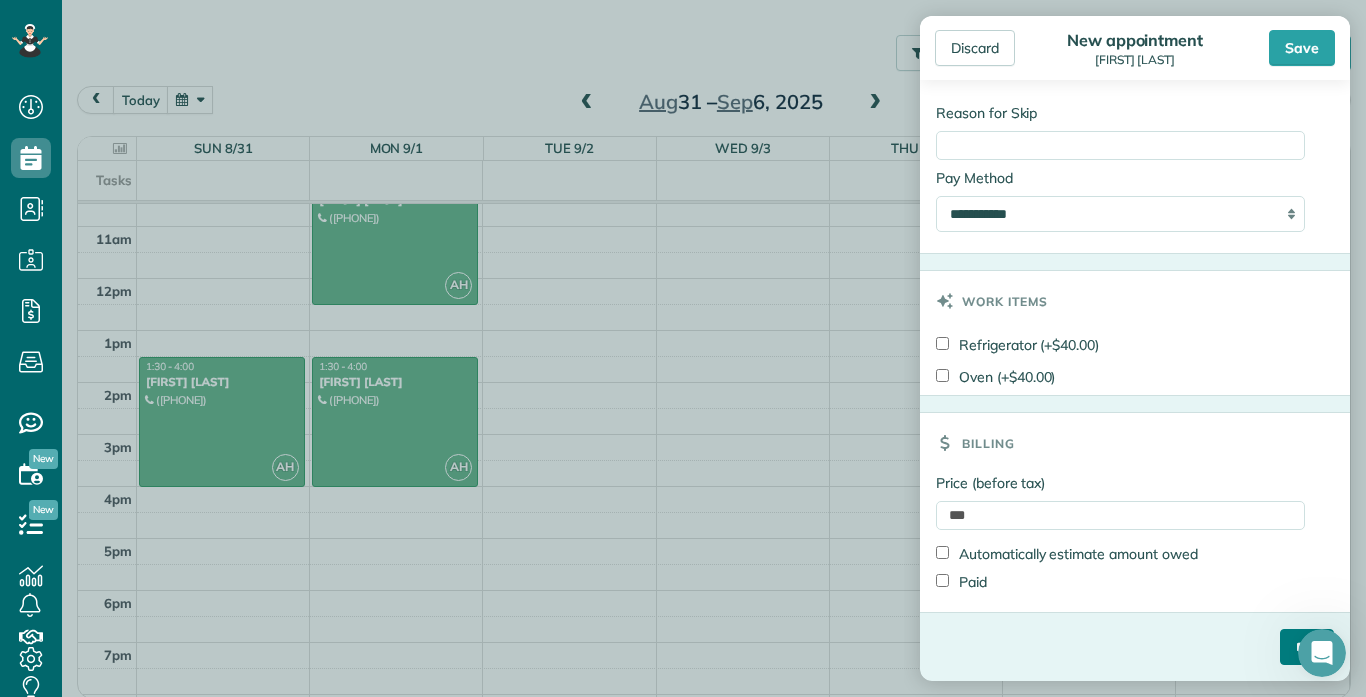 click on "****" at bounding box center (1307, 647) 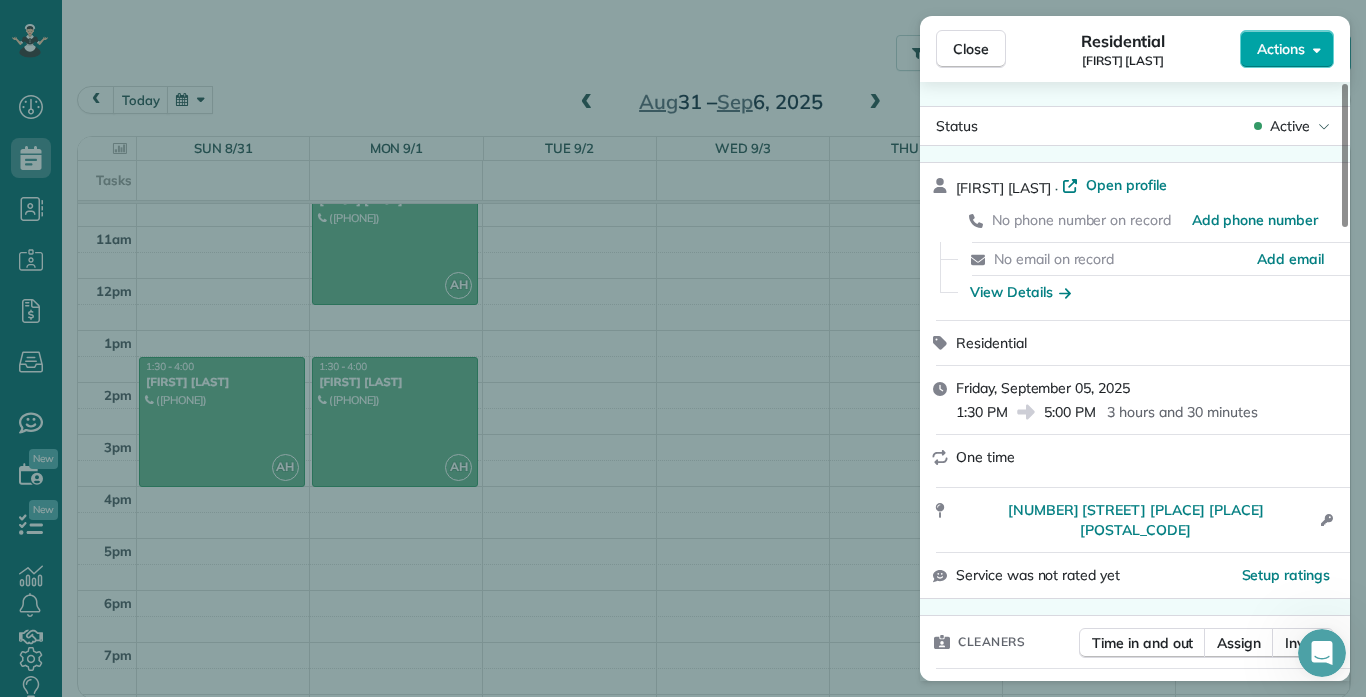 click on "Actions" at bounding box center (1281, 49) 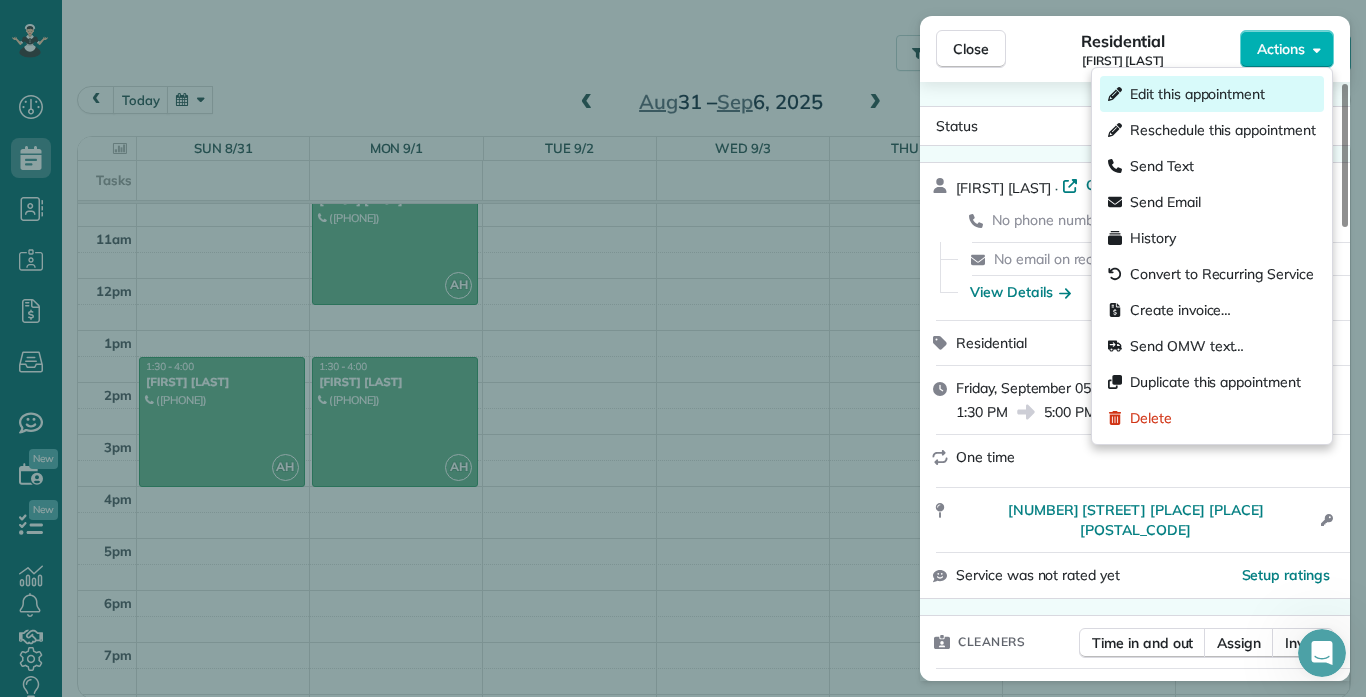 click on "Edit this appointment" at bounding box center [1197, 94] 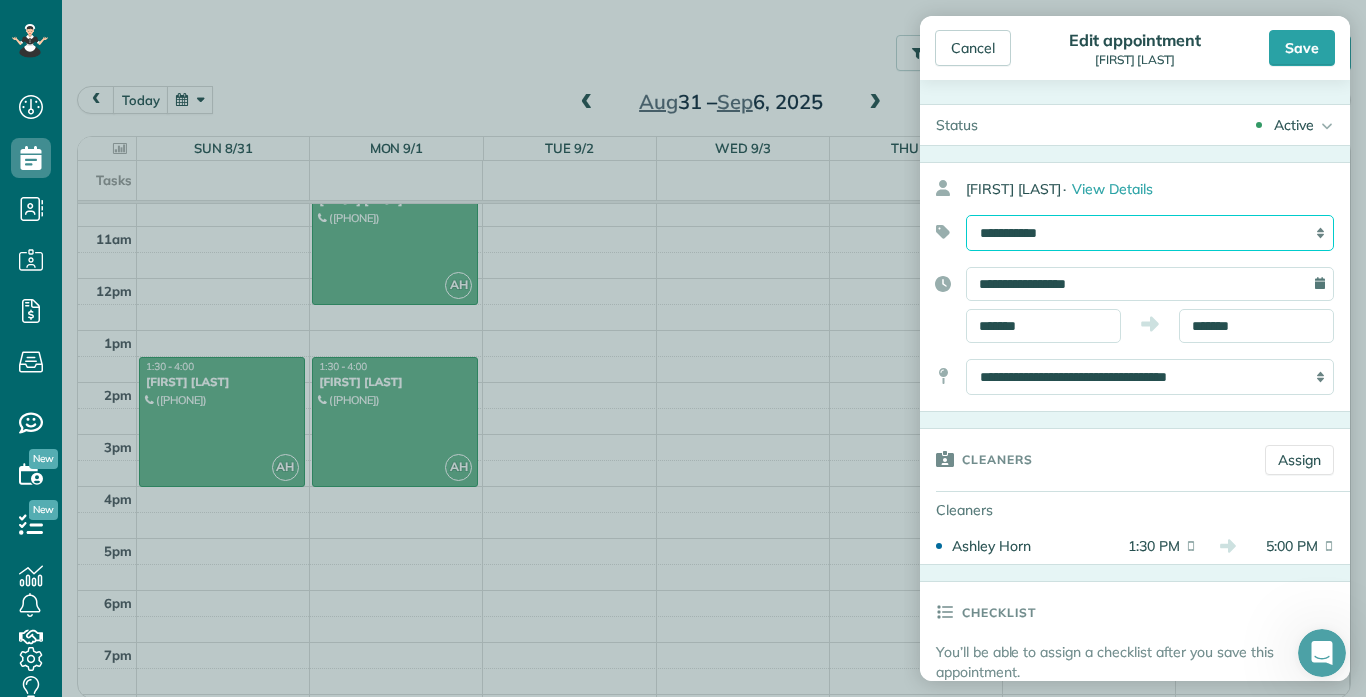 click on "**********" at bounding box center (1150, 233) 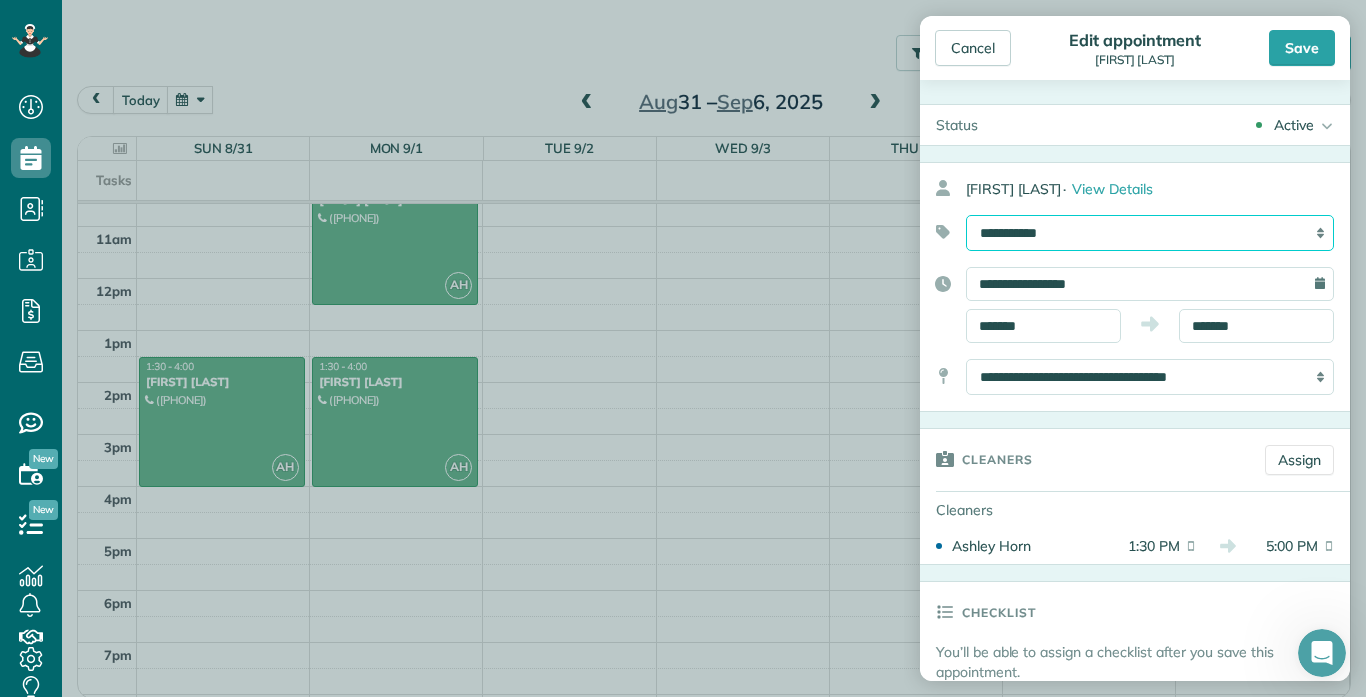 select on "******" 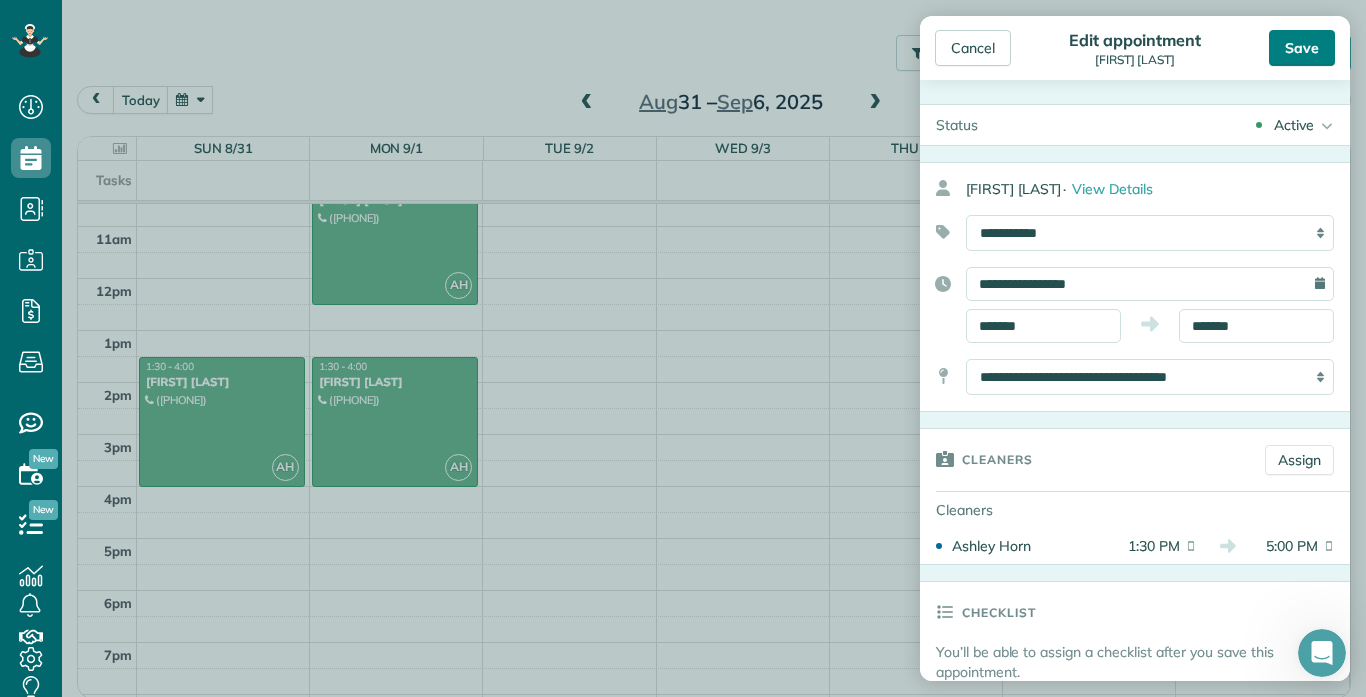 click on "Save" at bounding box center (1302, 48) 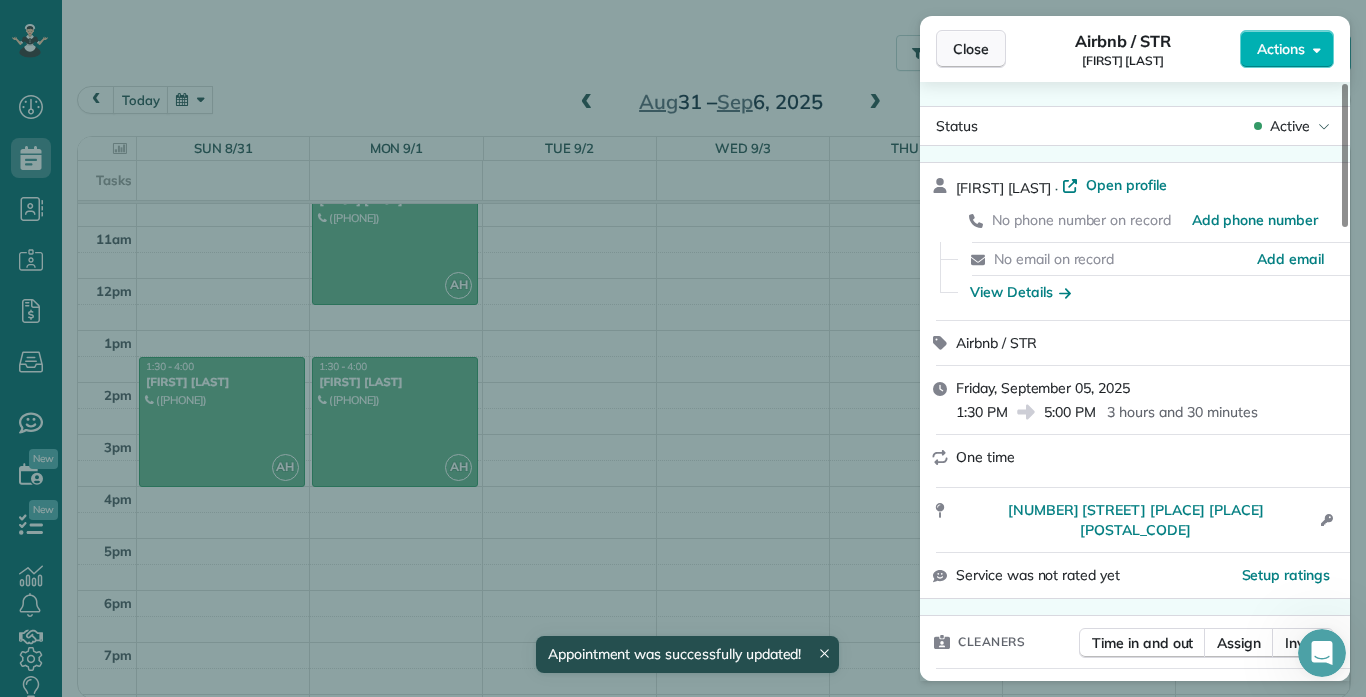 click on "Close" at bounding box center [971, 49] 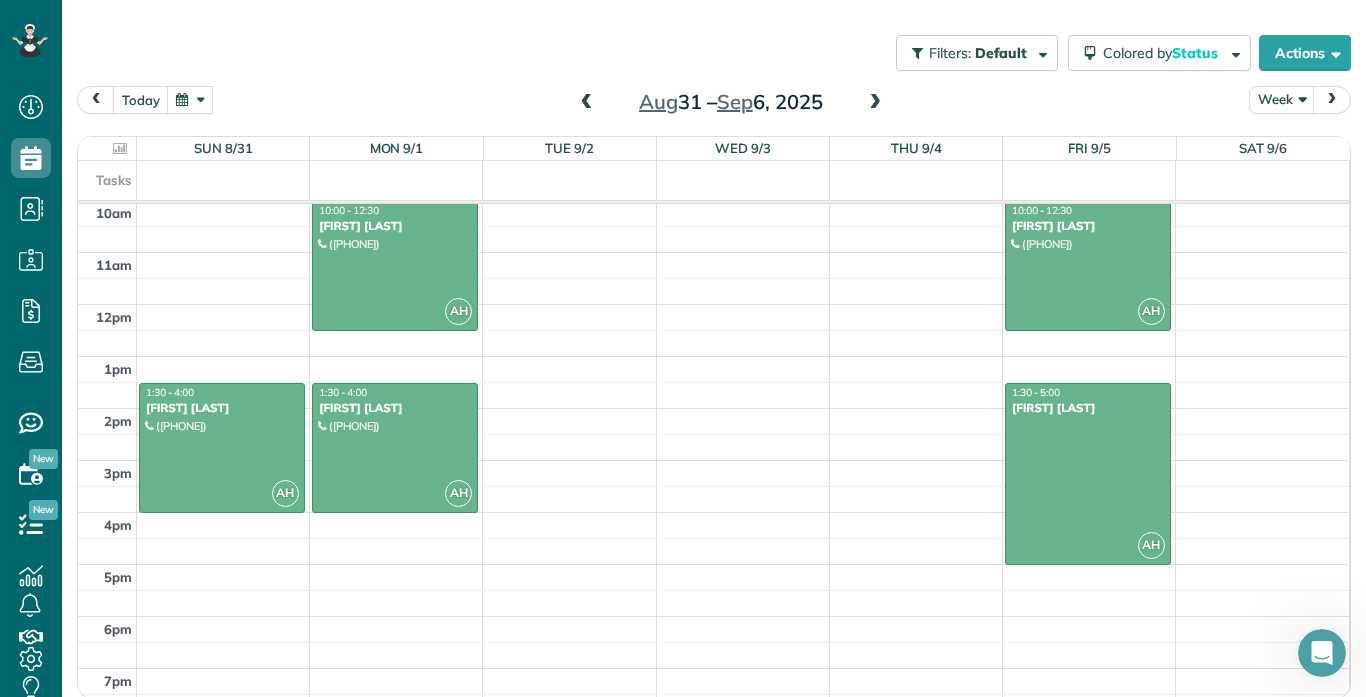 scroll, scrollTop: 533, scrollLeft: 0, axis: vertical 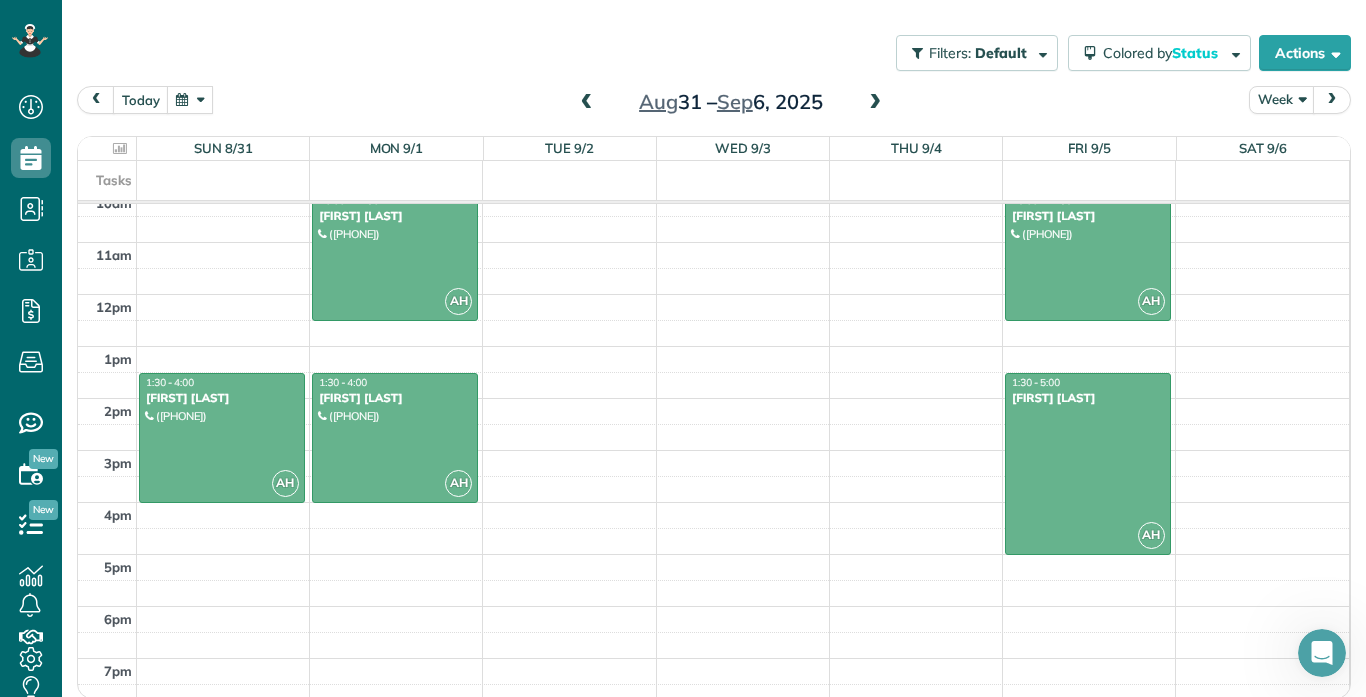 click at bounding box center (875, 103) 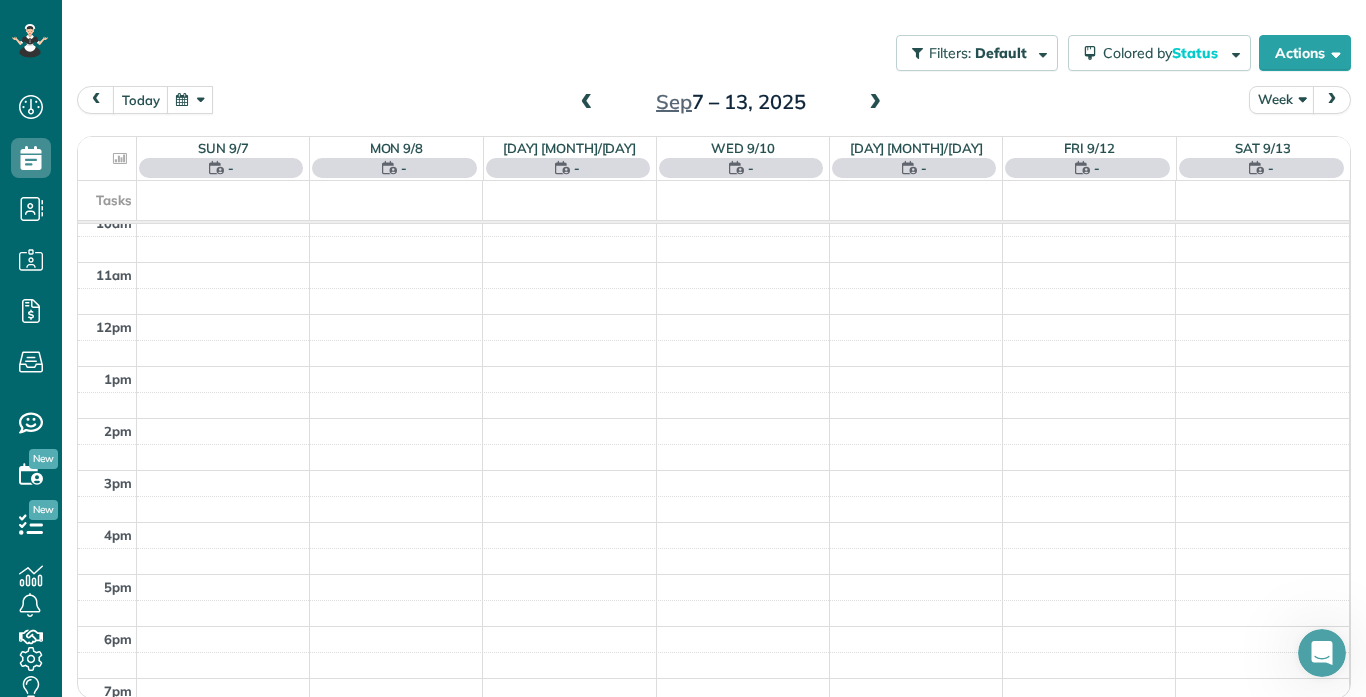 scroll, scrollTop: 365, scrollLeft: 0, axis: vertical 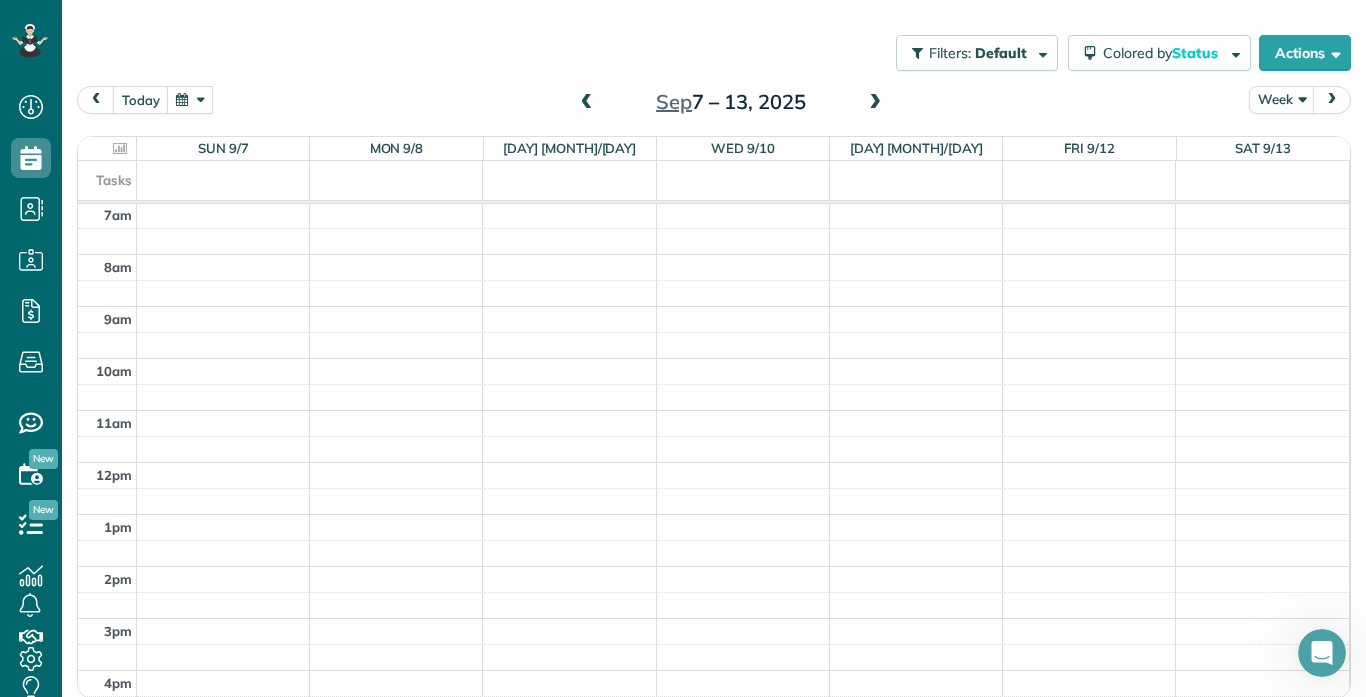 click on "12am 1am 2am 3am 4am 5am 6am 7am 8am 9am 10am 11am 12pm 1pm 2pm 3pm 4pm 5pm 6pm 7pm 8pm 9pm 10pm 11pm" at bounding box center (713, 462) 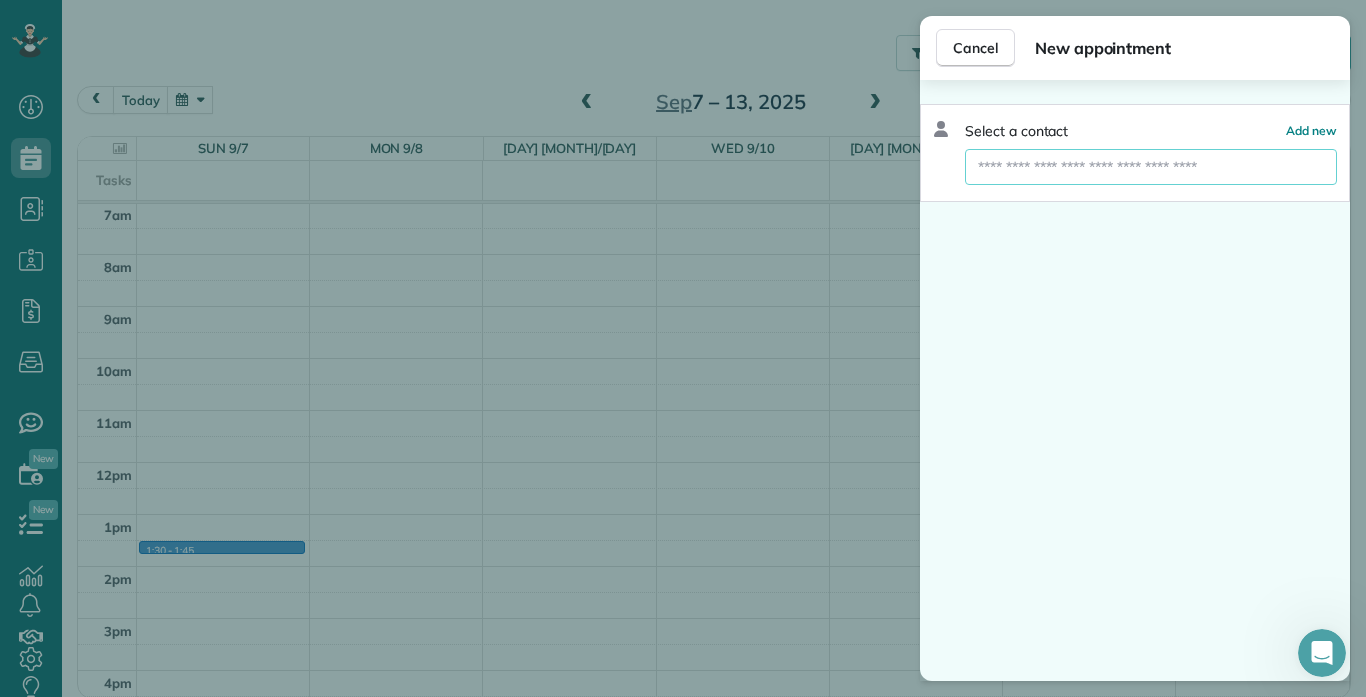click at bounding box center (1151, 167) 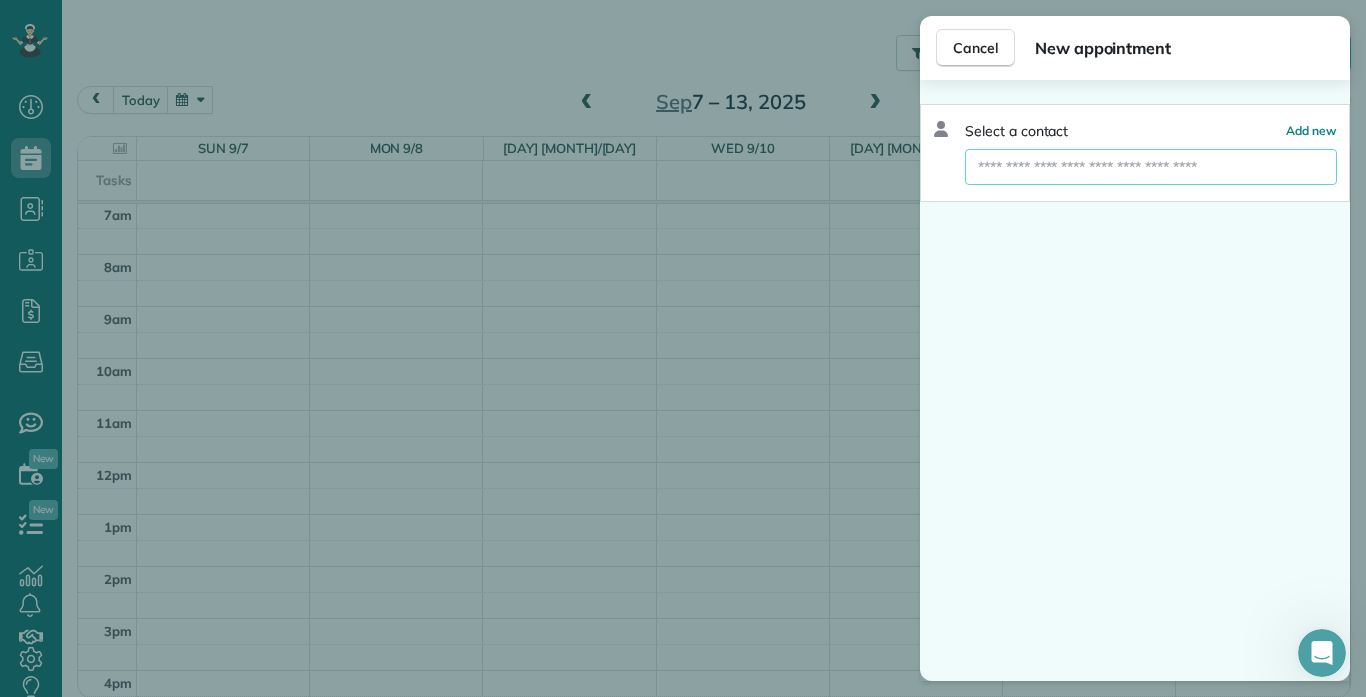 click at bounding box center (1151, 167) 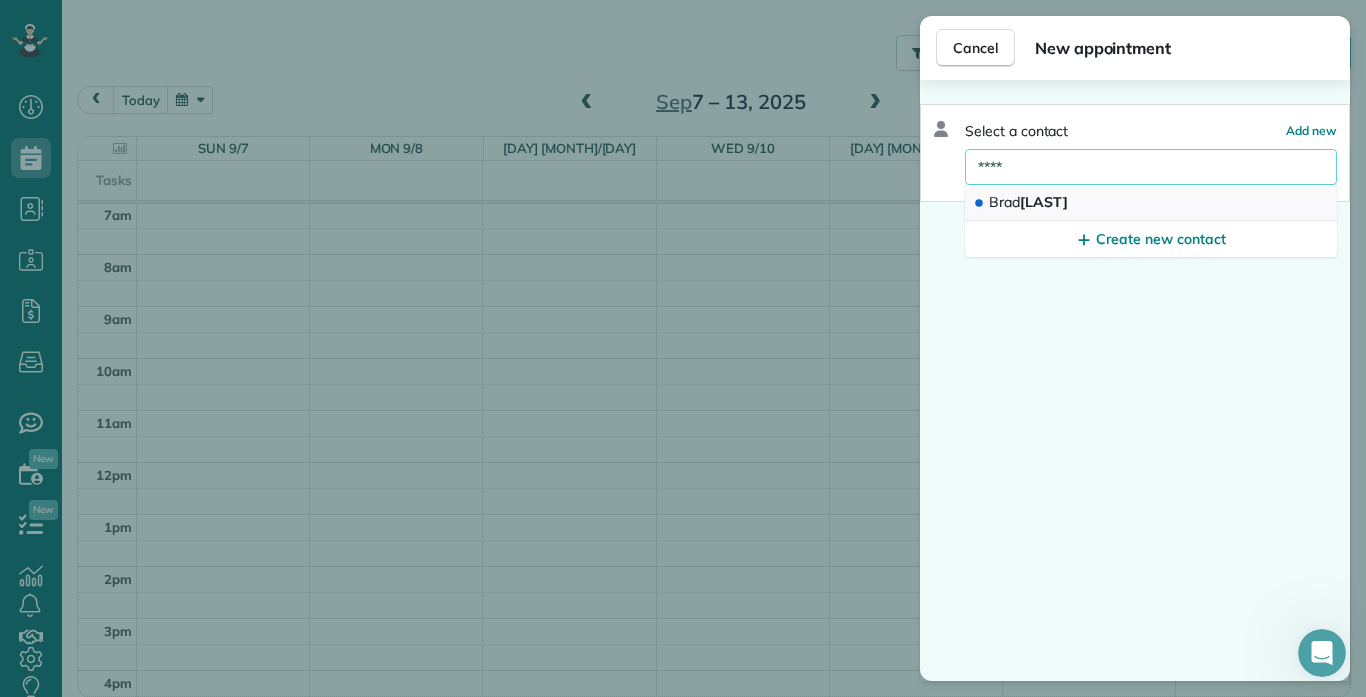 type on "****" 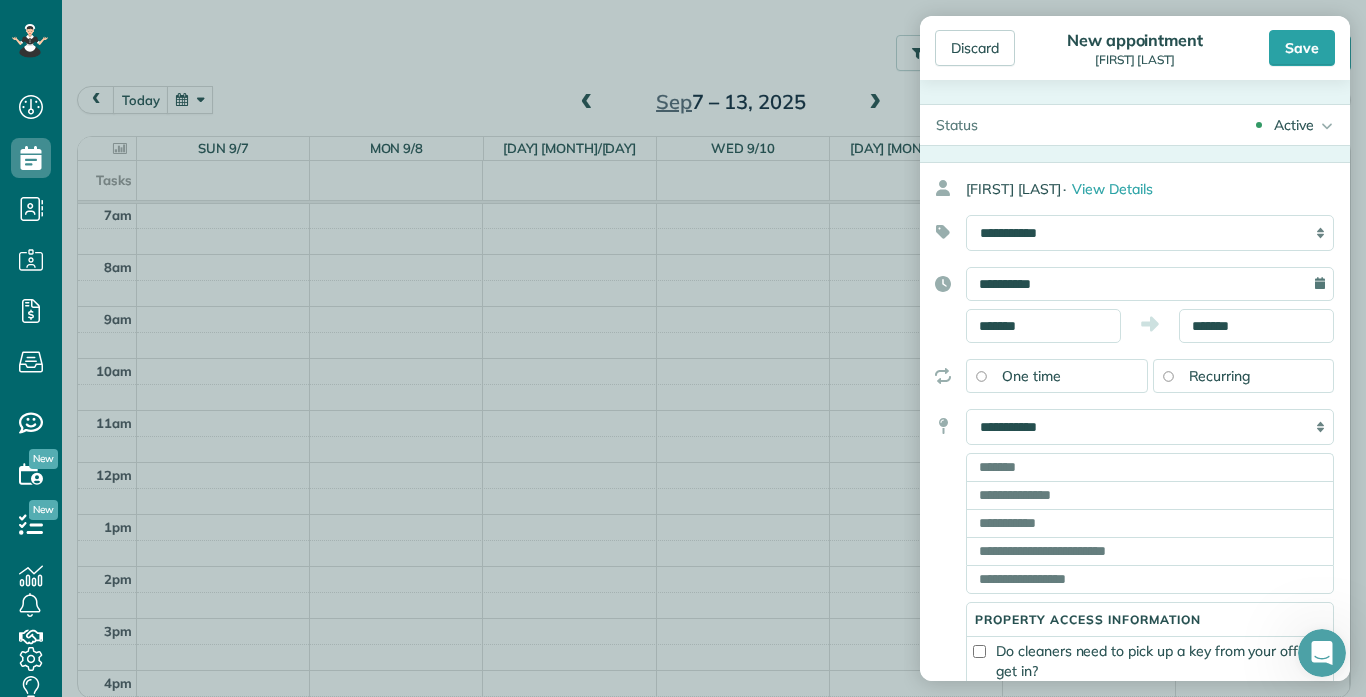type on "**********" 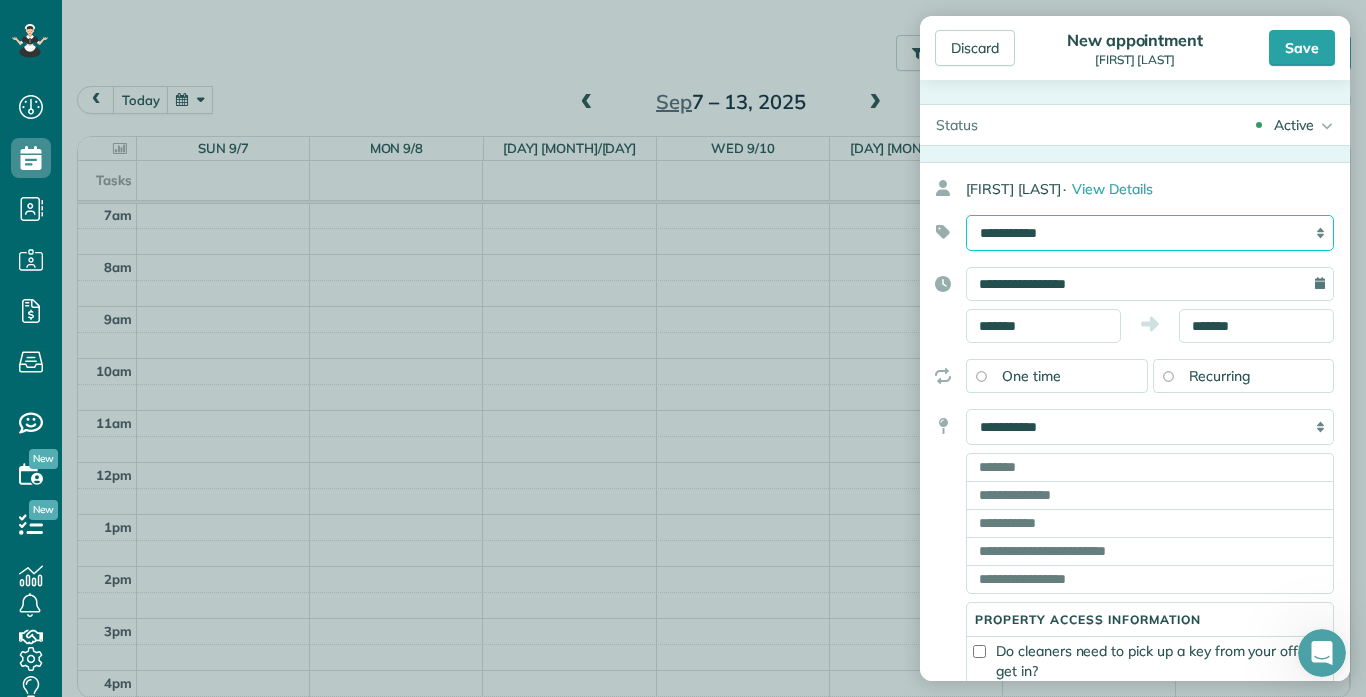 click on "**********" at bounding box center [1150, 233] 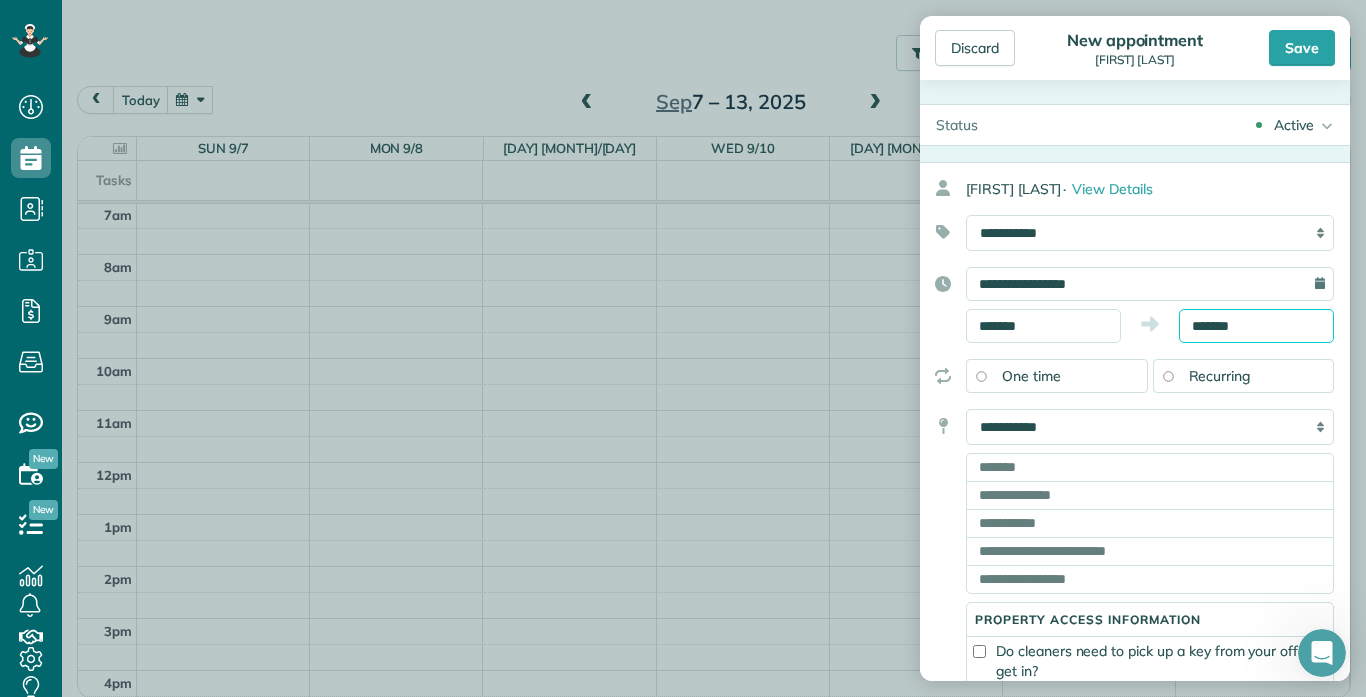 click on "*******" at bounding box center [1256, 326] 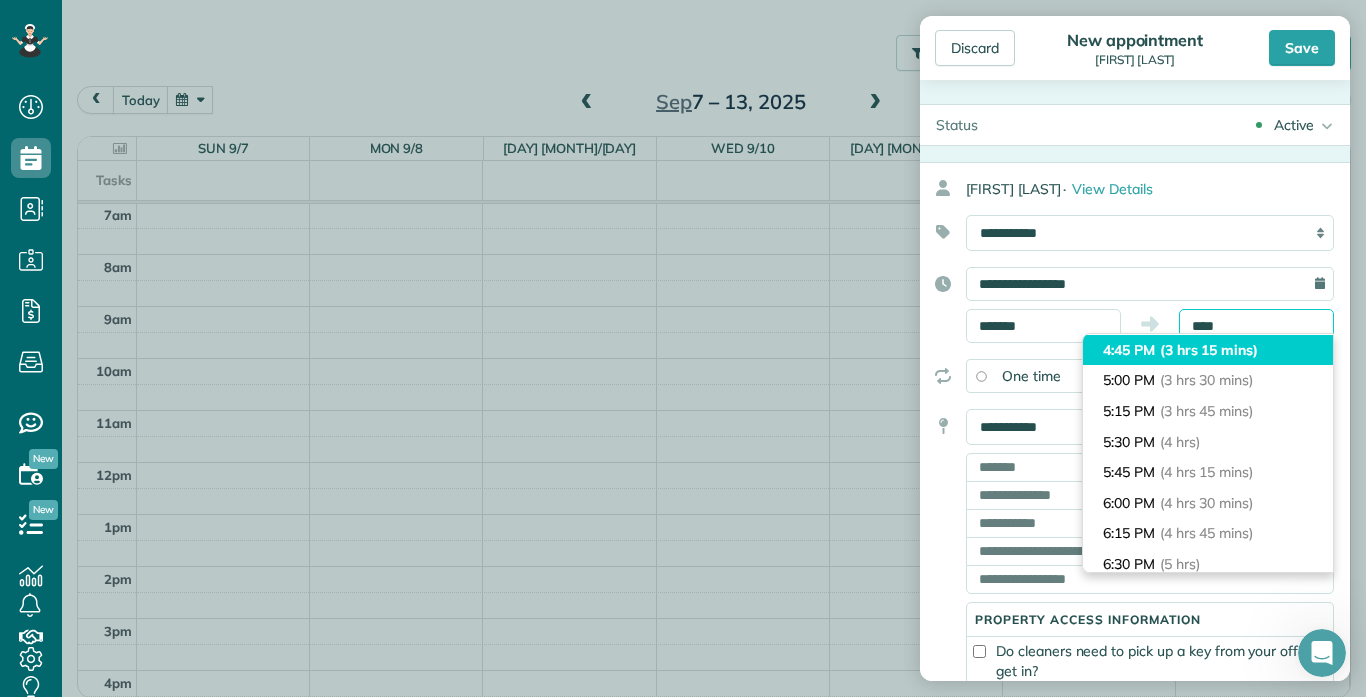 scroll, scrollTop: 274, scrollLeft: 0, axis: vertical 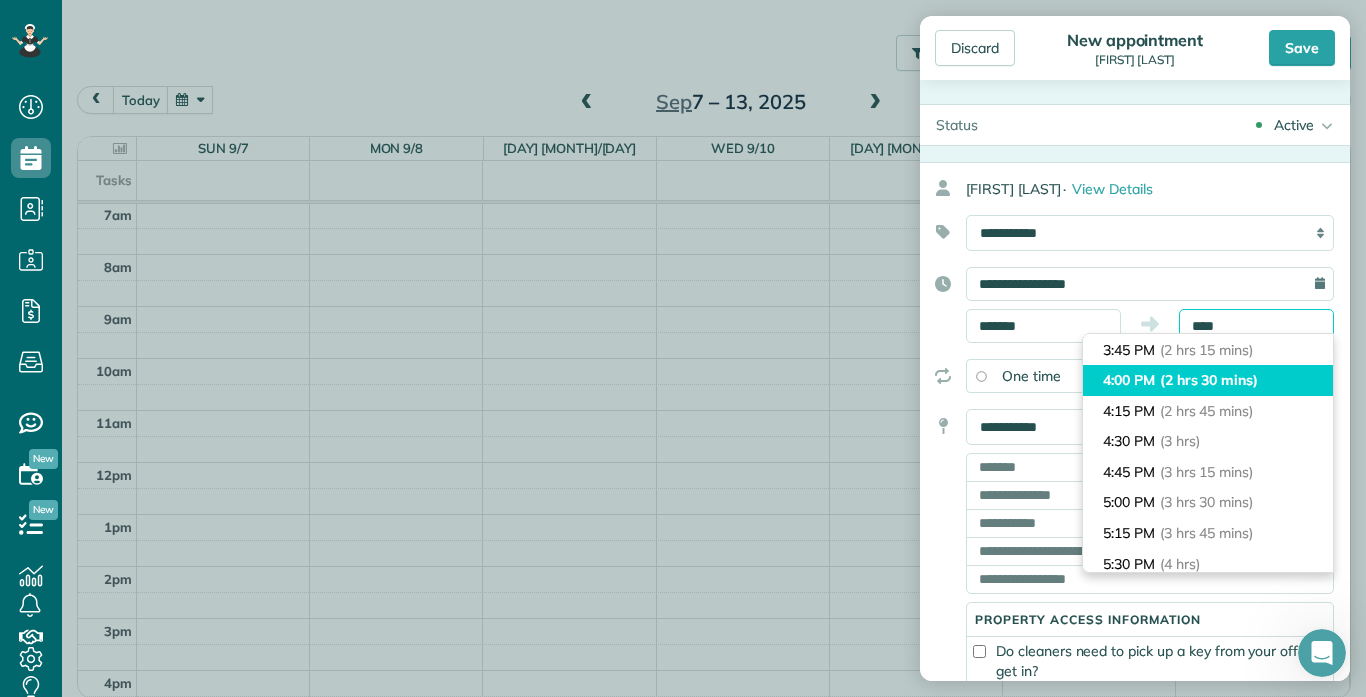 type on "*******" 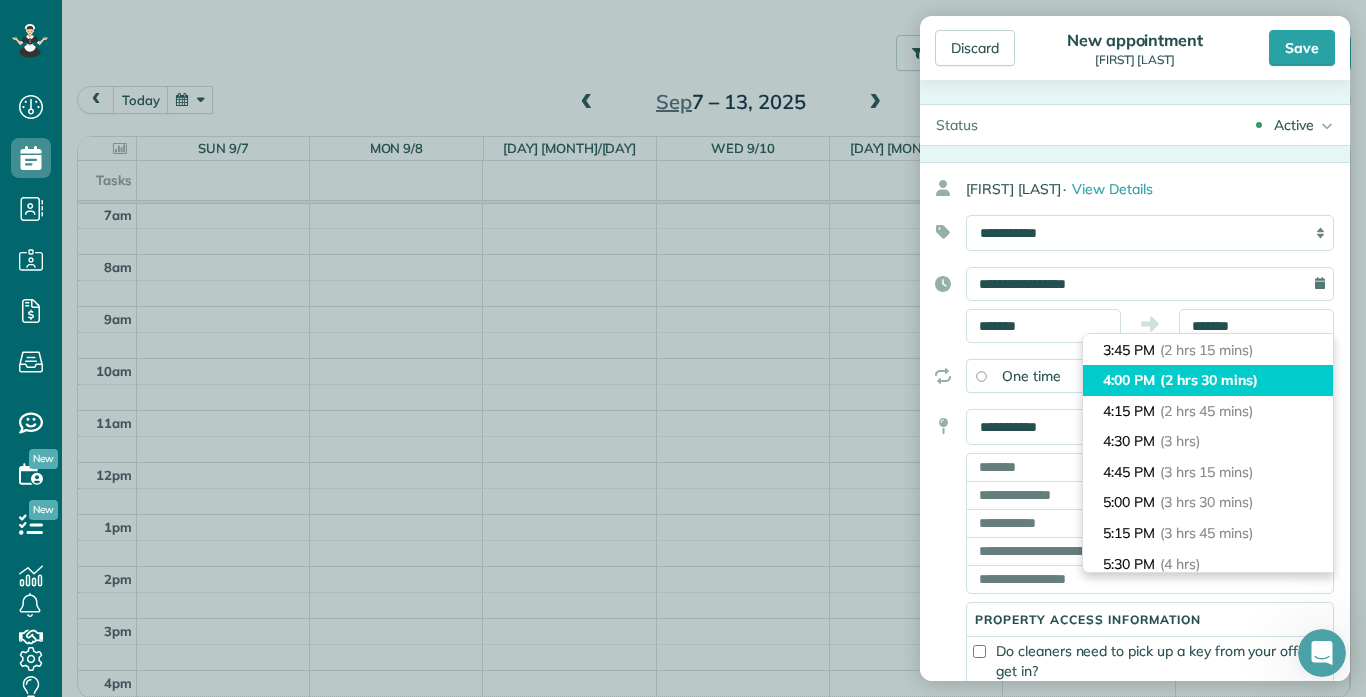 click on "(2 hrs 30 mins)" at bounding box center (1209, 380) 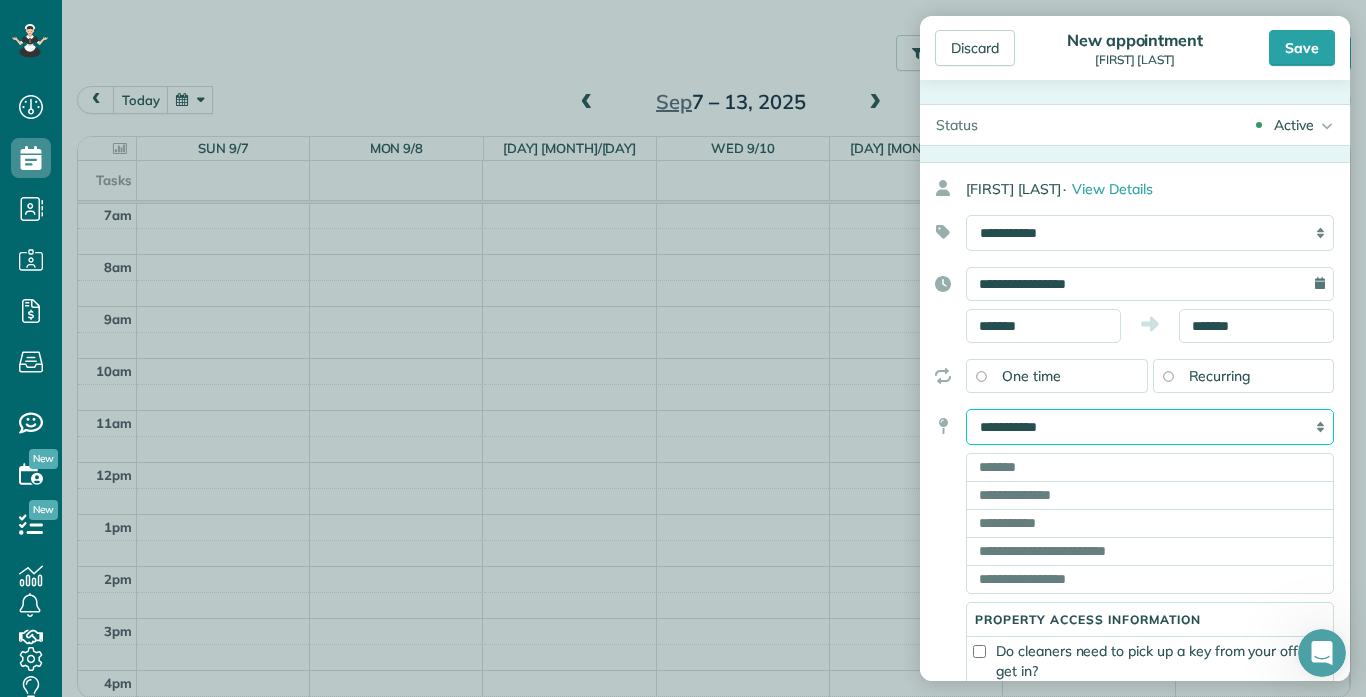 click on "**********" at bounding box center [1150, 427] 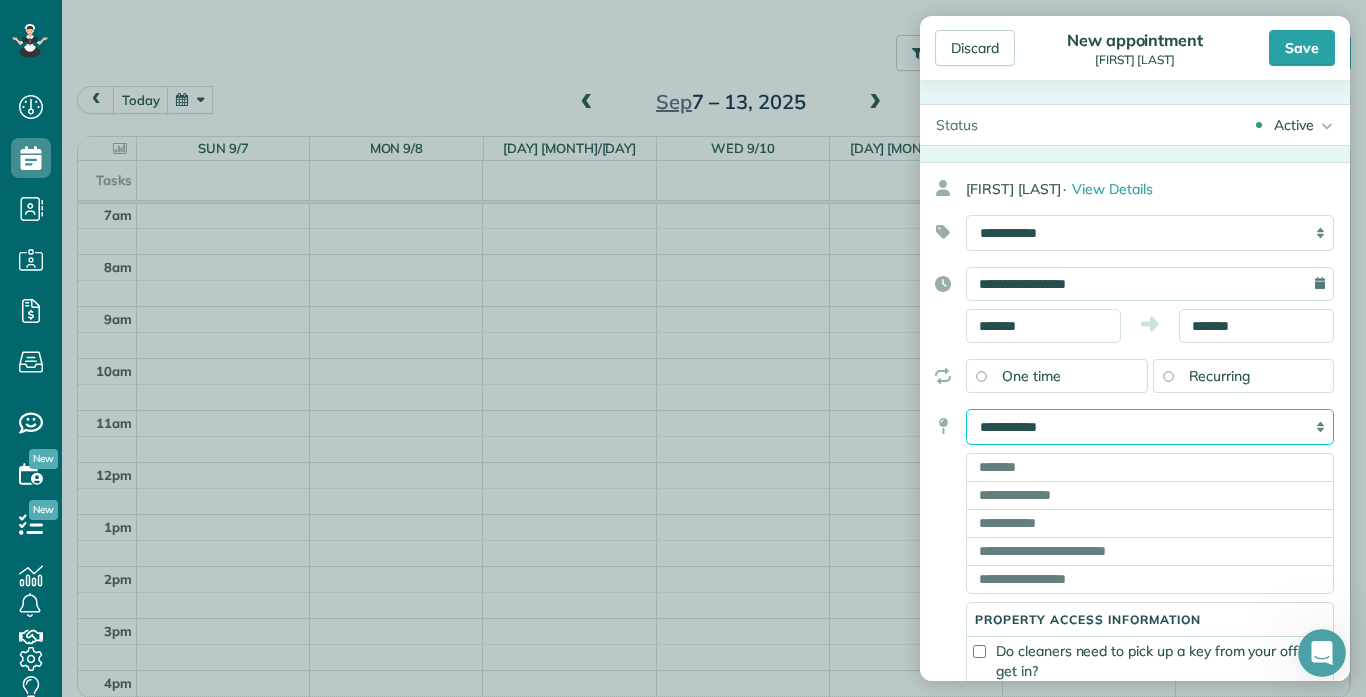 select on "*******" 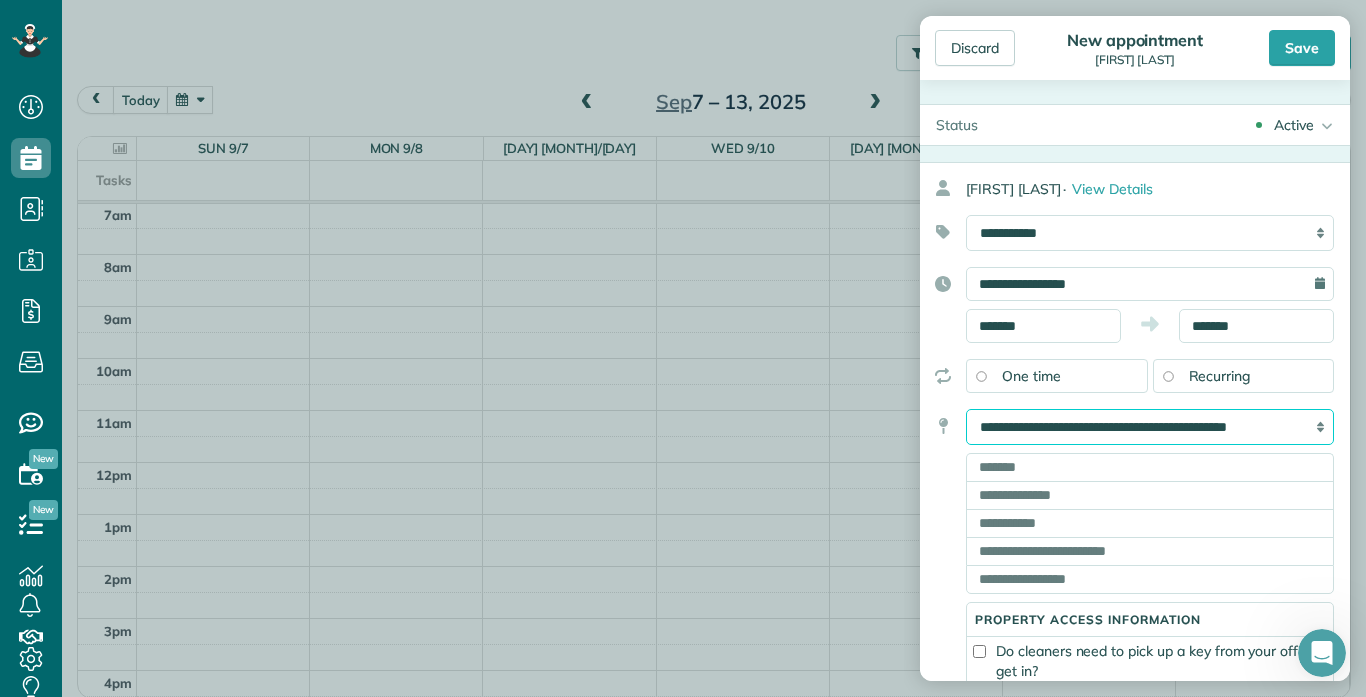 click on "**********" at bounding box center [1150, 427] 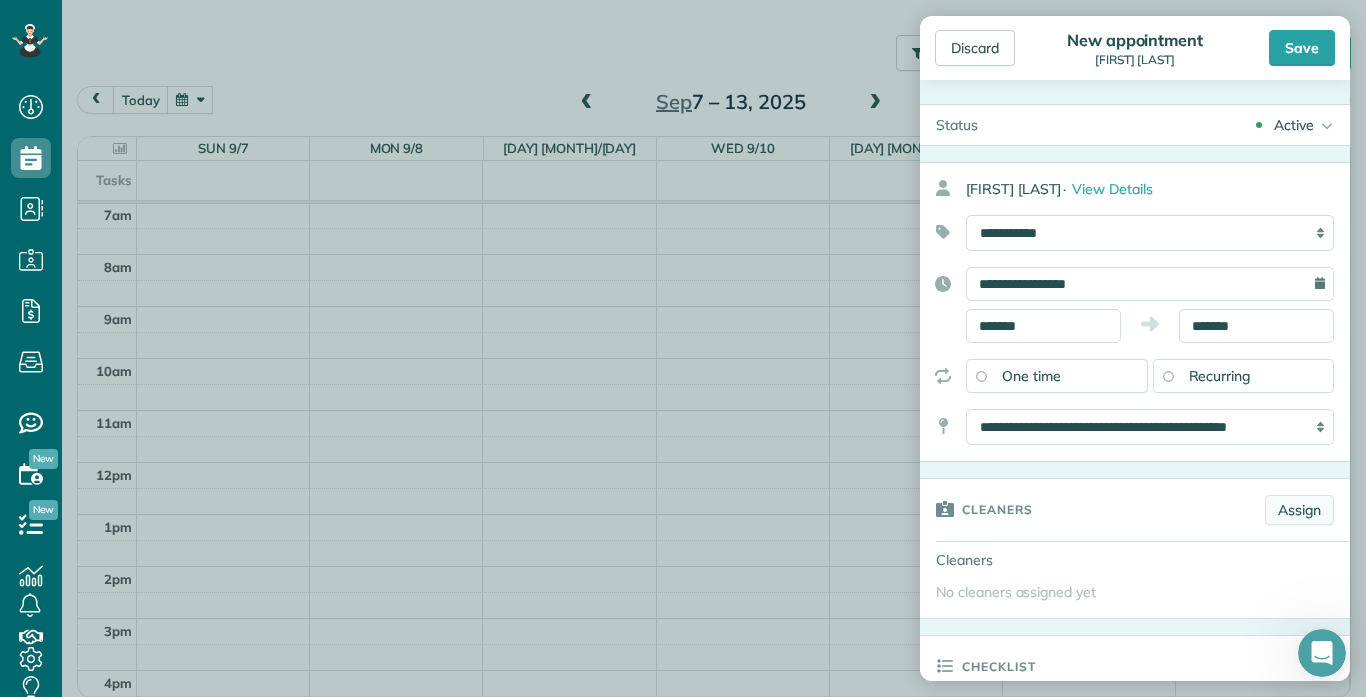 click on "Assign" at bounding box center [1299, 510] 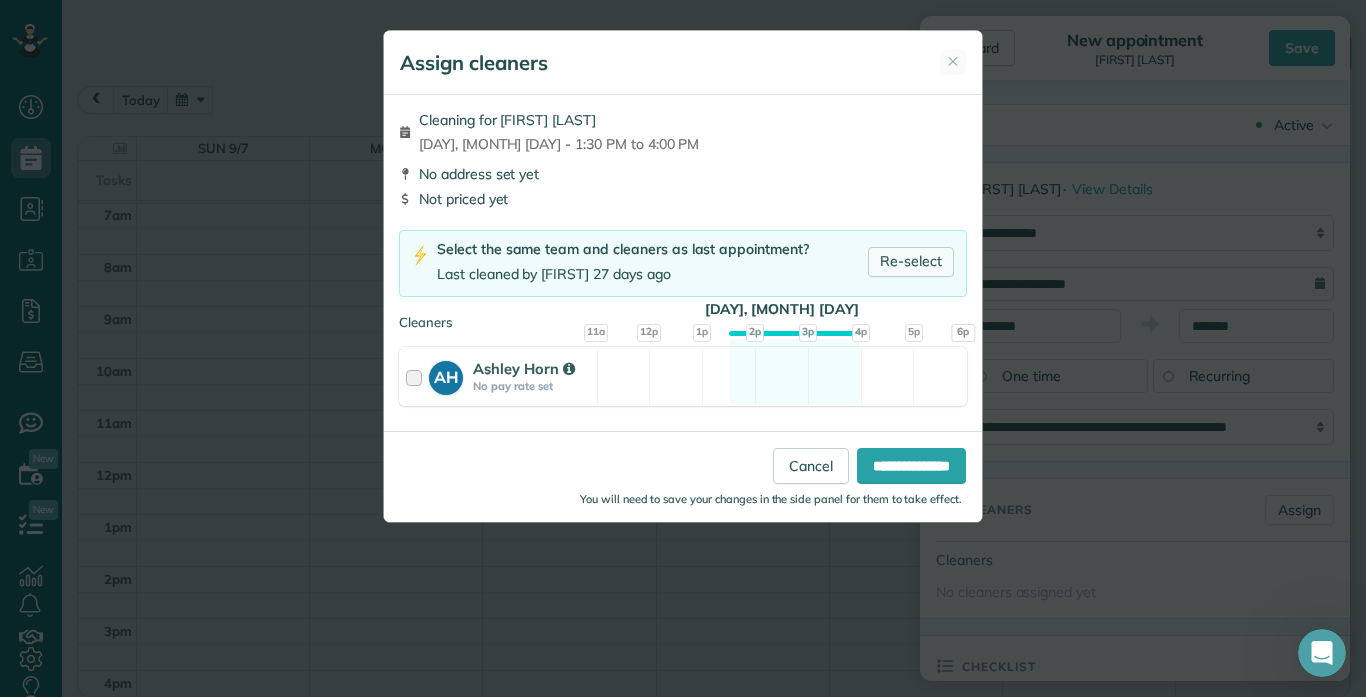 click on "Re-select" at bounding box center (911, 262) 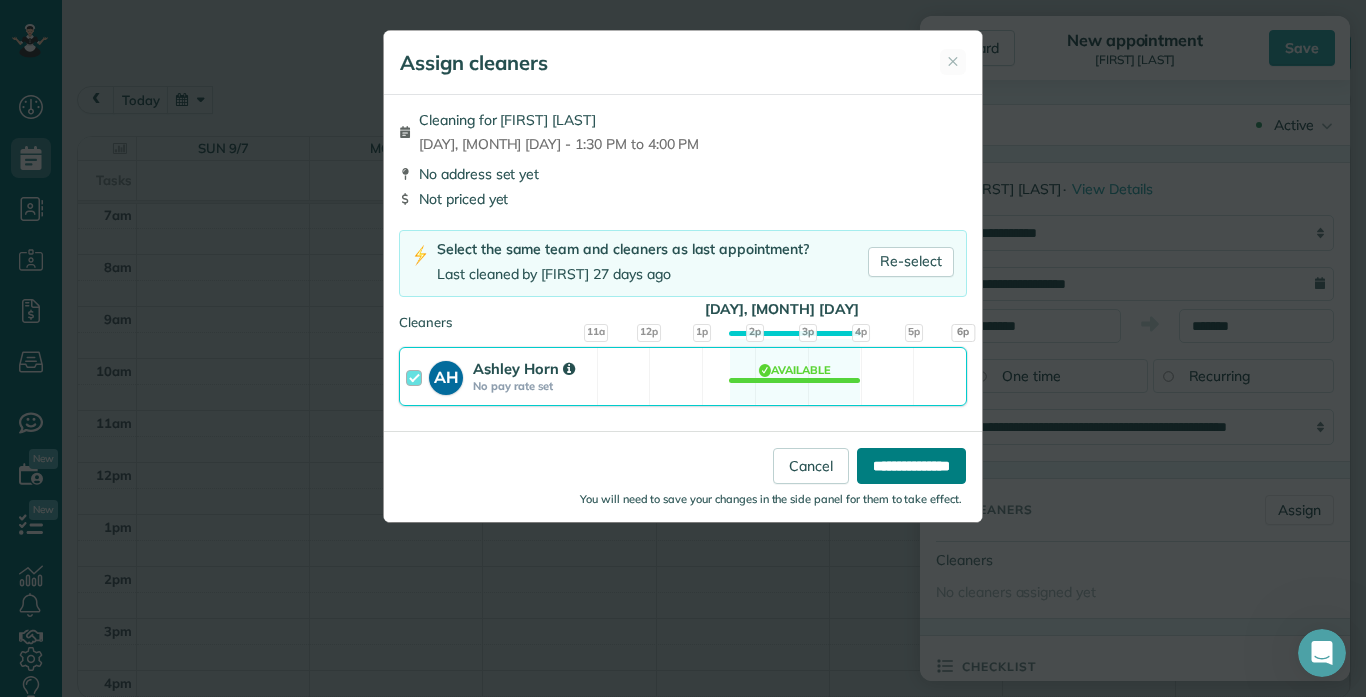 click on "**********" at bounding box center (911, 466) 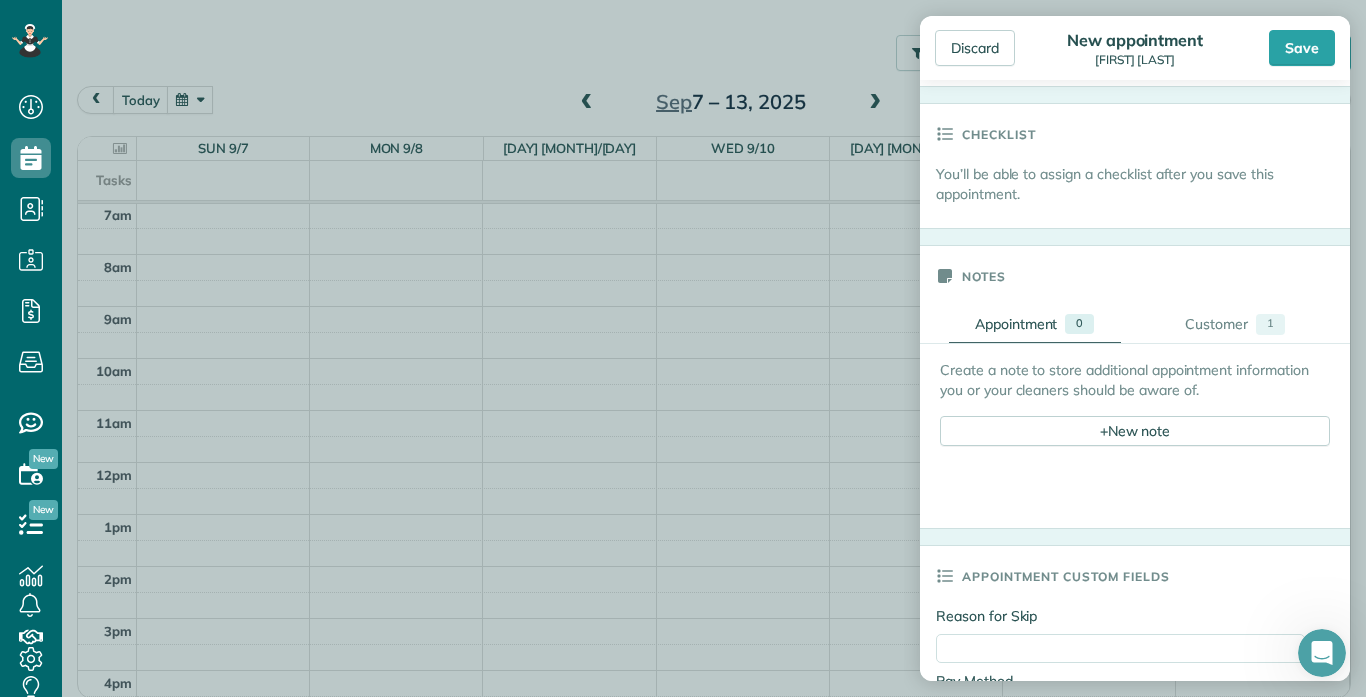scroll, scrollTop: 620, scrollLeft: 0, axis: vertical 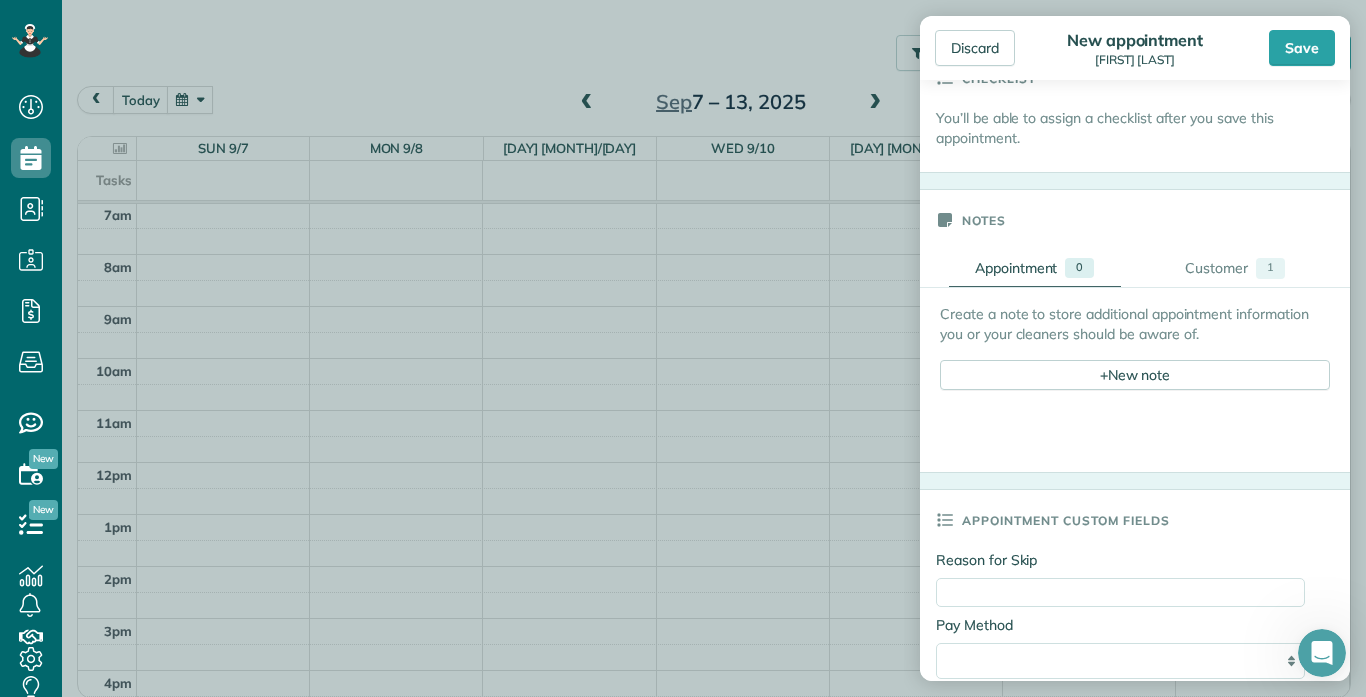 drag, startPoint x: 1349, startPoint y: 276, endPoint x: 1365, endPoint y: 499, distance: 223.57326 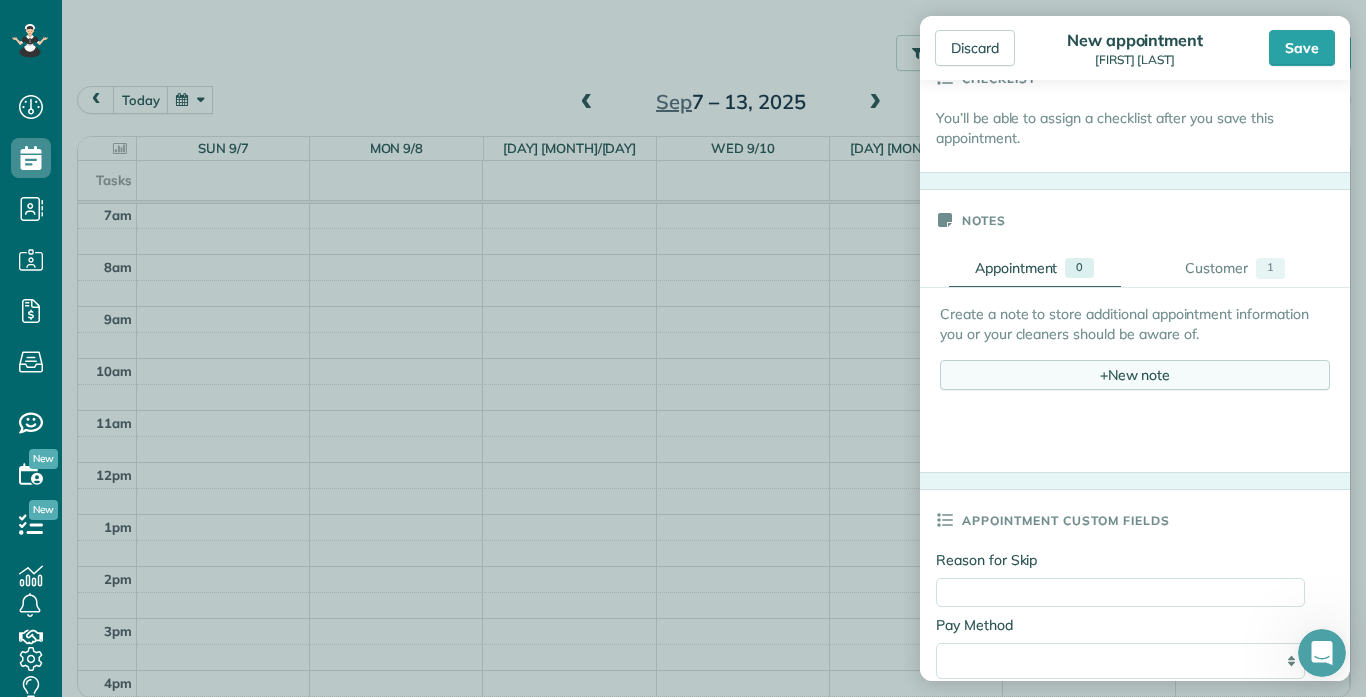 click on "+ New note" at bounding box center (1135, 375) 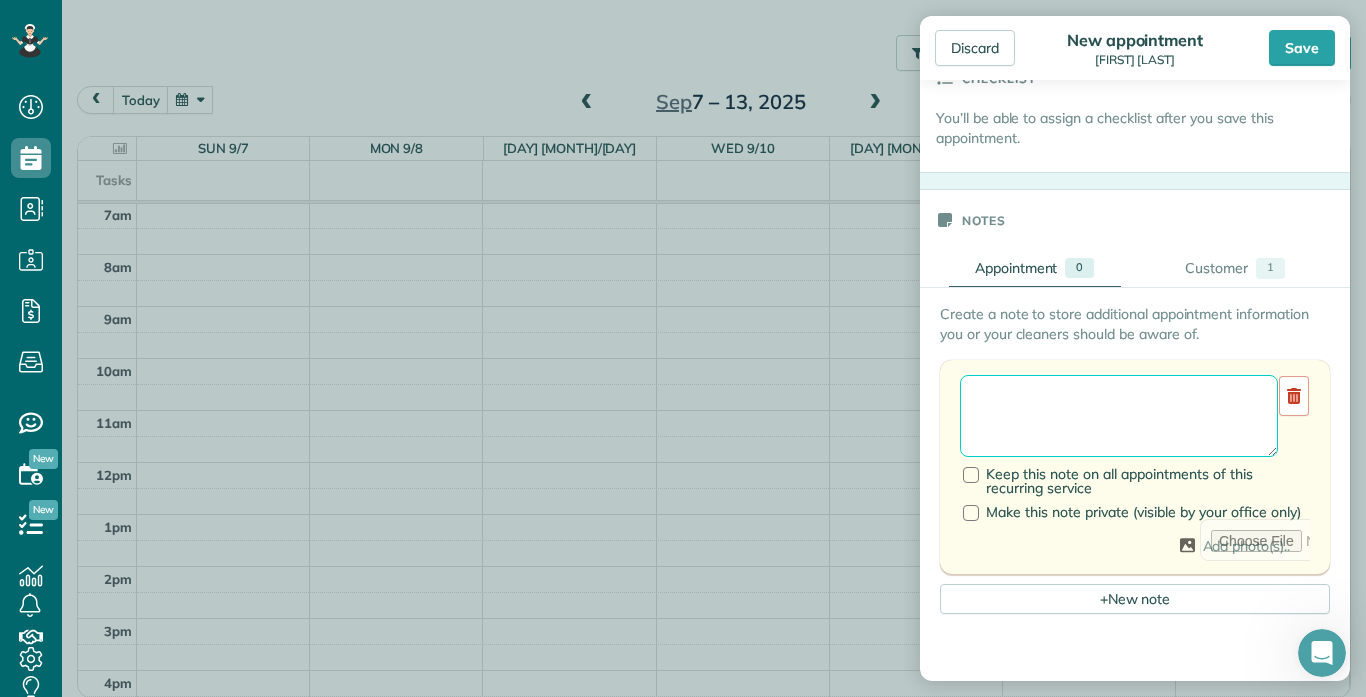click at bounding box center (1119, 416) 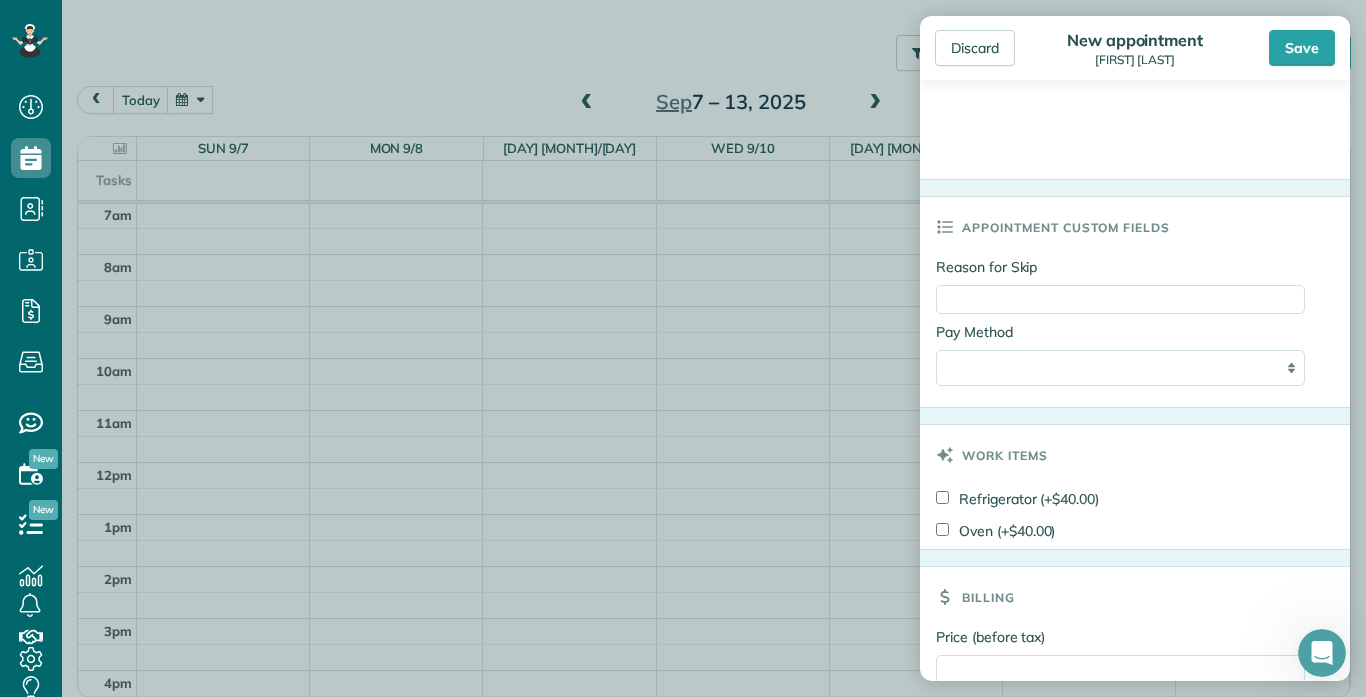 scroll, scrollTop: 1580, scrollLeft: 0, axis: vertical 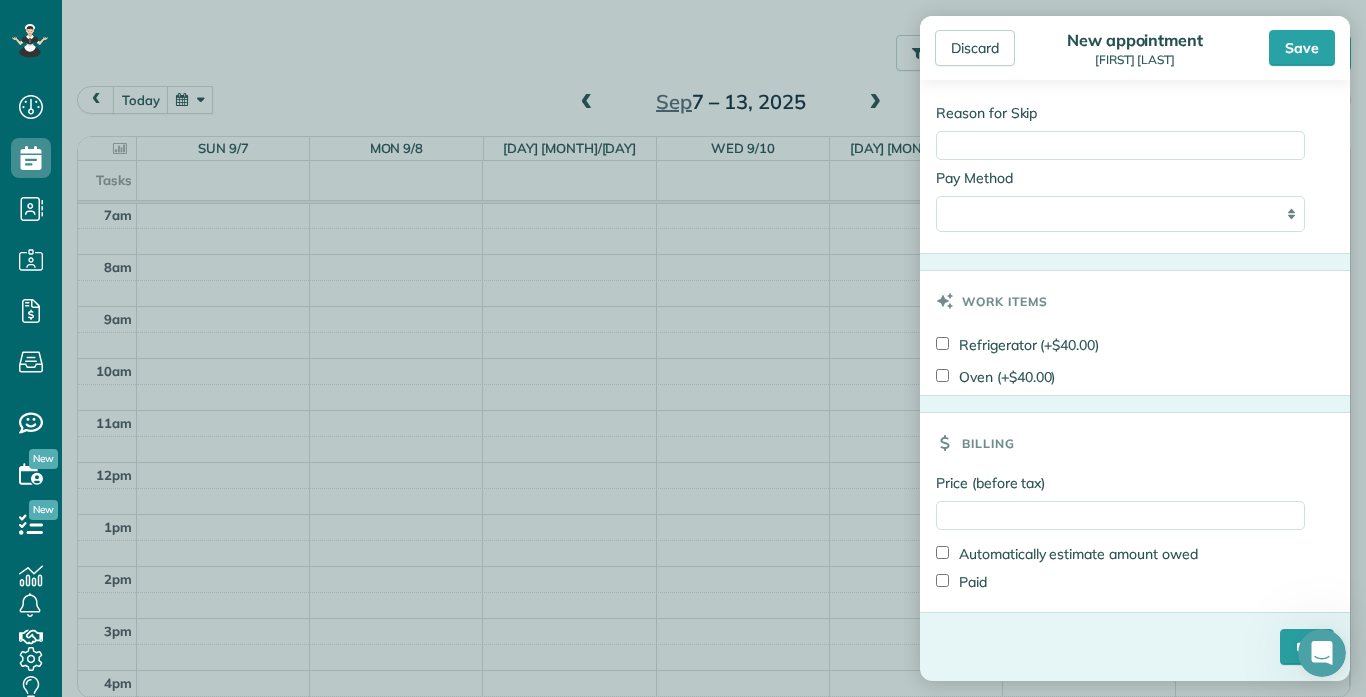type on "**********" 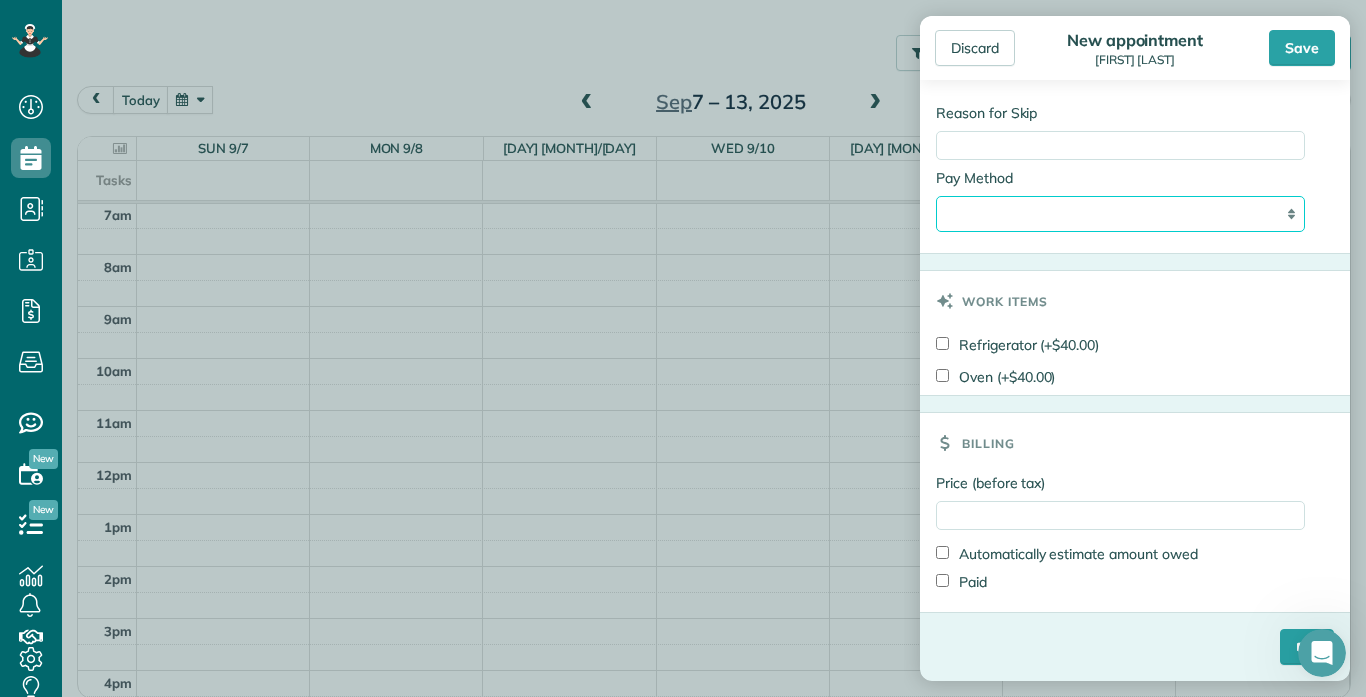 click on "**********" at bounding box center [1120, 214] 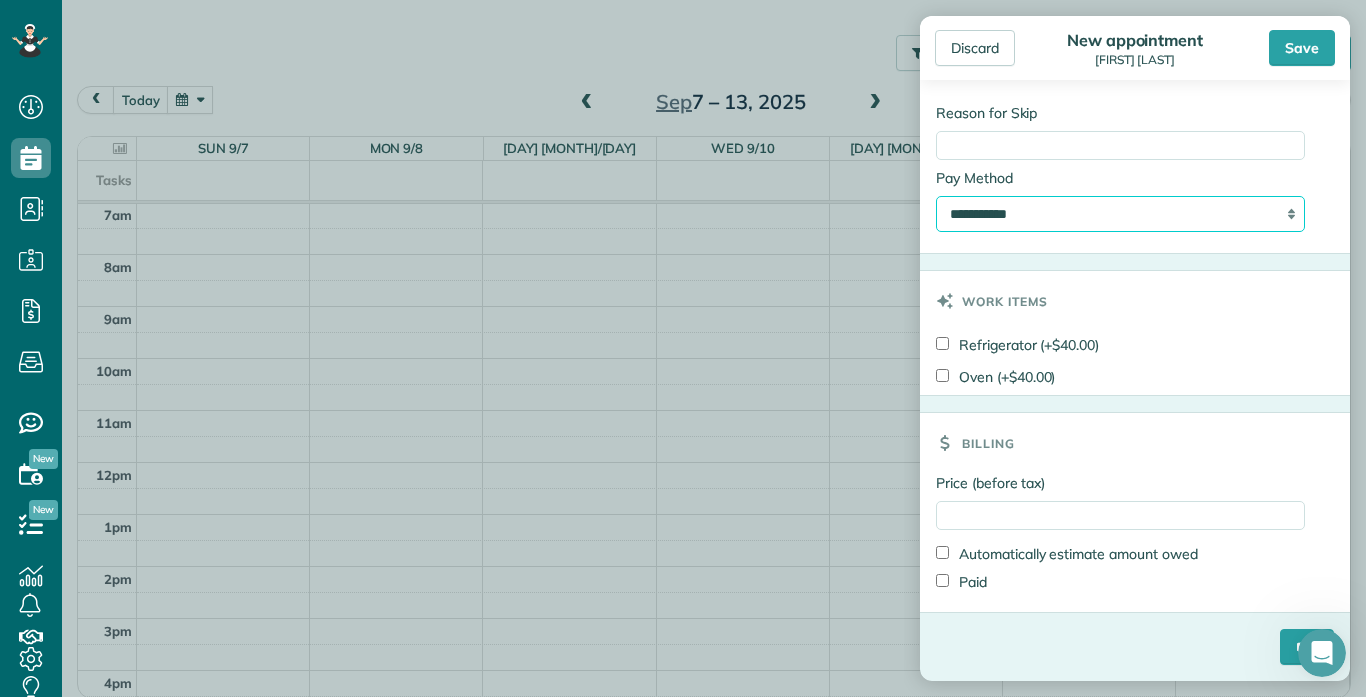 click on "**********" at bounding box center (1120, 214) 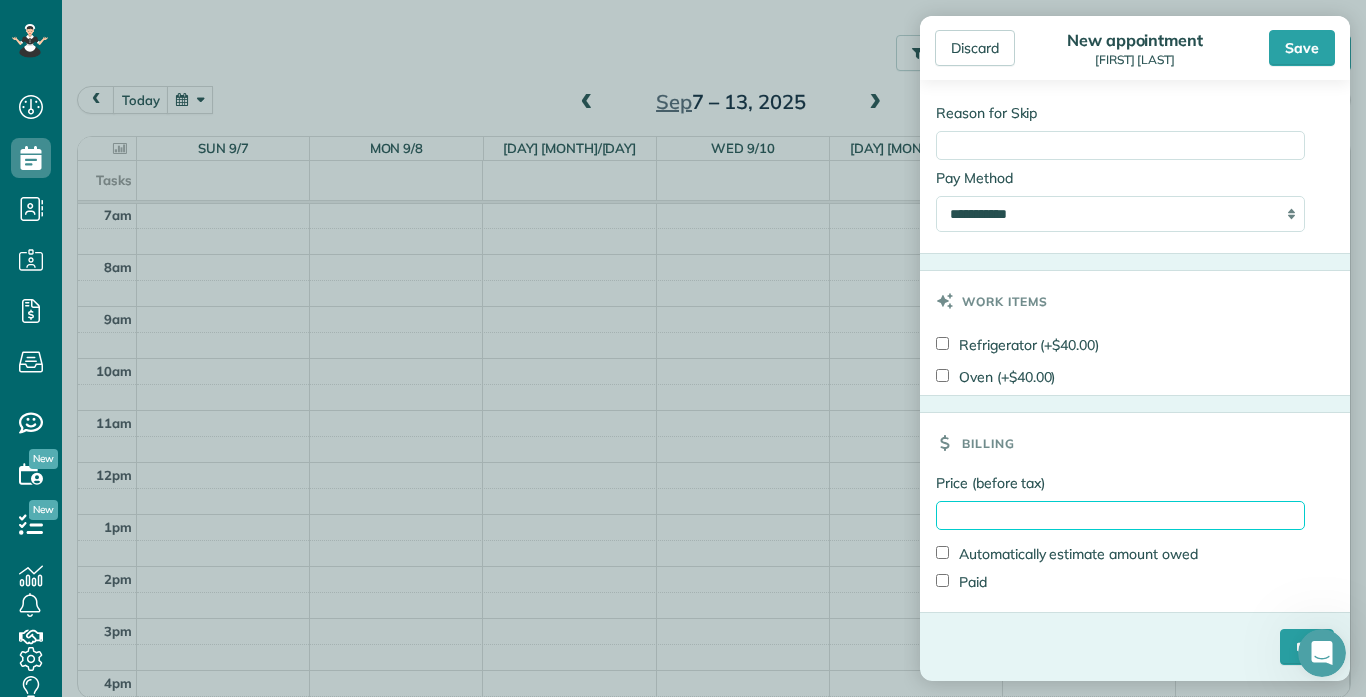 click on "Price (before tax)" at bounding box center [1120, 515] 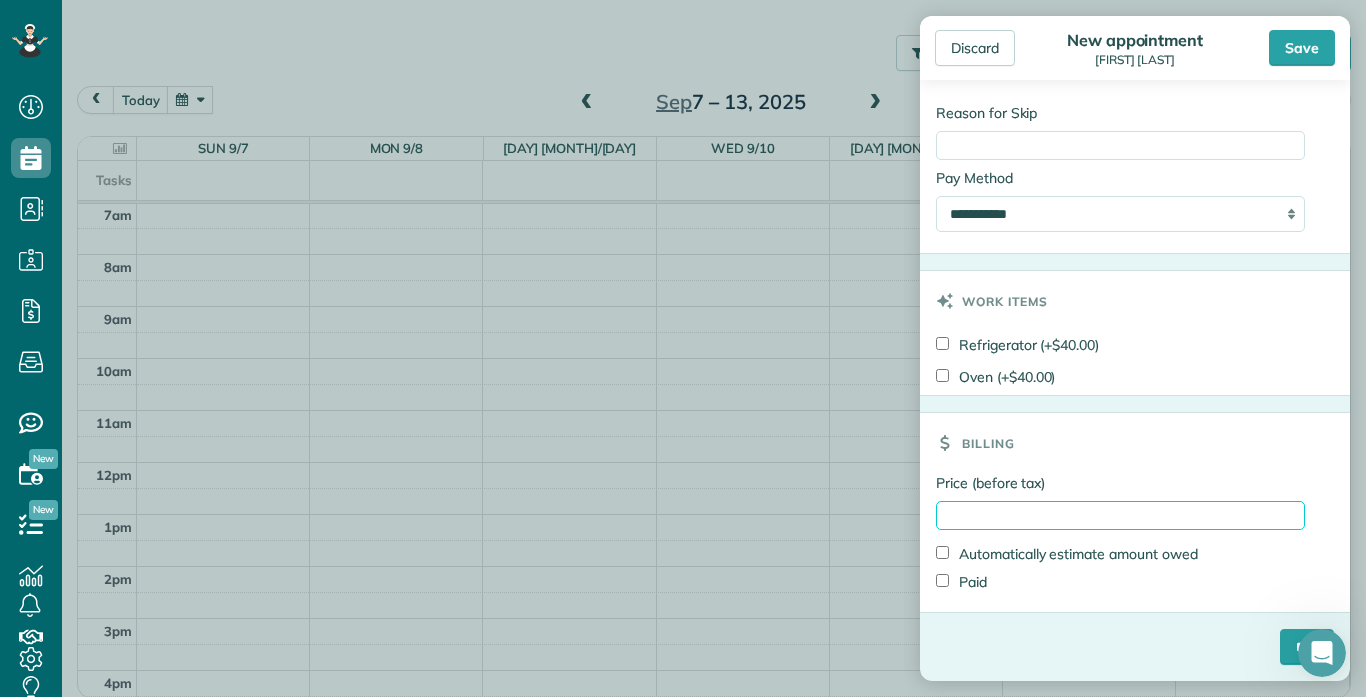 type on "**" 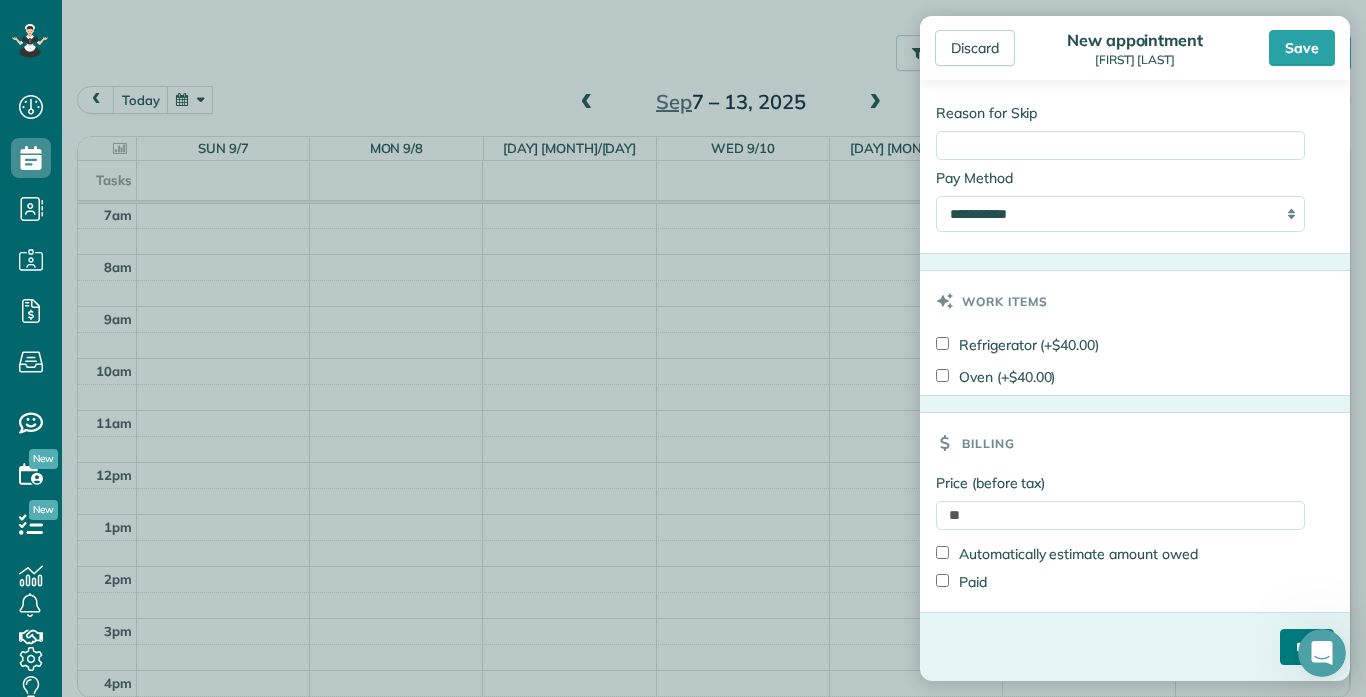 click on "****" at bounding box center [1307, 647] 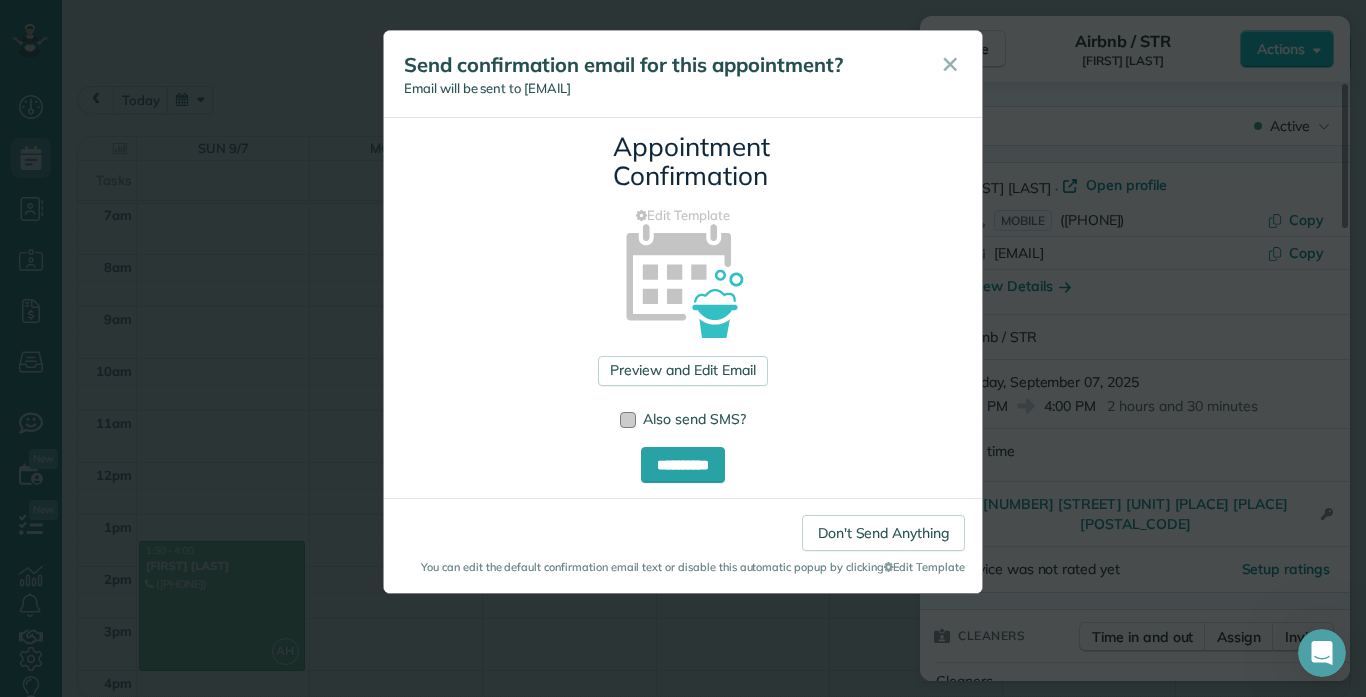 click at bounding box center (628, 420) 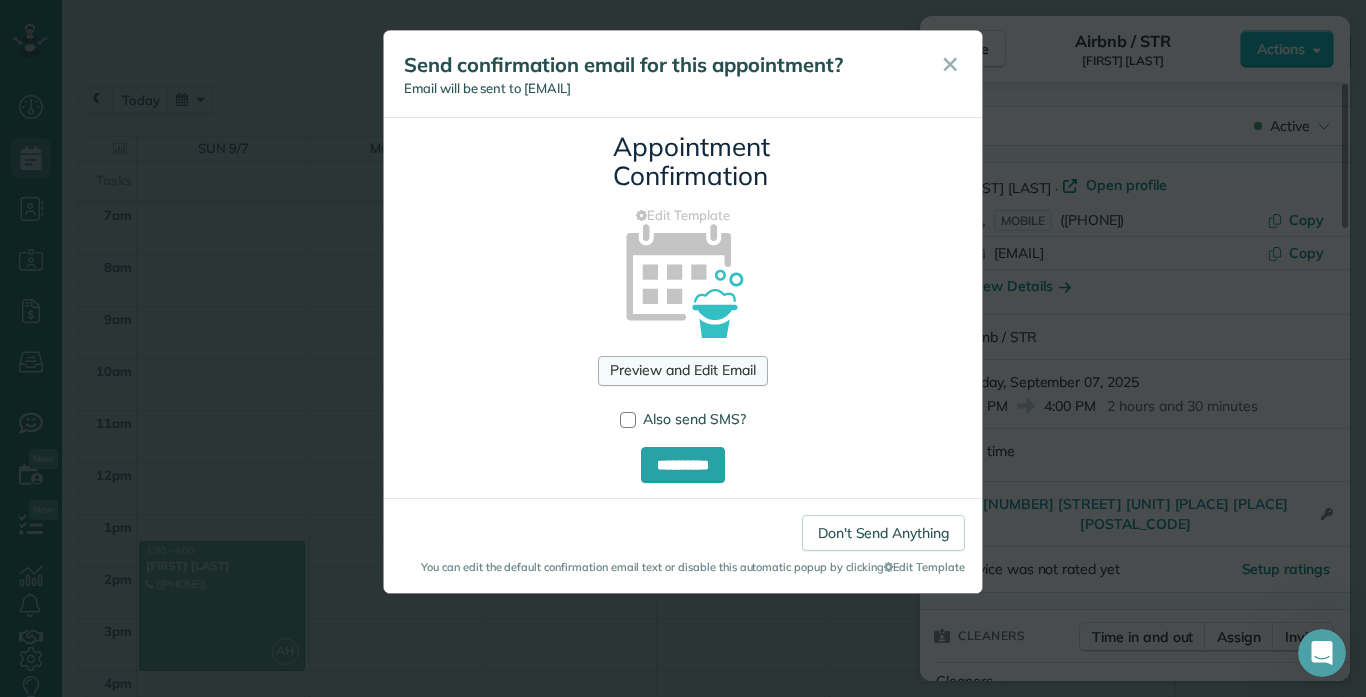 click on "Preview and Edit Email" at bounding box center (682, 371) 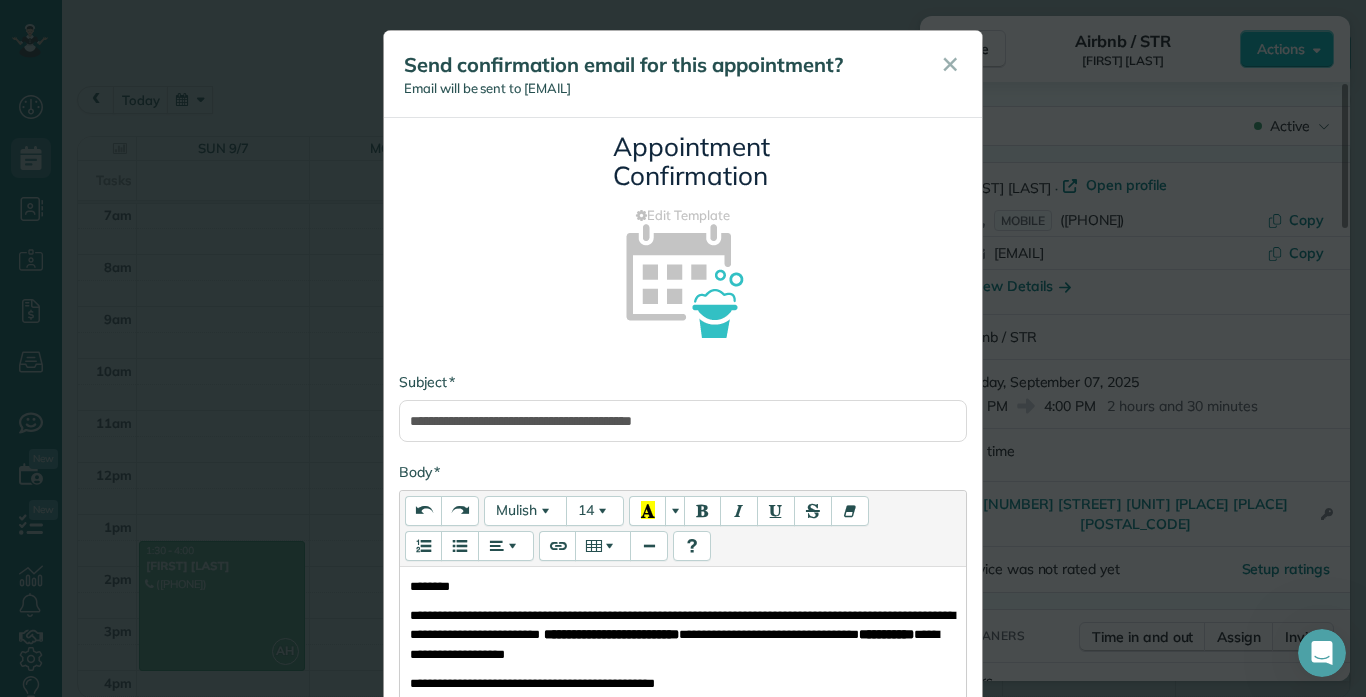 click on "**********" at bounding box center [683, 587] 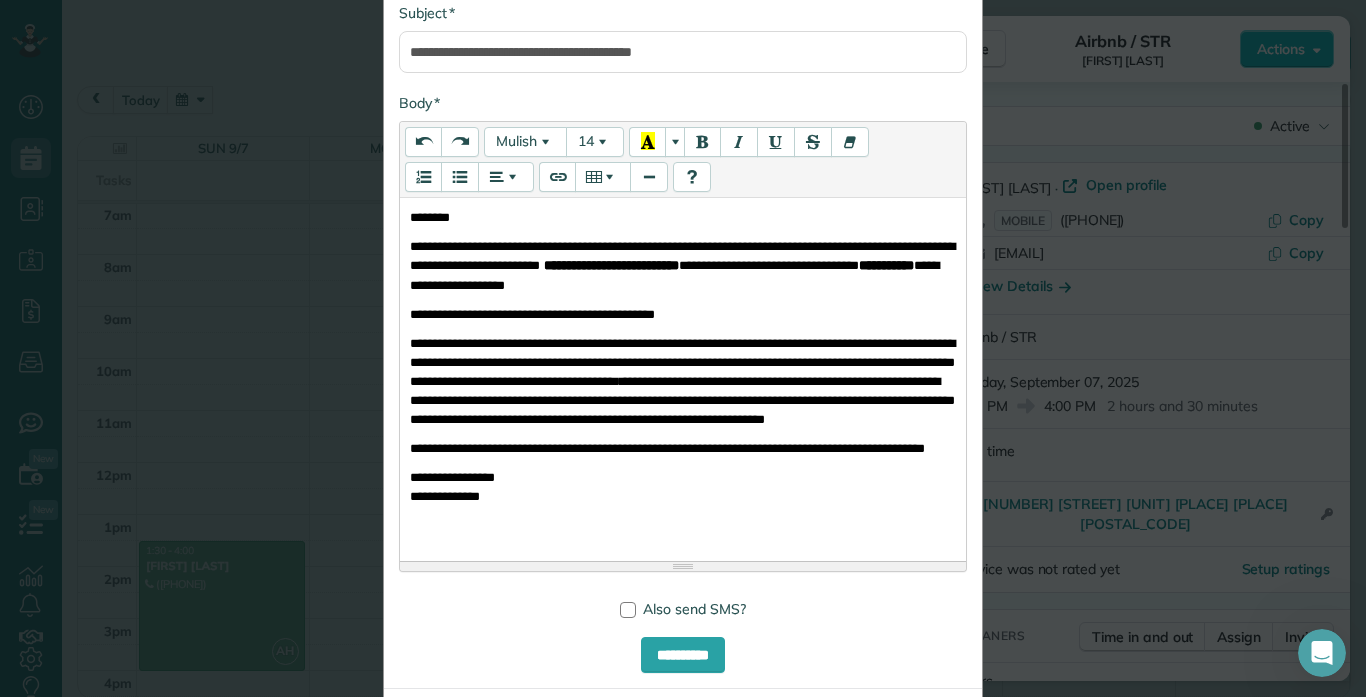 scroll, scrollTop: 400, scrollLeft: 0, axis: vertical 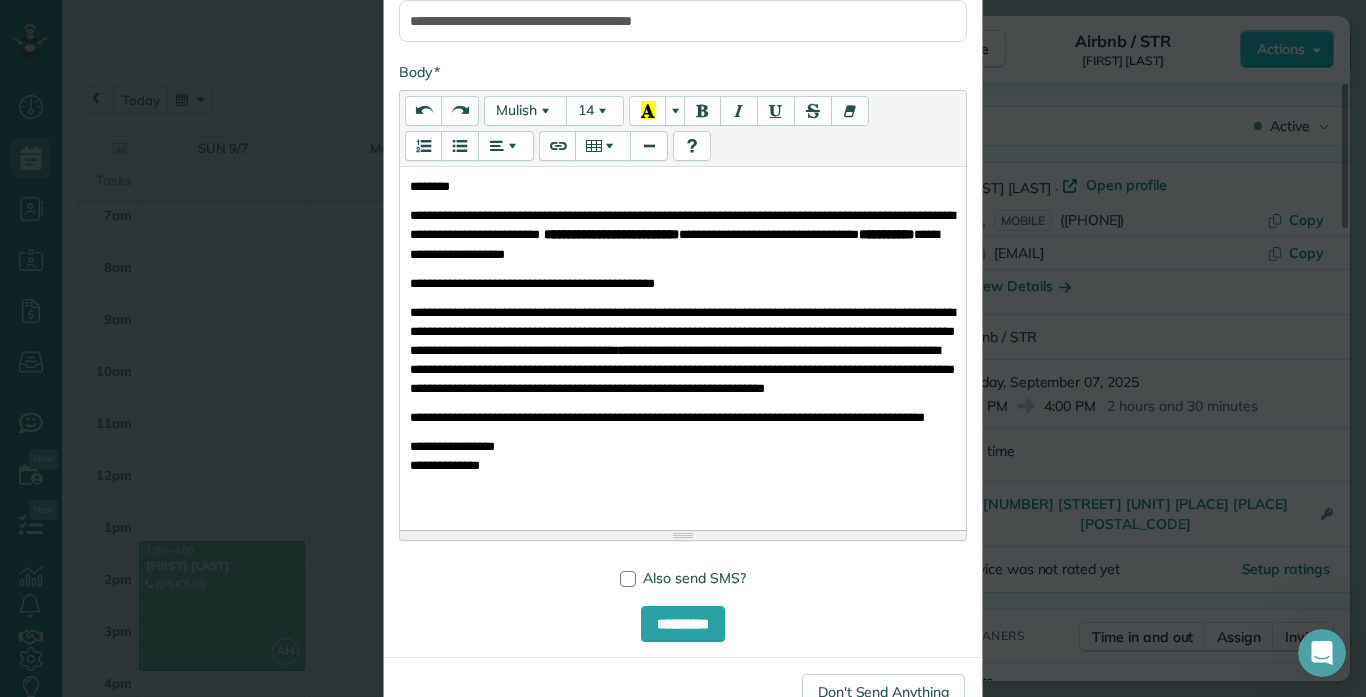 drag, startPoint x: 881, startPoint y: 353, endPoint x: 886, endPoint y: 401, distance: 48.259712 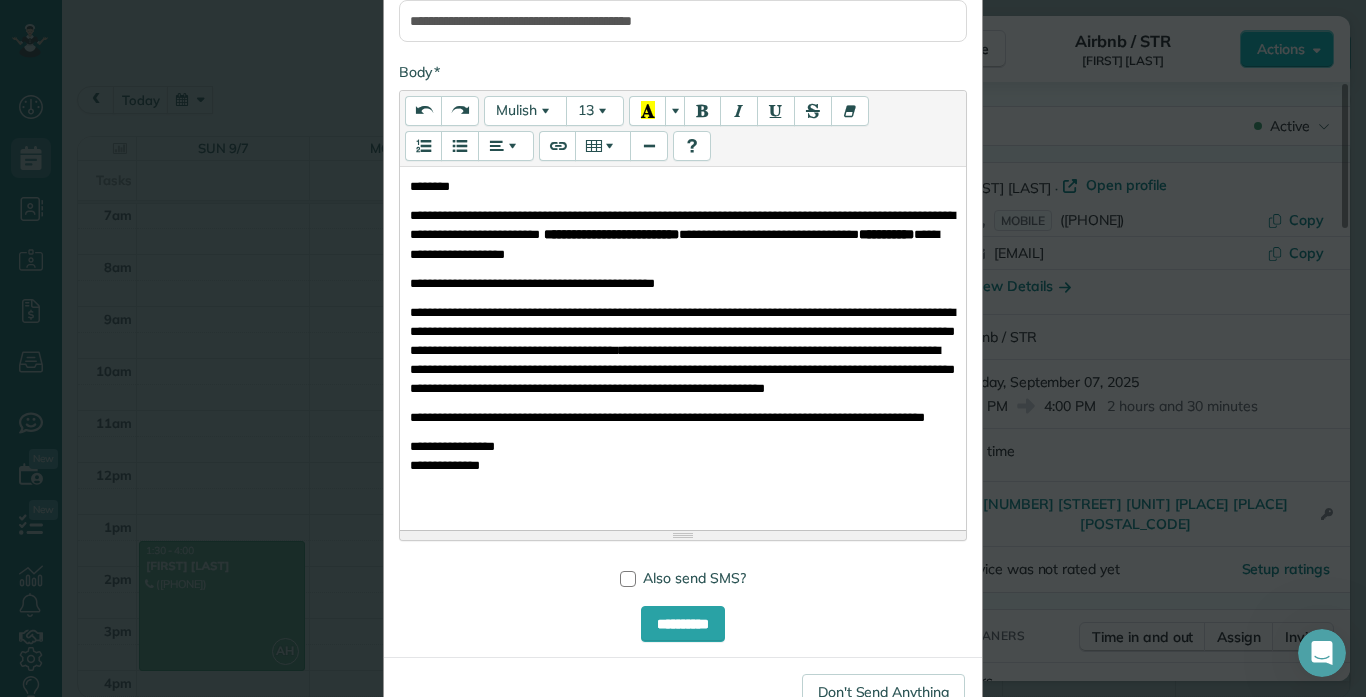 type 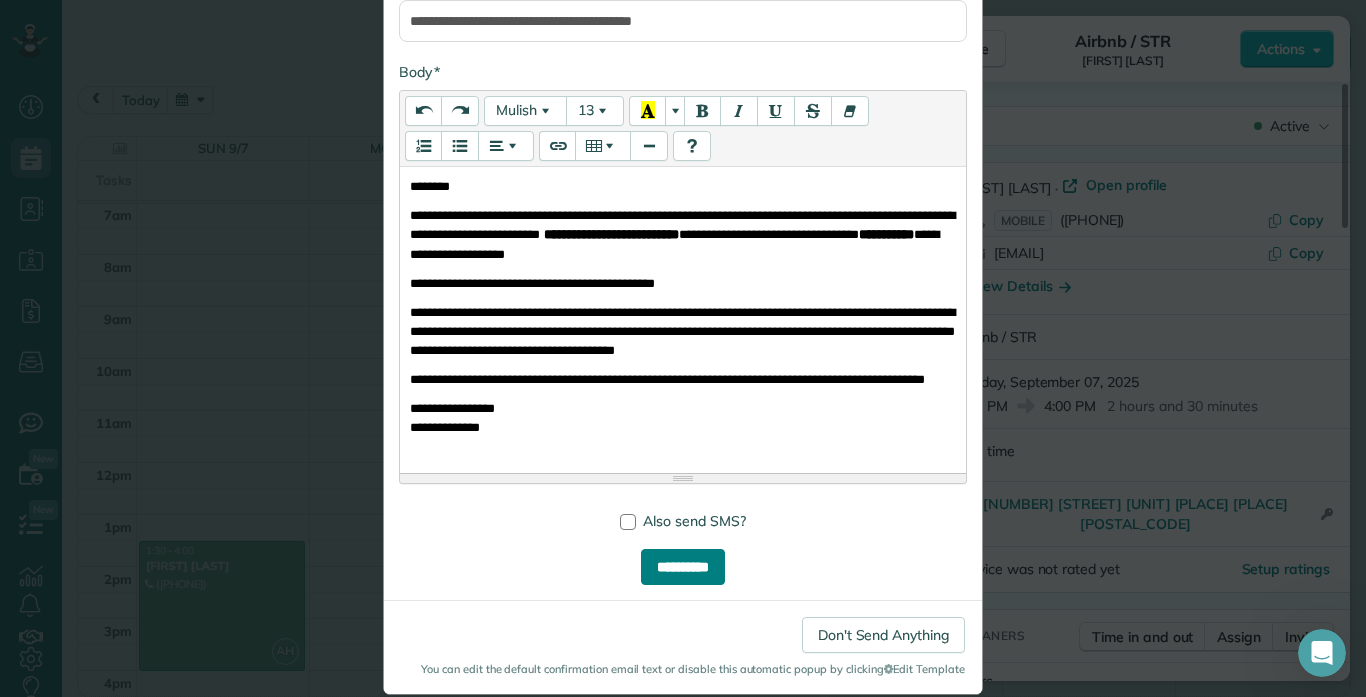 click on "**********" at bounding box center (683, 567) 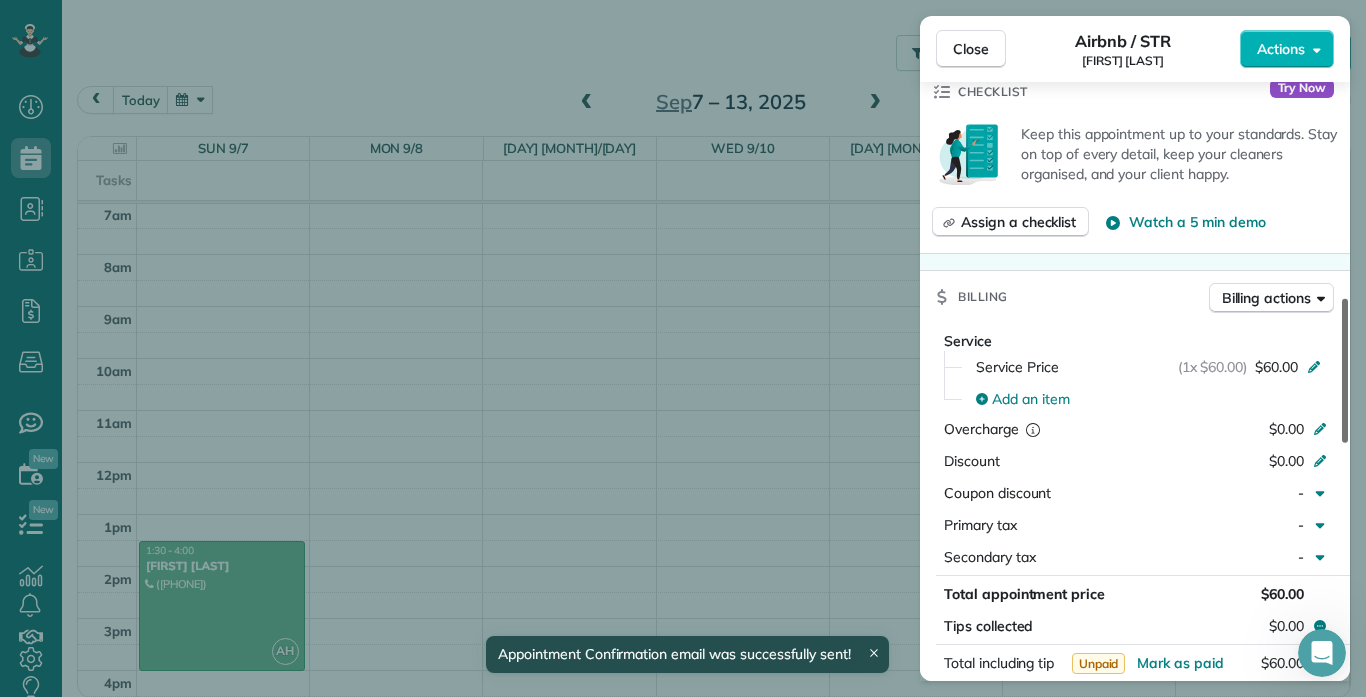 scroll, scrollTop: 756, scrollLeft: 0, axis: vertical 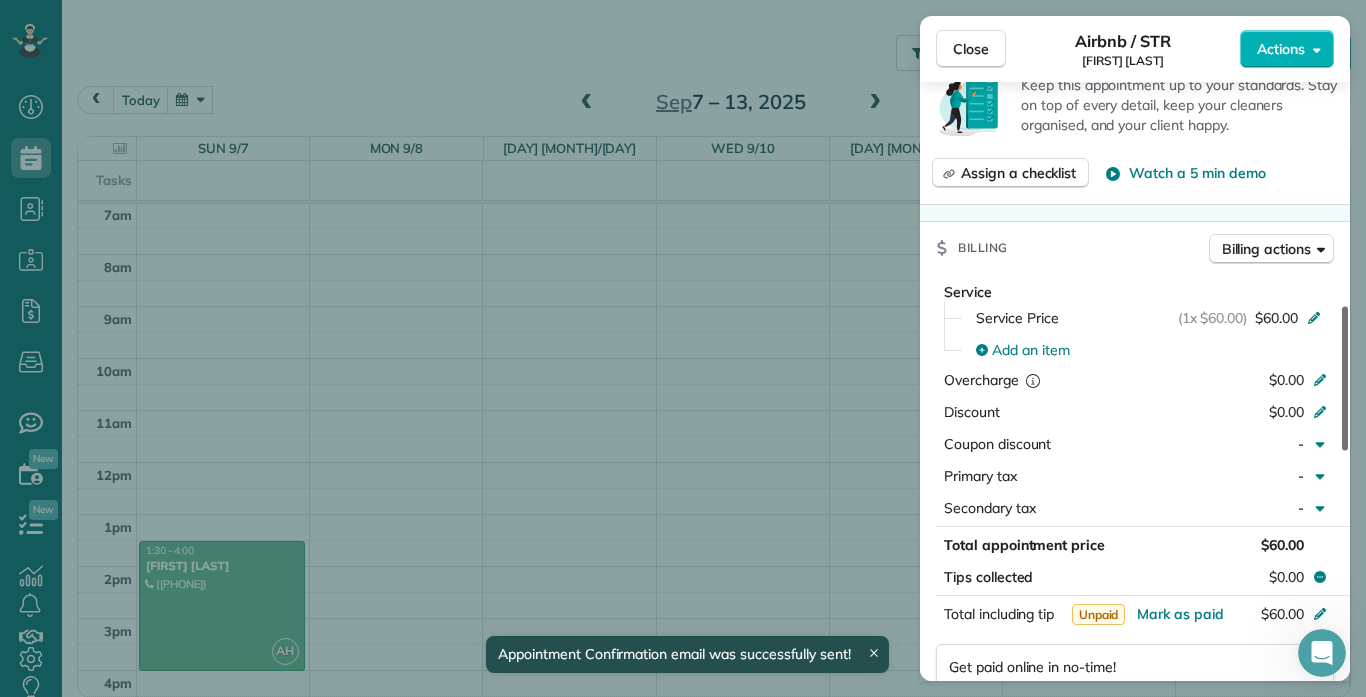 drag, startPoint x: 1349, startPoint y: 180, endPoint x: 1365, endPoint y: 361, distance: 181.70581 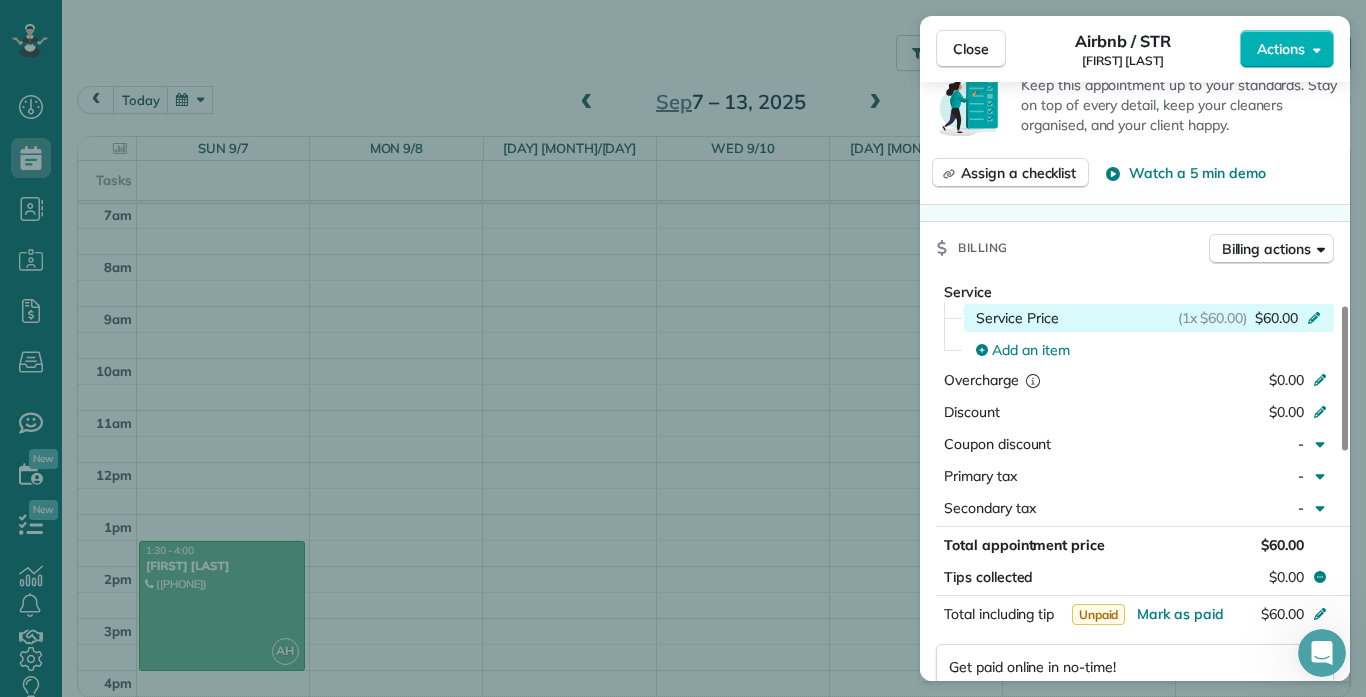 click 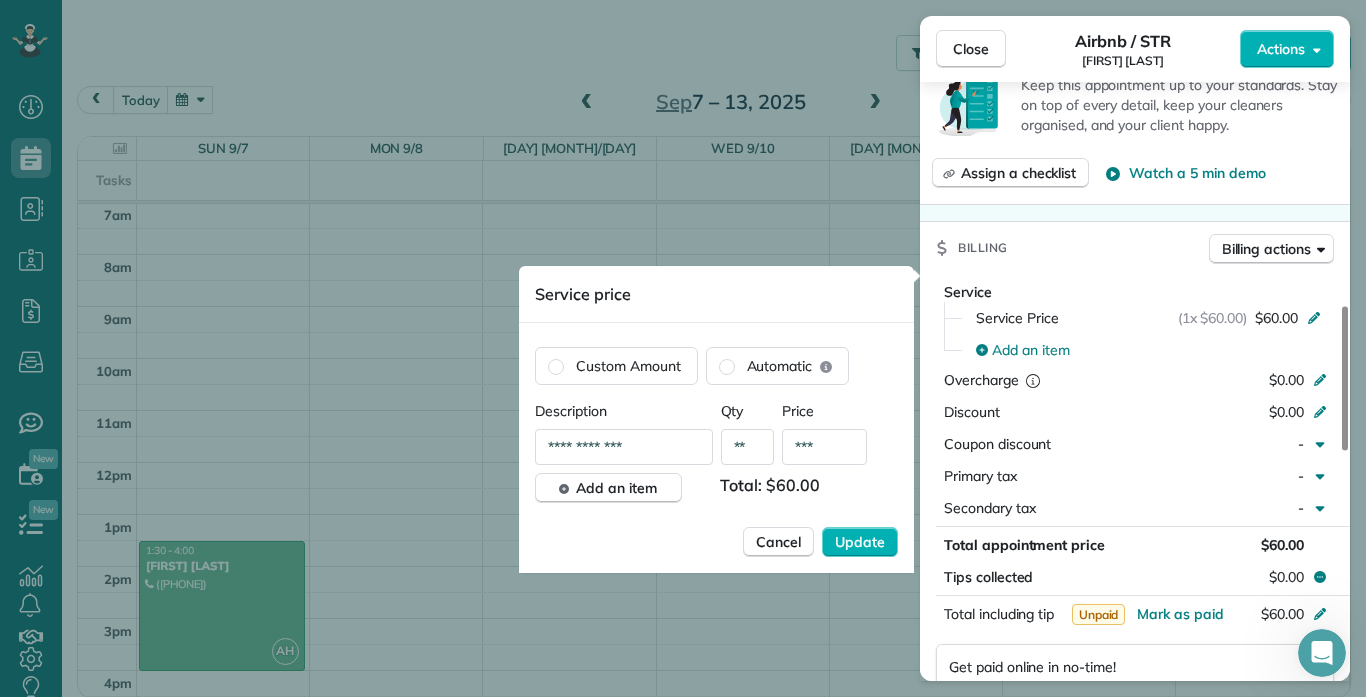 click on "***" at bounding box center [824, 447] 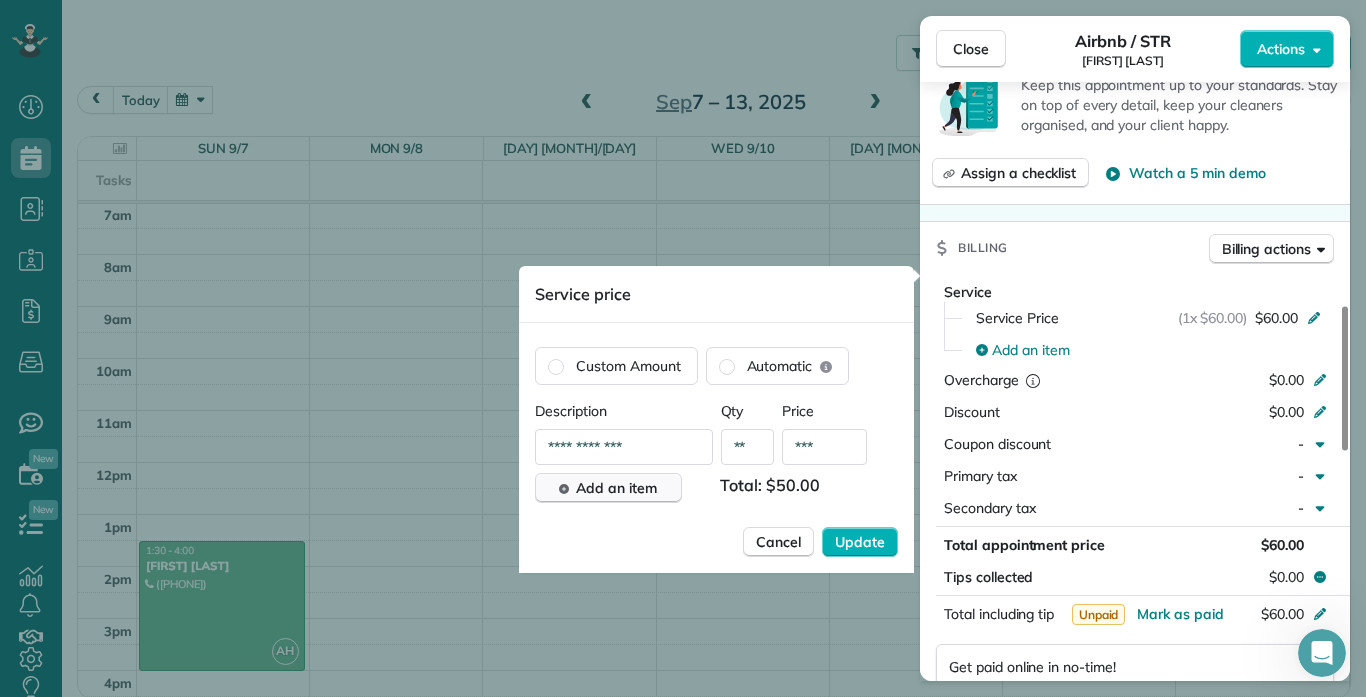 type on "***" 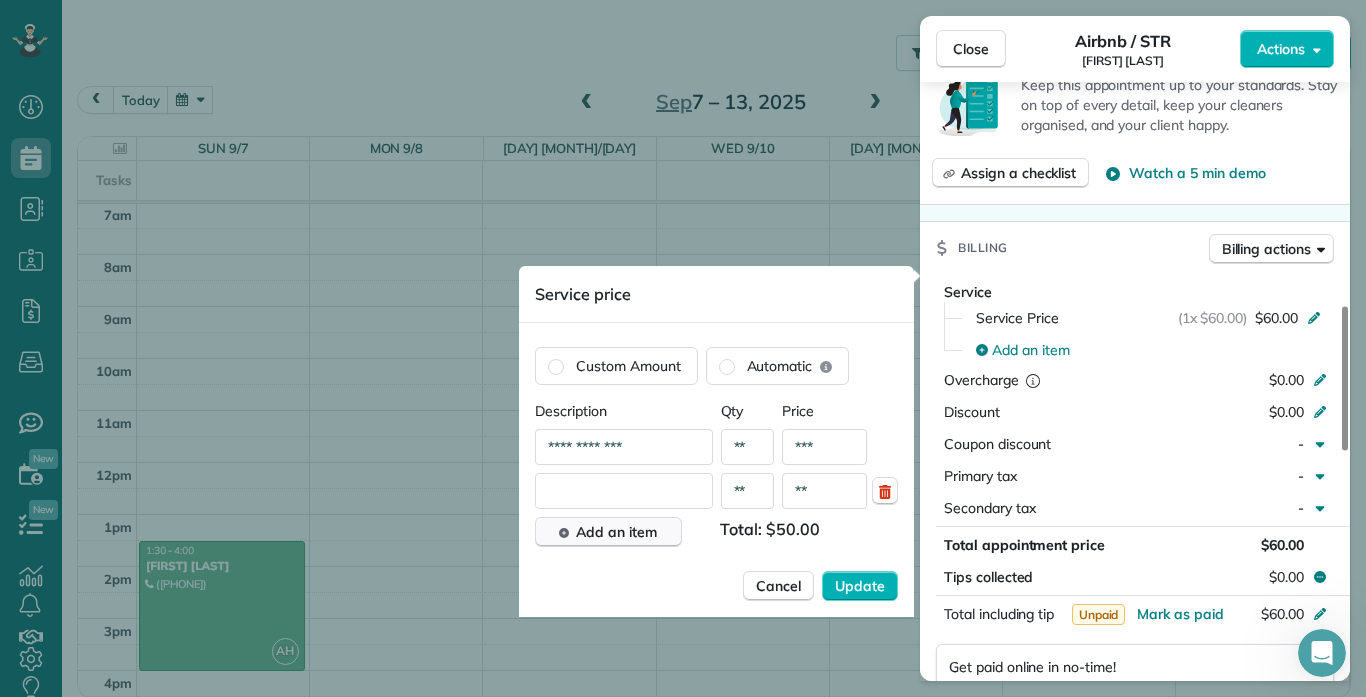 click at bounding box center [624, 491] 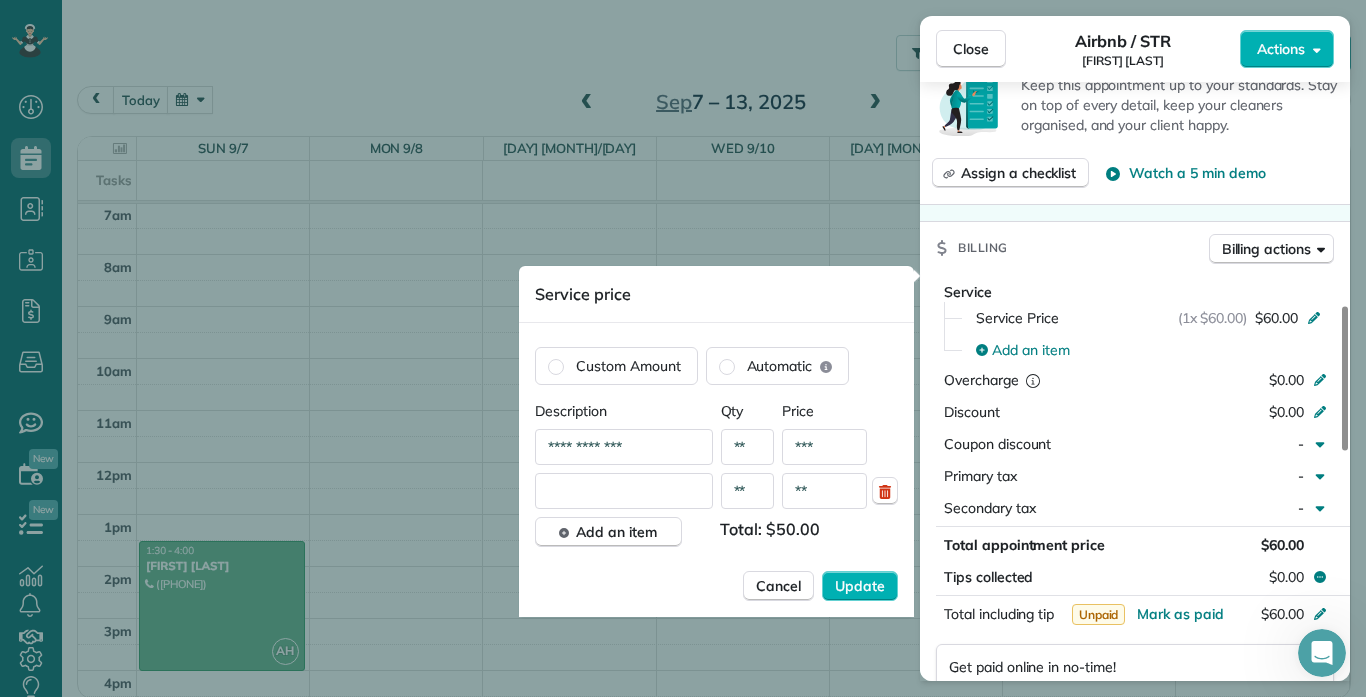 type on "*******" 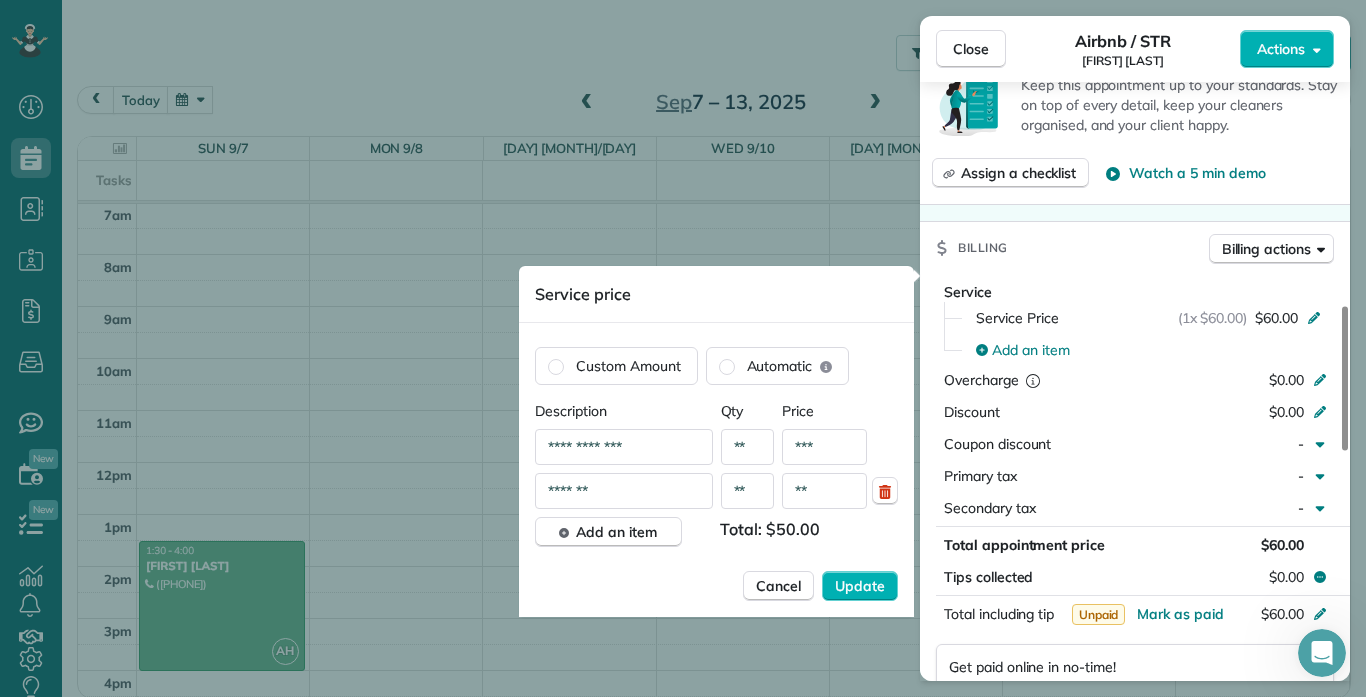 click on "**" at bounding box center (824, 491) 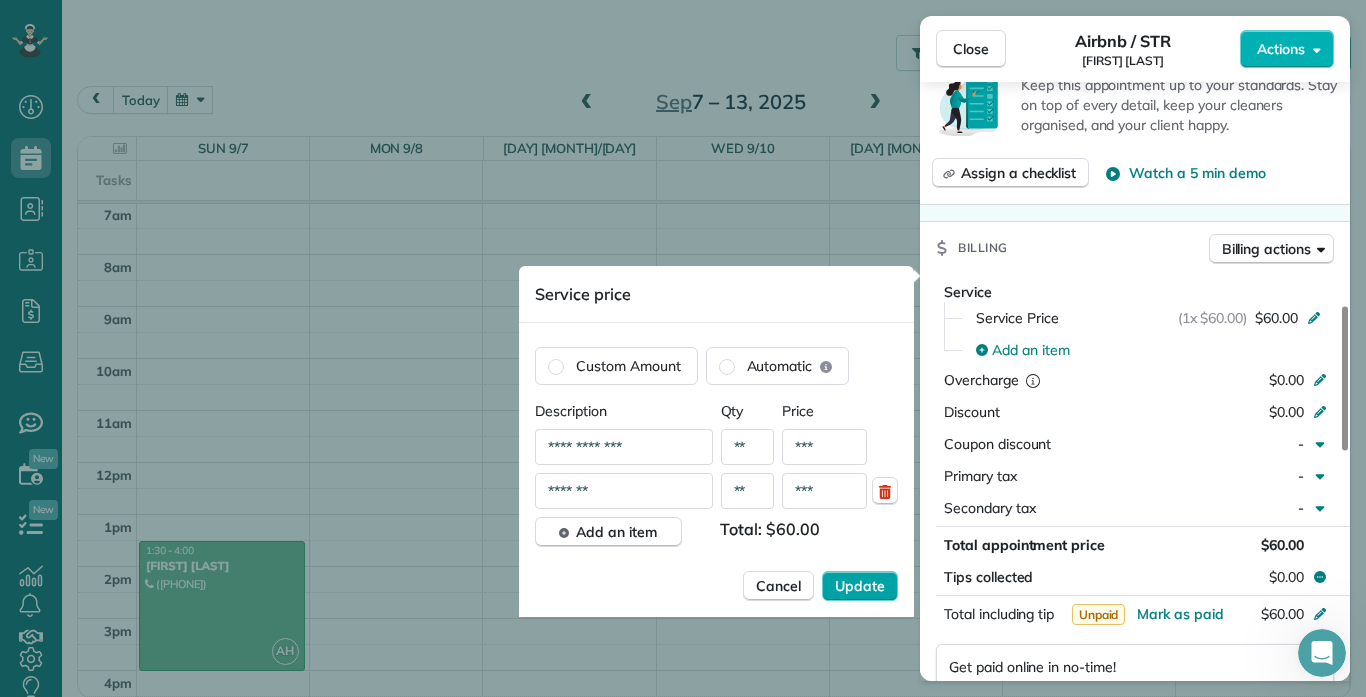 type on "***" 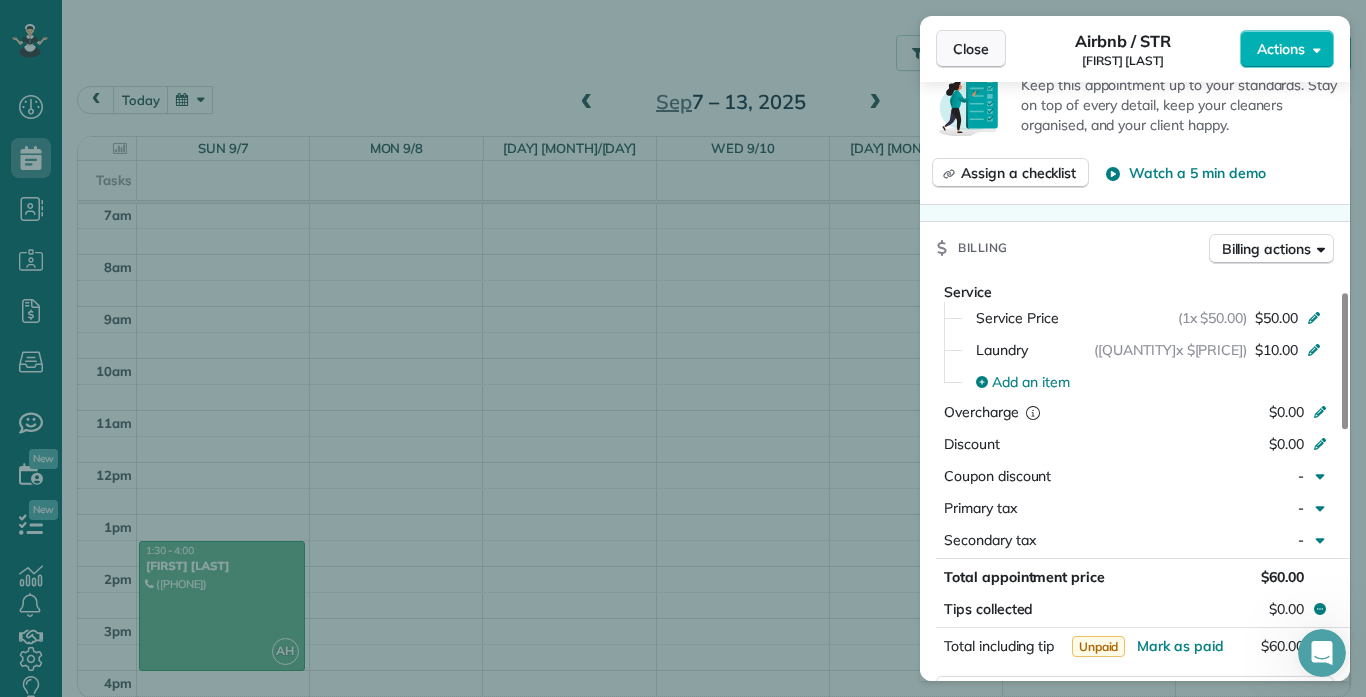click on "Close" at bounding box center (971, 49) 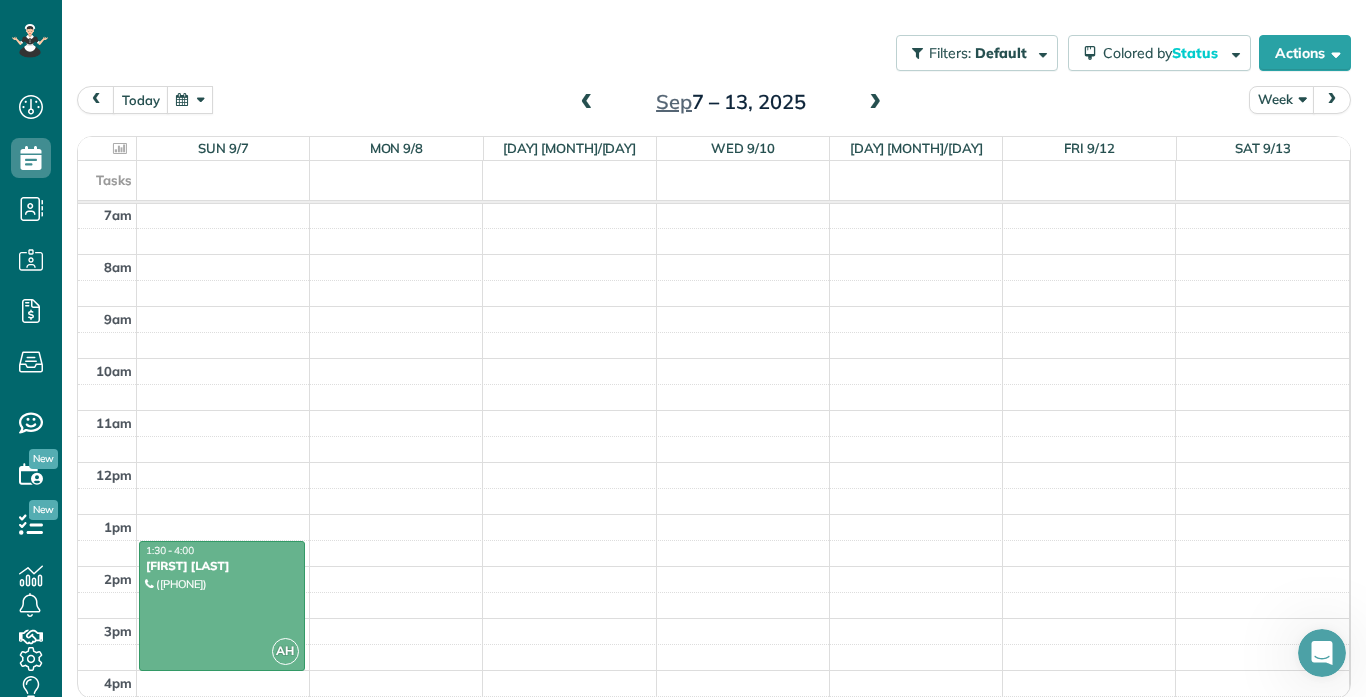 click on "12am 1am 2am 3am 4am 5am 6am 7am 8am 9am 10am 11am 12pm 1pm 2pm 3pm 4pm 5pm 6pm 7pm 8pm 9pm 10pm 11pm AH 1:30 - 4:00 [FIRST] [LAST] ([PHONE]) [NUMBER] [STREET] Unit 1 [CITY], [STATE] [POSTAL_CODE]" at bounding box center (713, 462) 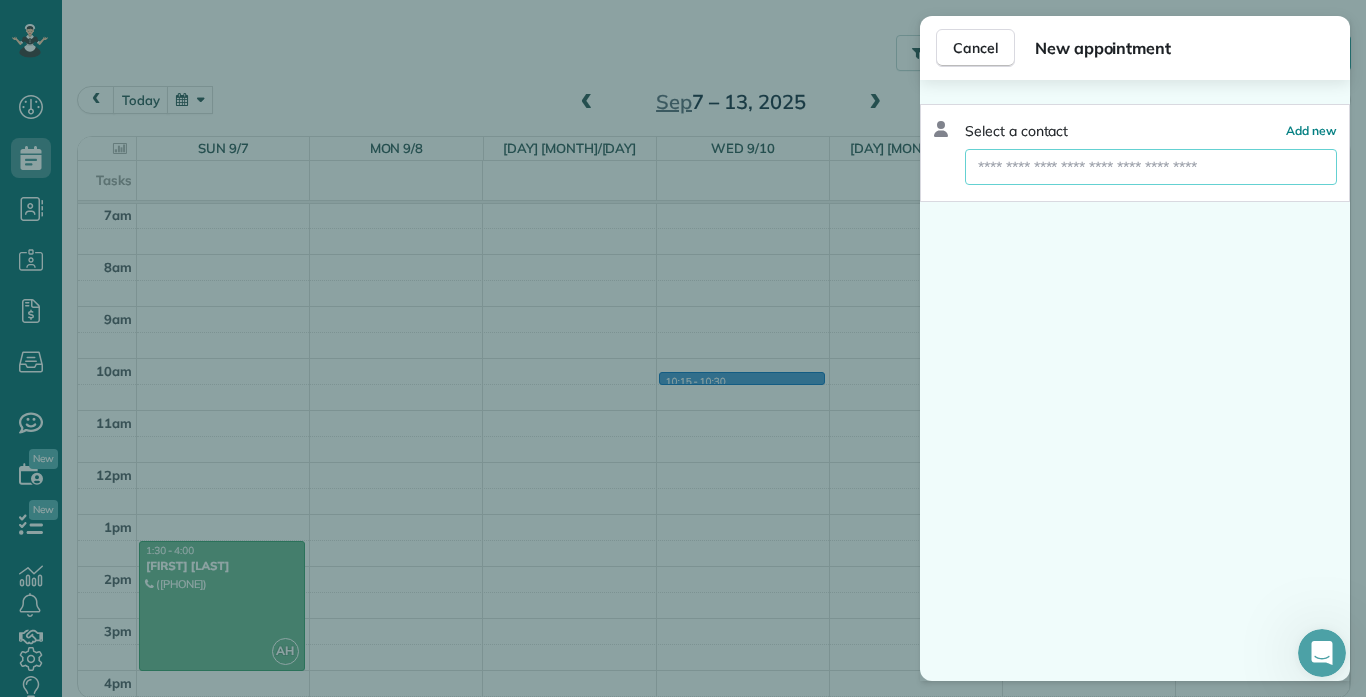 click at bounding box center [1151, 167] 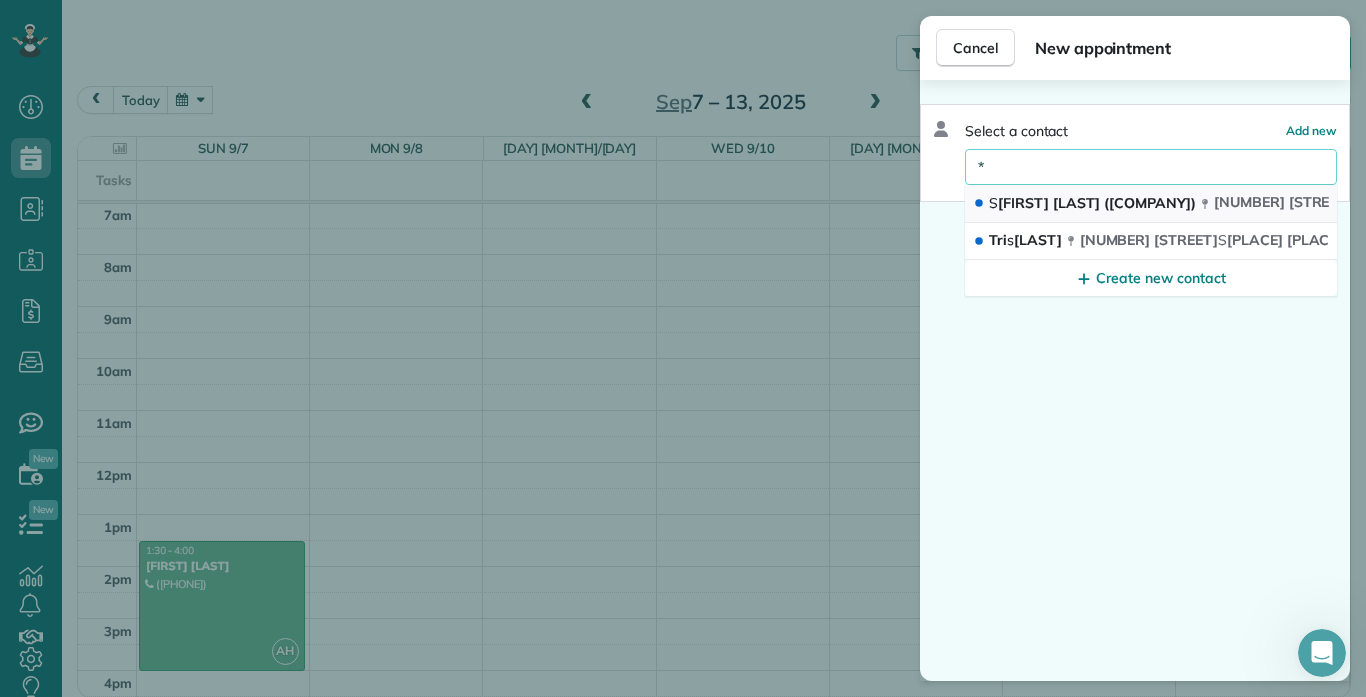 type on "*" 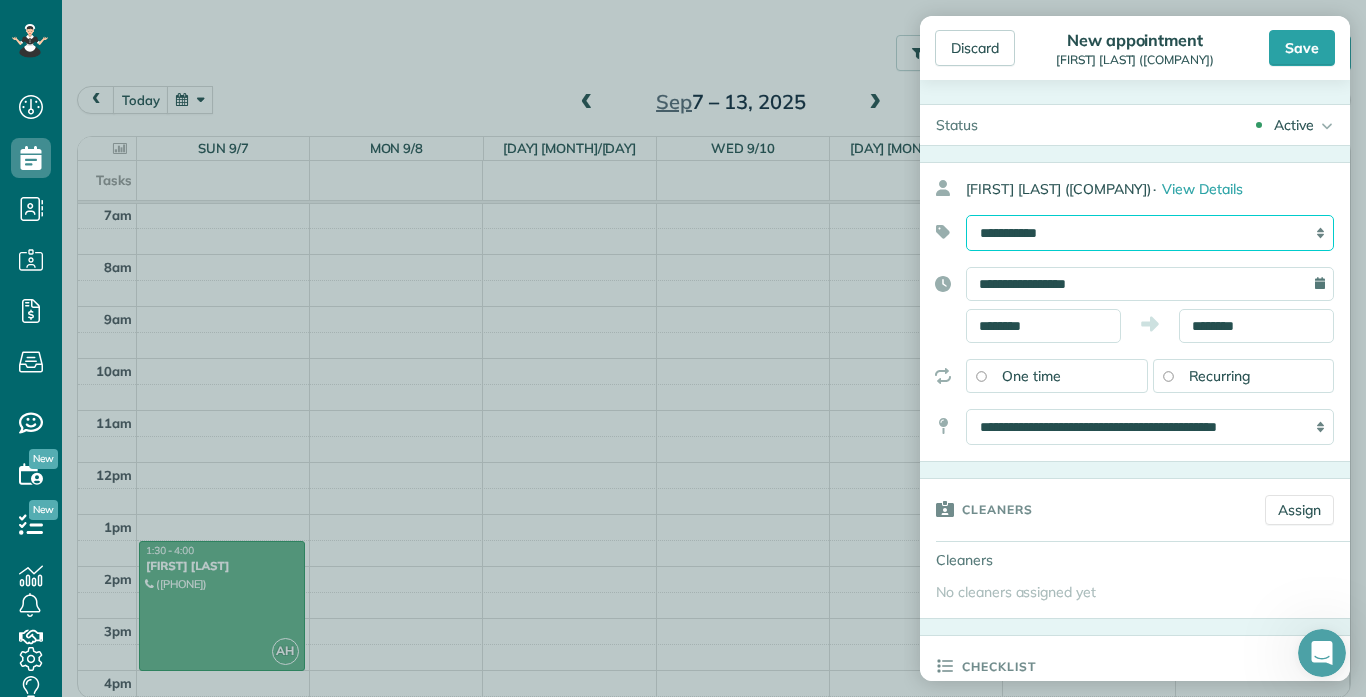 click on "**********" at bounding box center (1150, 233) 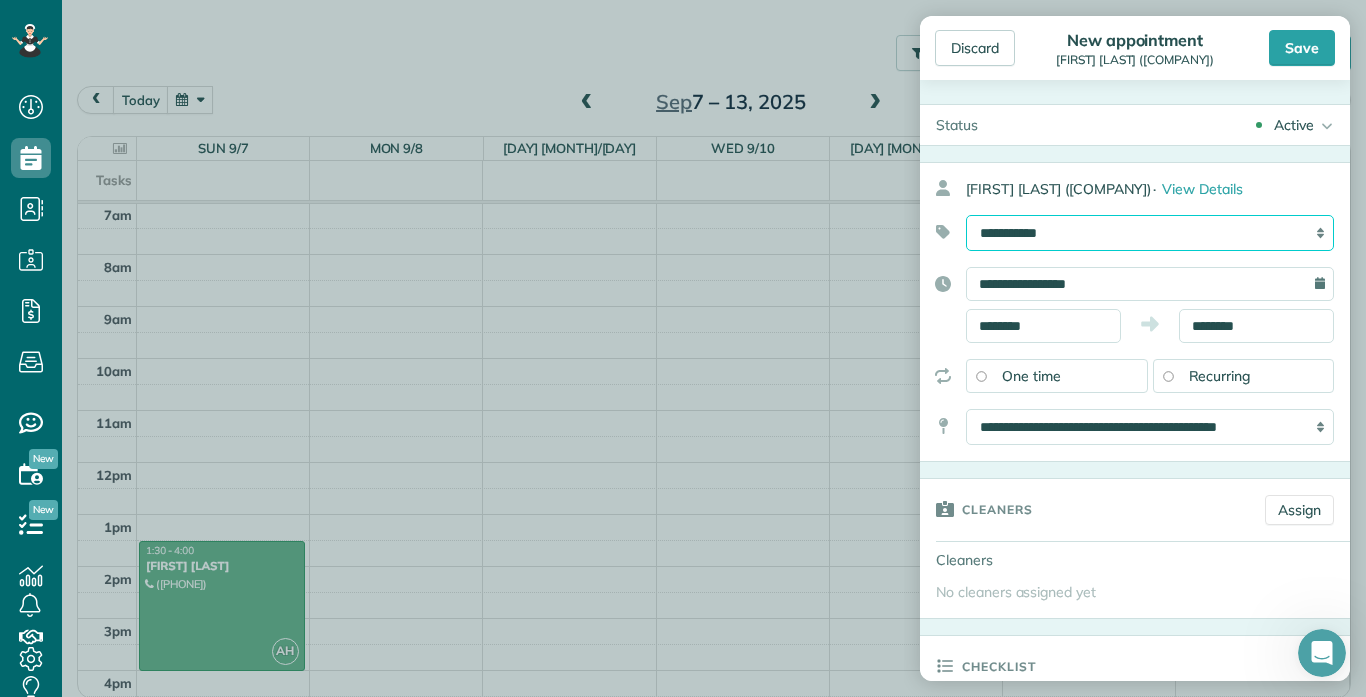 select on "******" 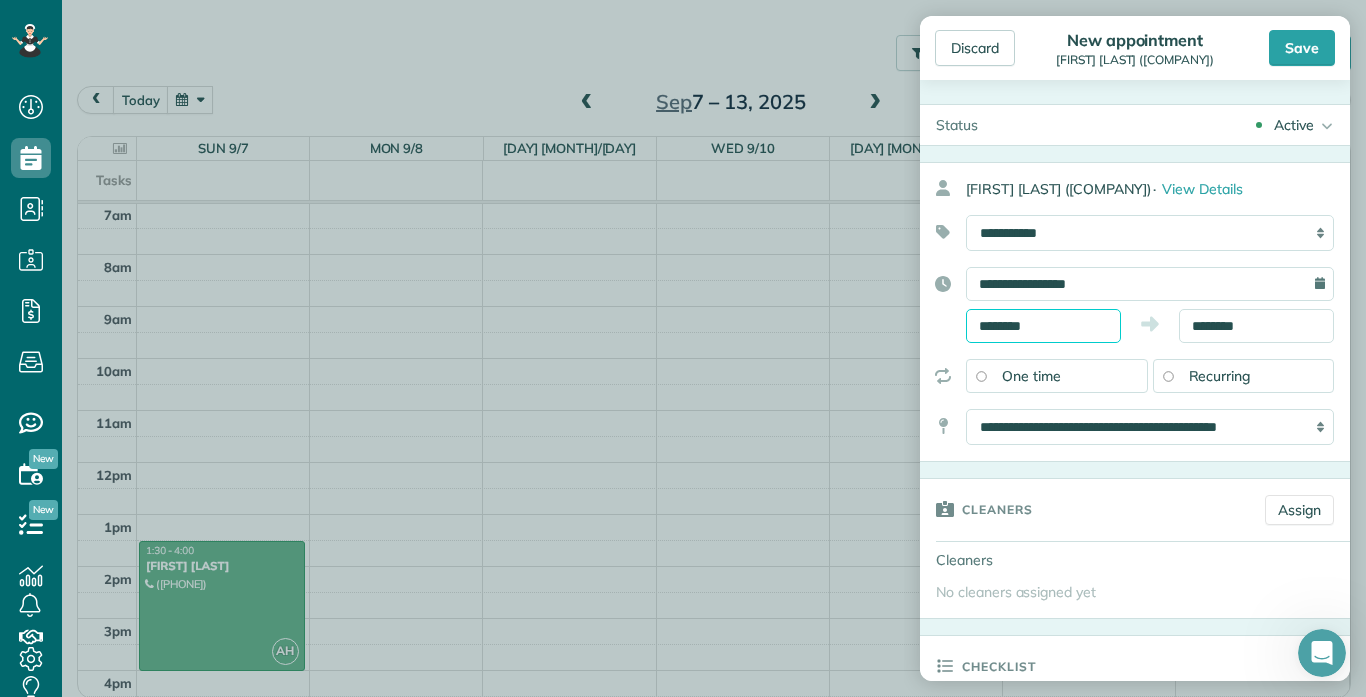 click on "********" at bounding box center [1043, 326] 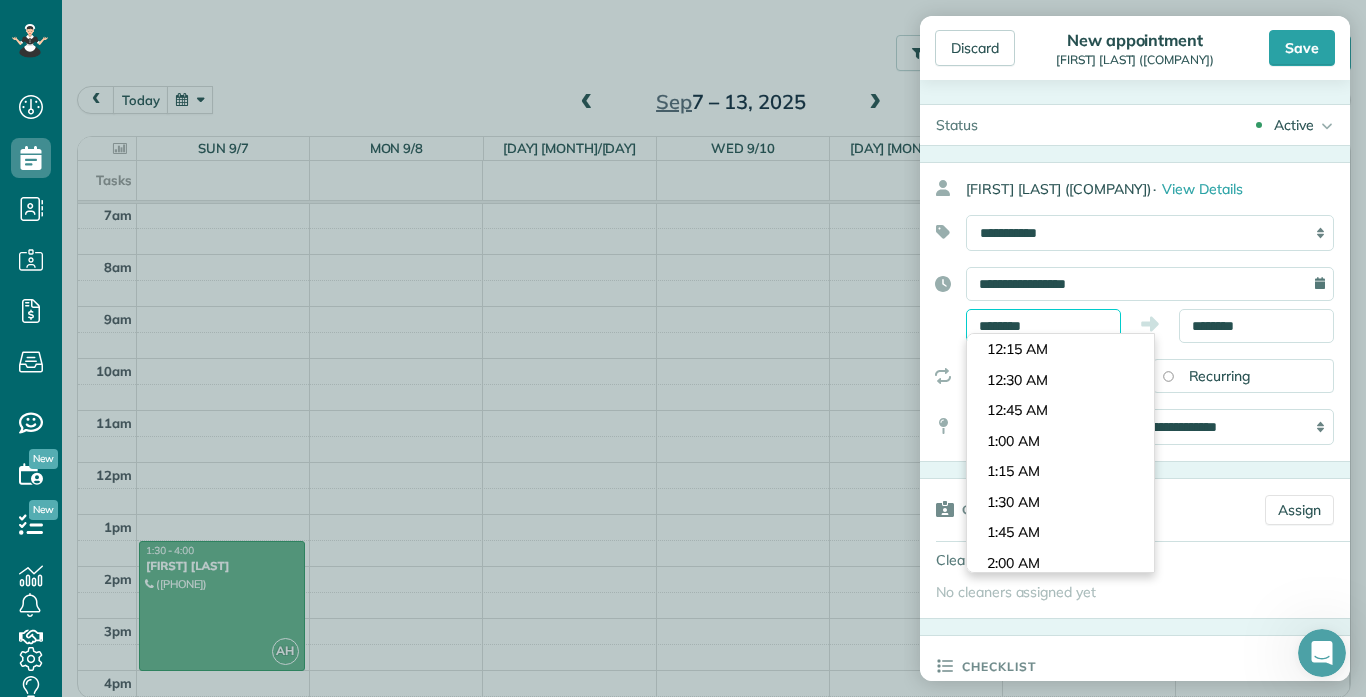 scroll, scrollTop: 1190, scrollLeft: 0, axis: vertical 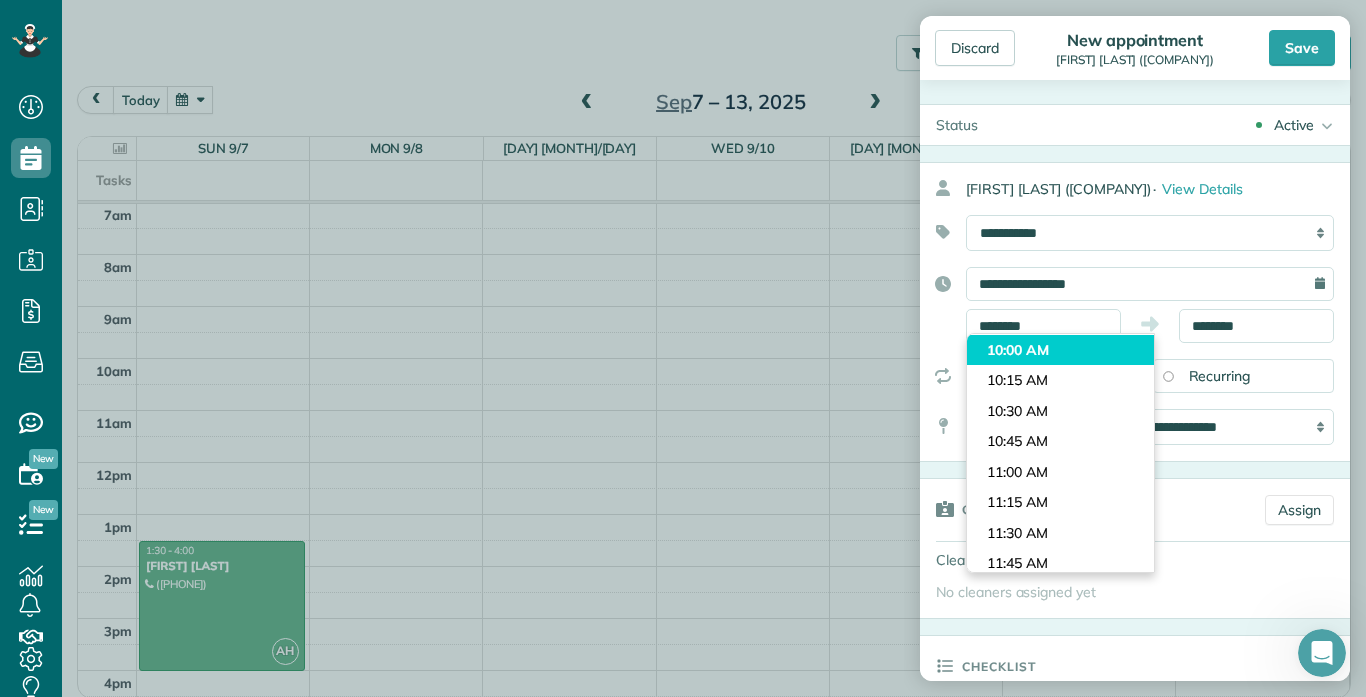 click on "Dashboard
Scheduling
Calendar View
List View
Dispatch View - Weekly scheduling (Beta)" at bounding box center [683, 348] 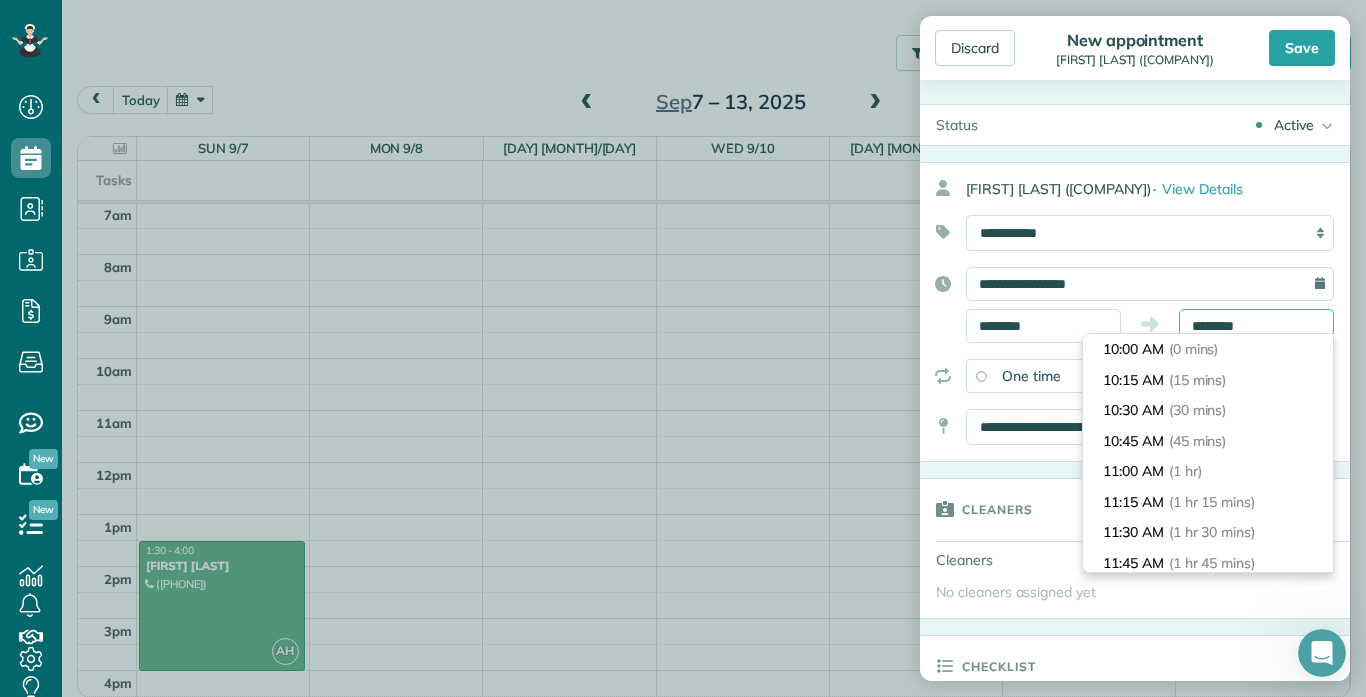 scroll, scrollTop: 30, scrollLeft: 0, axis: vertical 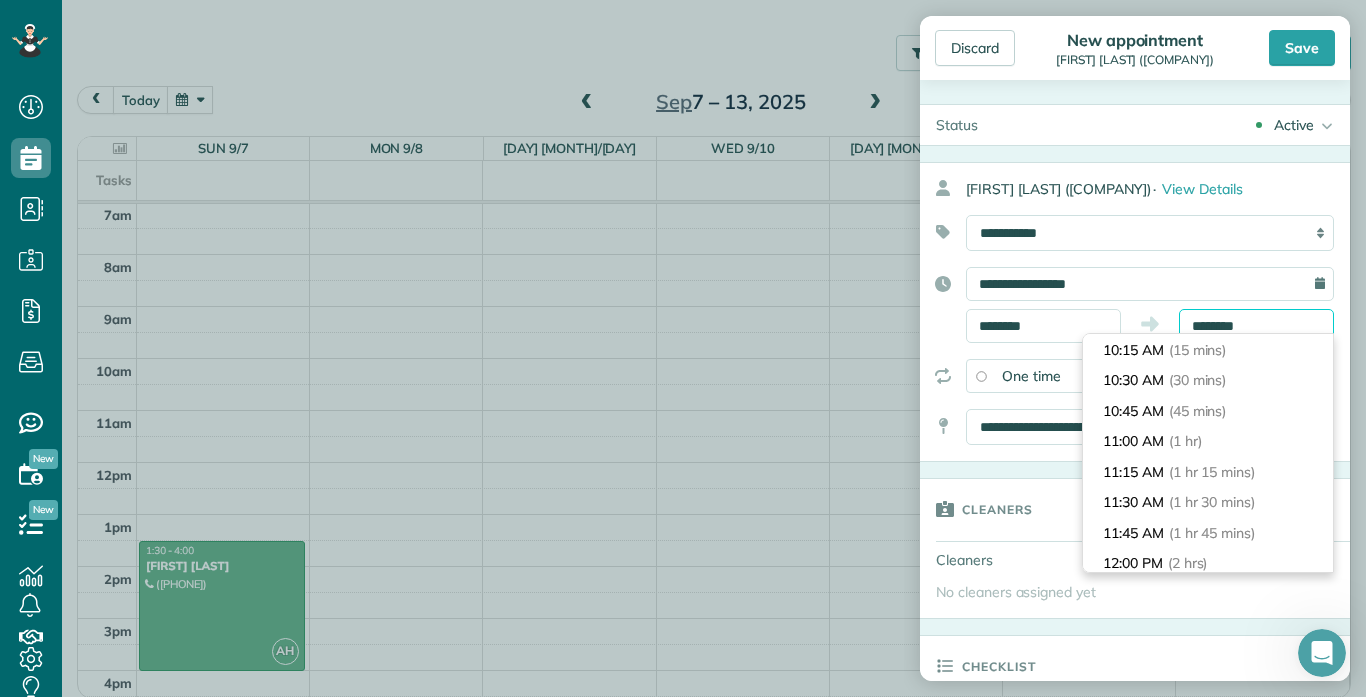 drag, startPoint x: 1260, startPoint y: 325, endPoint x: 1191, endPoint y: 326, distance: 69.00725 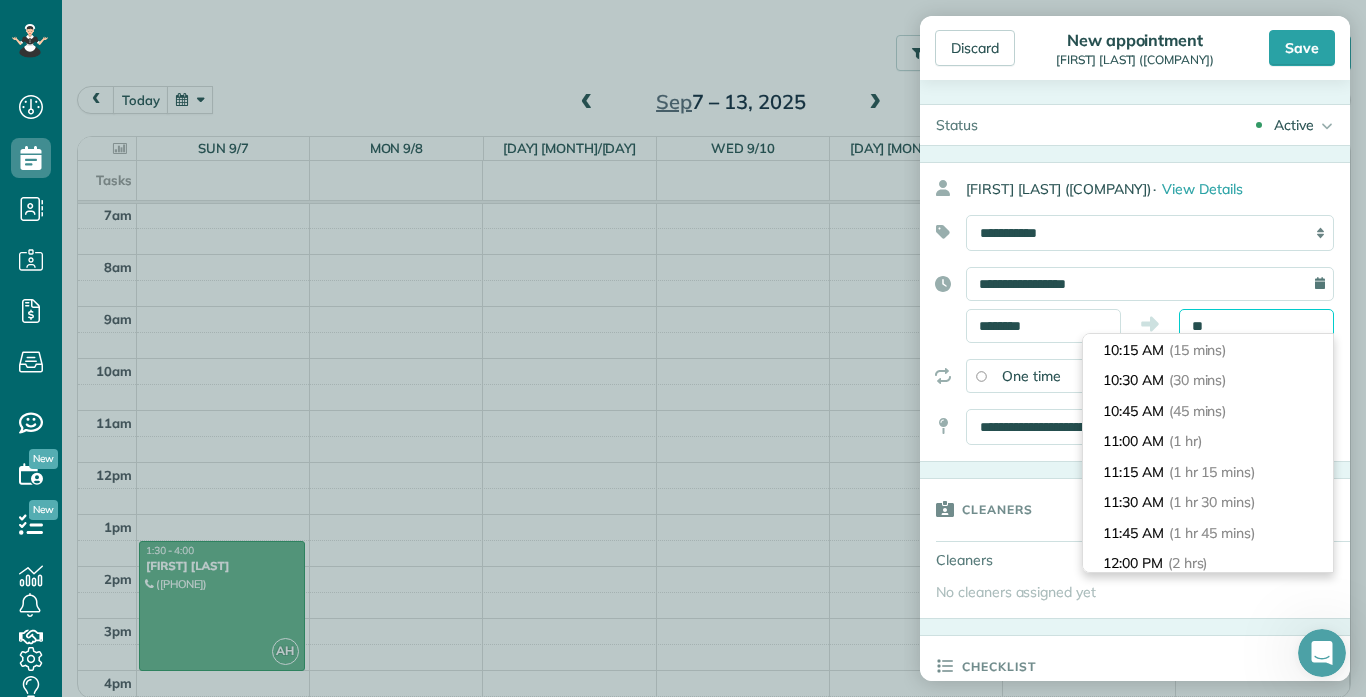 scroll, scrollTop: 213, scrollLeft: 0, axis: vertical 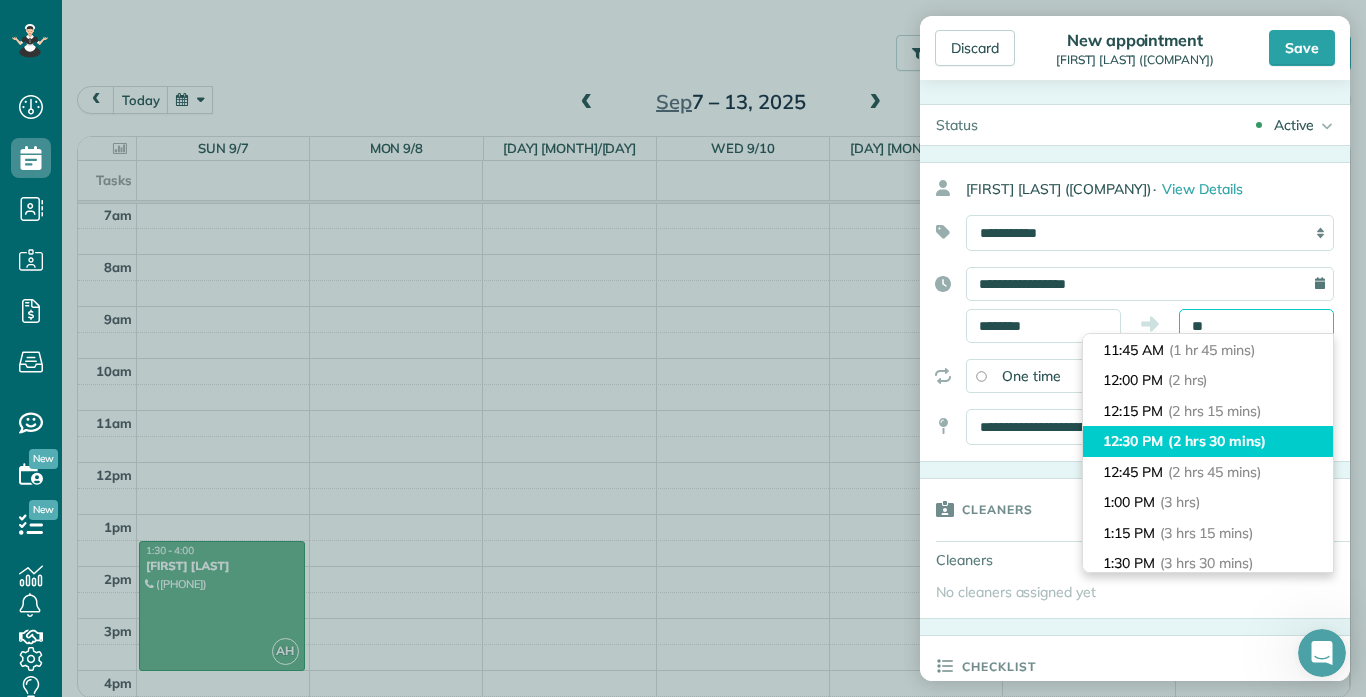 type on "********" 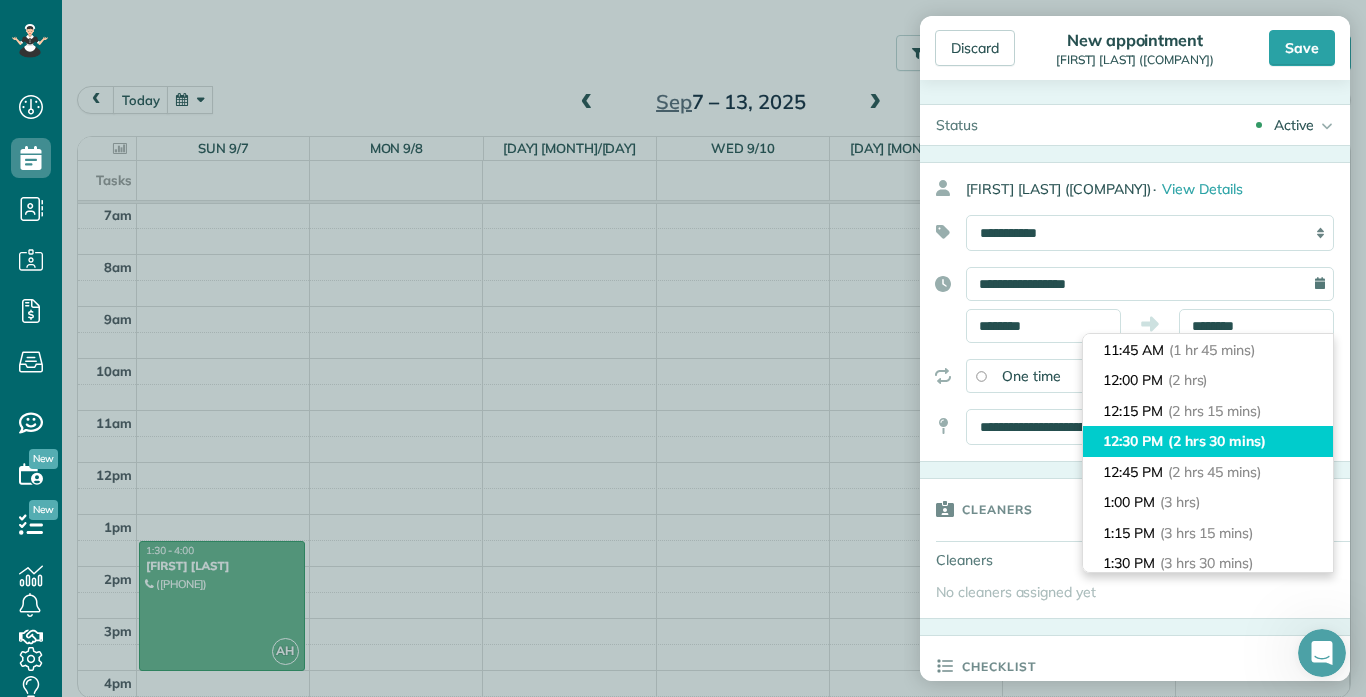 click on "[TIME] ([DURATION])" at bounding box center (1208, 441) 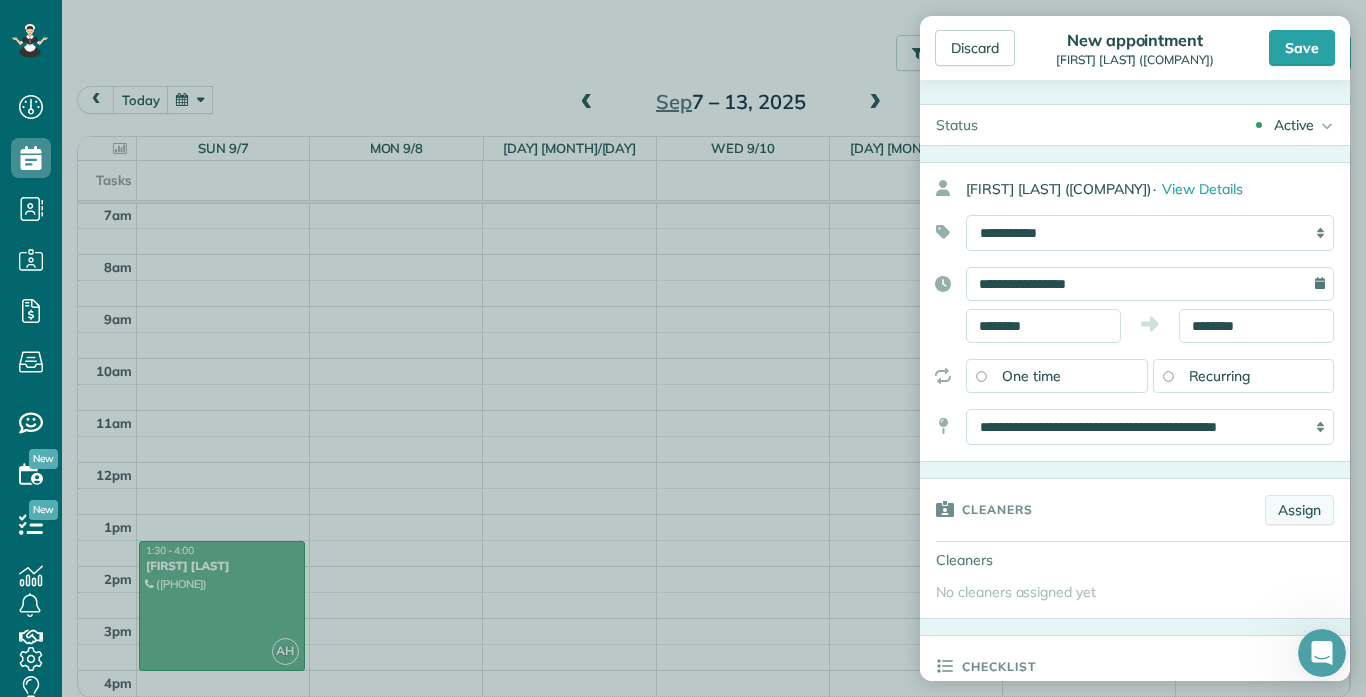click on "Assign" at bounding box center (1299, 510) 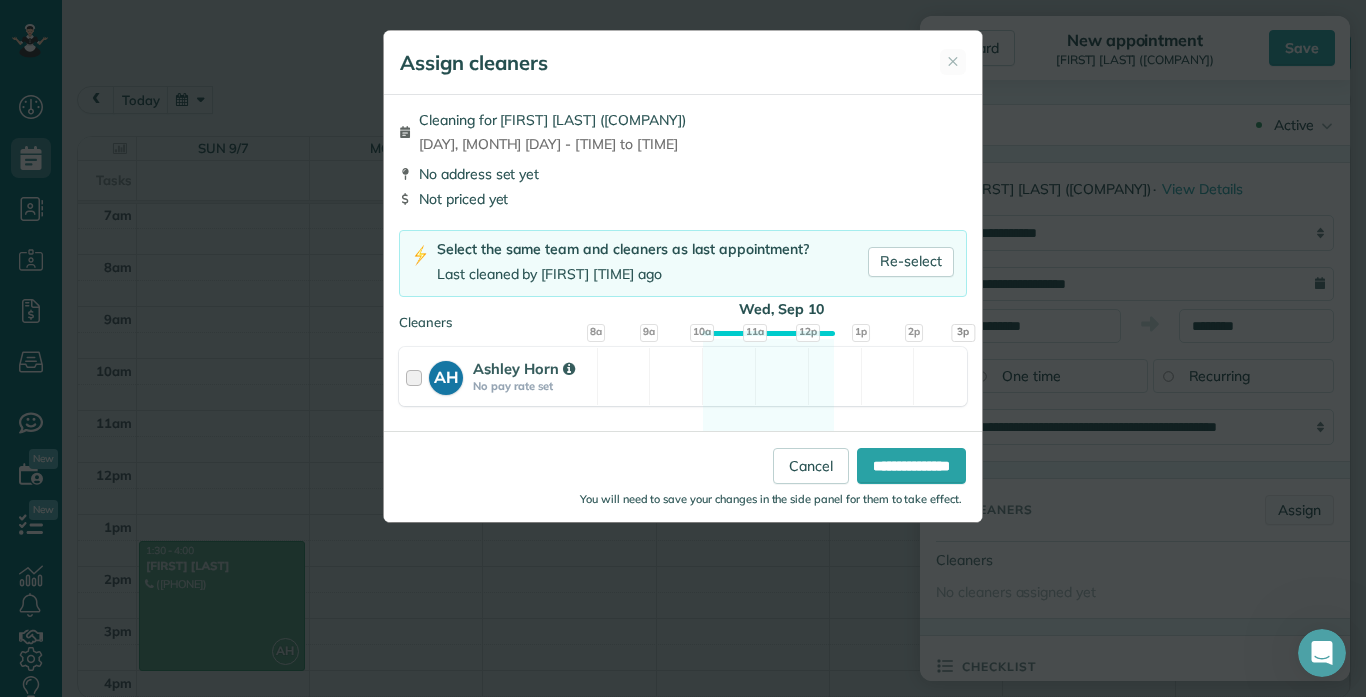 scroll, scrollTop: 0, scrollLeft: 0, axis: both 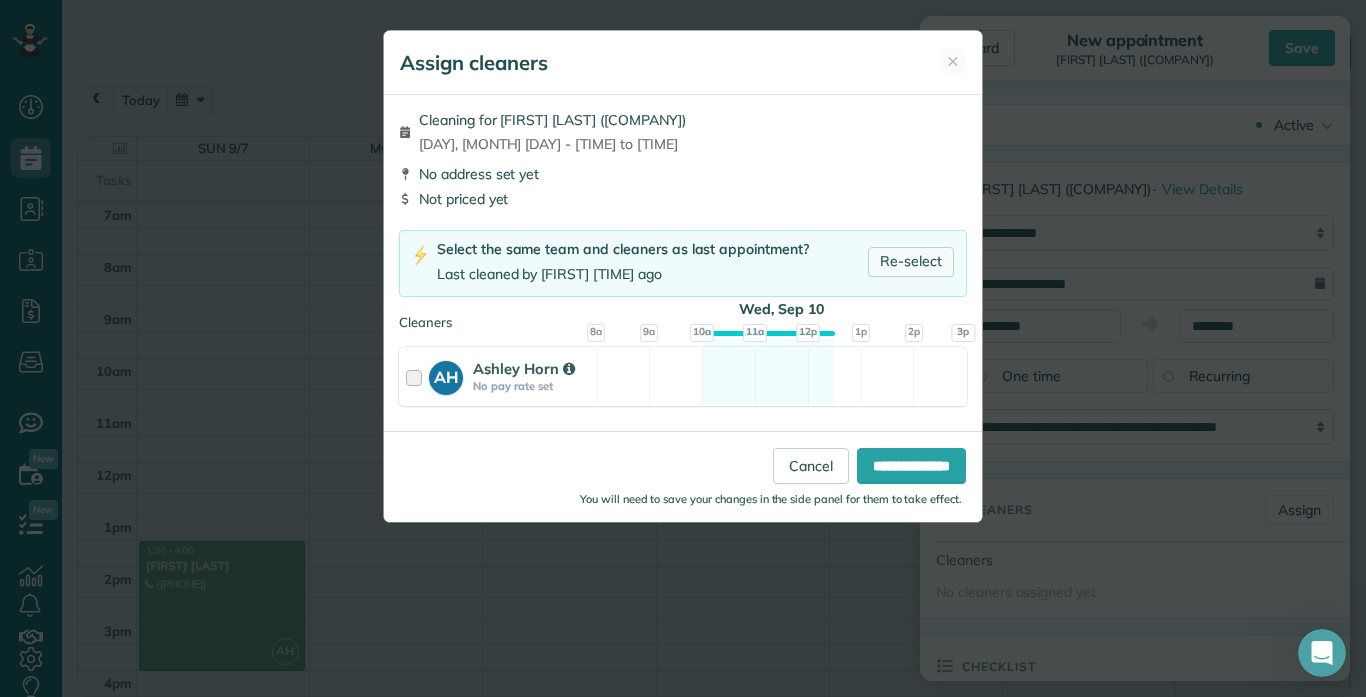 click on "Re-select" at bounding box center [911, 262] 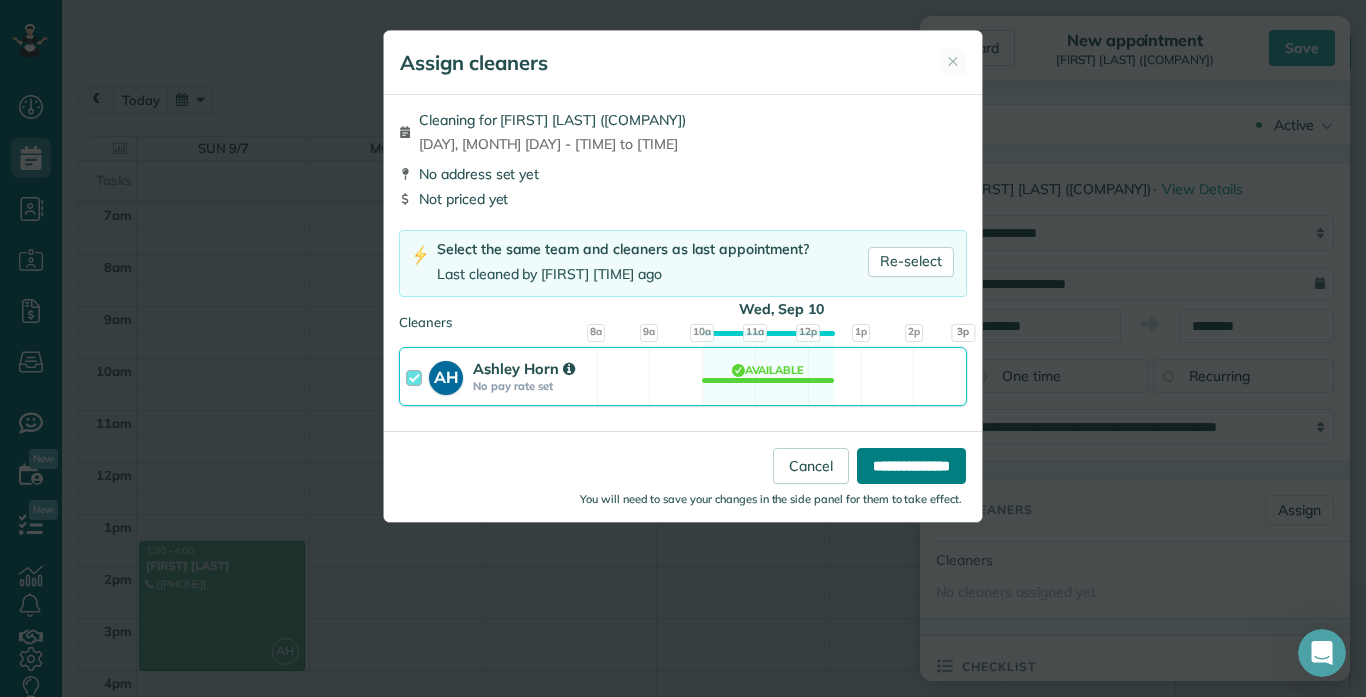 click on "**********" at bounding box center [911, 466] 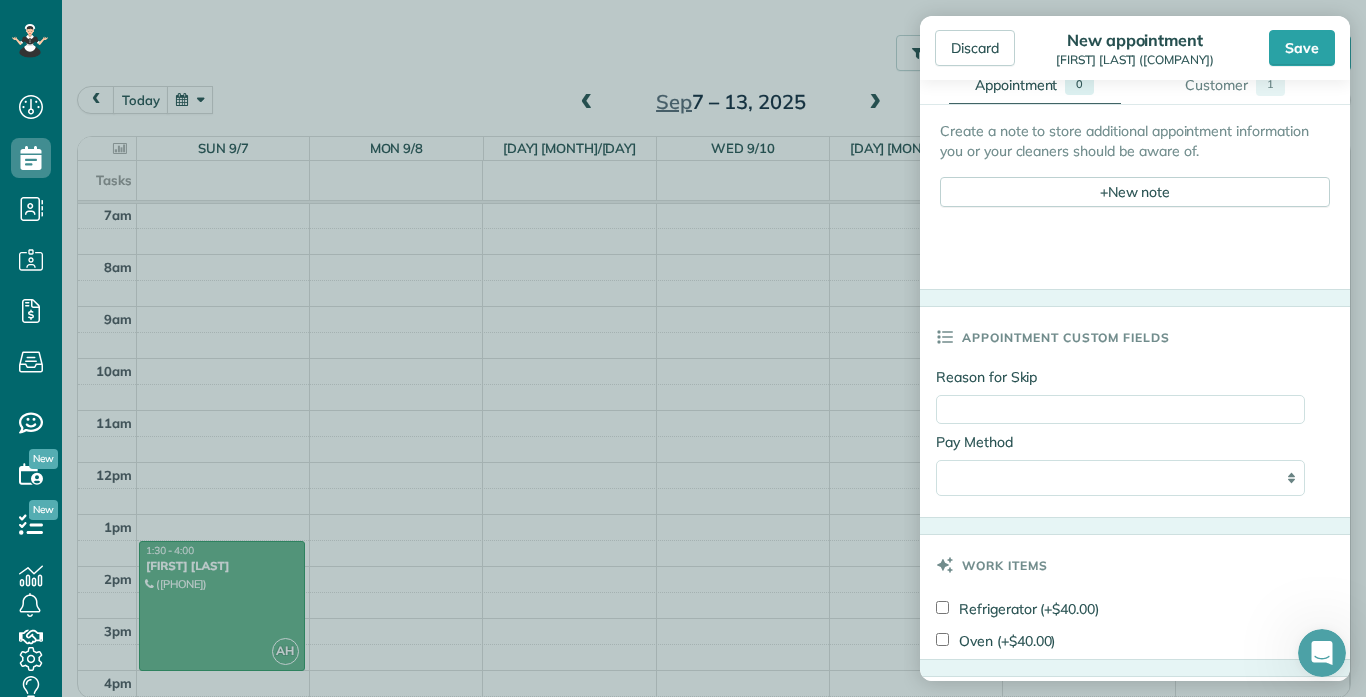 scroll, scrollTop: 806, scrollLeft: 0, axis: vertical 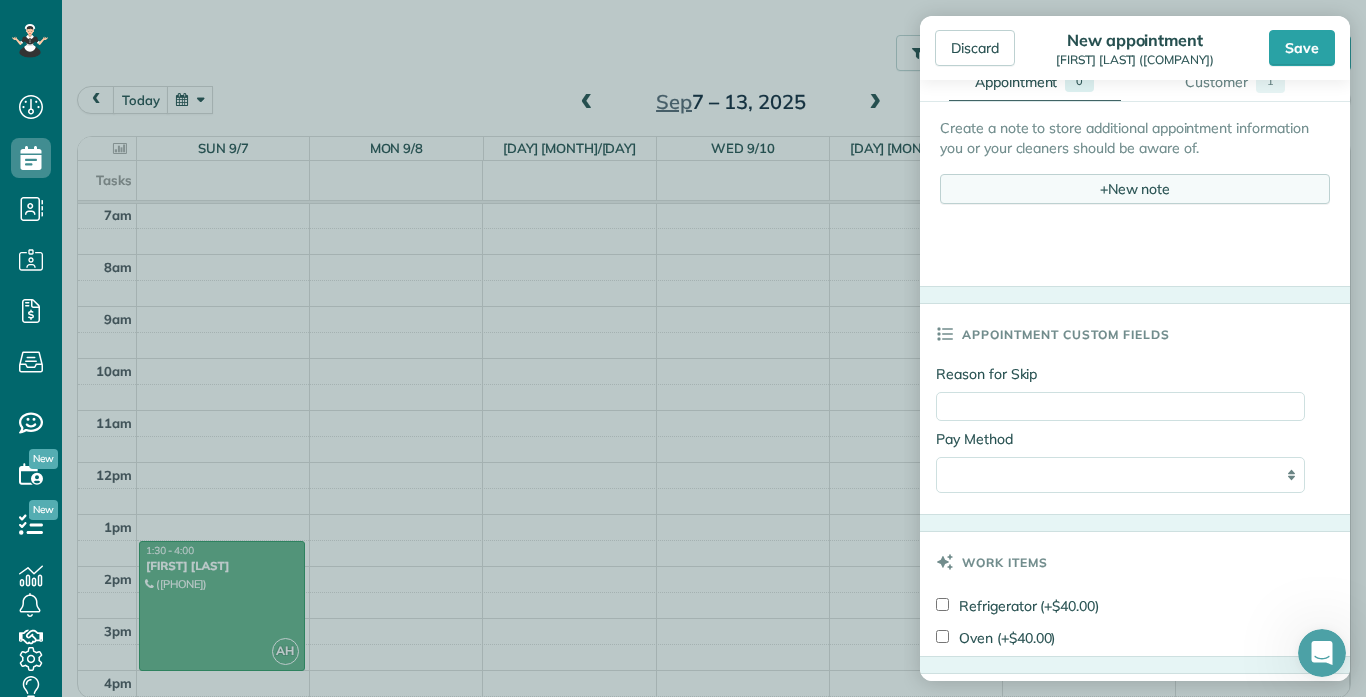 click on "+ New note" at bounding box center (1135, 189) 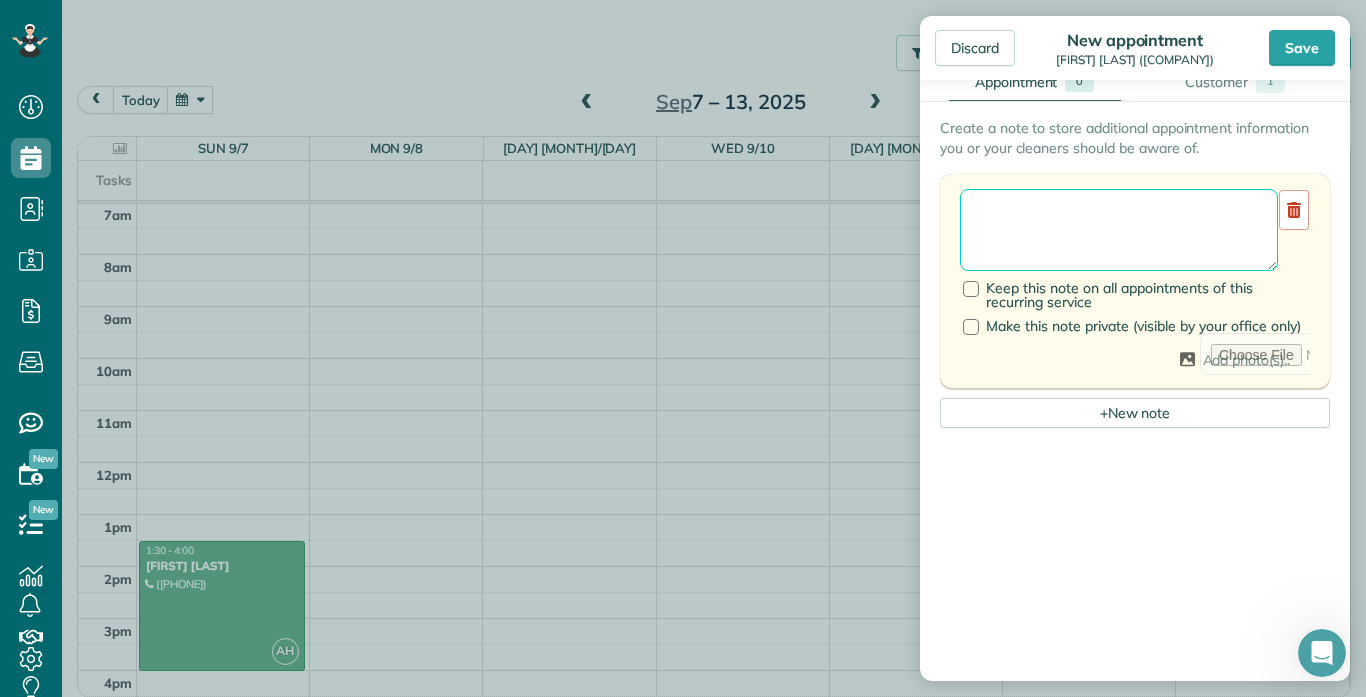 click at bounding box center (1119, 230) 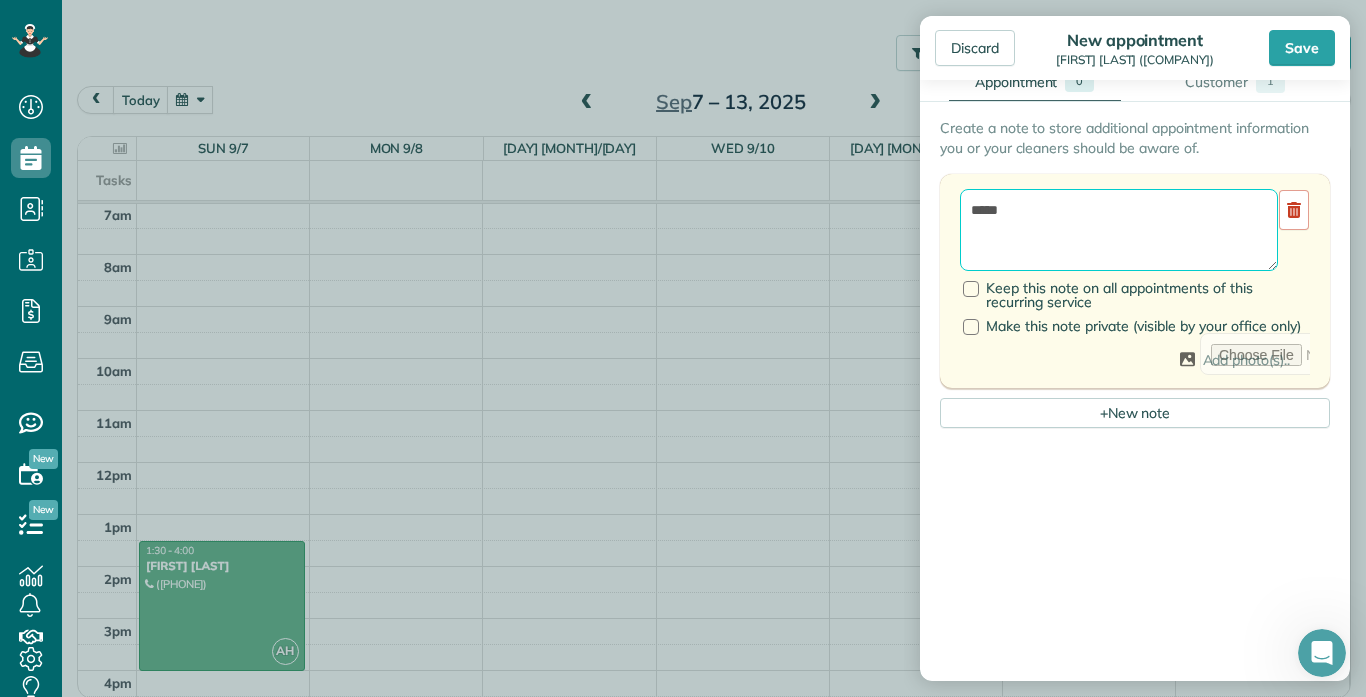 type on "****" 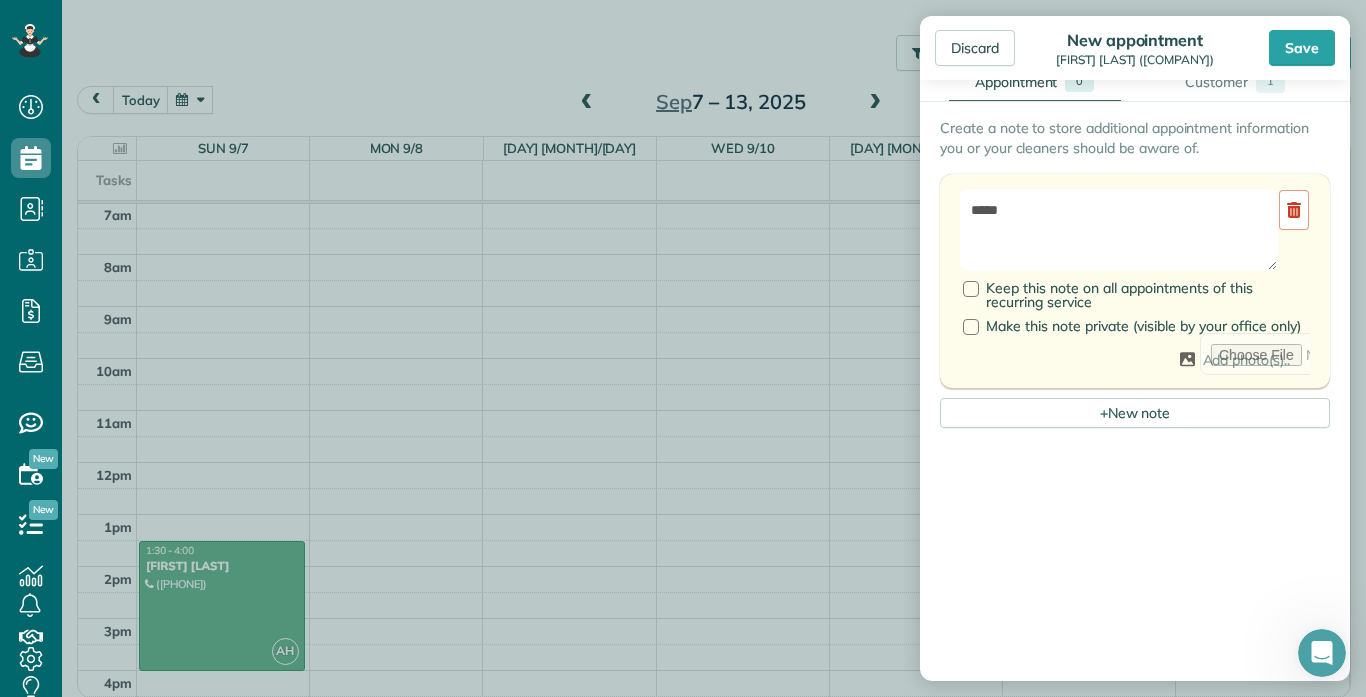 click on "Discard
New appointment
[FIRST] [LAST] ([COMPANY])
Save
Status
Active
Active
Estimate
Stand-By" at bounding box center [683, 348] 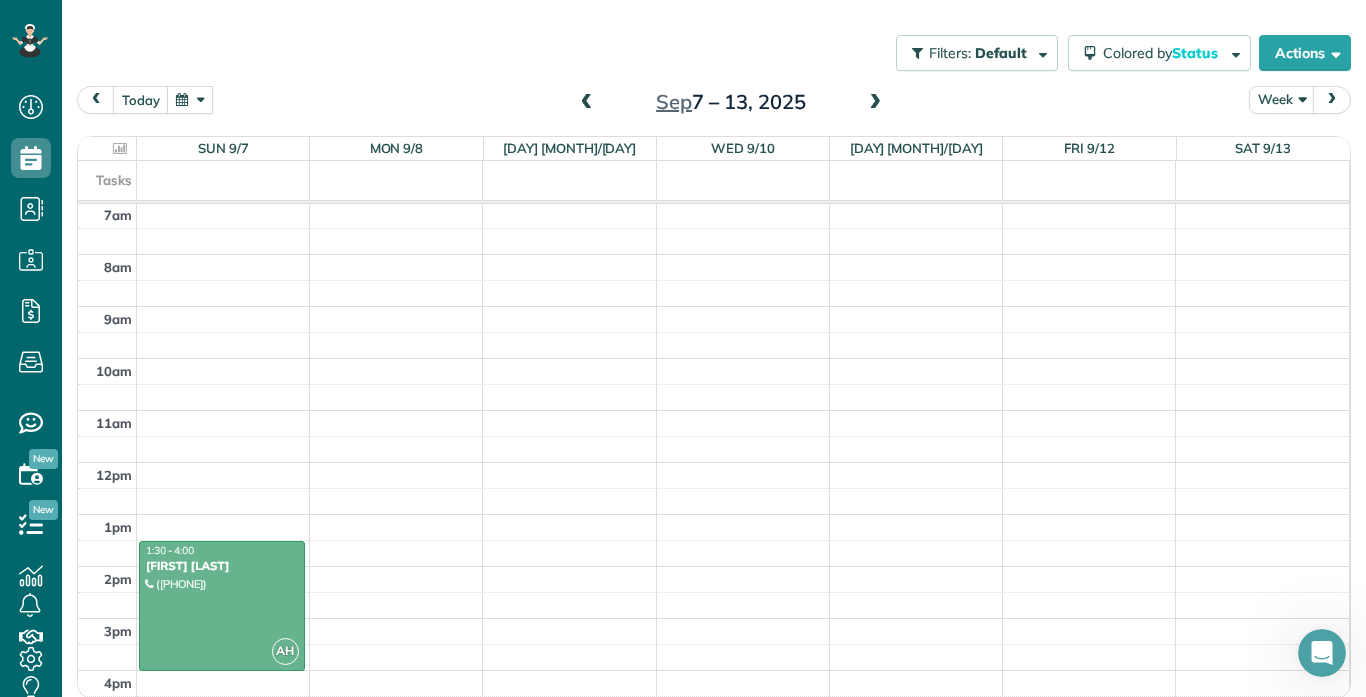click on "12am 1am 2am 3am 4am 5am 6am 7am 8am 9am 10am 11am 12pm 1pm 2pm 3pm 4pm 5pm 6pm 7pm 8pm 9pm 10pm 11pm AH 1:30 - 4:00 [FIRST] [LAST] ([PHONE]) [NUMBER] [STREET] Unit 1 [CITY], [STATE] [POSTAL_CODE]" at bounding box center (713, 462) 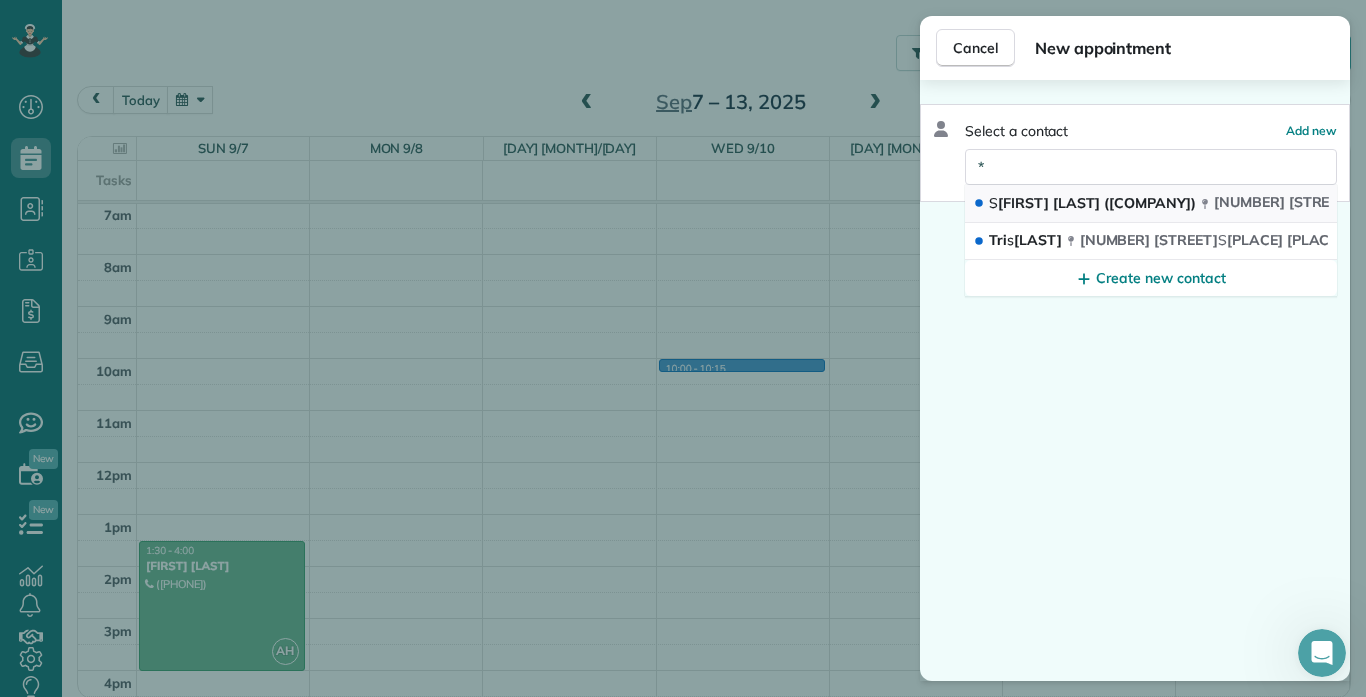 click on "S [NAME] (Creamer Cottage LLC)" at bounding box center [1092, 203] 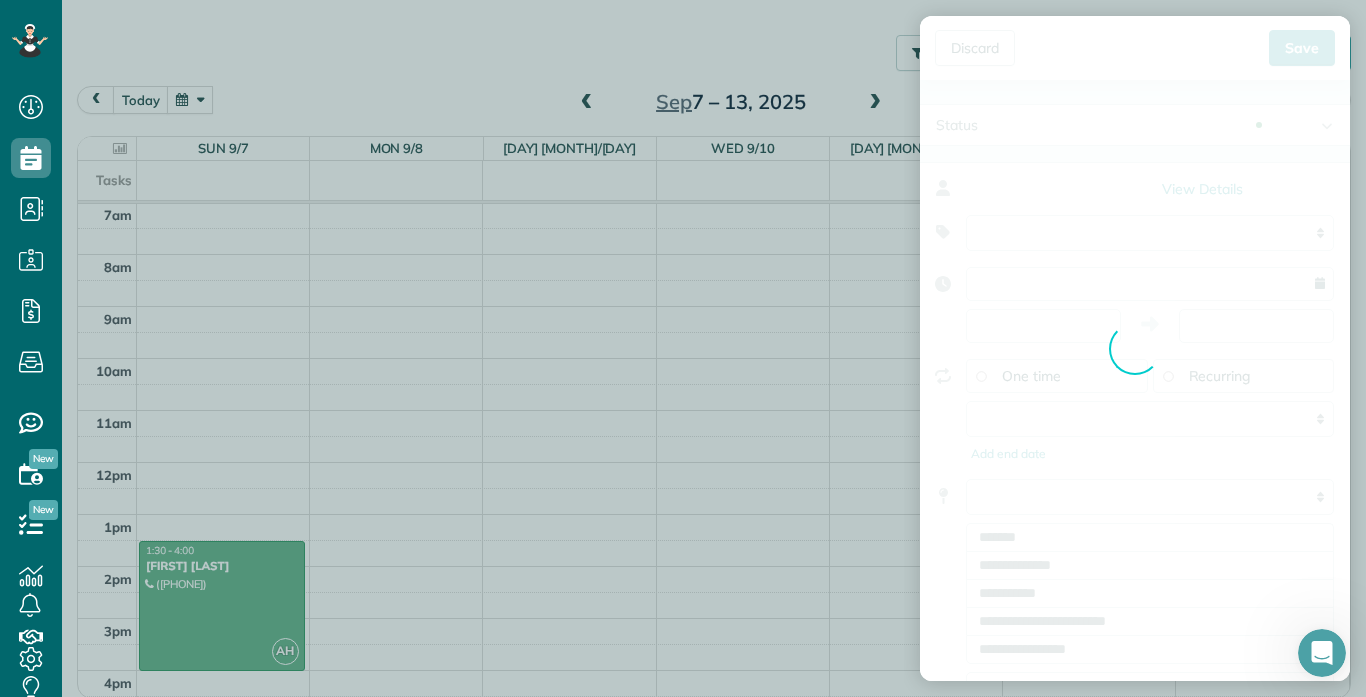 type on "**********" 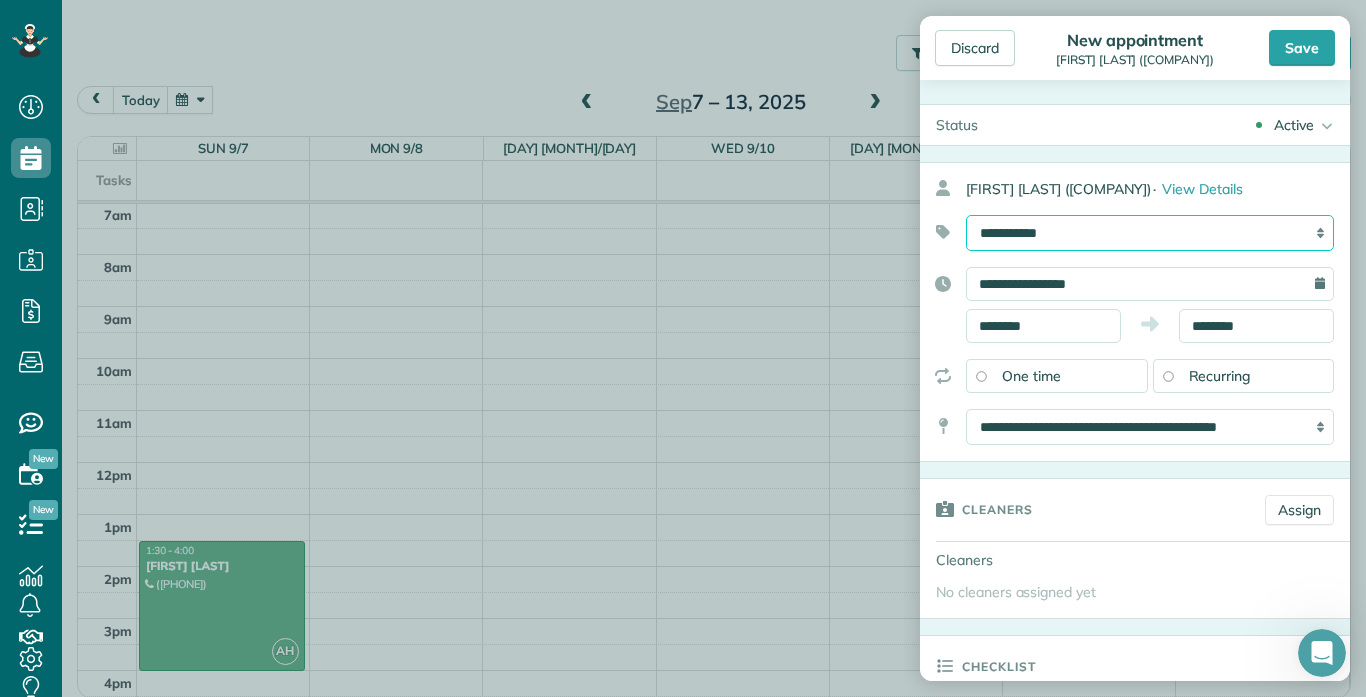 click on "**********" at bounding box center [1150, 233] 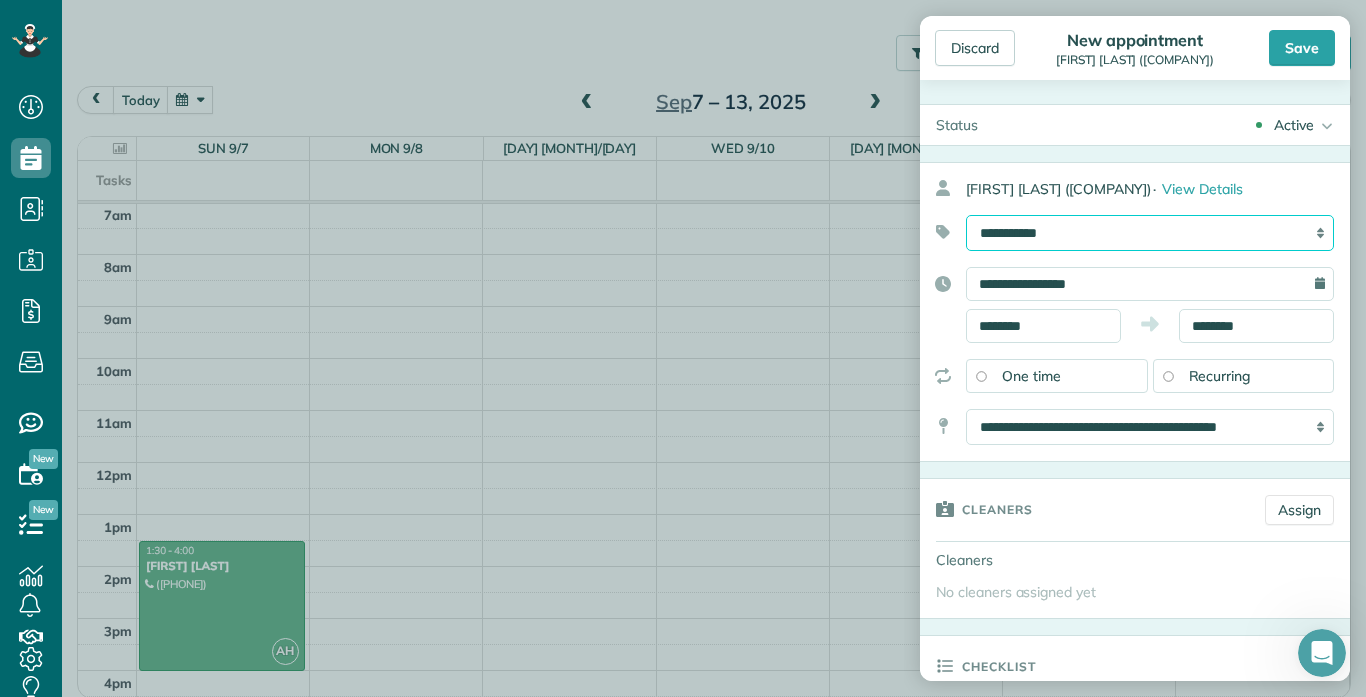 select on "******" 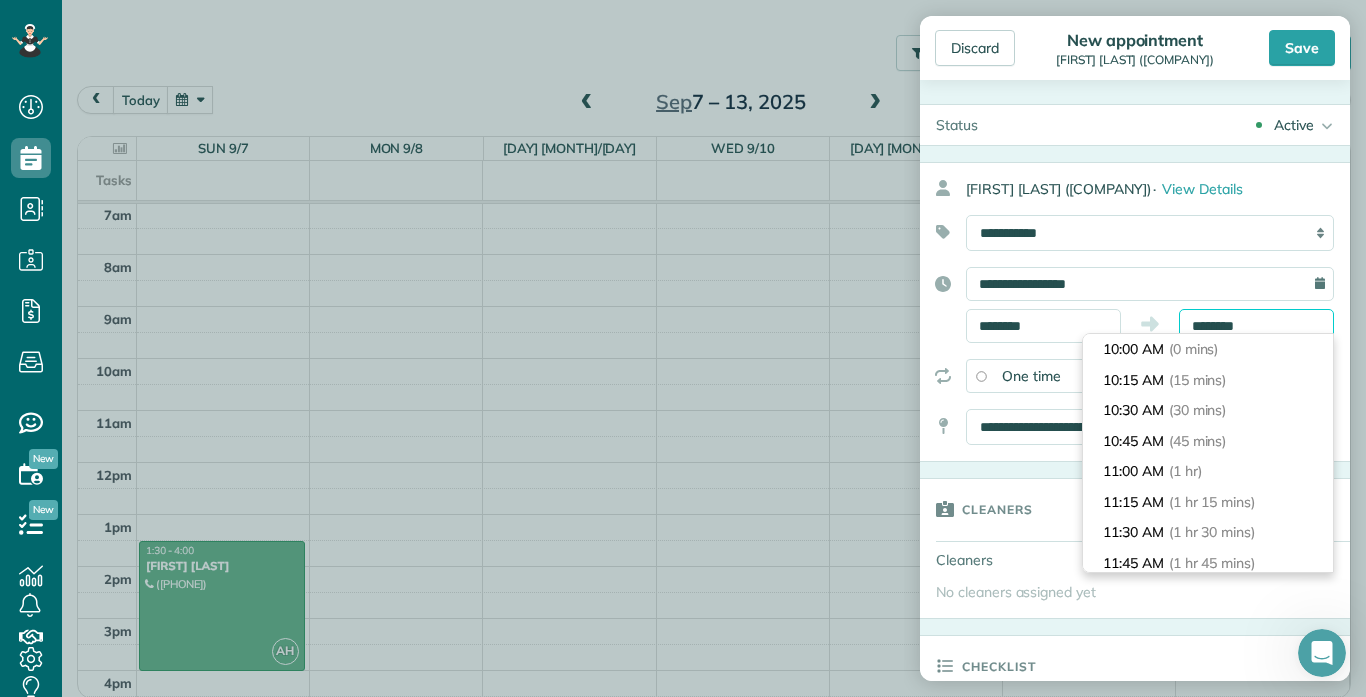 drag, startPoint x: 1271, startPoint y: 328, endPoint x: 1192, endPoint y: 325, distance: 79.05694 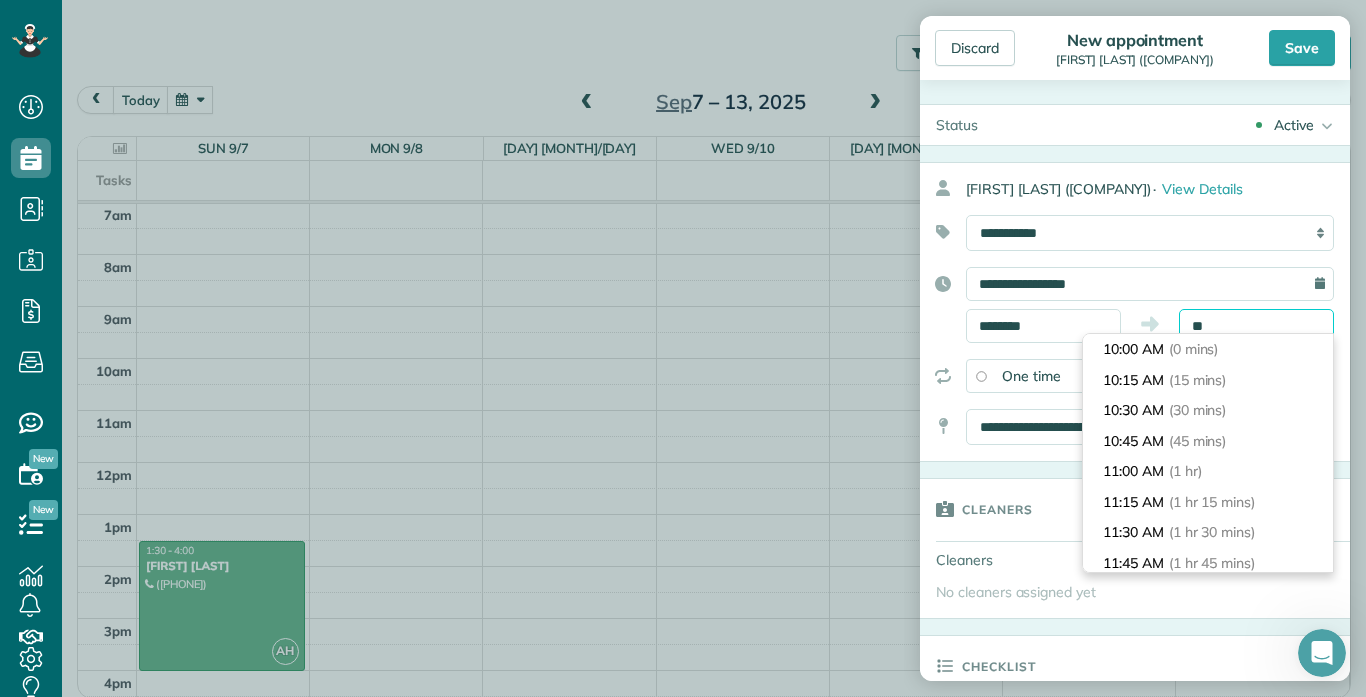 scroll, scrollTop: 213, scrollLeft: 0, axis: vertical 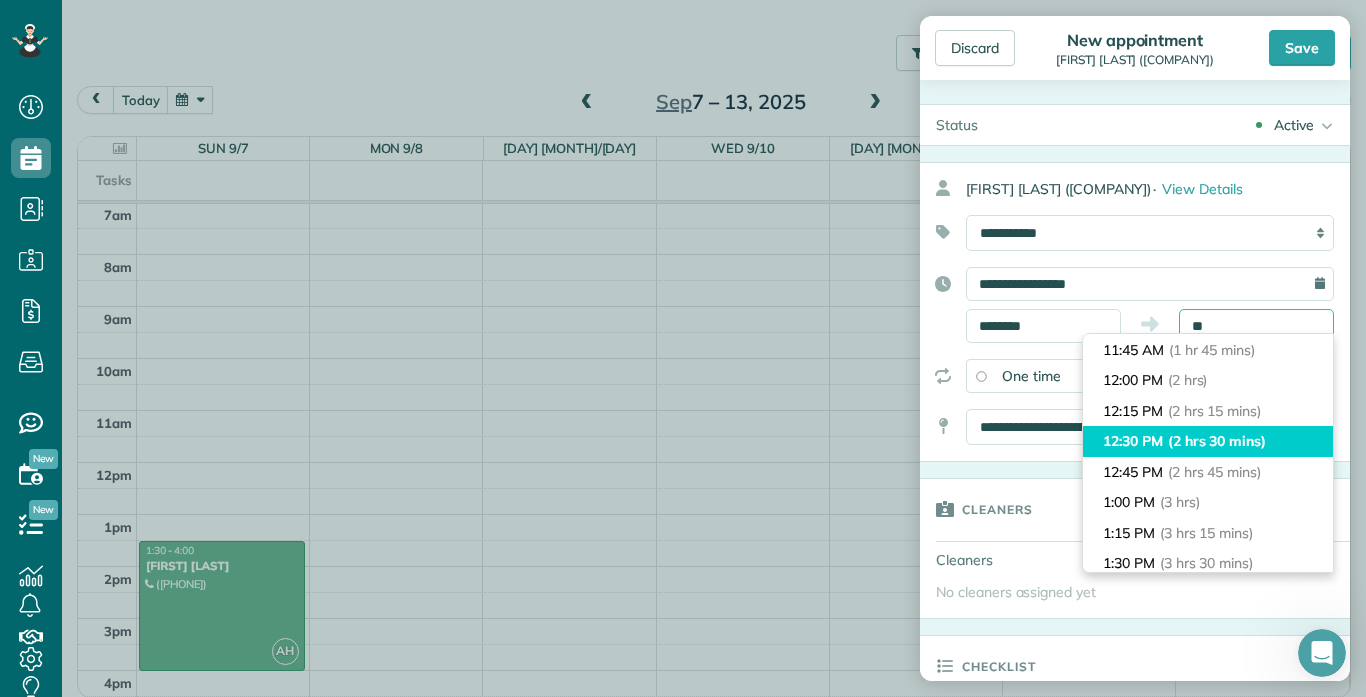 type on "********" 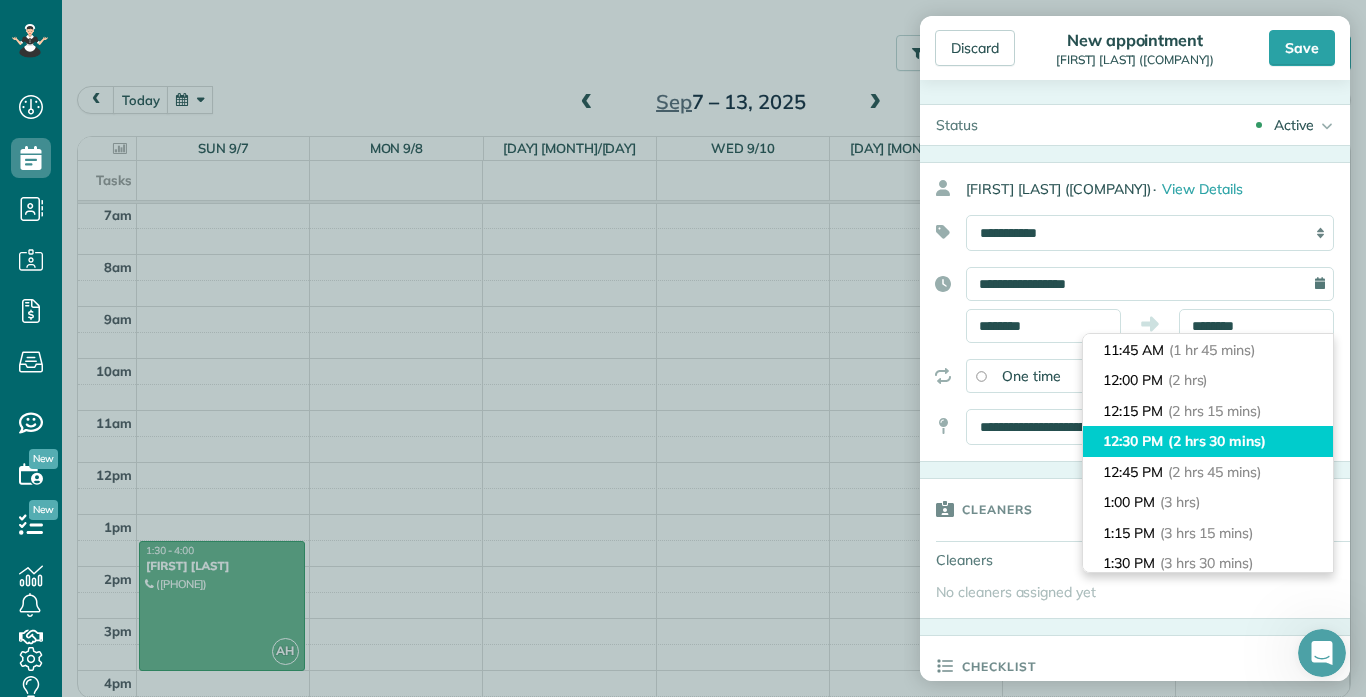 click on "(2 hrs 30 mins)" at bounding box center [1217, 441] 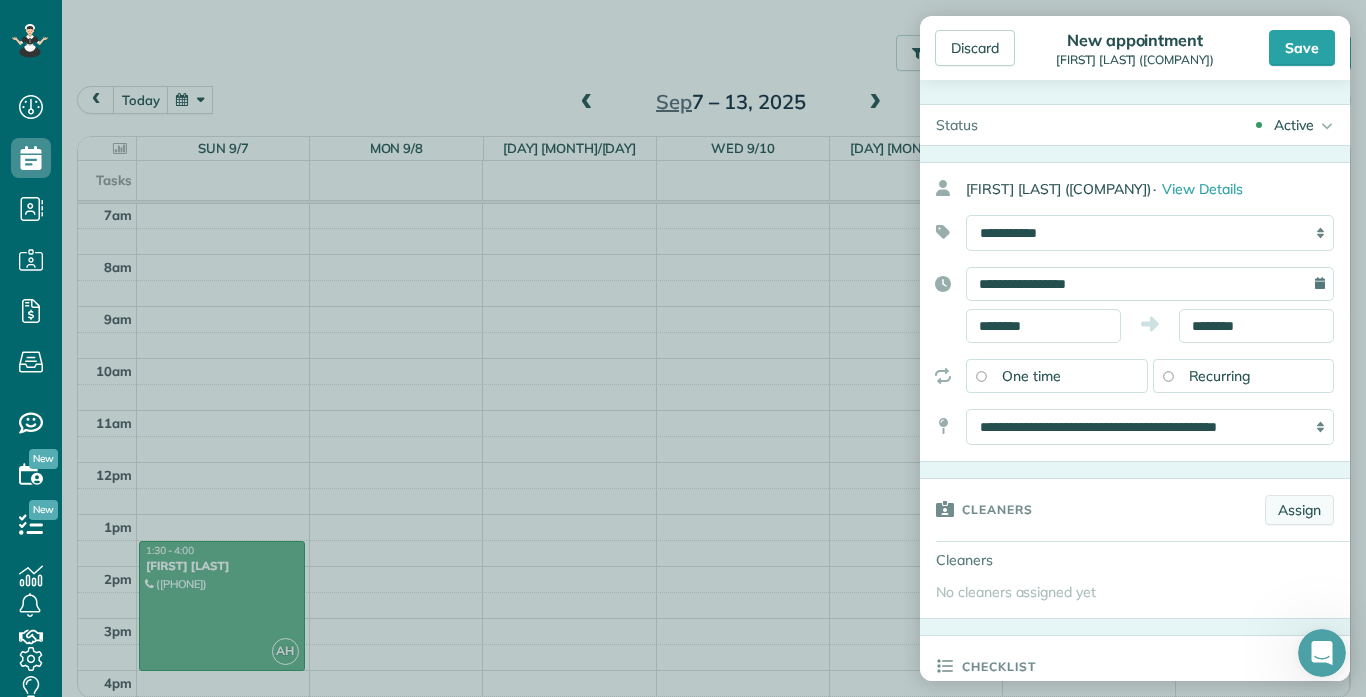 click on "Assign" at bounding box center (1299, 510) 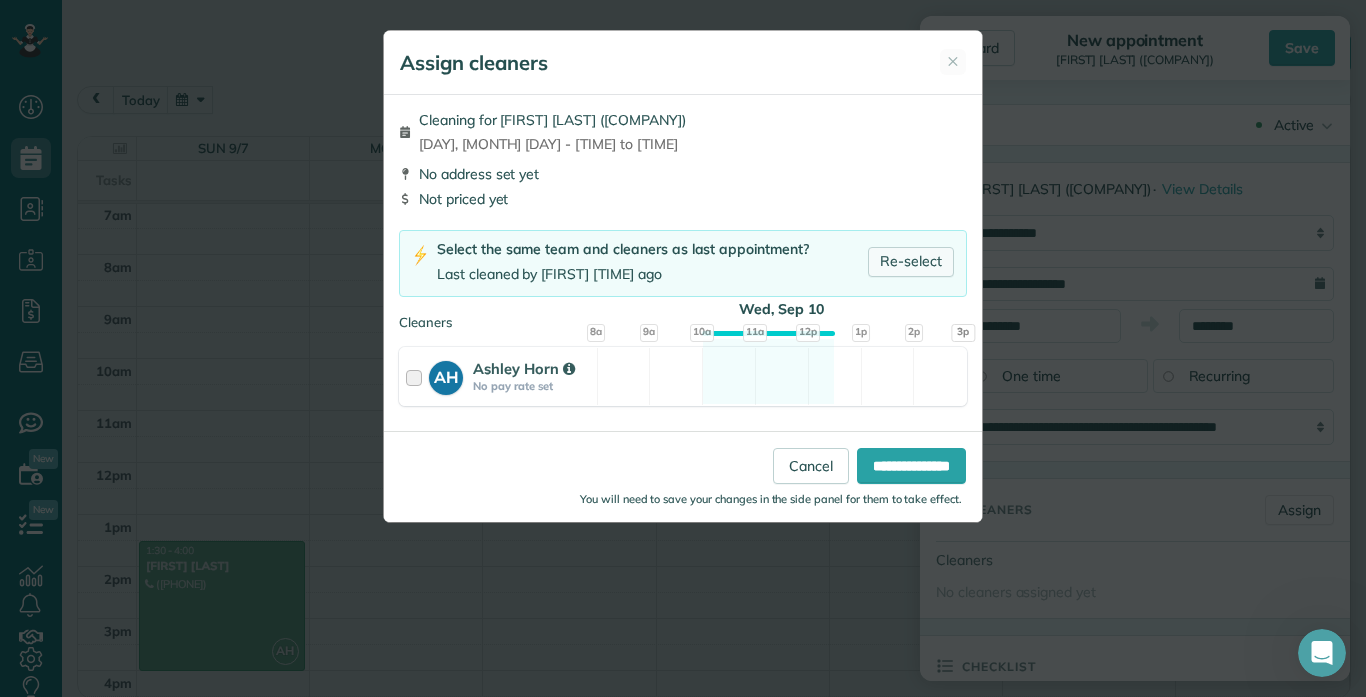 click on "Re-select" at bounding box center (911, 262) 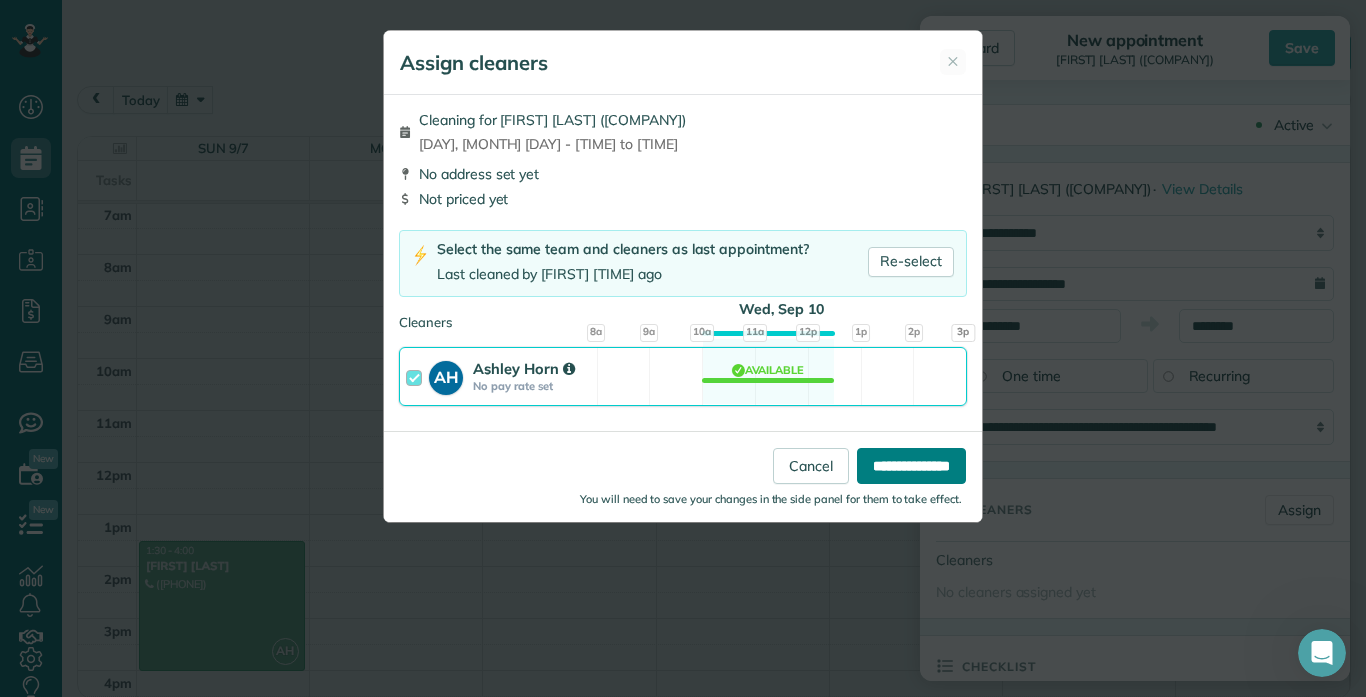 click on "**********" at bounding box center (911, 466) 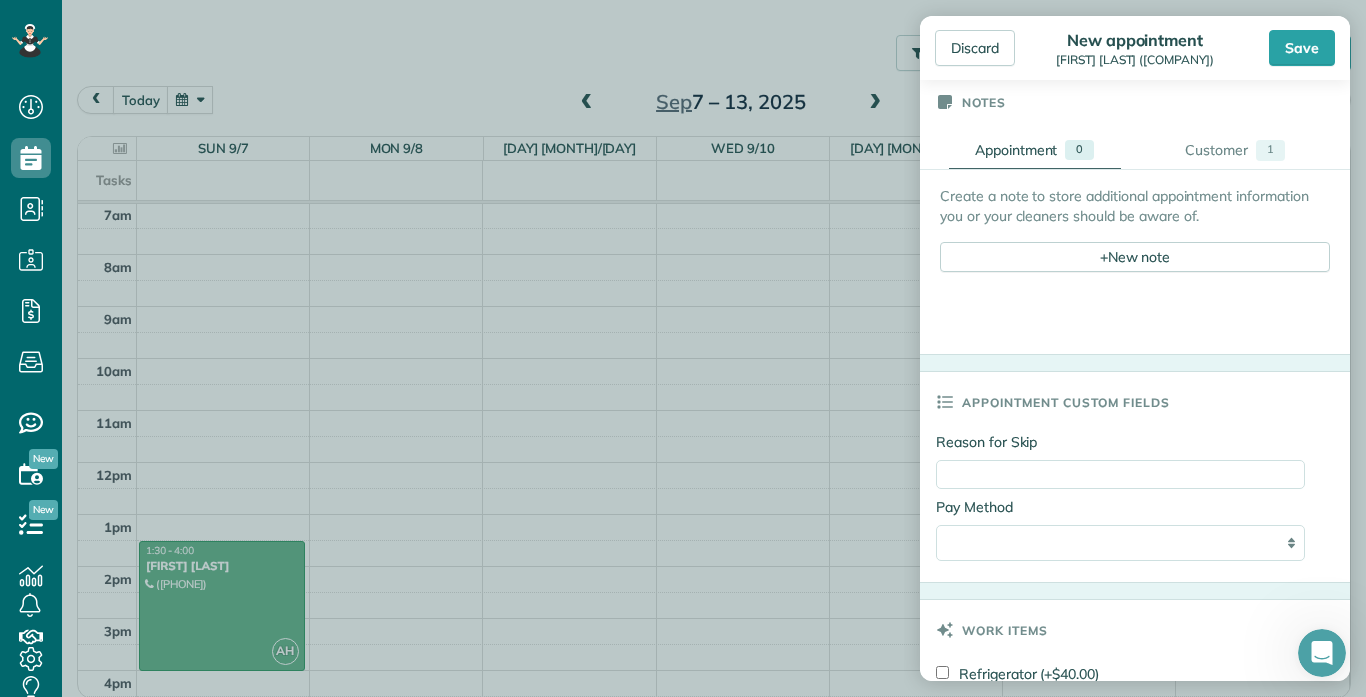 scroll, scrollTop: 744, scrollLeft: 0, axis: vertical 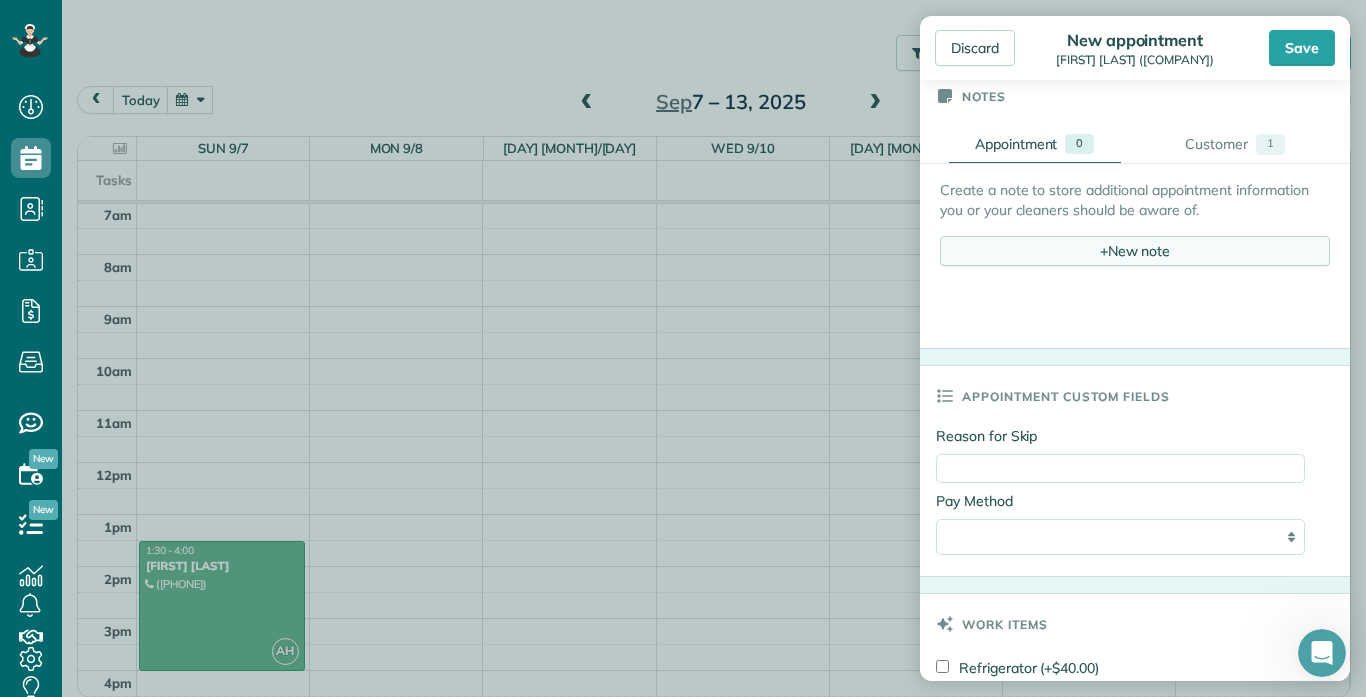 click on "+ New note" at bounding box center (1135, 251) 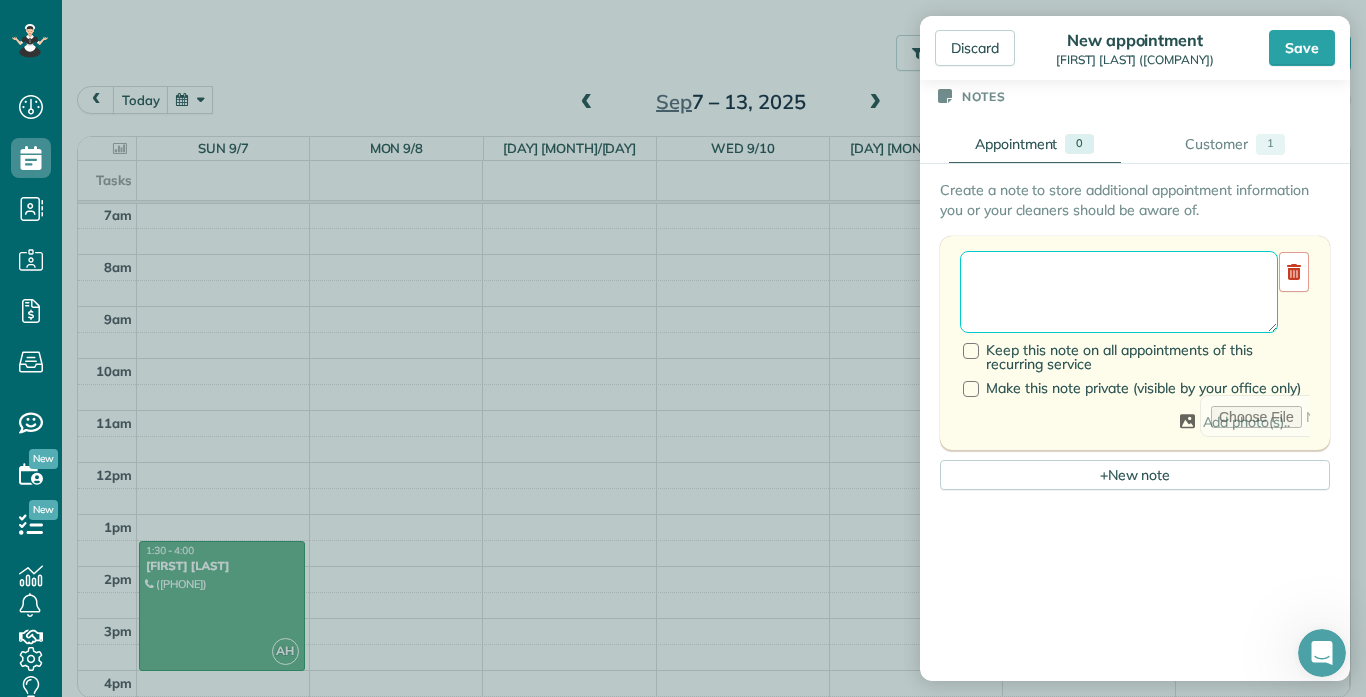 click at bounding box center [1119, 292] 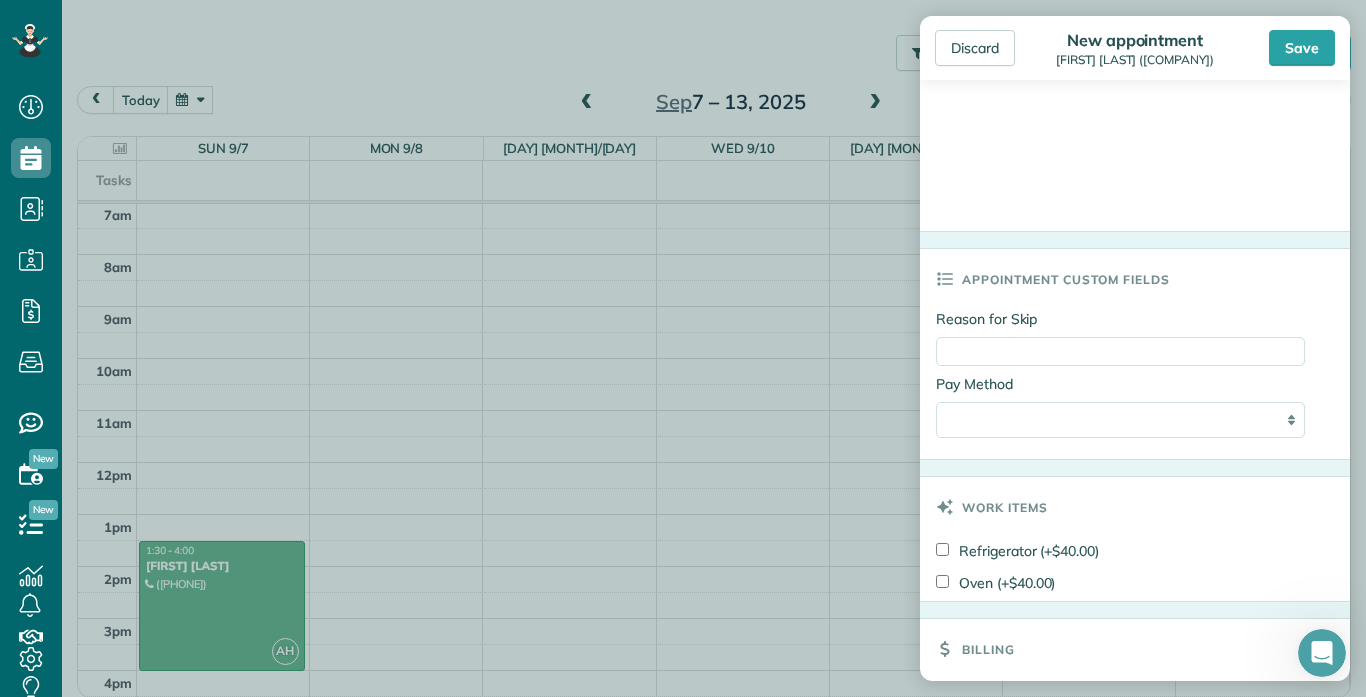 scroll, scrollTop: 1437, scrollLeft: 0, axis: vertical 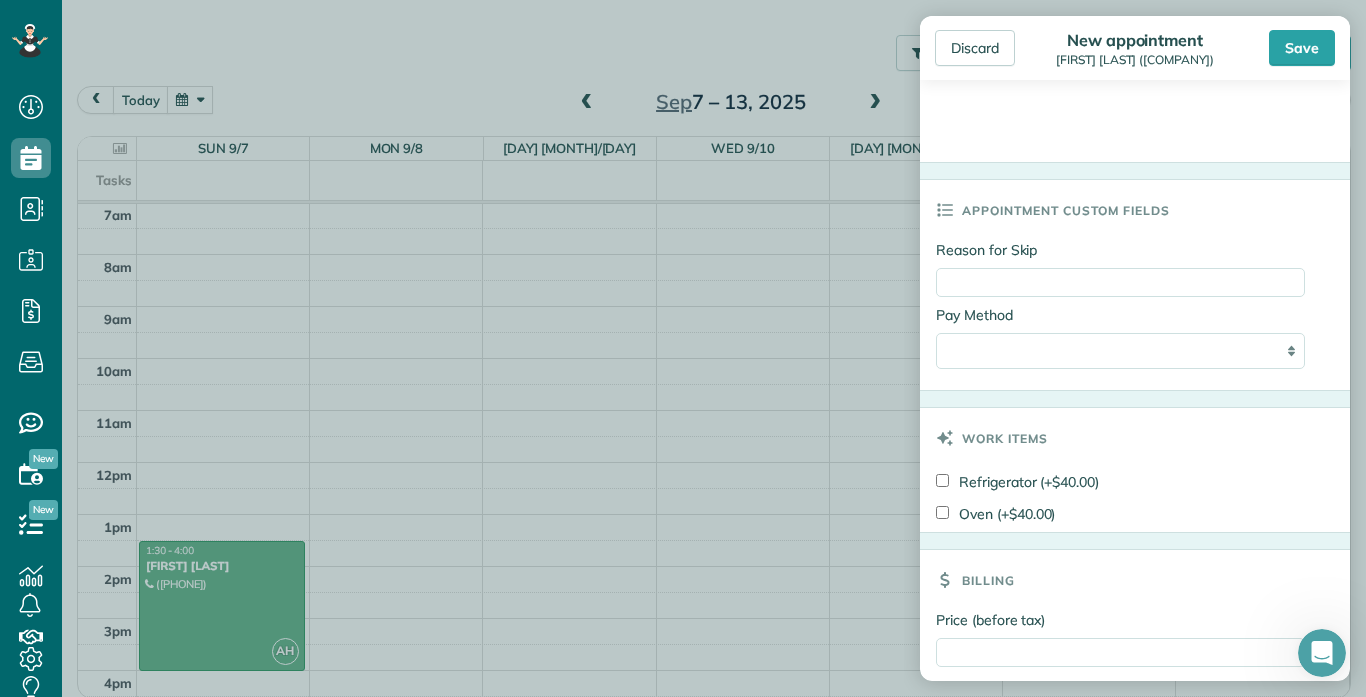 type on "**********" 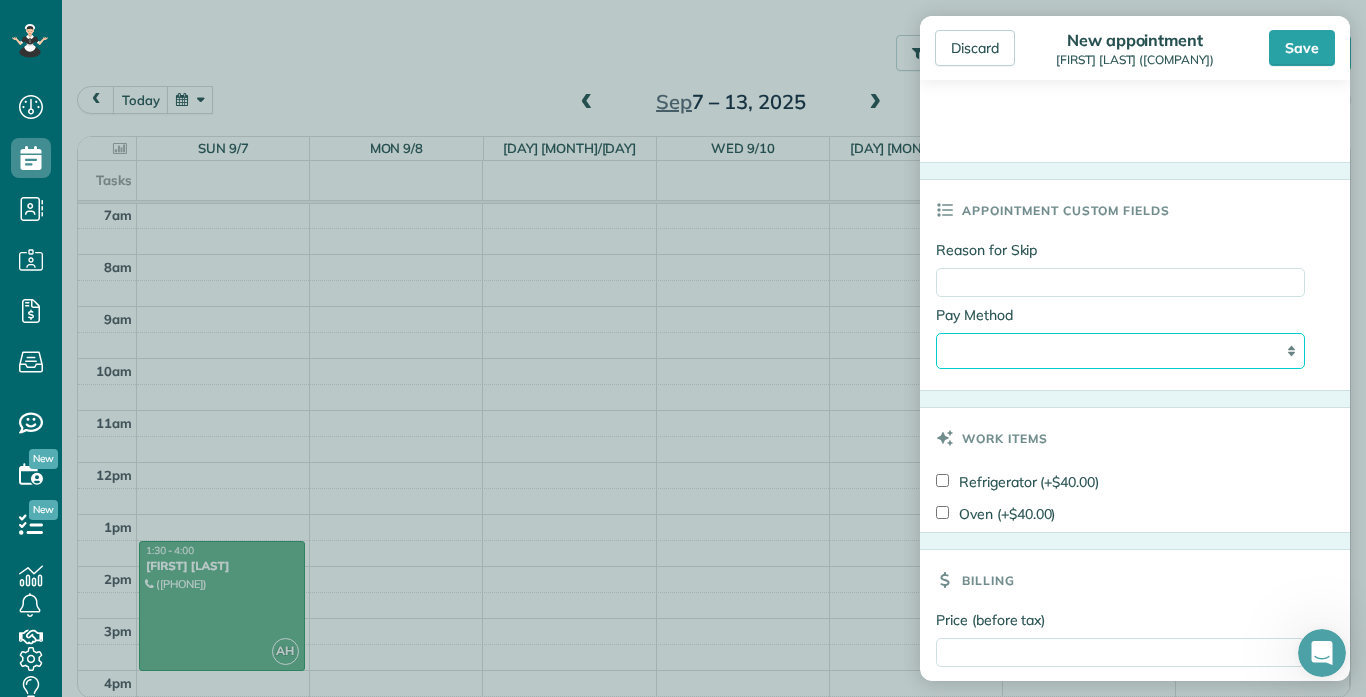 click on "**********" at bounding box center (1120, 351) 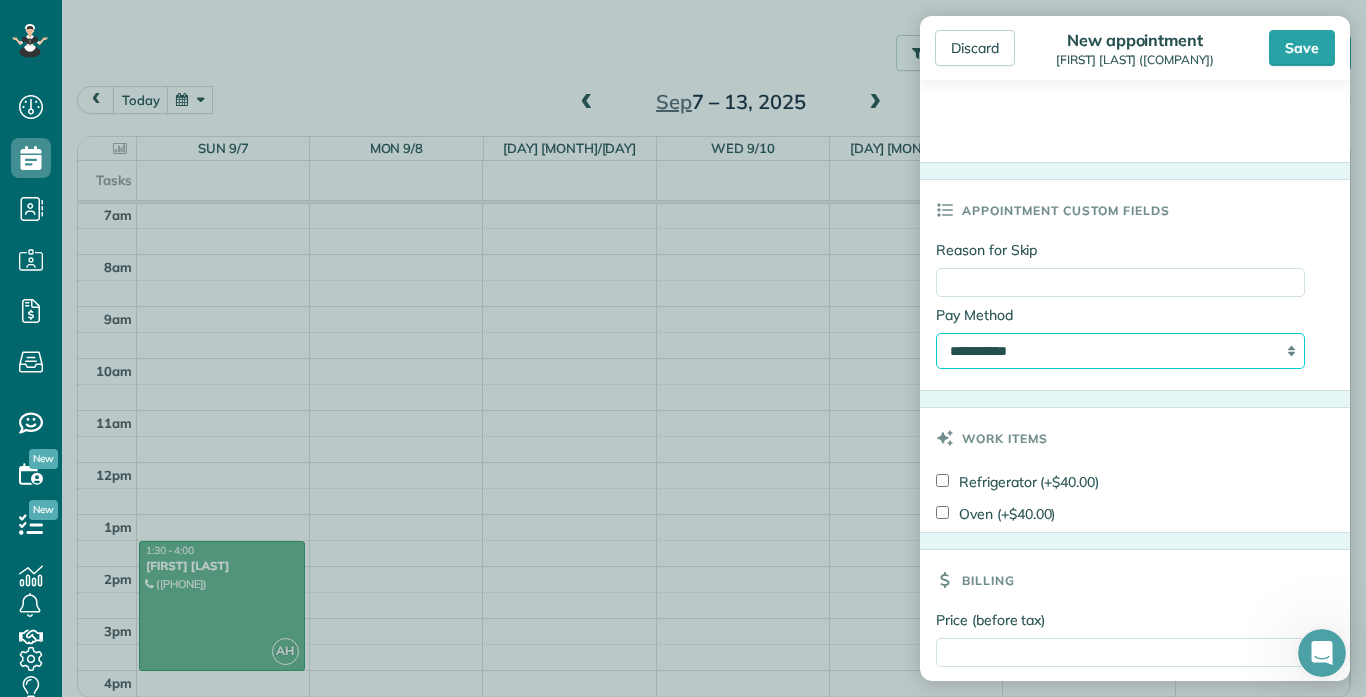 click on "**********" at bounding box center [1120, 351] 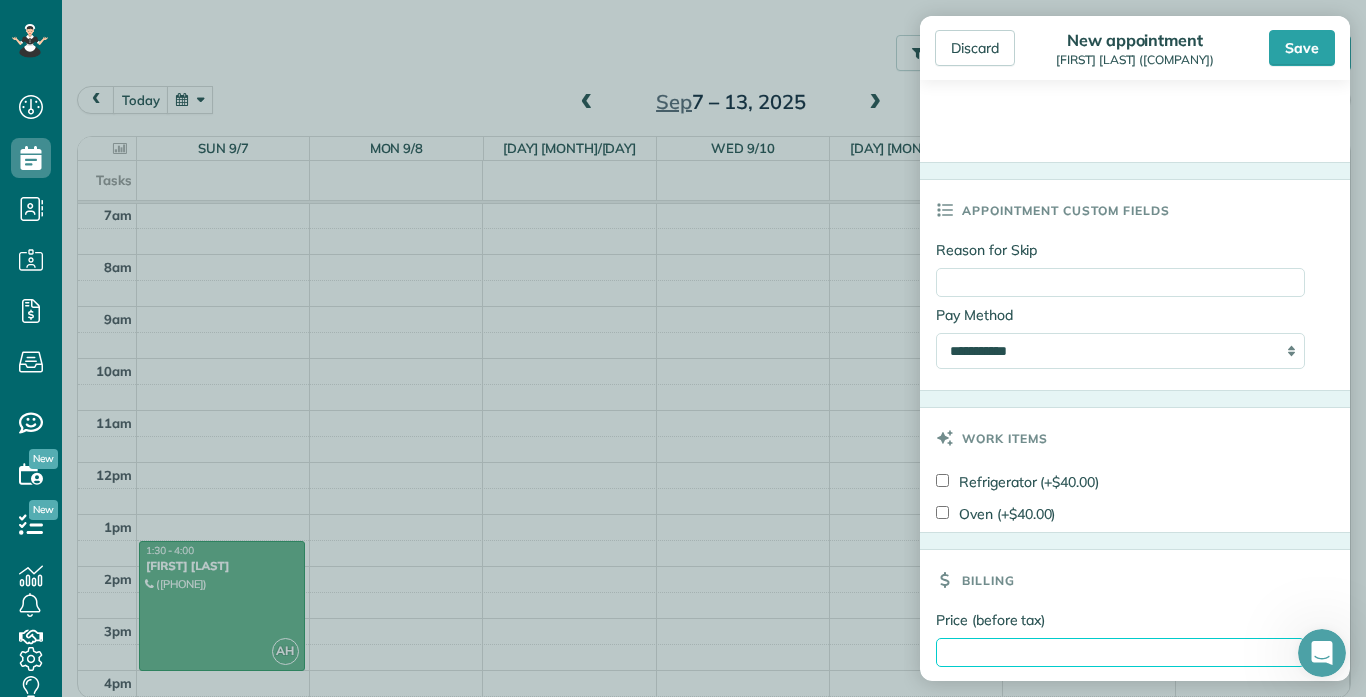click on "Price (before tax)" at bounding box center (1120, 652) 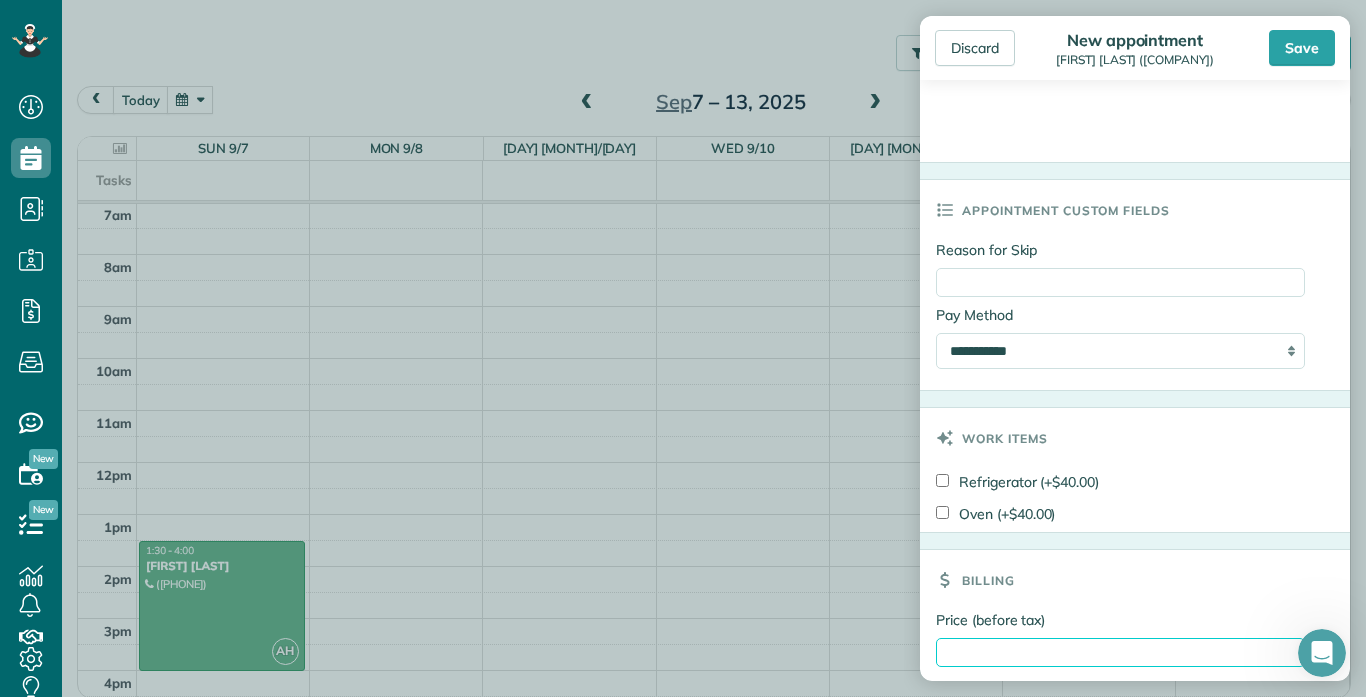 type on "*****" 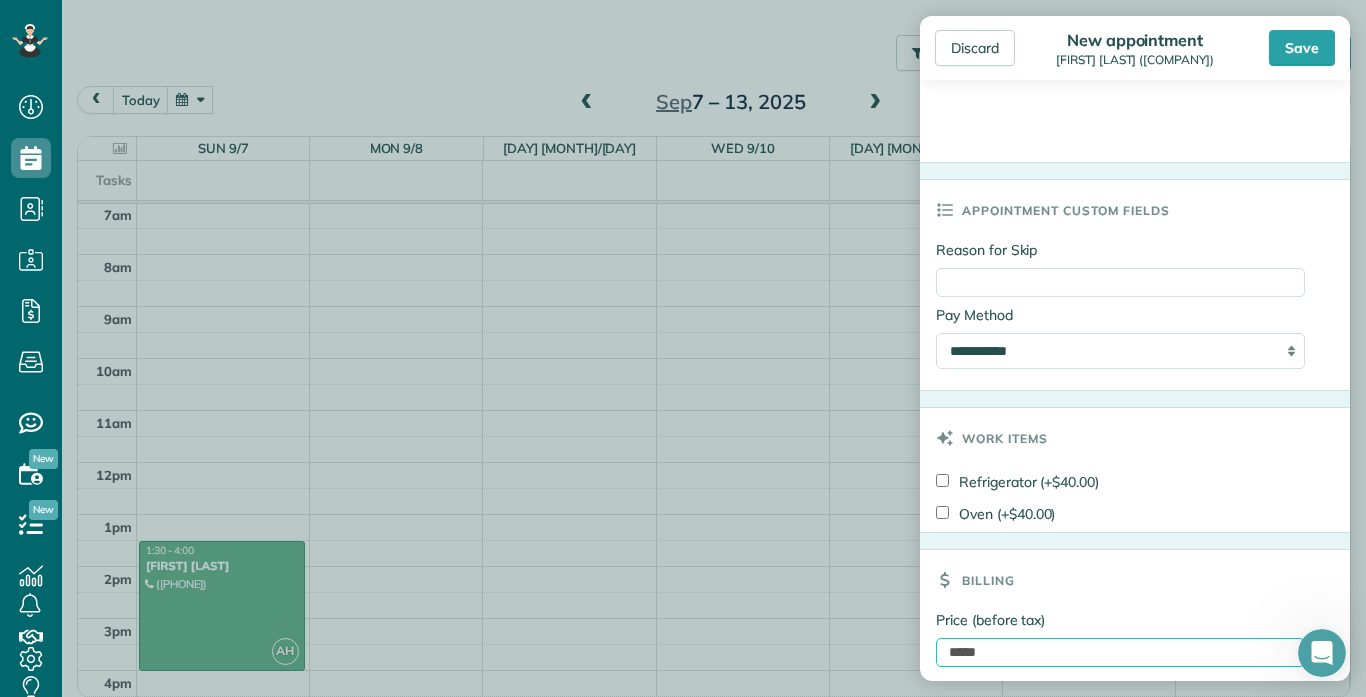 scroll, scrollTop: 1580, scrollLeft: 0, axis: vertical 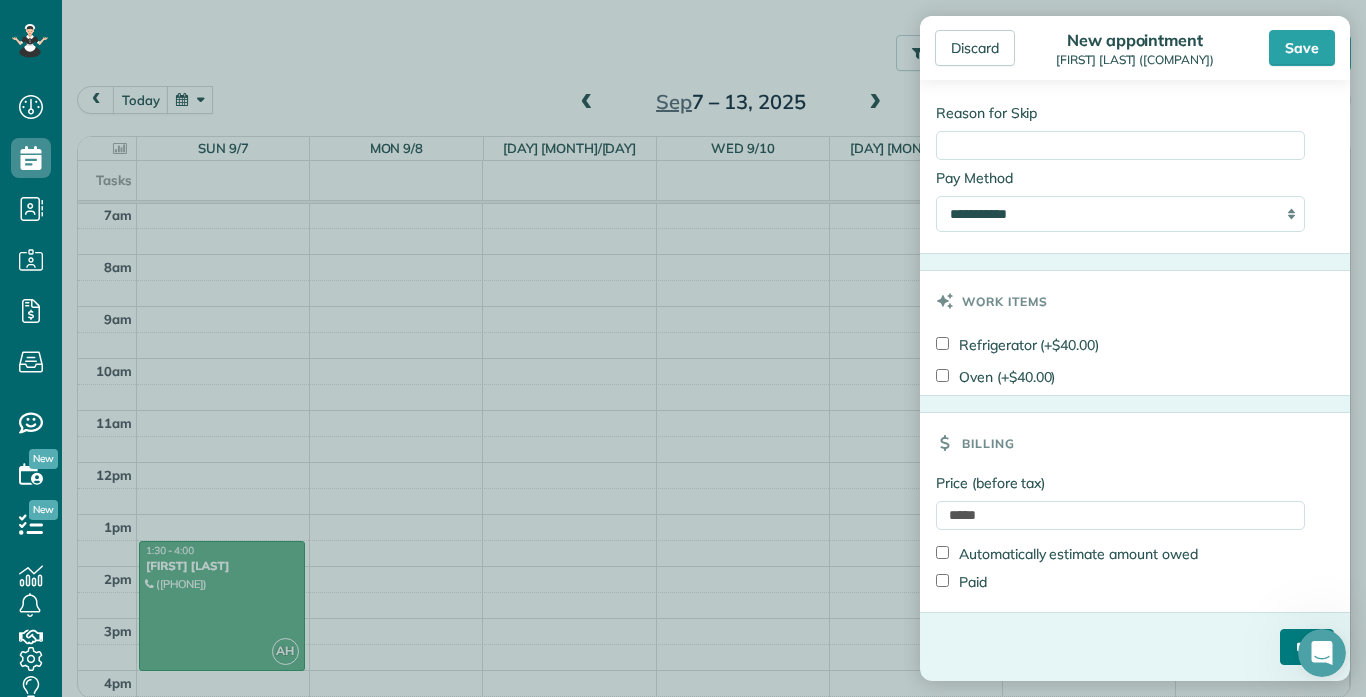 click on "****" at bounding box center [1307, 647] 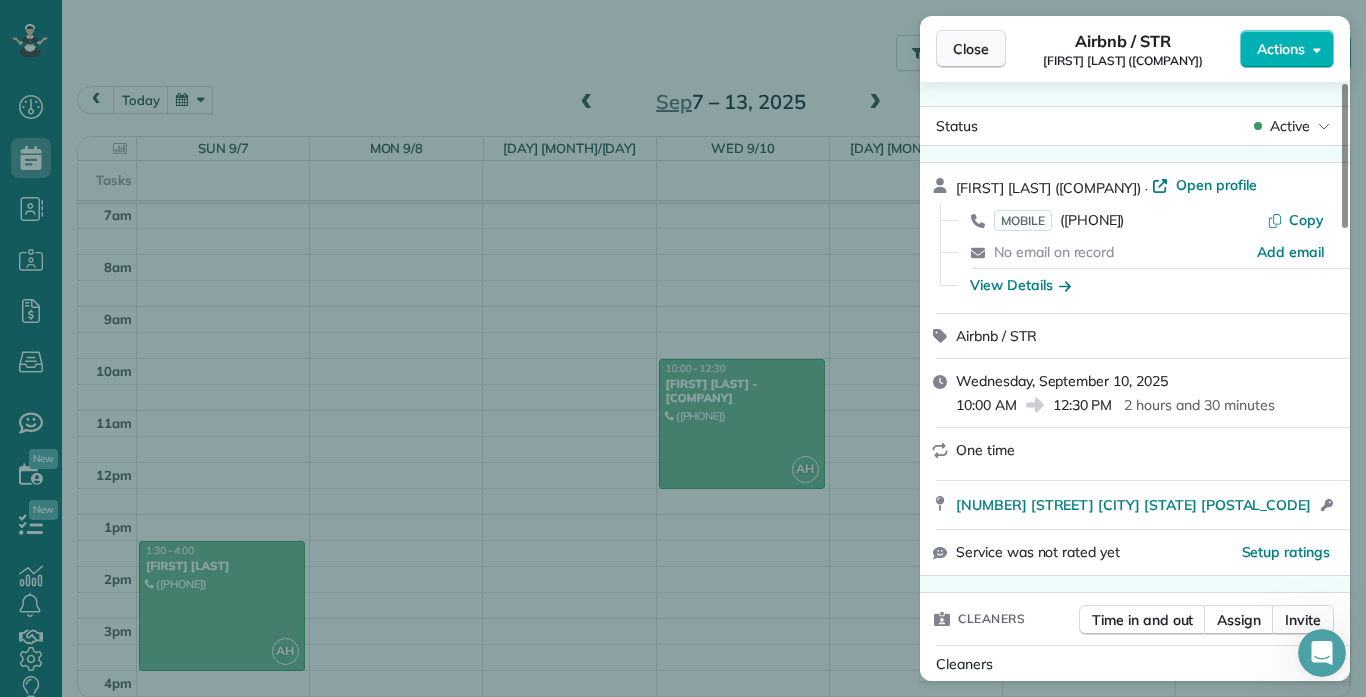 click on "Close" at bounding box center (971, 49) 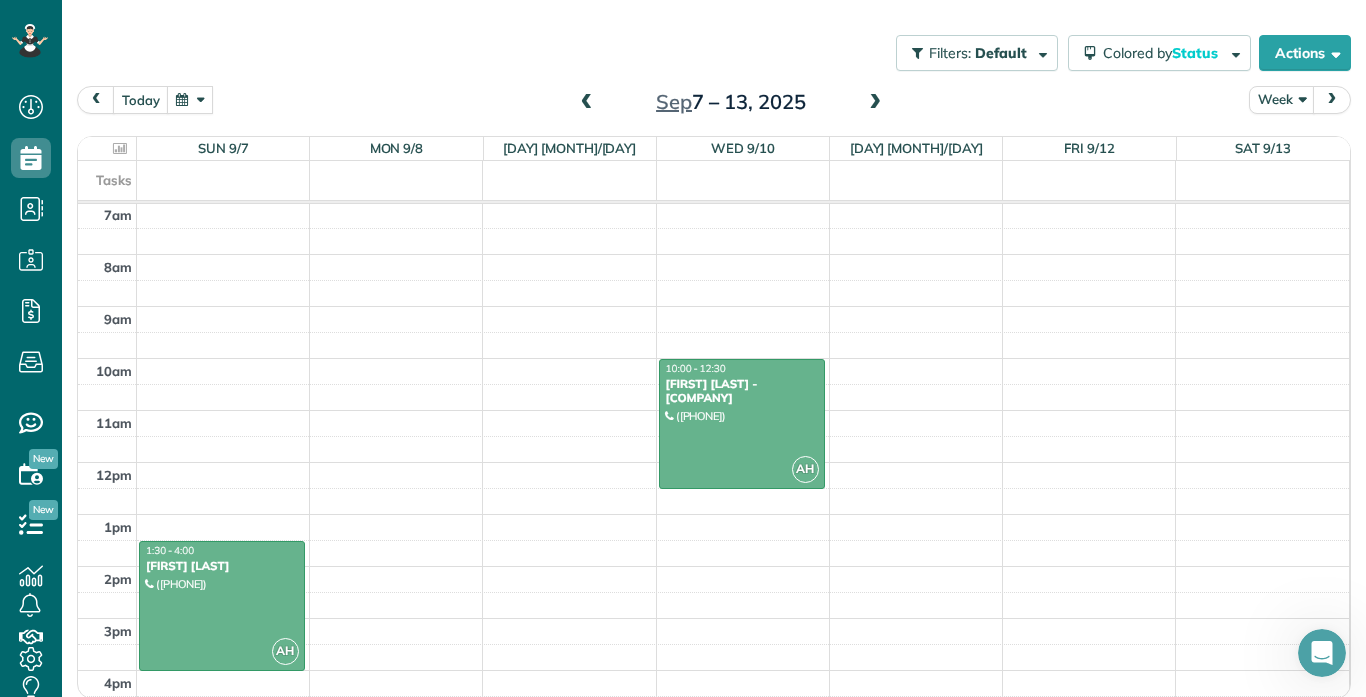 click at bounding box center (875, 103) 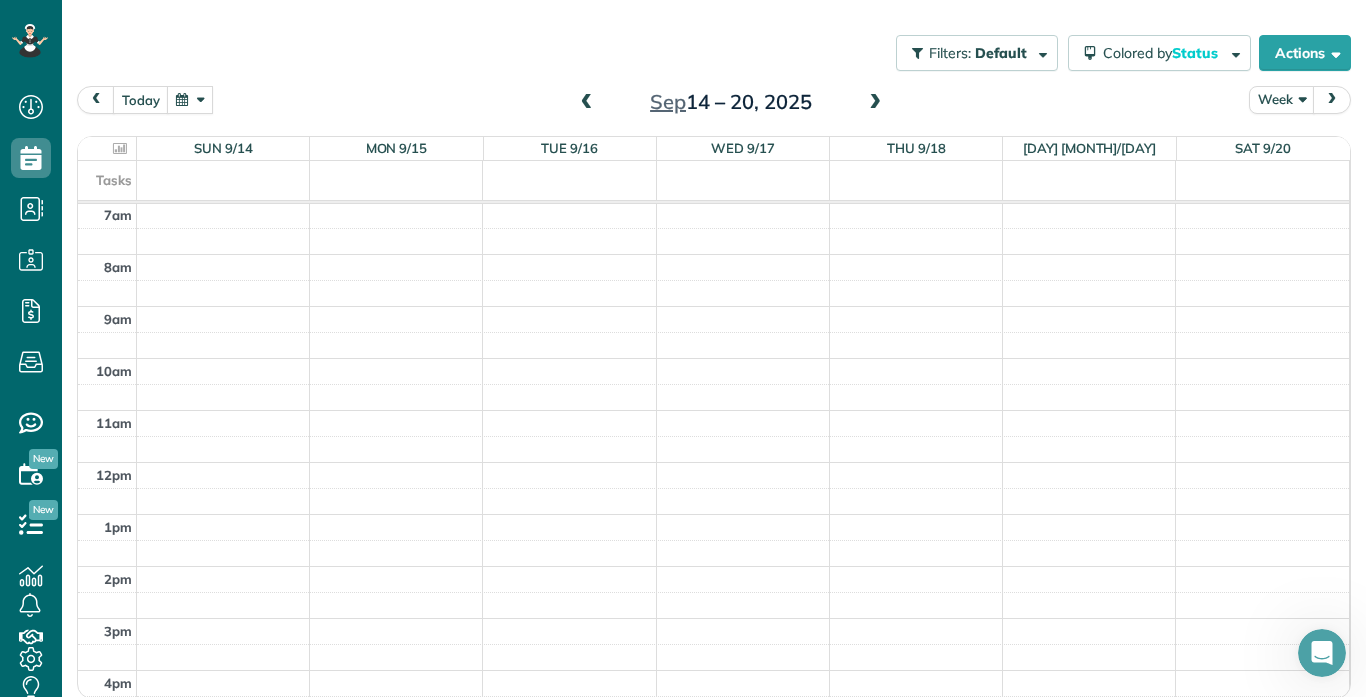 click at bounding box center (875, 103) 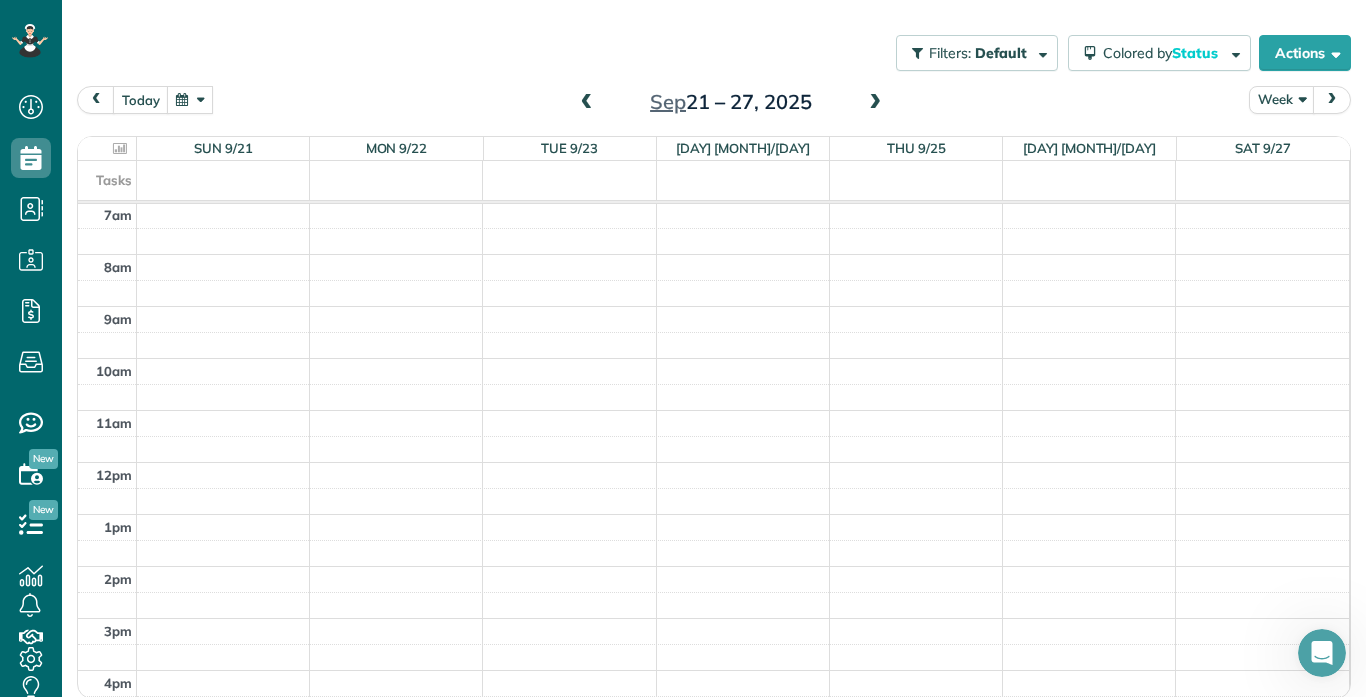 click on "12am 1am 2am 3am 4am 5am 6am 7am 8am 9am 10am 11am 12pm 1pm 2pm 3pm 4pm 5pm 6pm 7pm 8pm 9pm 10pm 11pm" at bounding box center (713, 462) 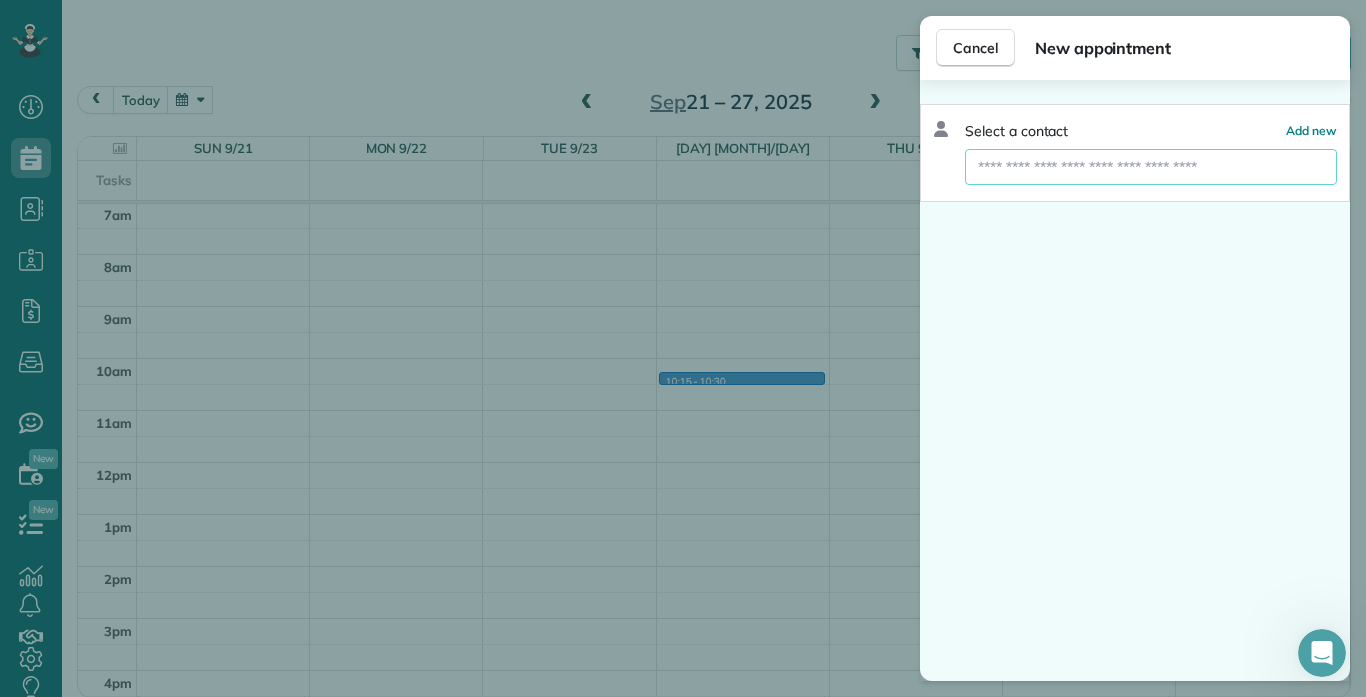 click at bounding box center [1151, 167] 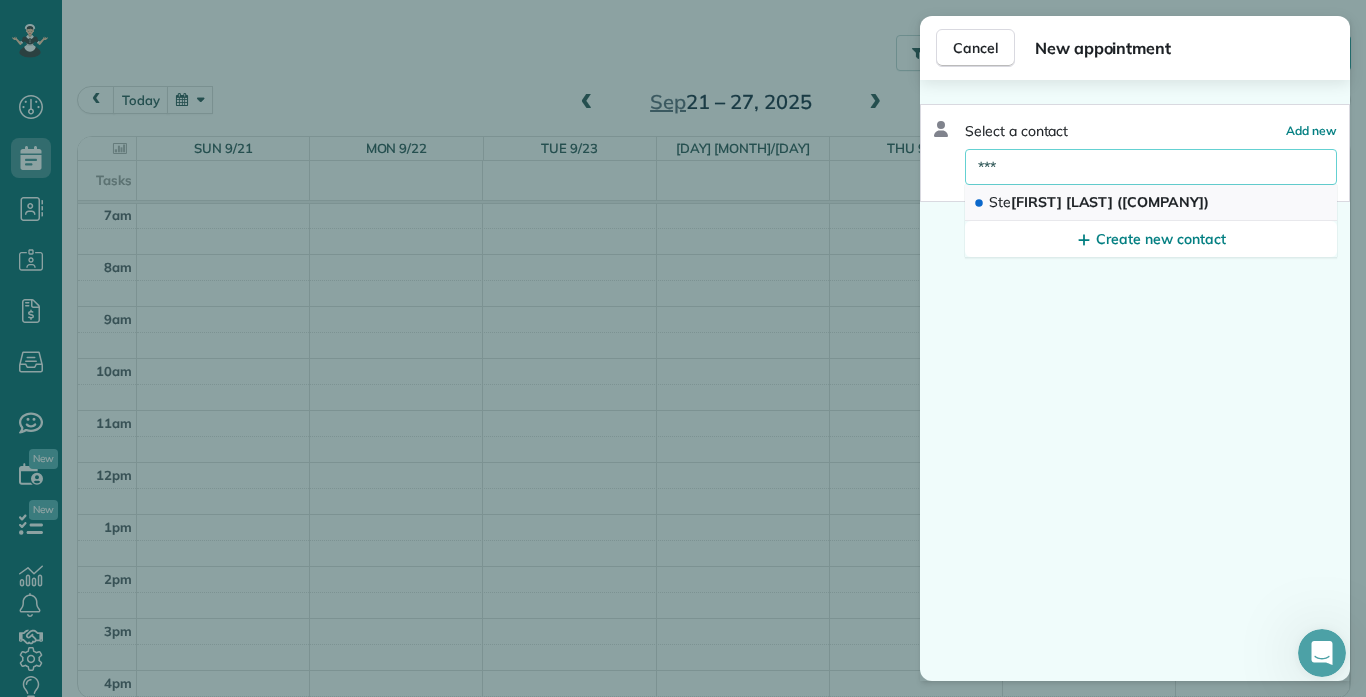 type on "***" 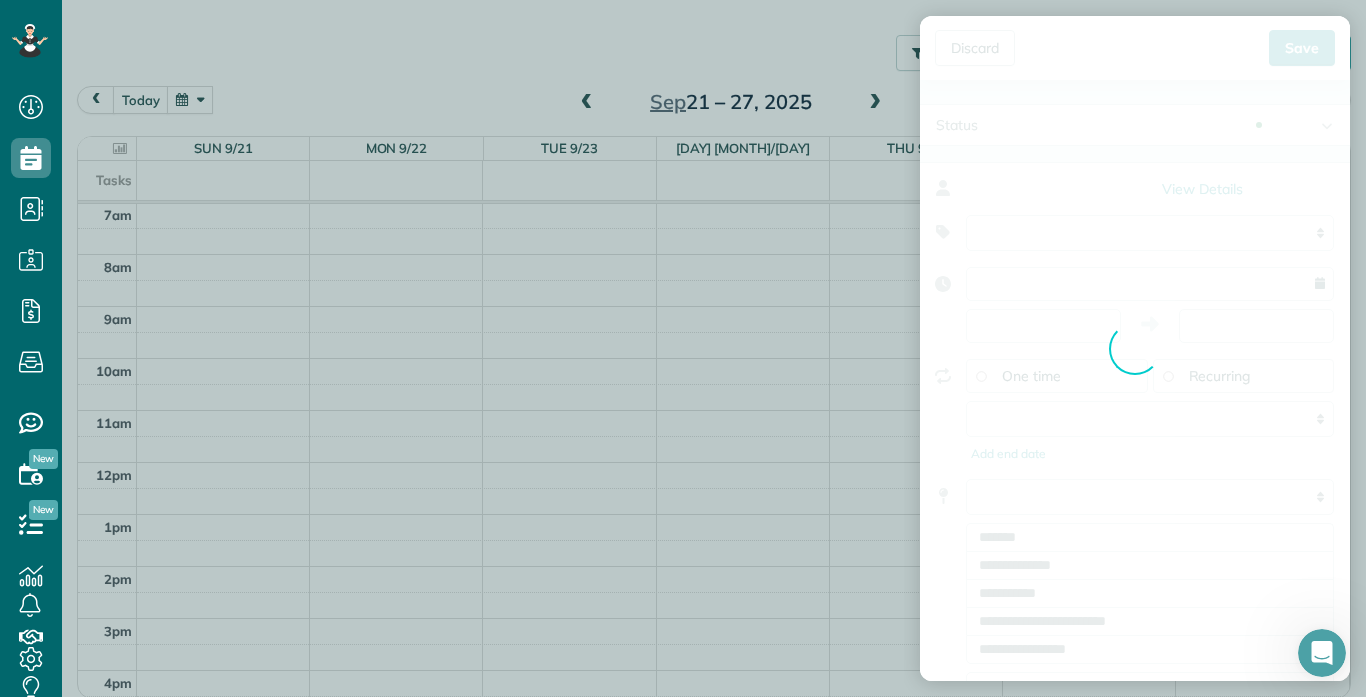 type on "**********" 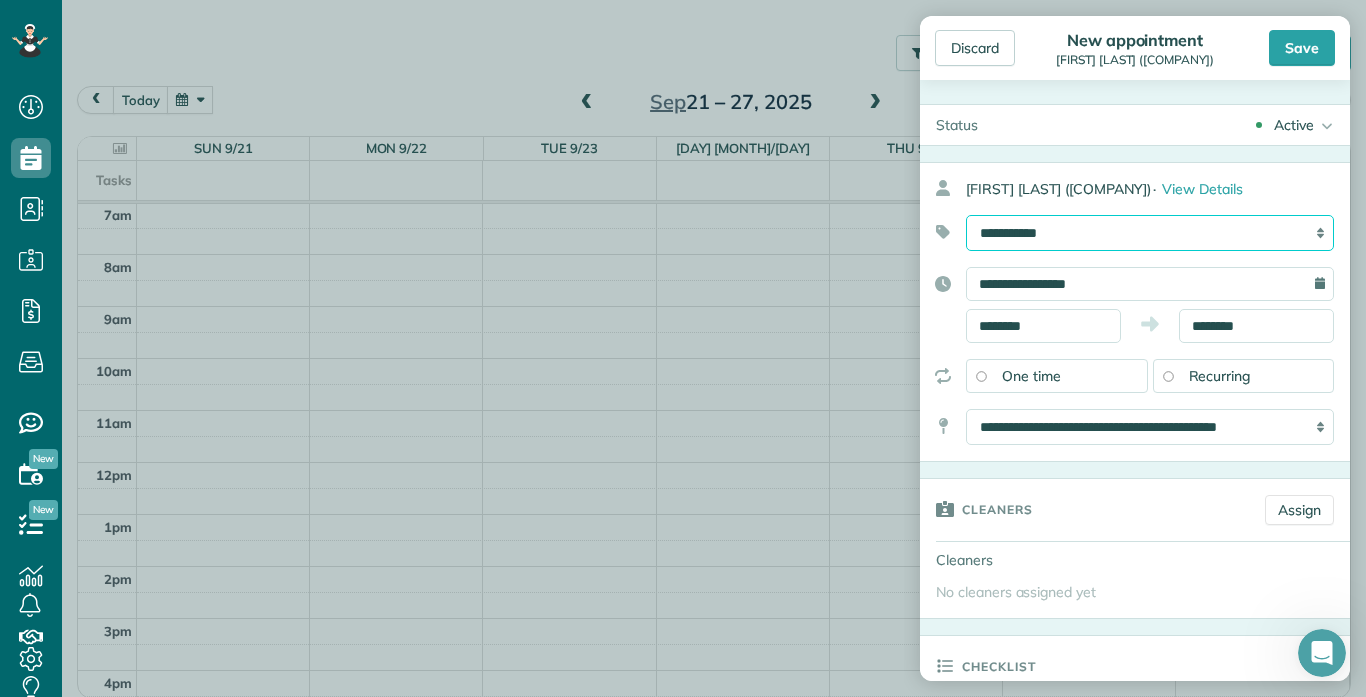 click on "**********" at bounding box center [1150, 233] 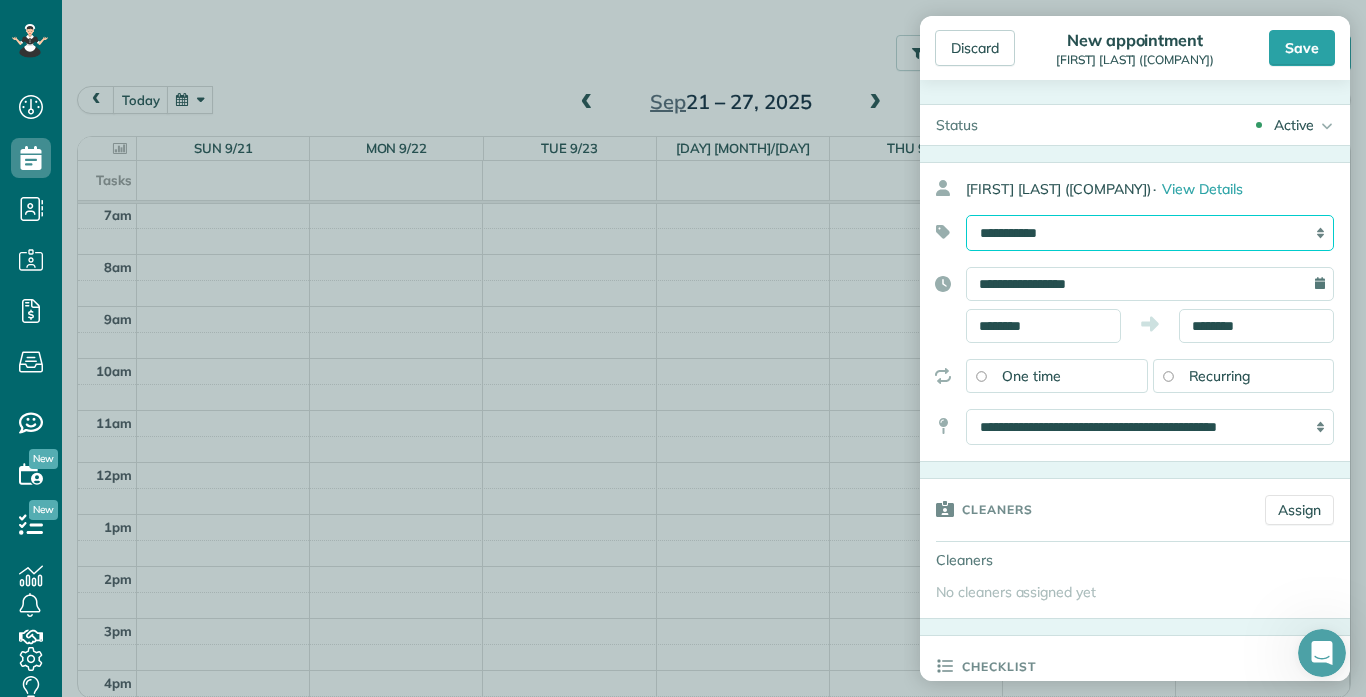 select on "******" 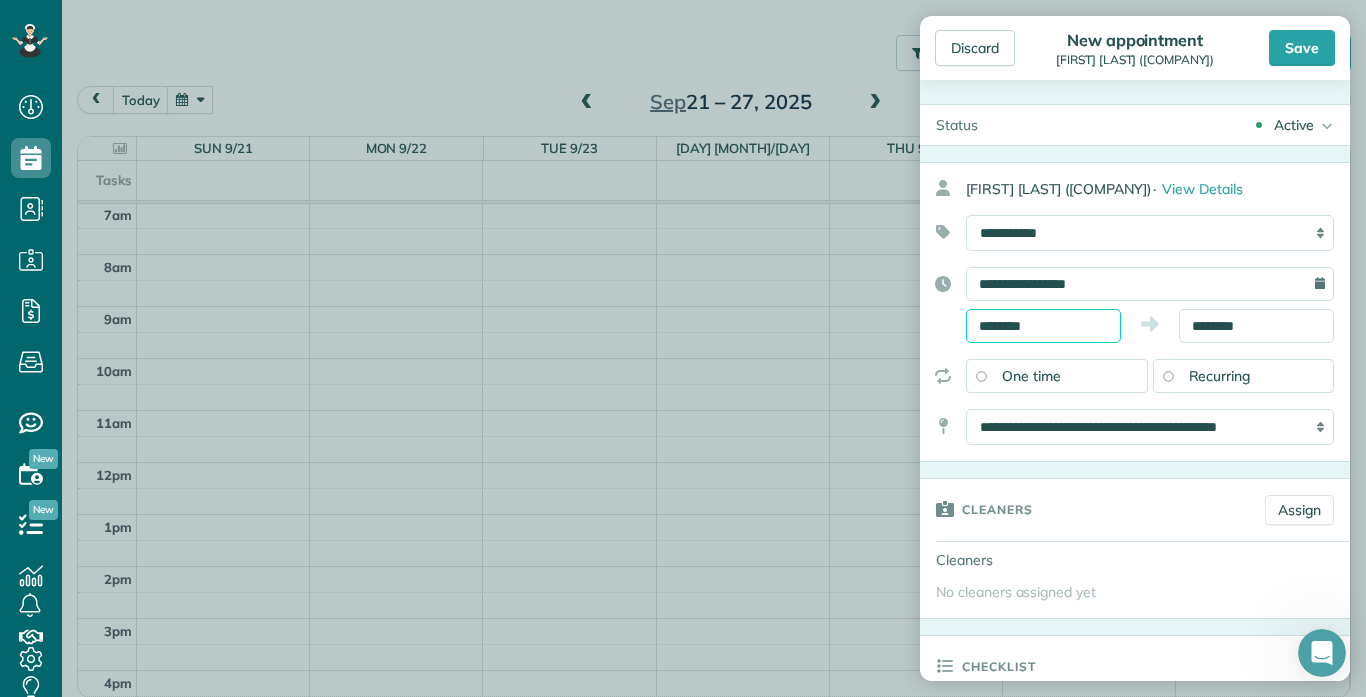 click on "********" at bounding box center [1043, 326] 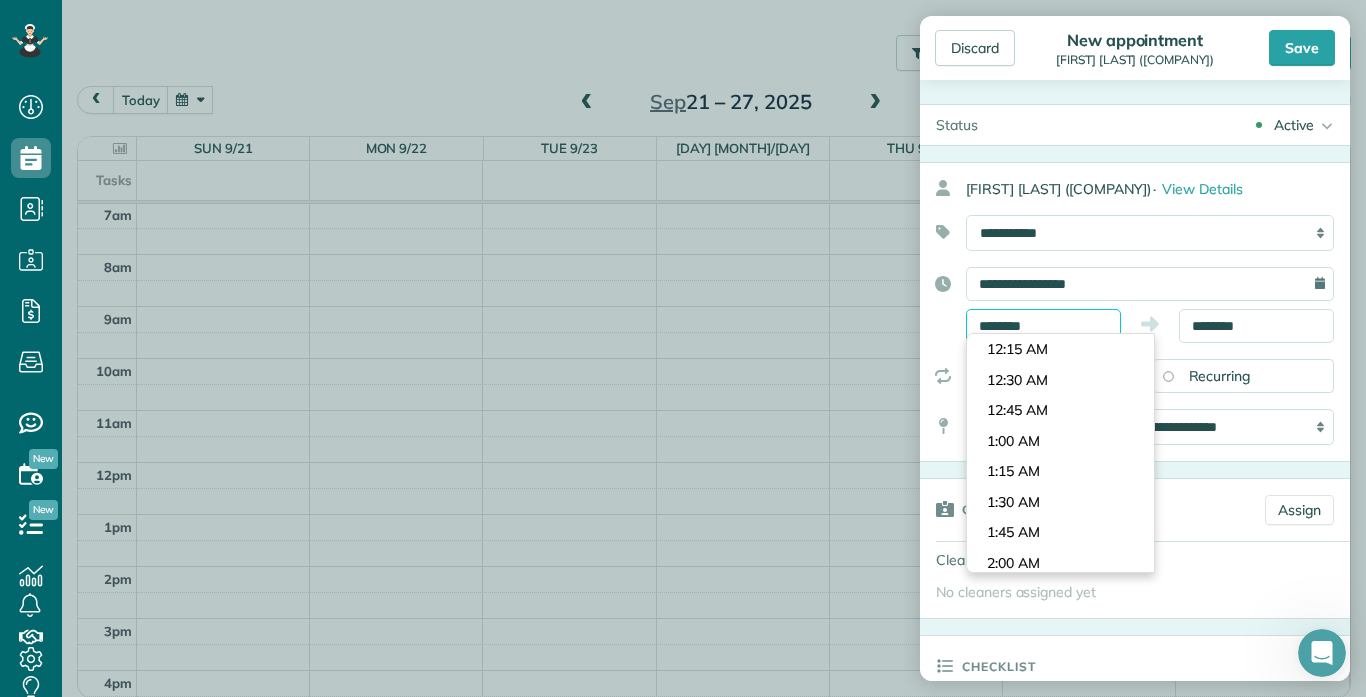 scroll, scrollTop: 1190, scrollLeft: 0, axis: vertical 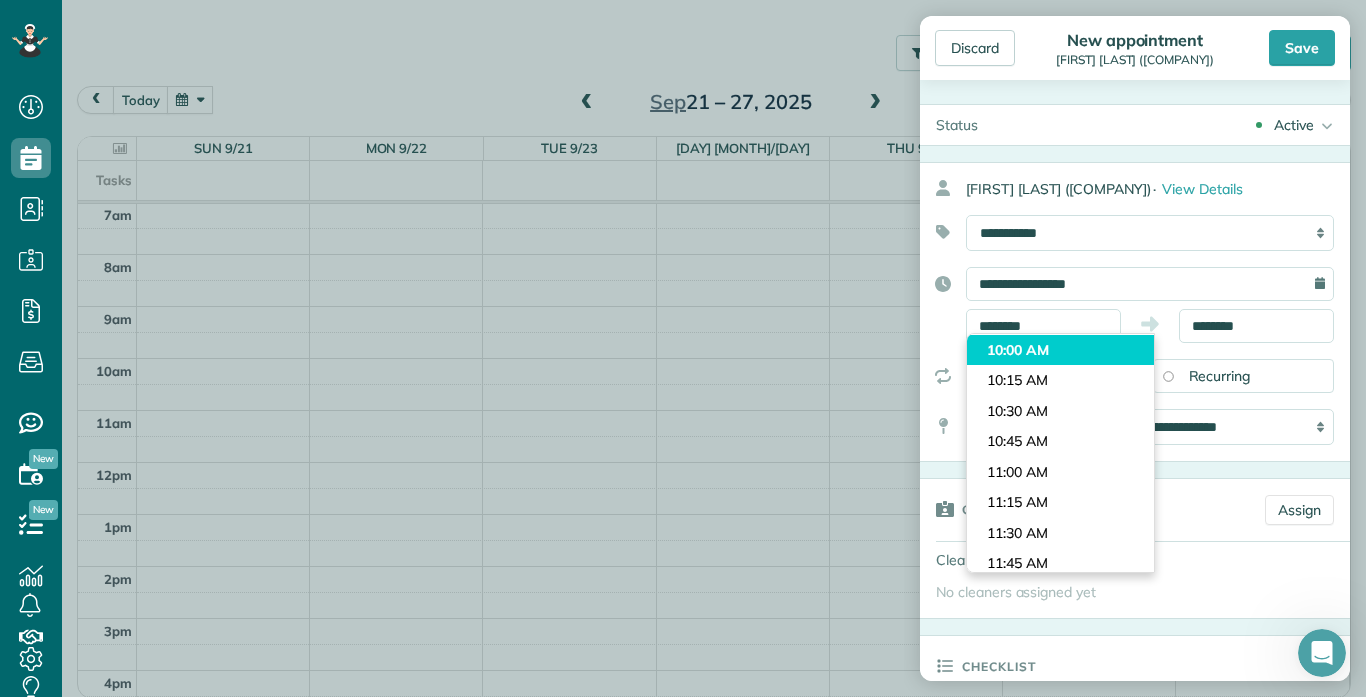 click on "Dashboard
Scheduling
Calendar View
List View
Dispatch View - Weekly scheduling (Beta)" at bounding box center (683, 348) 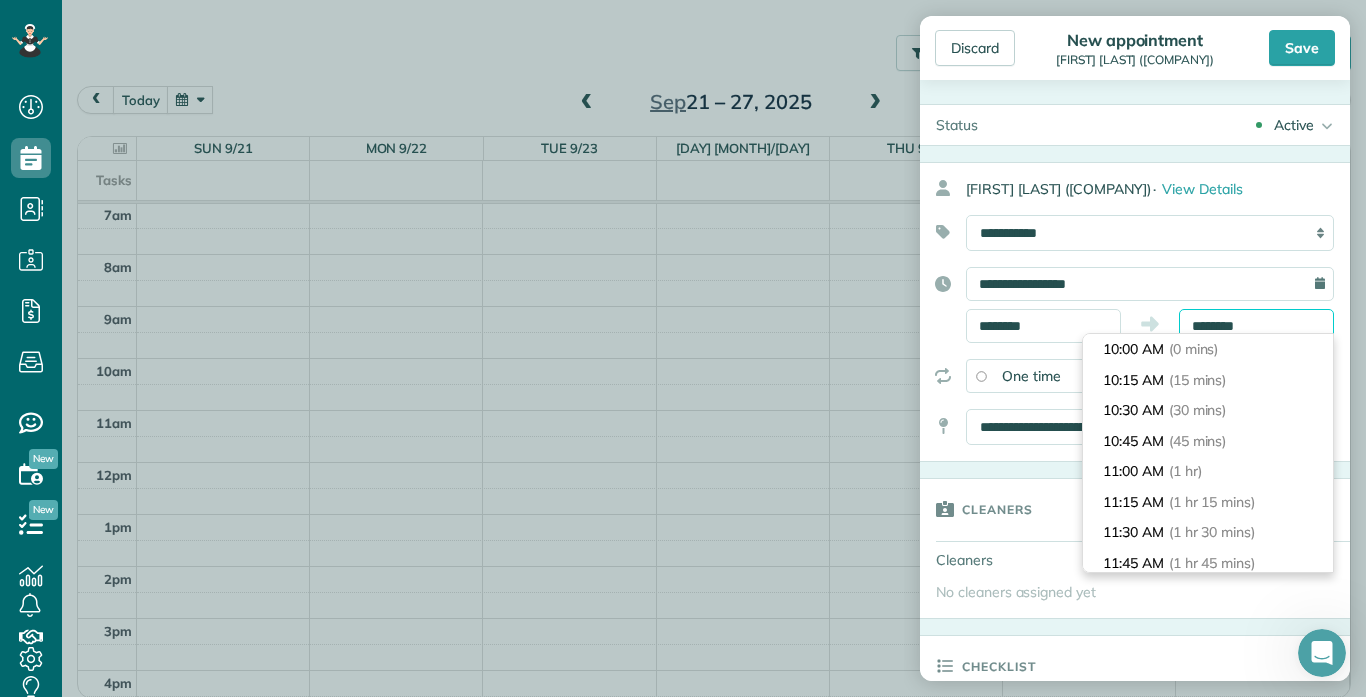 scroll, scrollTop: 30, scrollLeft: 0, axis: vertical 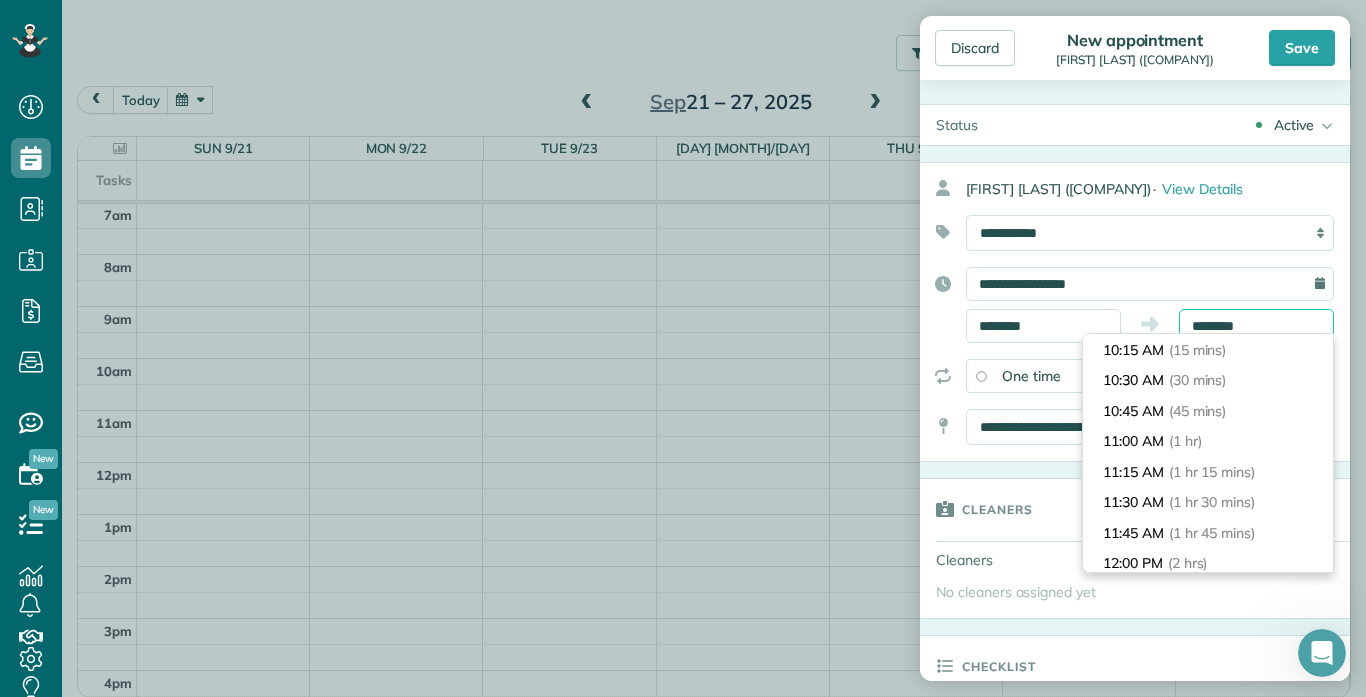 drag, startPoint x: 1263, startPoint y: 324, endPoint x: 1182, endPoint y: 316, distance: 81.394104 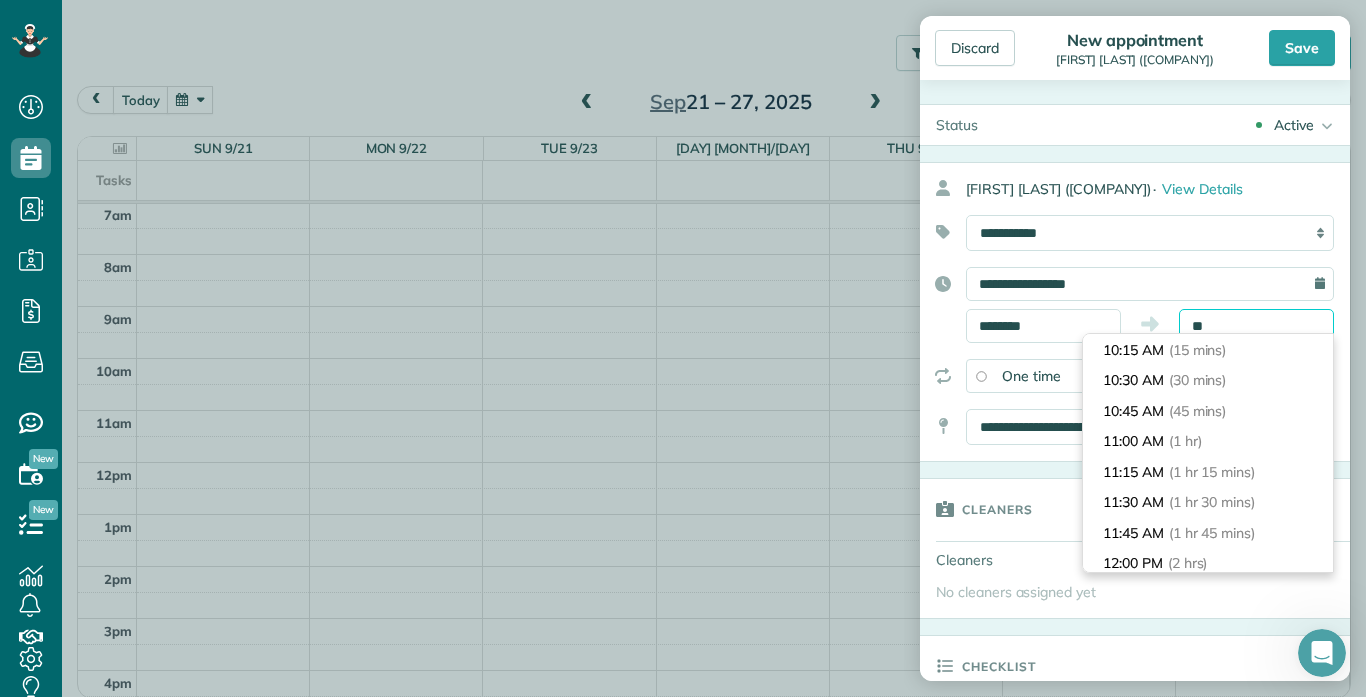scroll, scrollTop: 213, scrollLeft: 0, axis: vertical 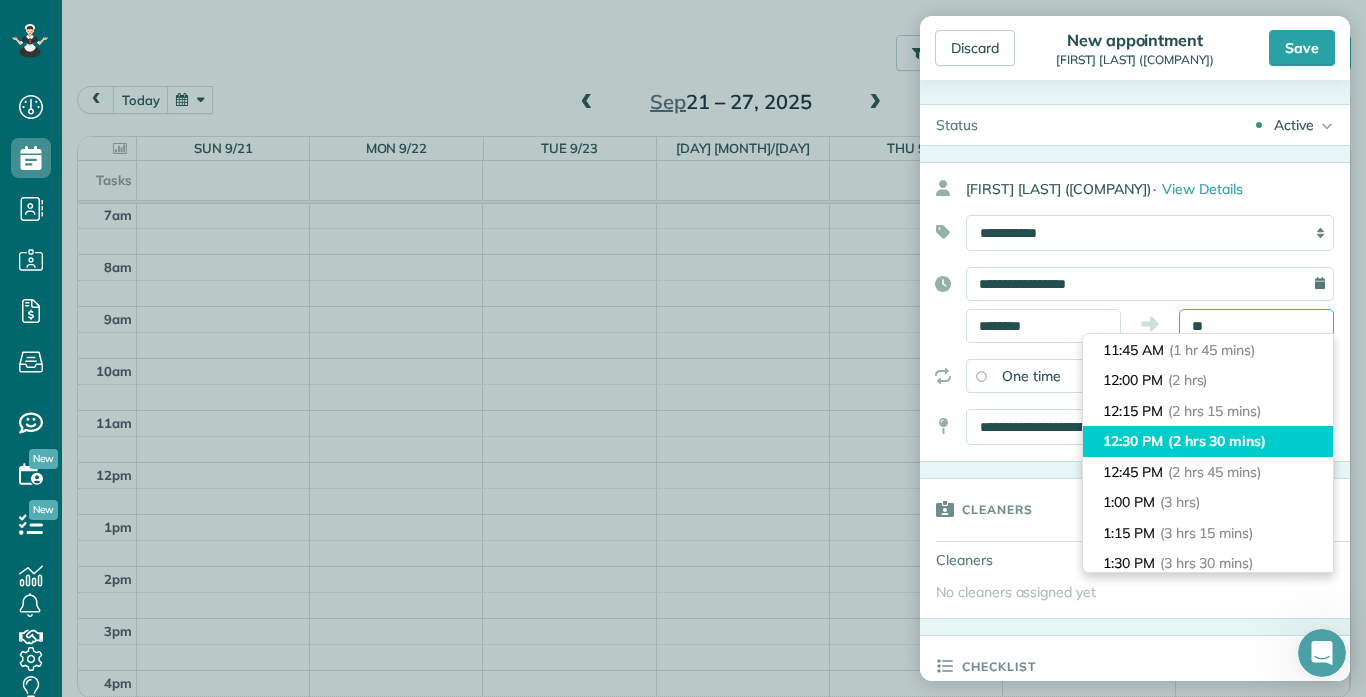 type on "********" 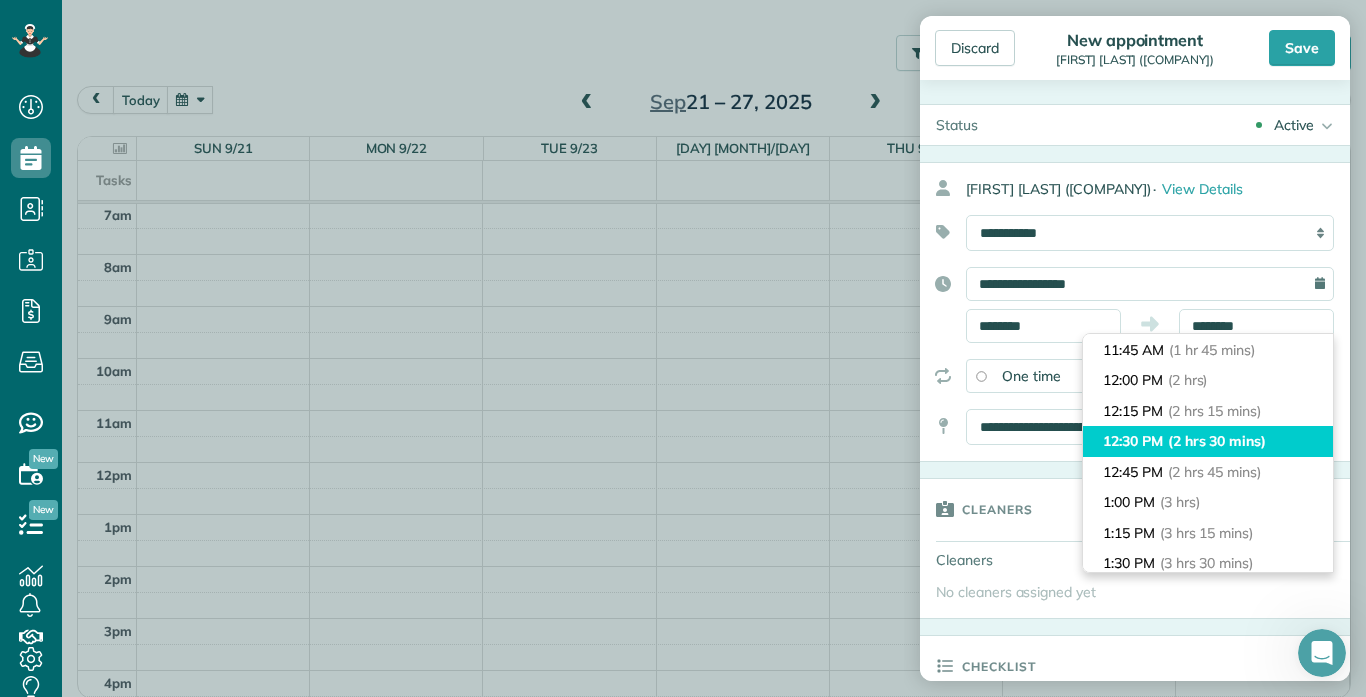 click on "[TIME] ([DURATION])" at bounding box center (1208, 441) 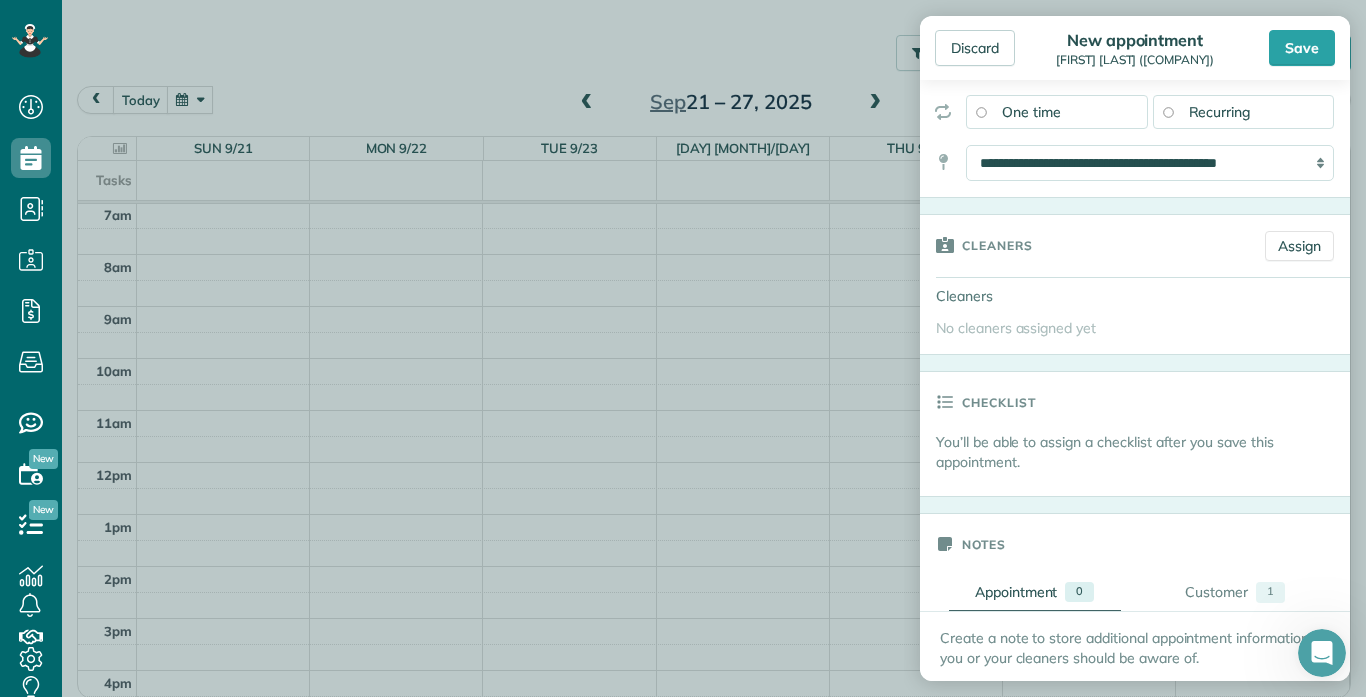 scroll, scrollTop: 281, scrollLeft: 0, axis: vertical 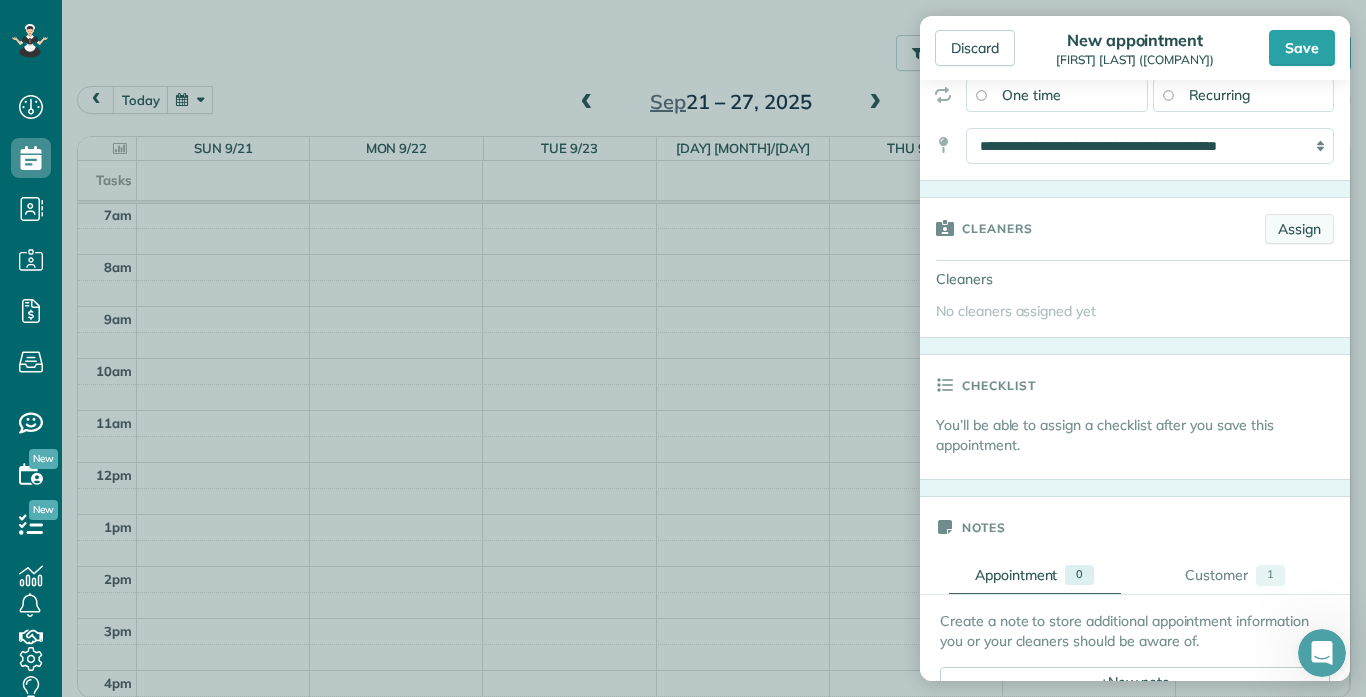 click on "Assign" at bounding box center [1299, 229] 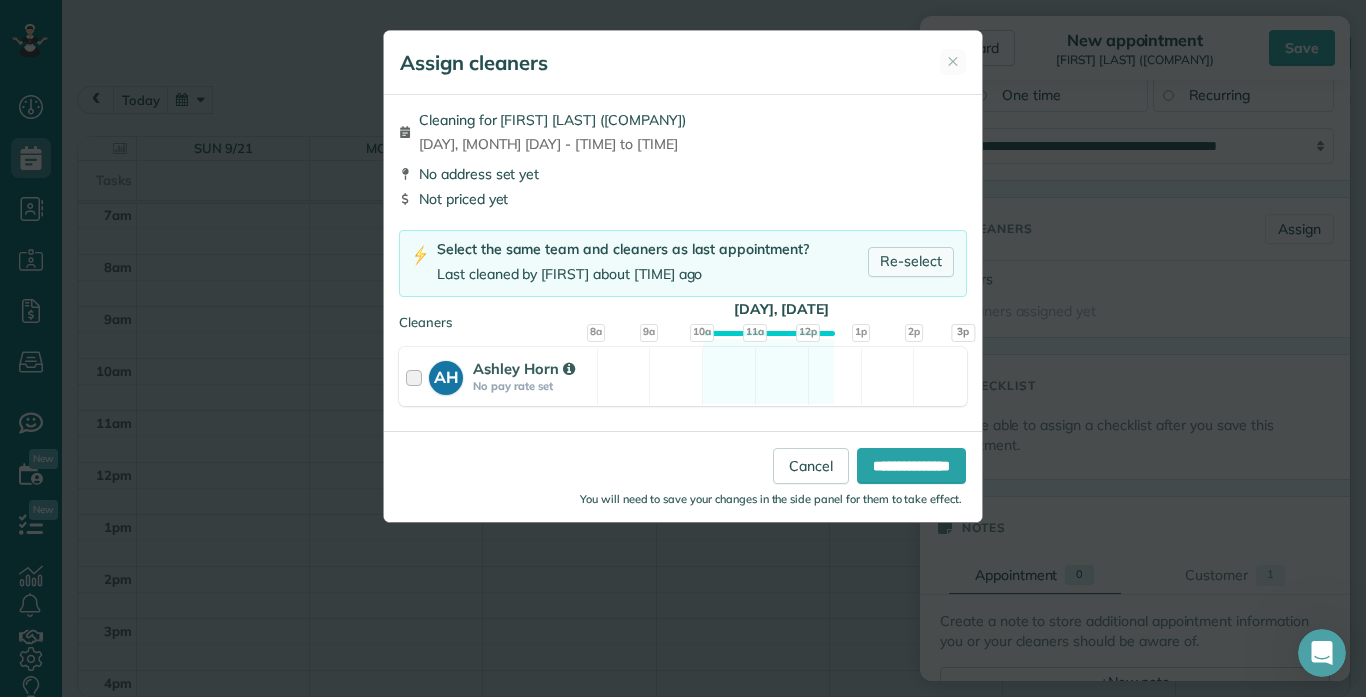 click on "Re-select" at bounding box center [911, 262] 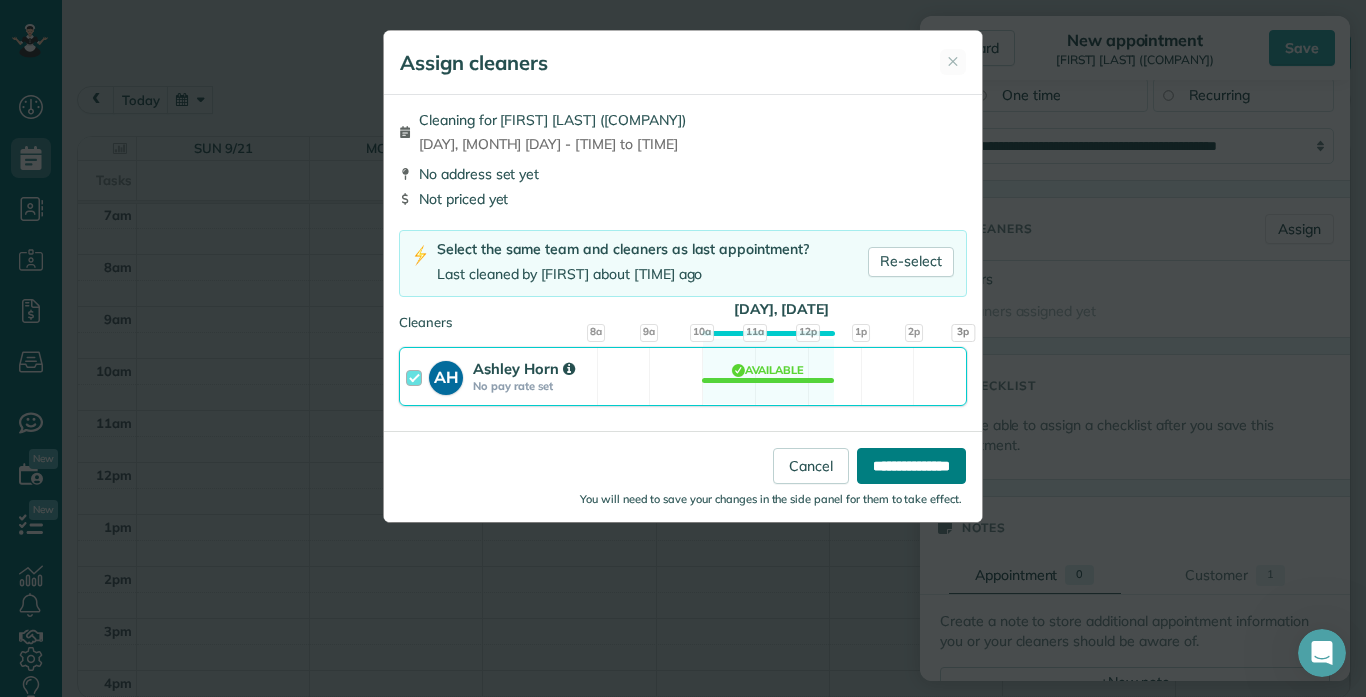 click on "**********" at bounding box center [911, 466] 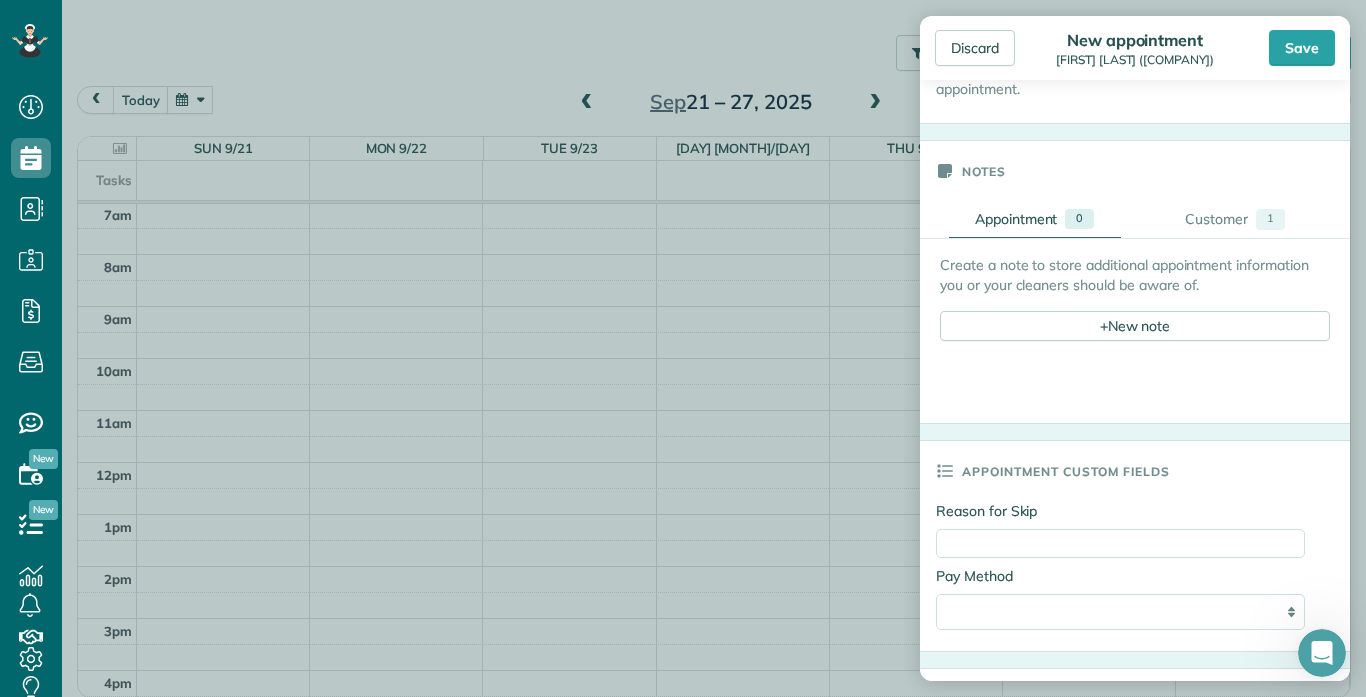 scroll, scrollTop: 703, scrollLeft: 0, axis: vertical 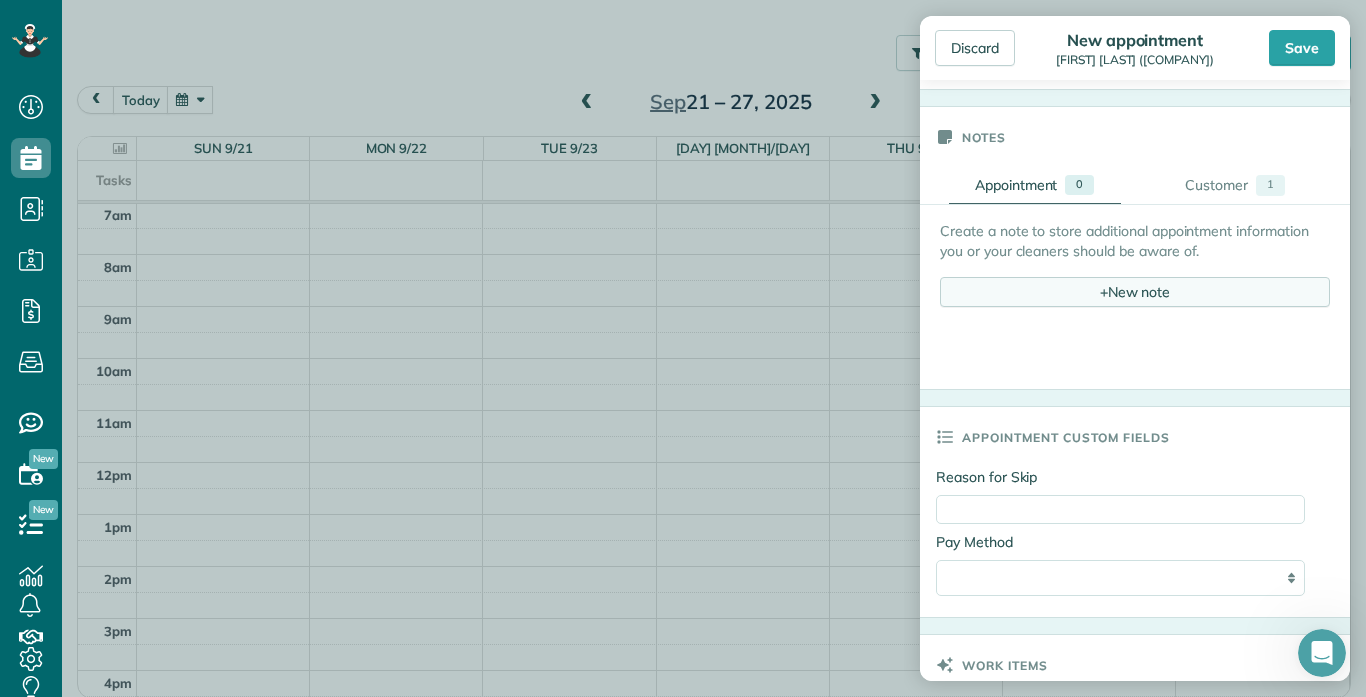 click on "+ New note" at bounding box center (1135, 292) 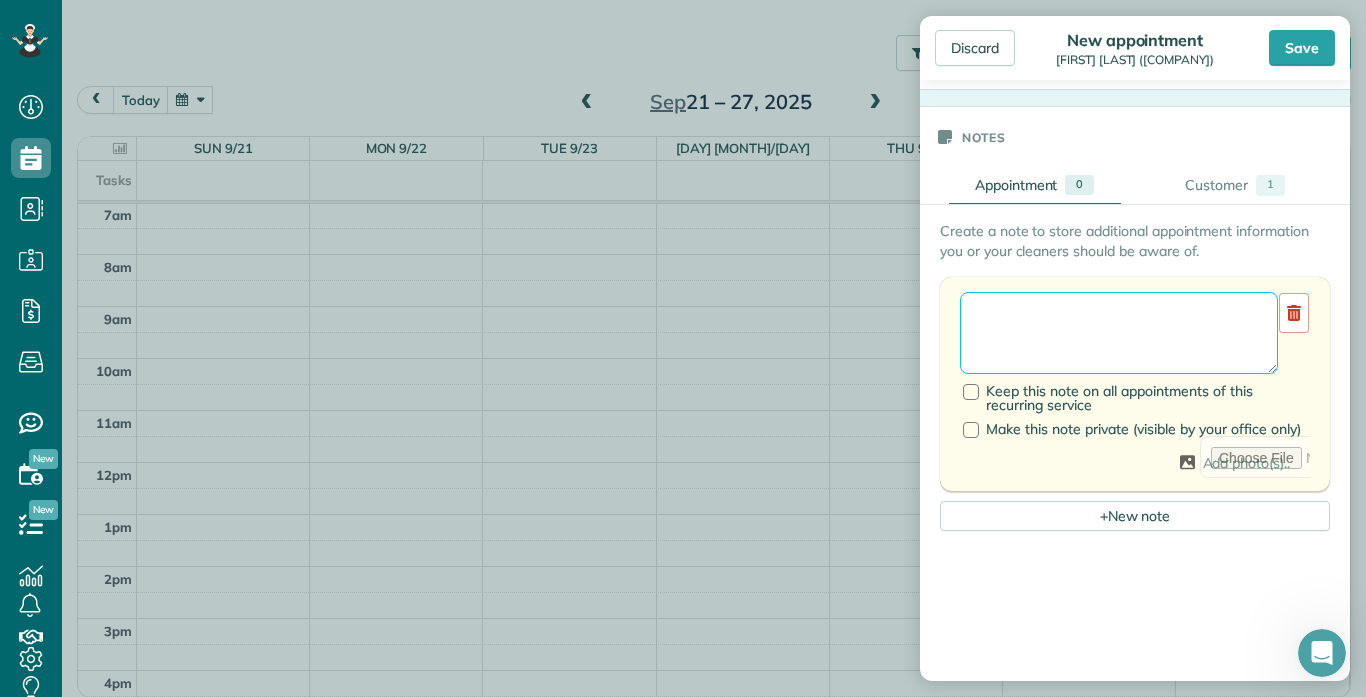 click at bounding box center [1119, 333] 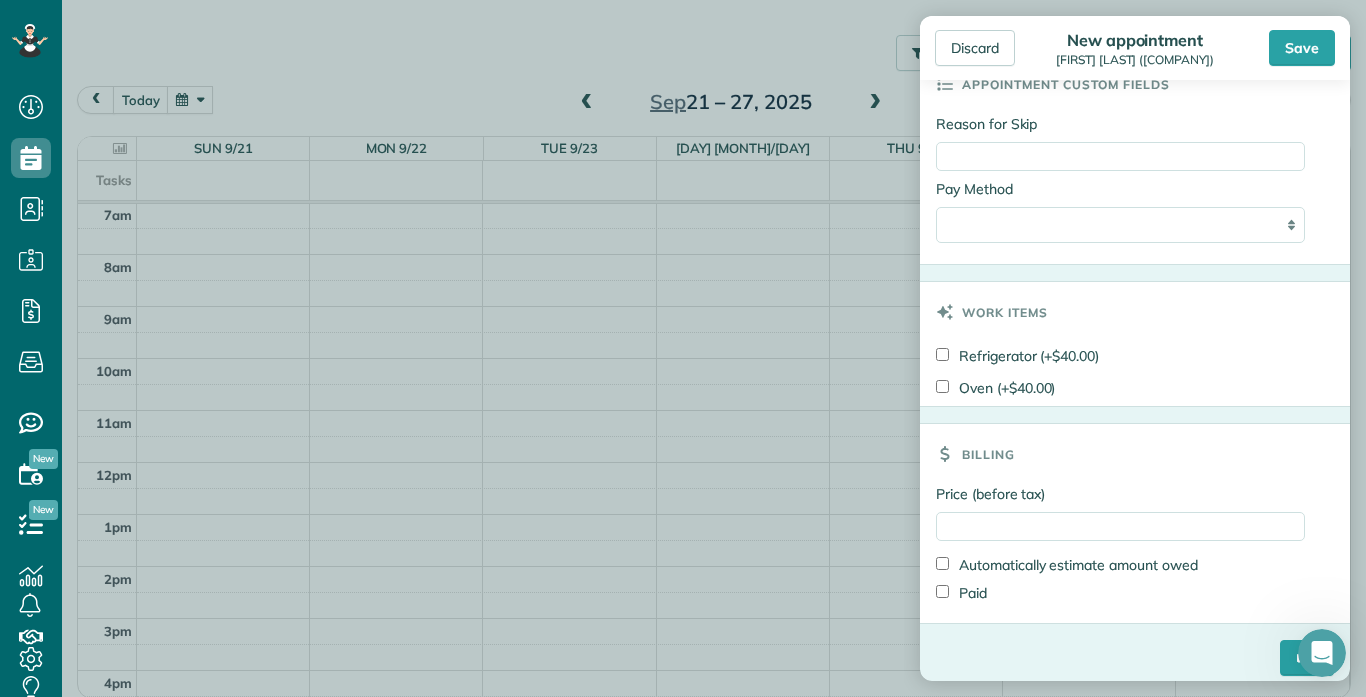 scroll, scrollTop: 1566, scrollLeft: 0, axis: vertical 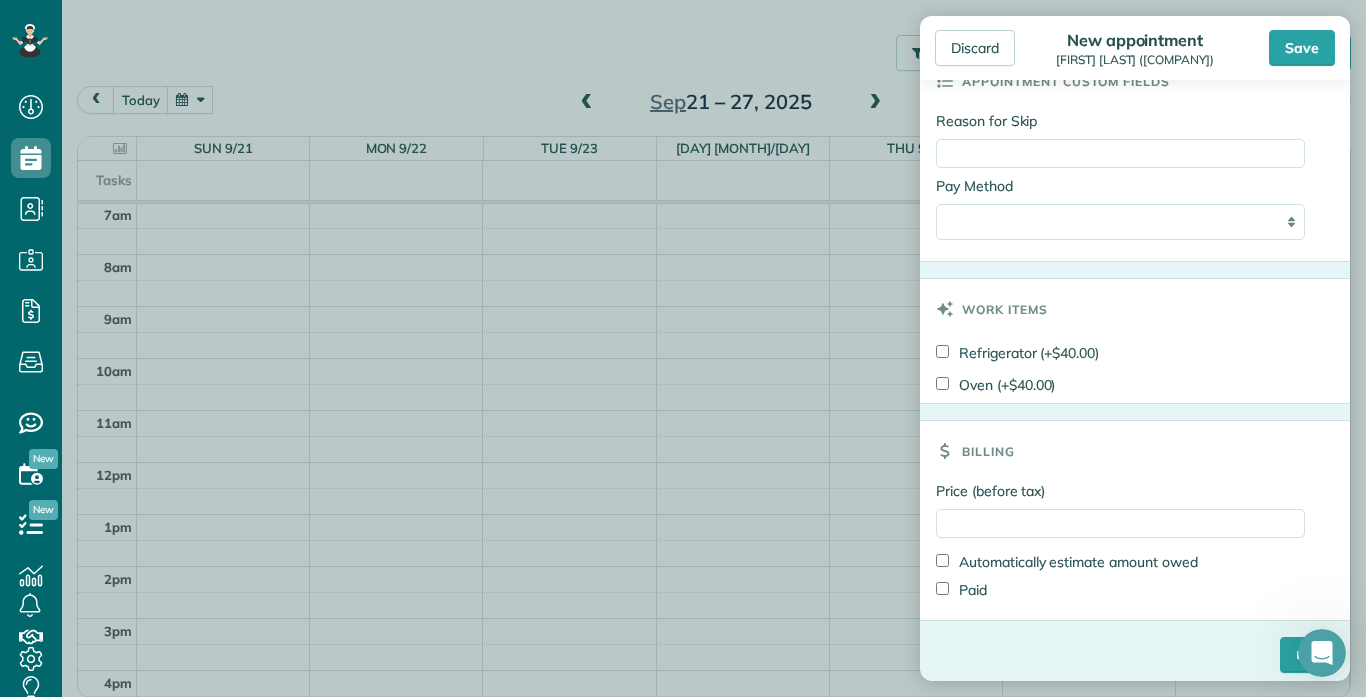 type on "**********" 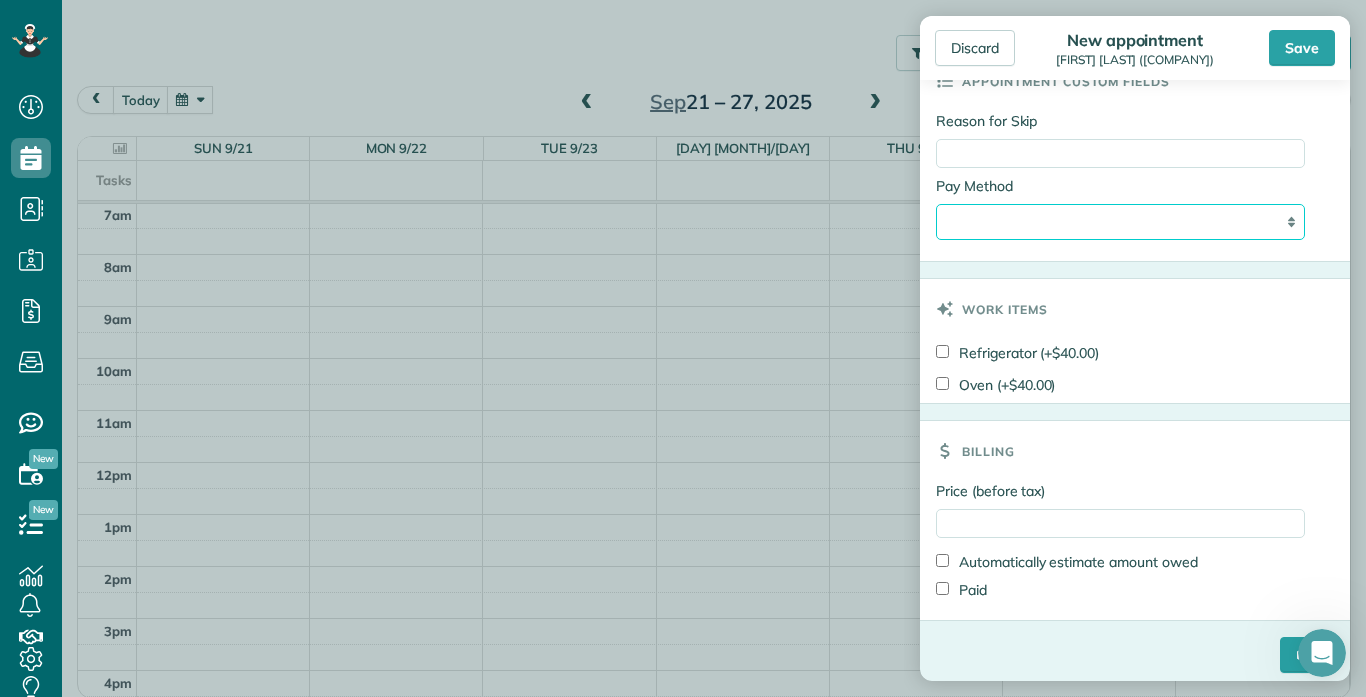 click on "**********" at bounding box center (1120, 222) 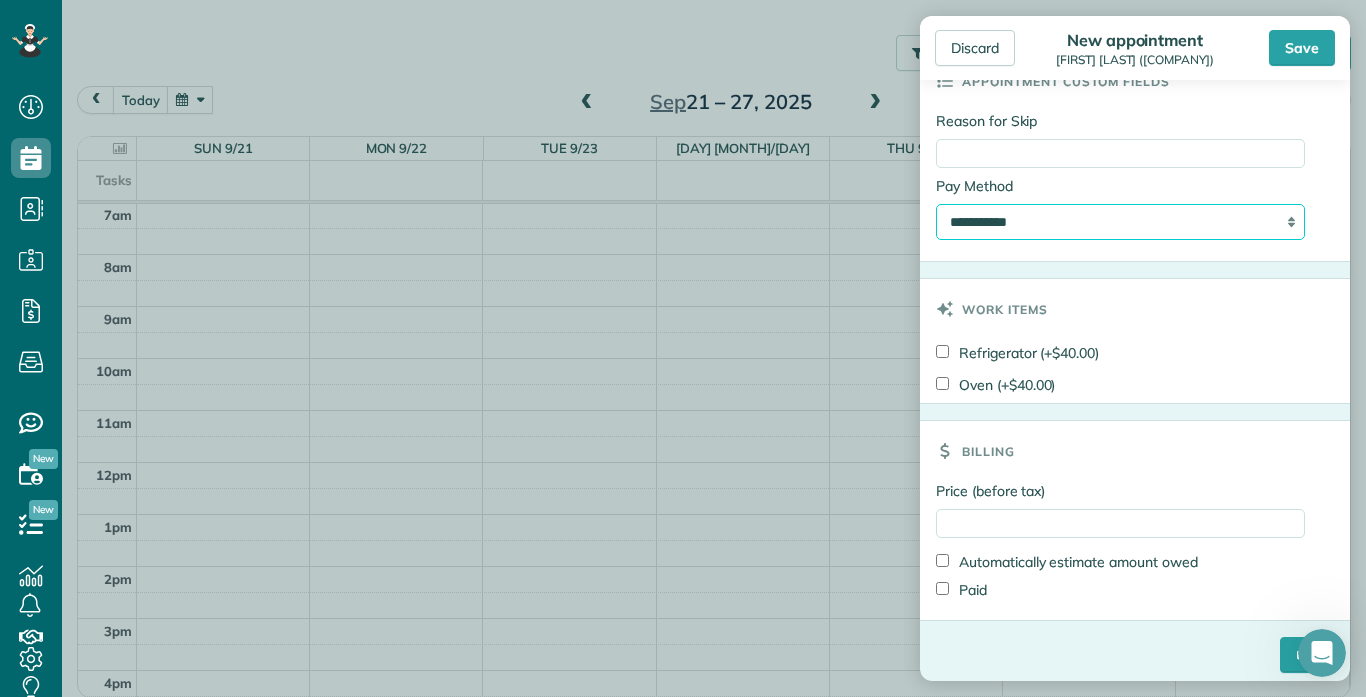 click on "**********" at bounding box center (1120, 222) 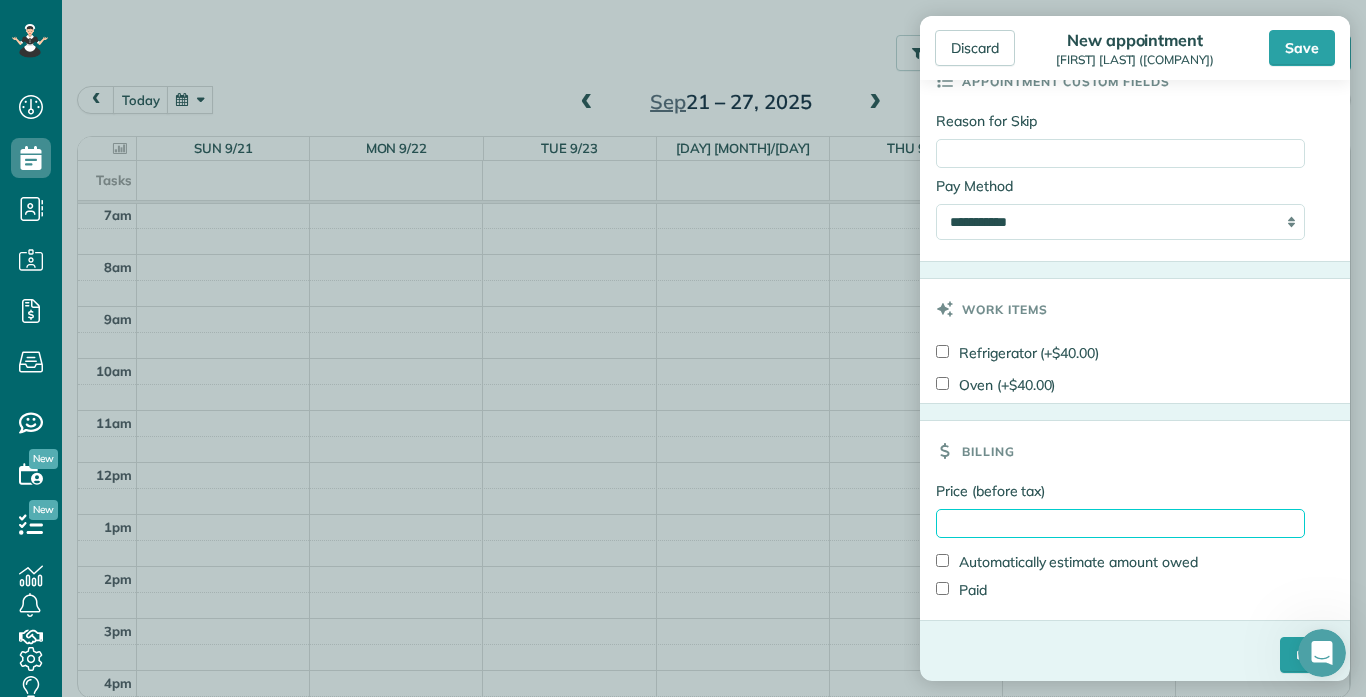 click on "Price (before tax)" at bounding box center (1120, 523) 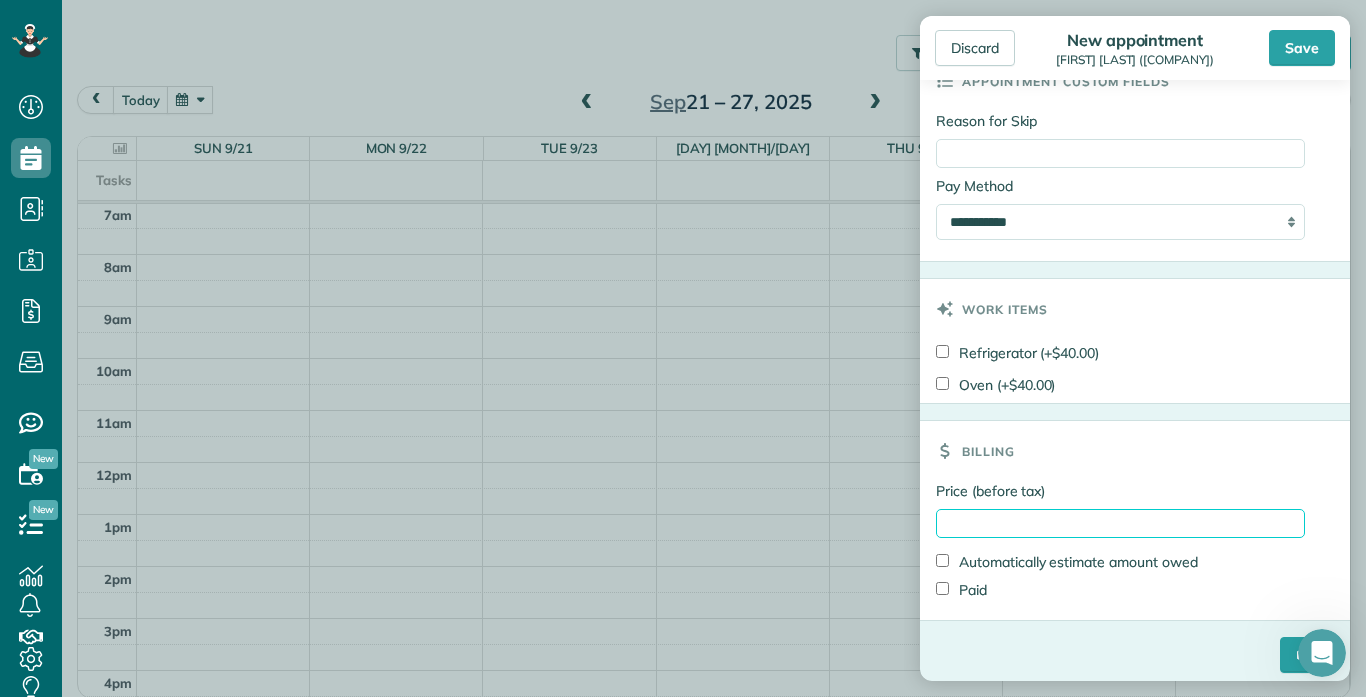 type on "*****" 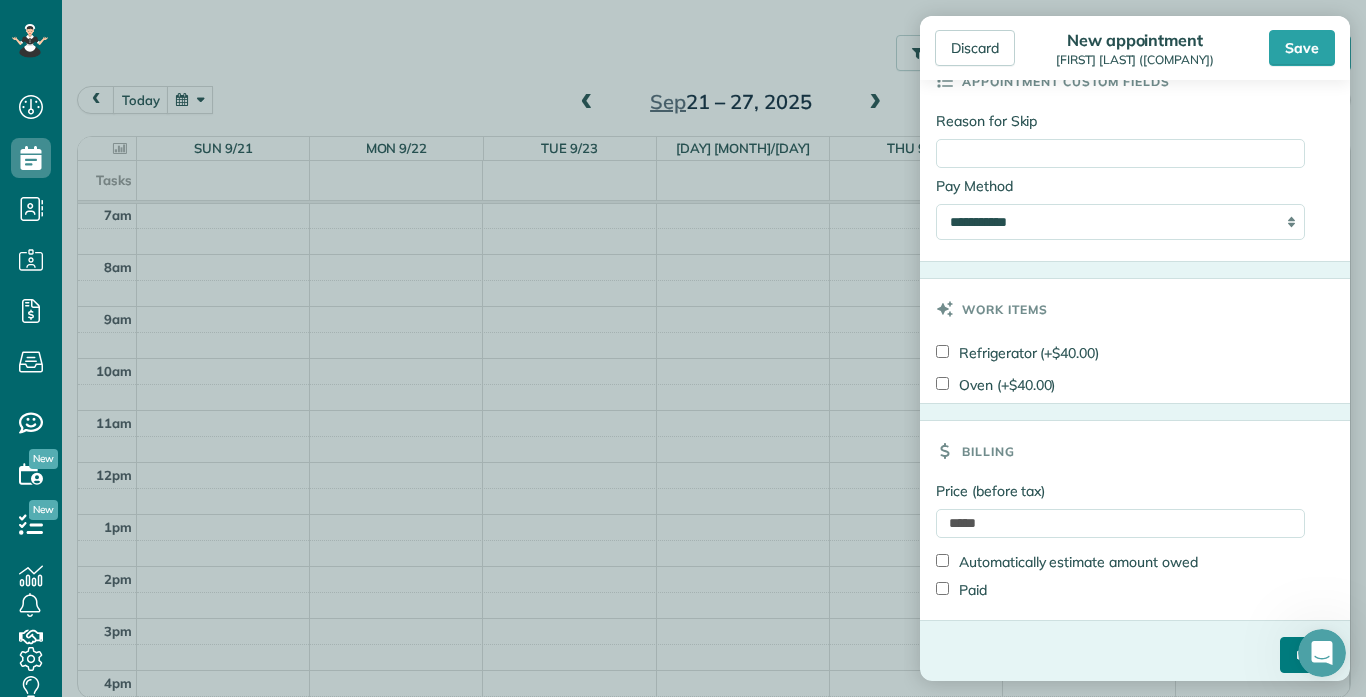 click on "****" at bounding box center [1307, 655] 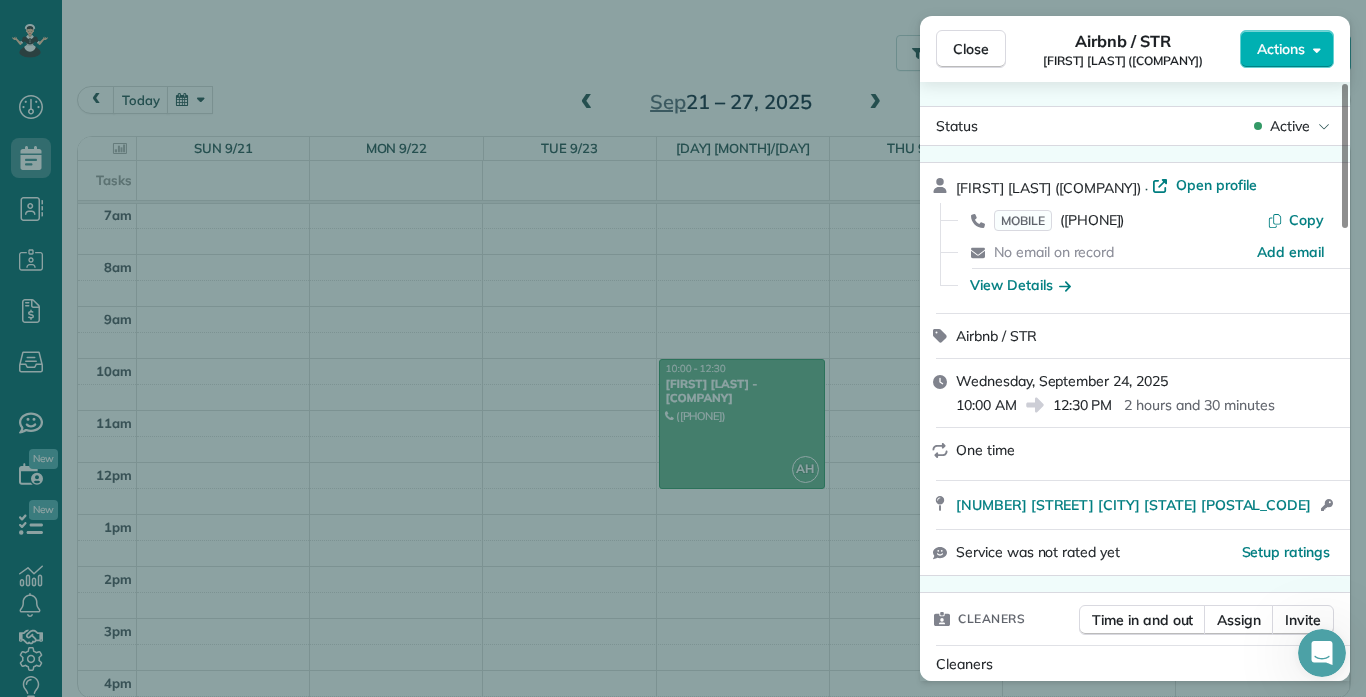 click on "Cleaners" at bounding box center [1139, 664] 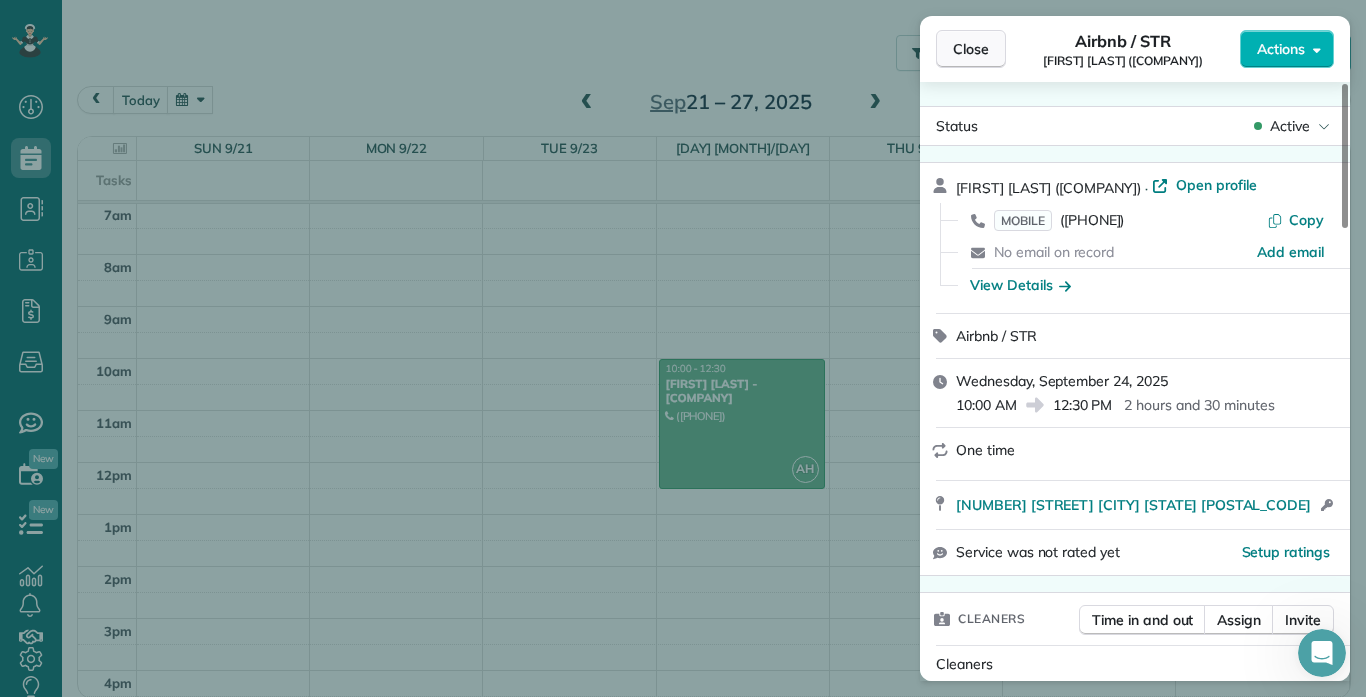 click on "Close" at bounding box center (971, 49) 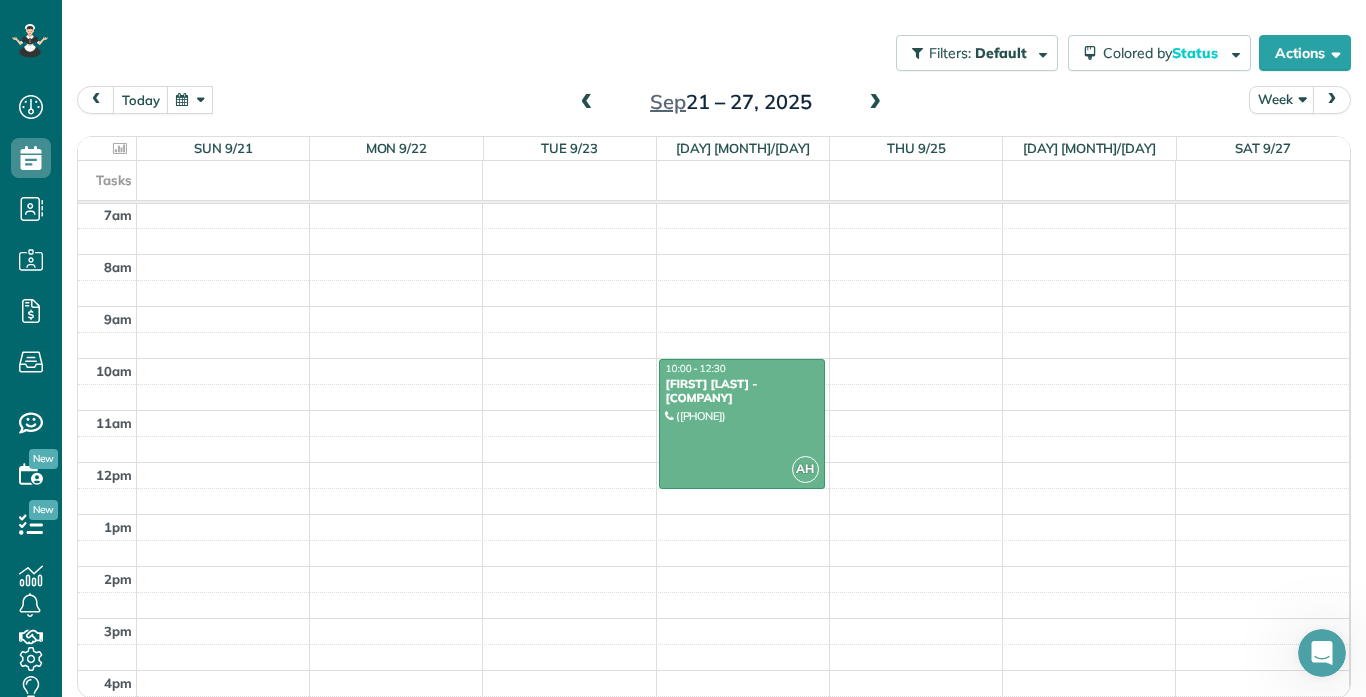 click at bounding box center [875, 103] 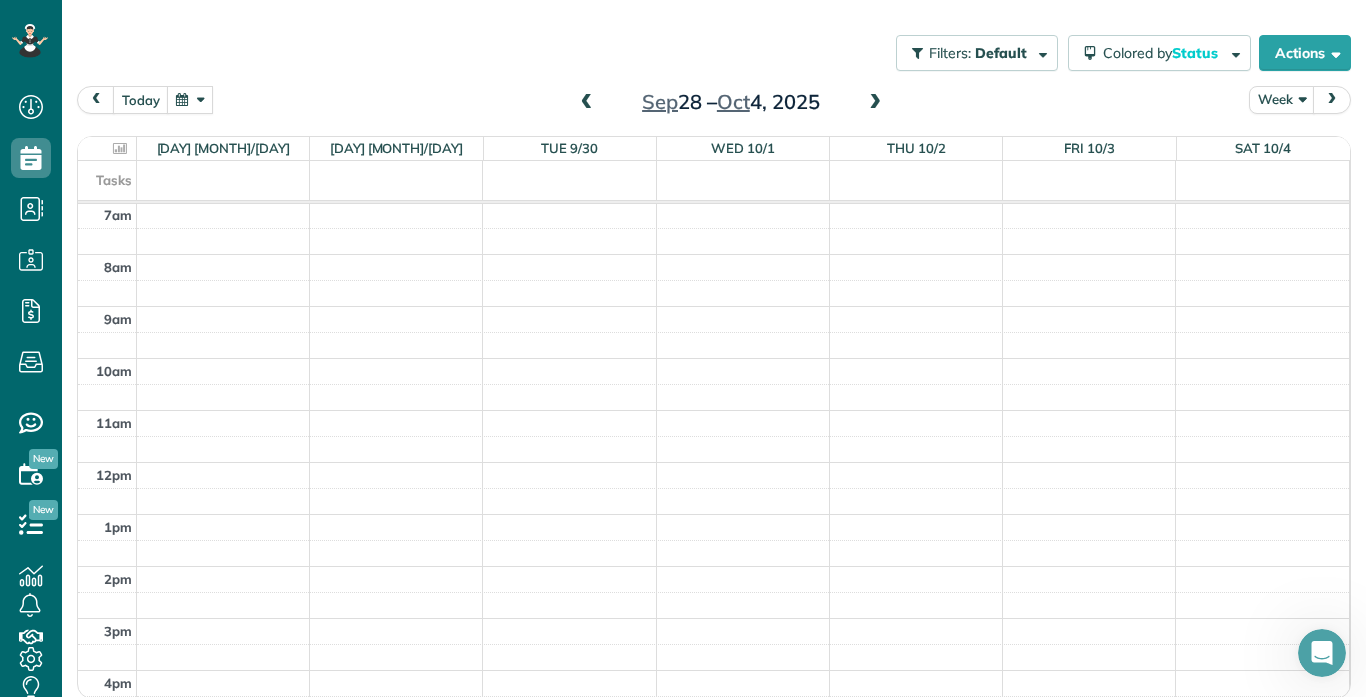 click on "12am 1am 2am 3am 4am 5am 6am 7am 8am 9am 10am 11am 12pm 1pm 2pm 3pm 4pm 5pm 6pm 7pm 8pm 9pm 10pm 11pm" at bounding box center (713, 462) 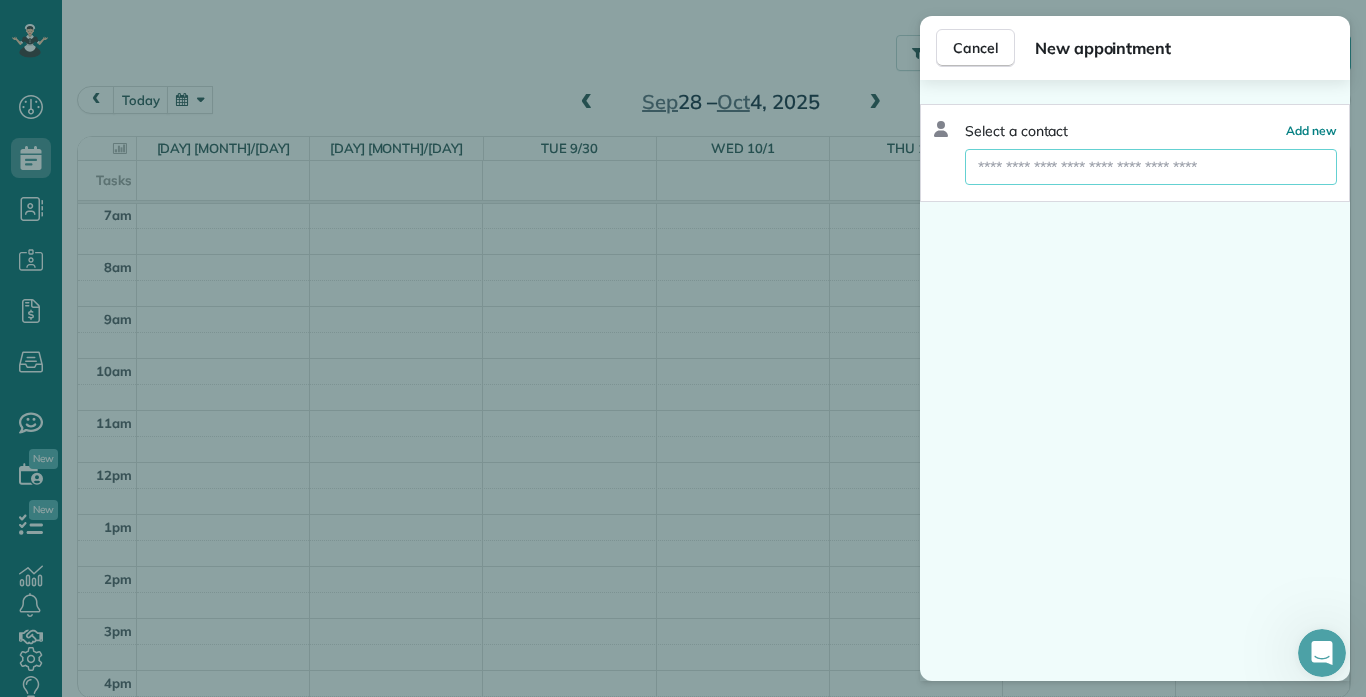click at bounding box center (1151, 167) 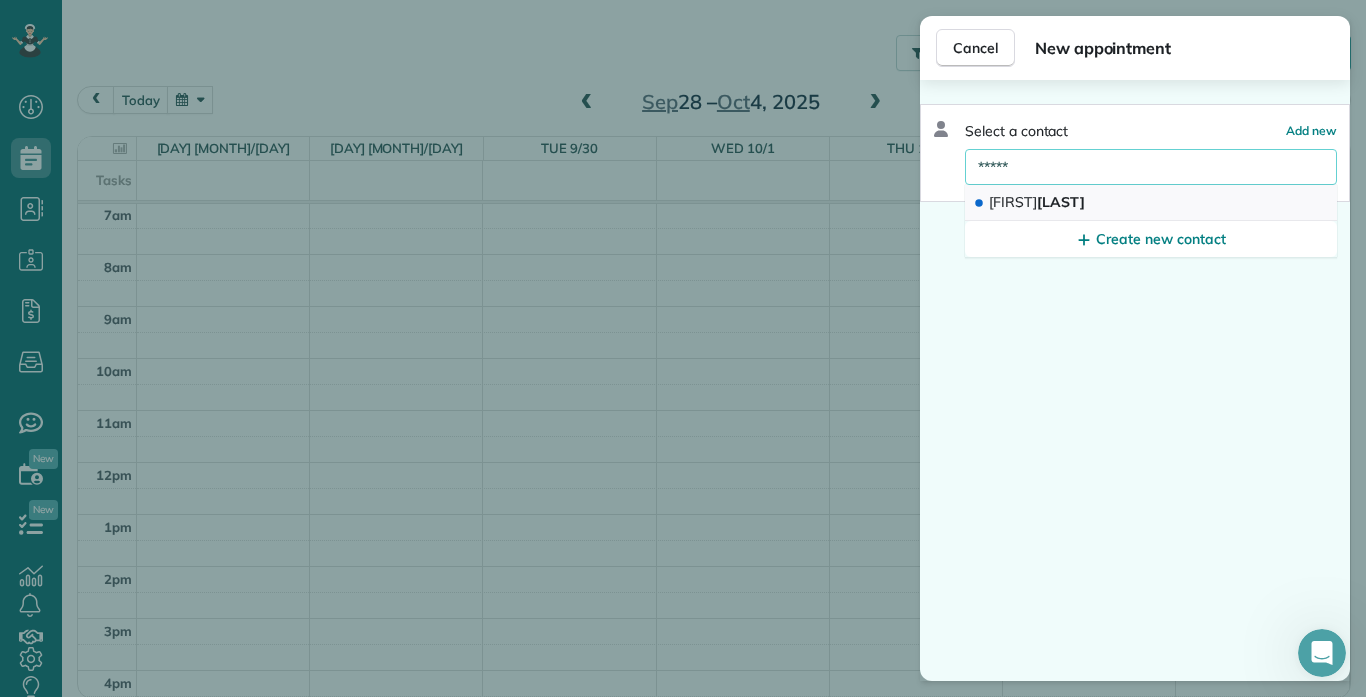 type on "*****" 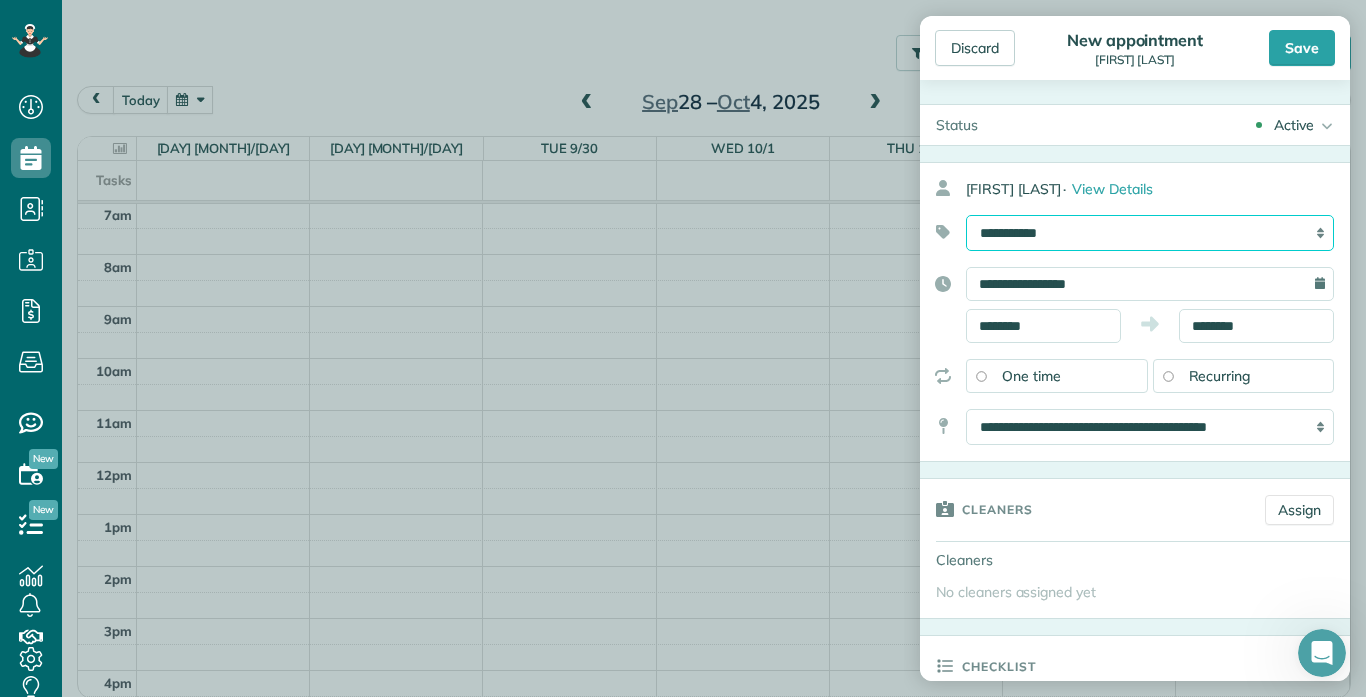 click on "**********" at bounding box center [1150, 233] 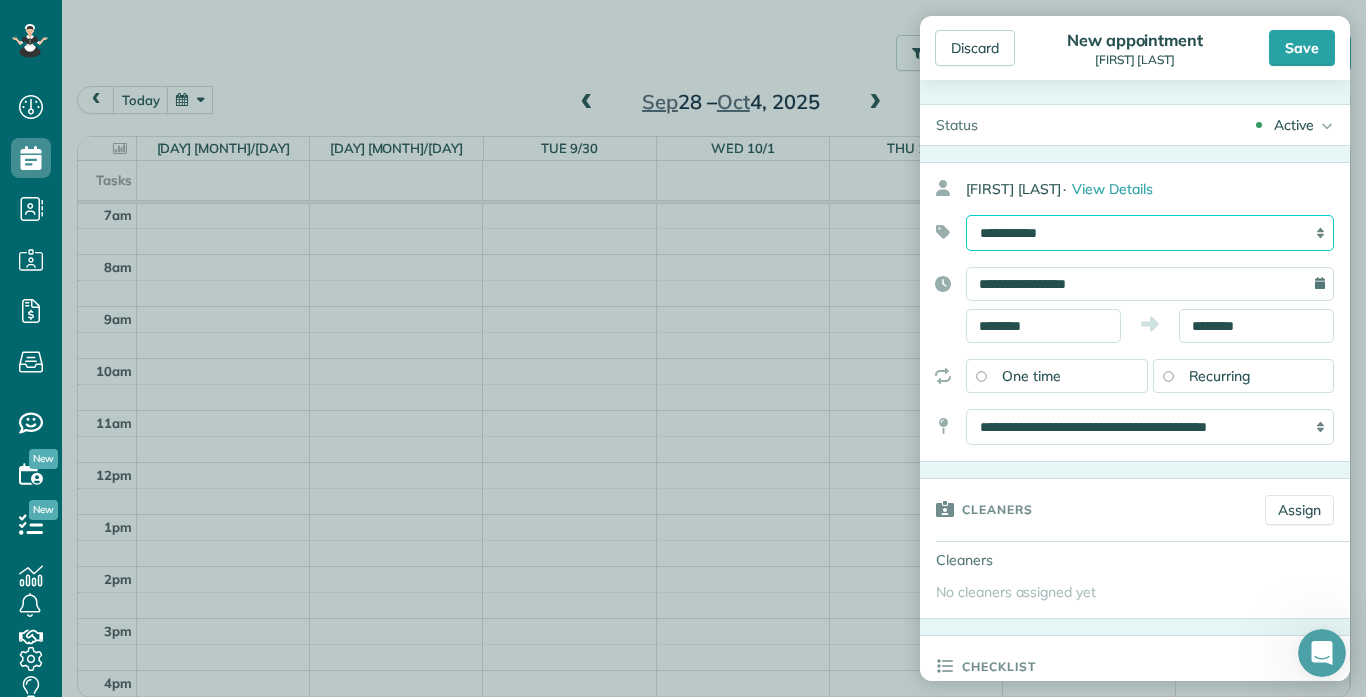 select on "******" 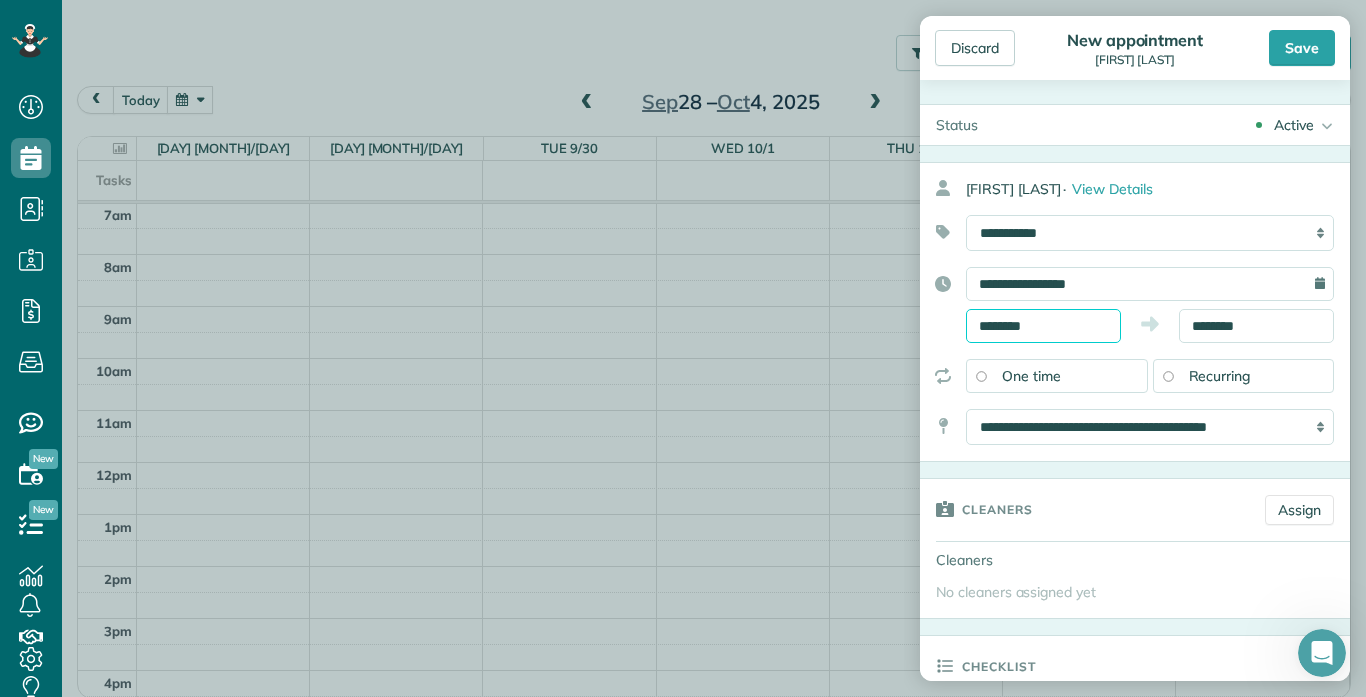 click on "********" at bounding box center [1043, 326] 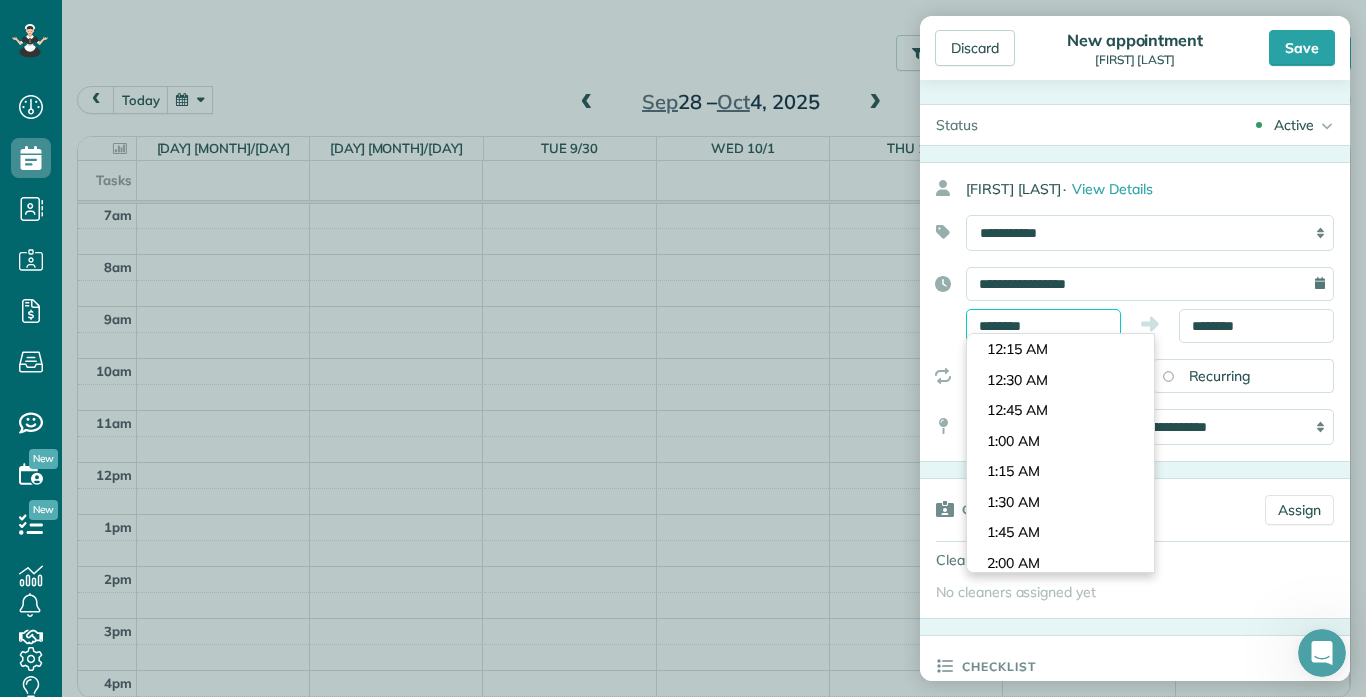 scroll, scrollTop: 1190, scrollLeft: 0, axis: vertical 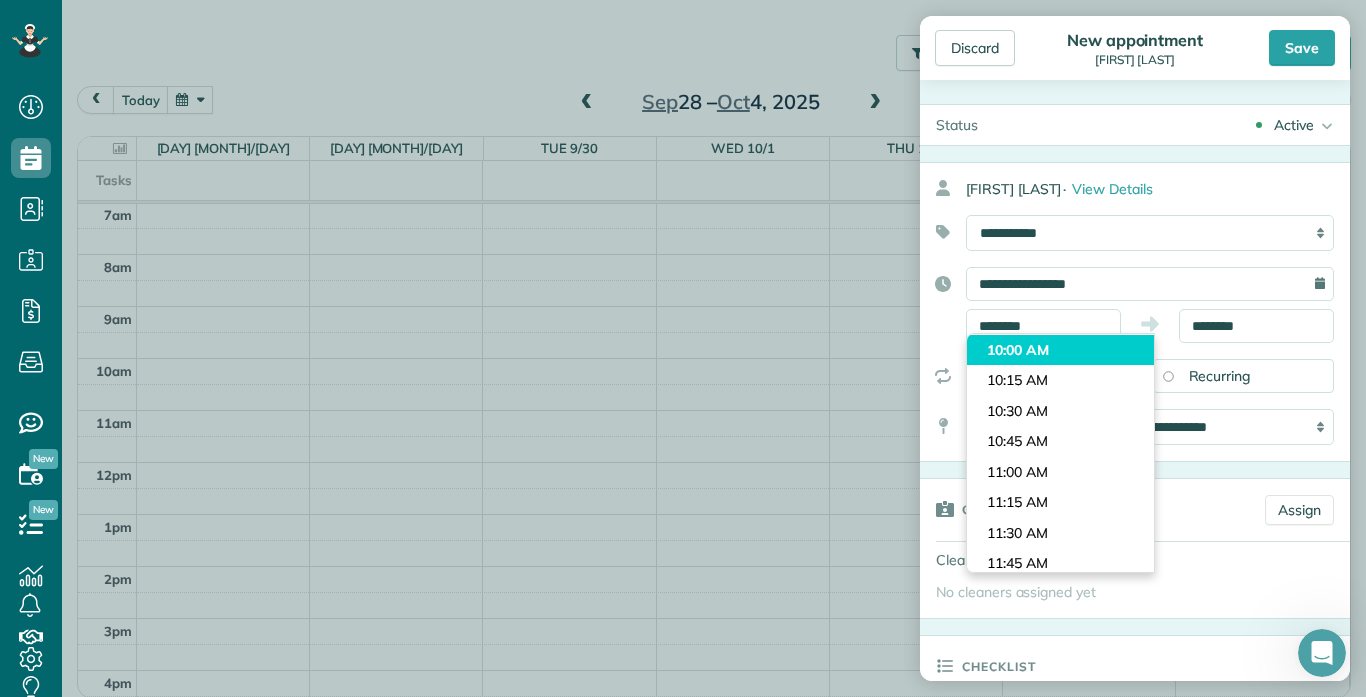 click on "Dashboard
Scheduling
Calendar View
List View
Dispatch View - Weekly scheduling (Beta)" at bounding box center (683, 348) 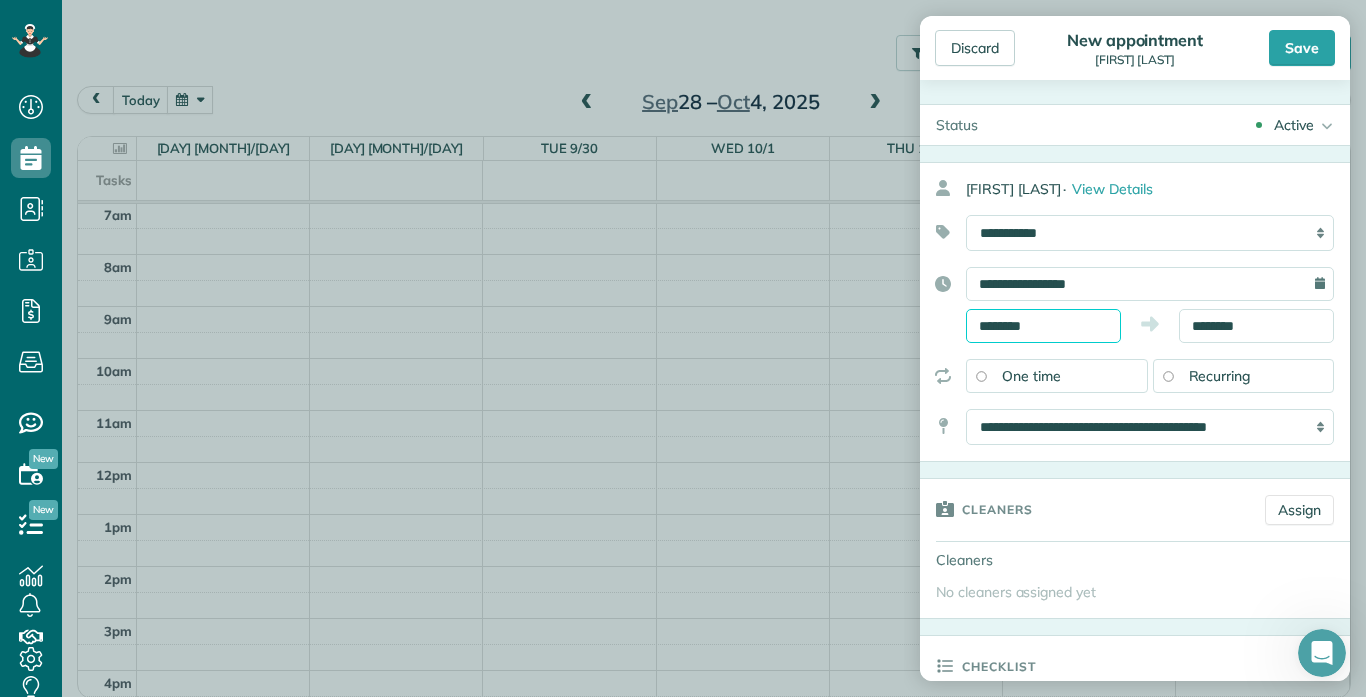 click on "********" at bounding box center [1043, 326] 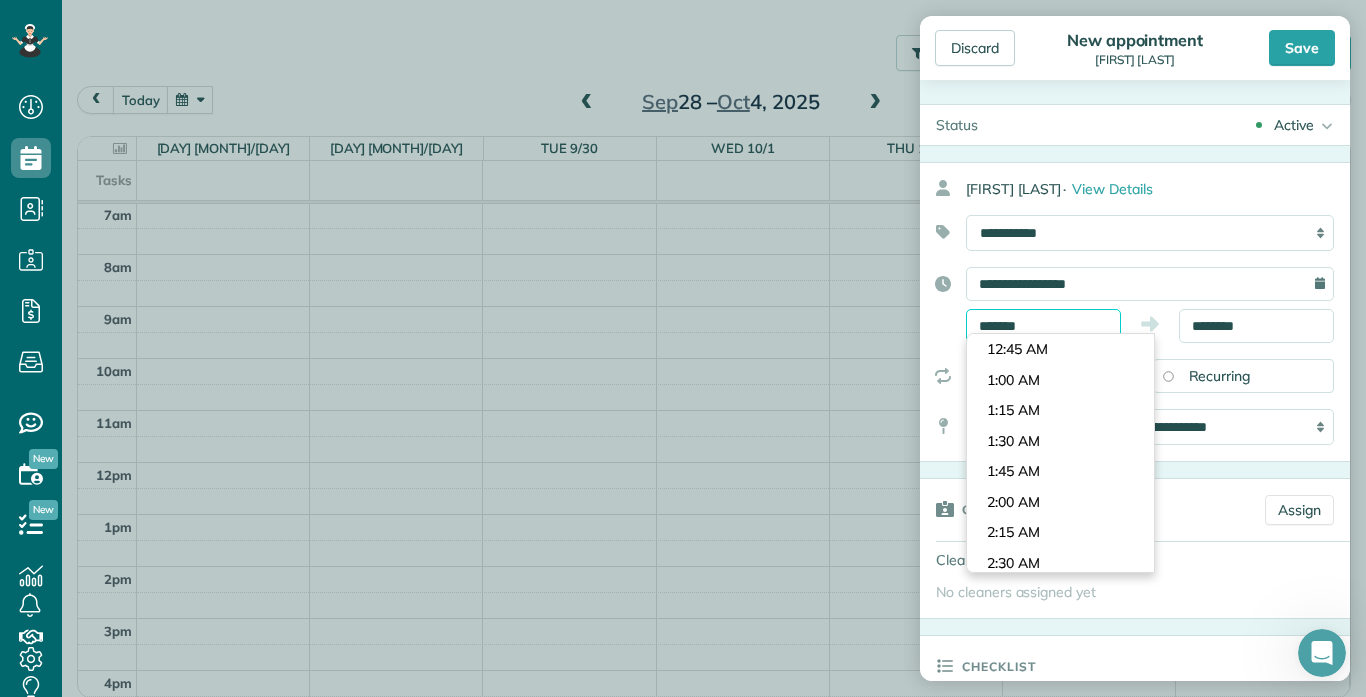 scroll, scrollTop: 1282, scrollLeft: 0, axis: vertical 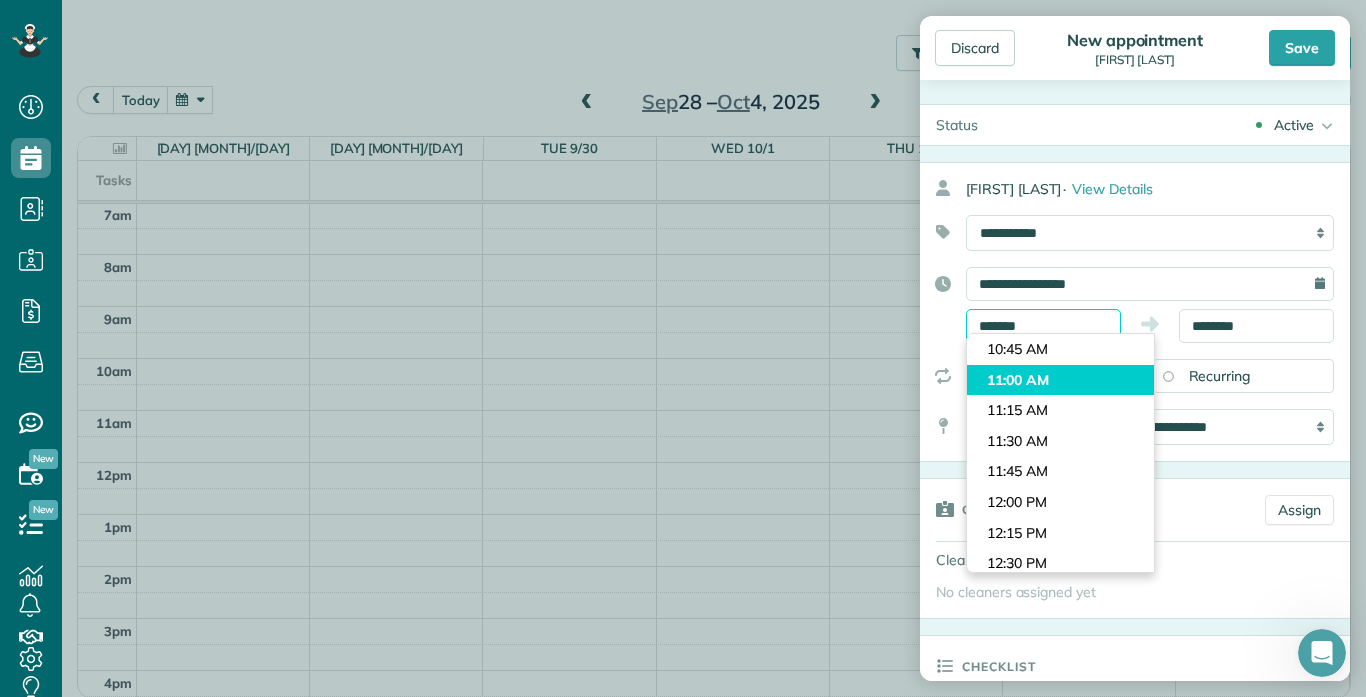 type on "********" 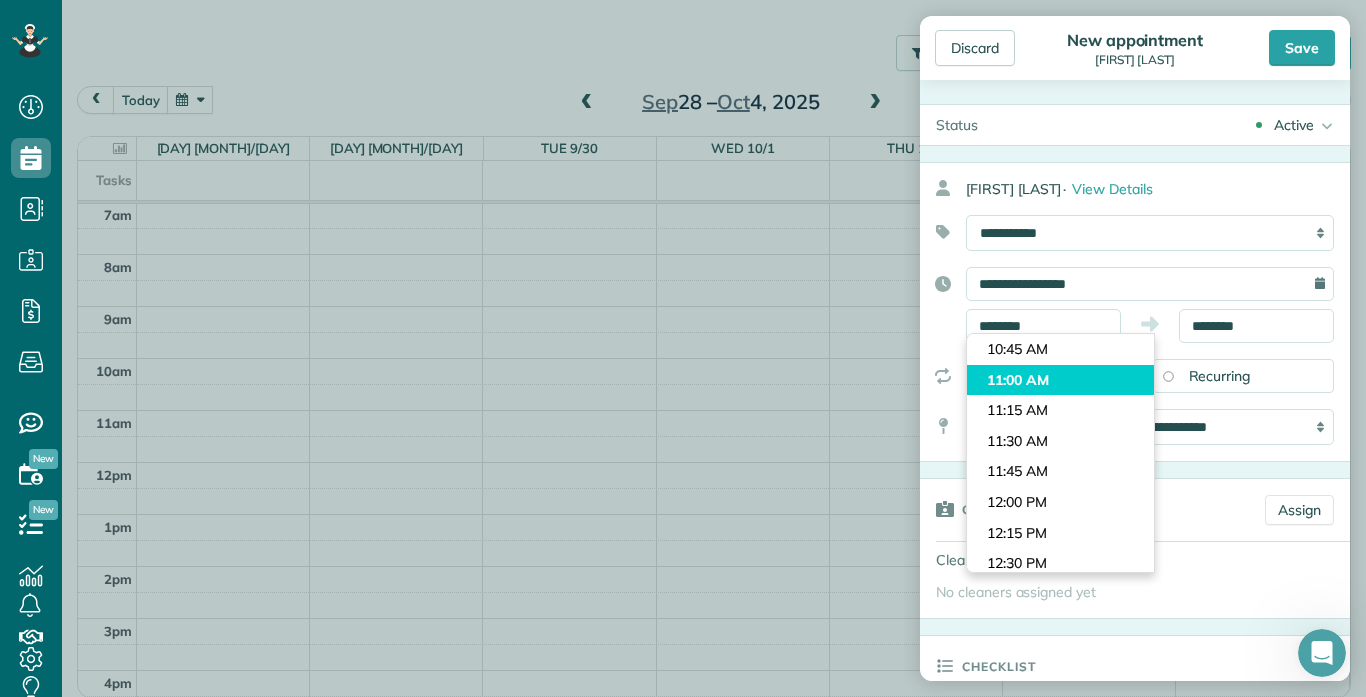 click on "Dashboard
Scheduling
Calendar View
List View
Dispatch View - Weekly scheduling (Beta)" at bounding box center (683, 348) 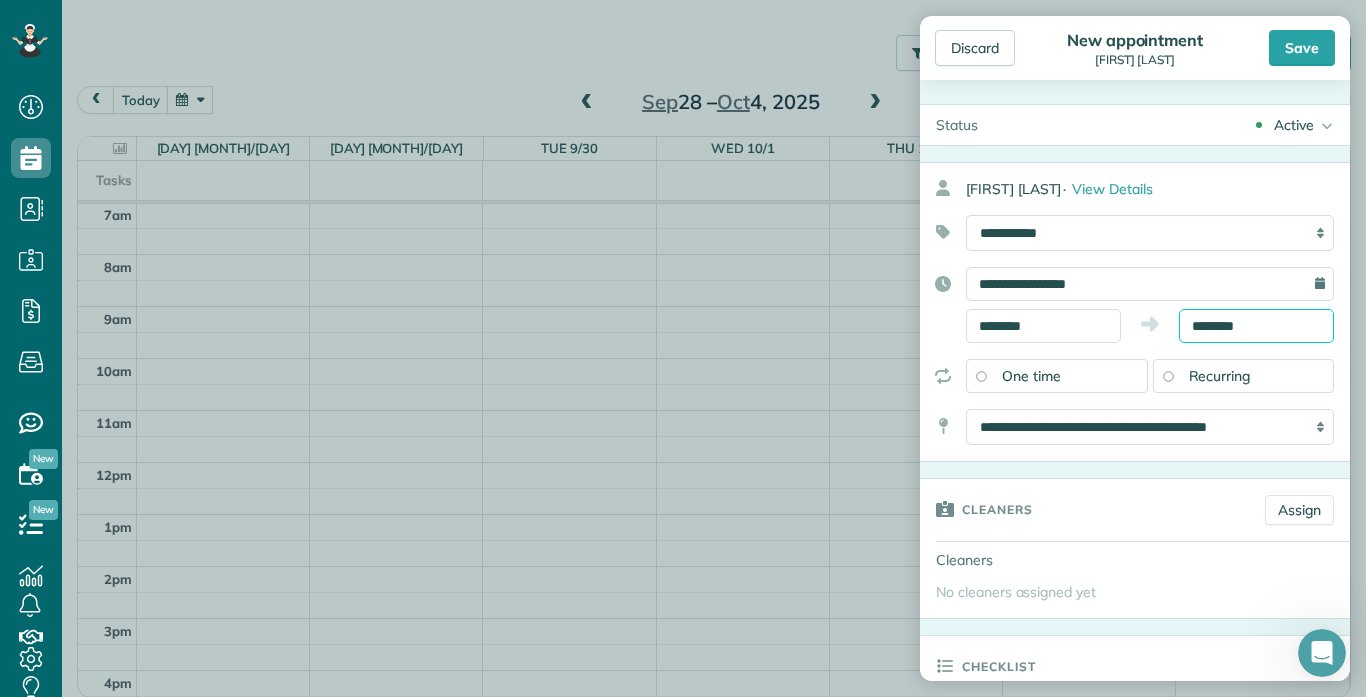 click on "********" at bounding box center [1256, 326] 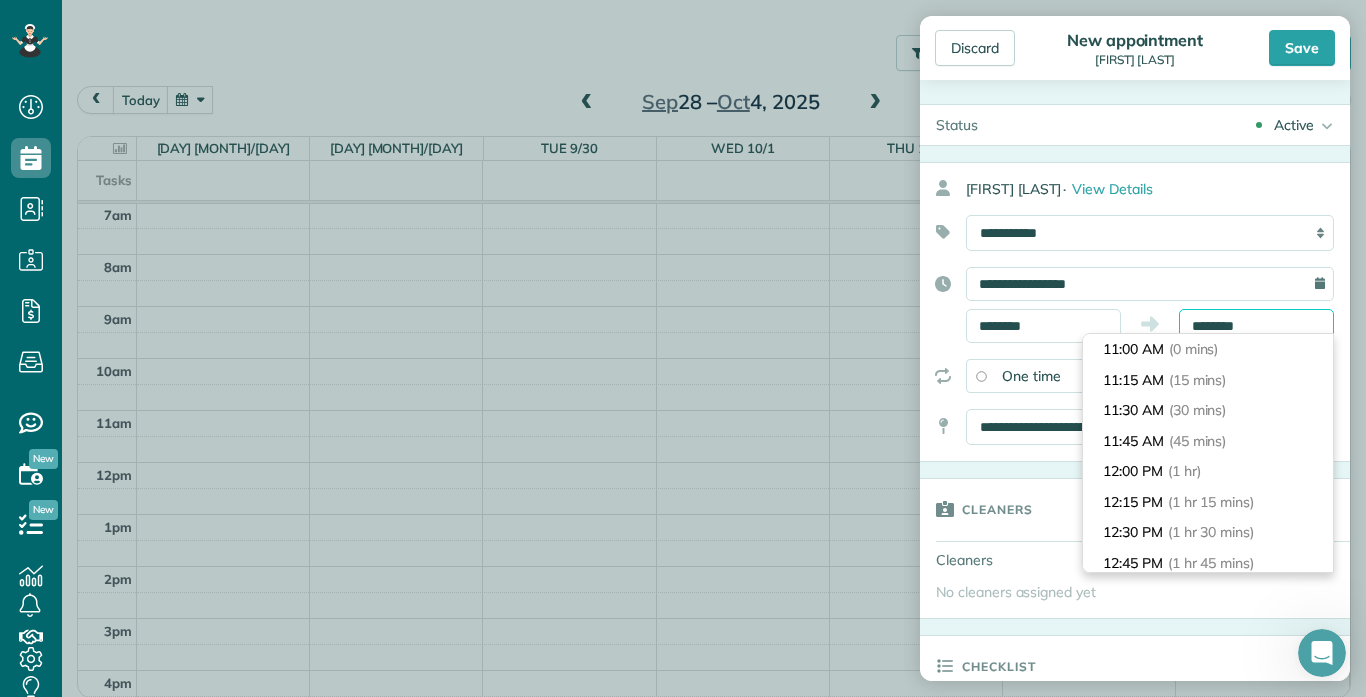 drag, startPoint x: 1268, startPoint y: 326, endPoint x: 1137, endPoint y: 308, distance: 132.23087 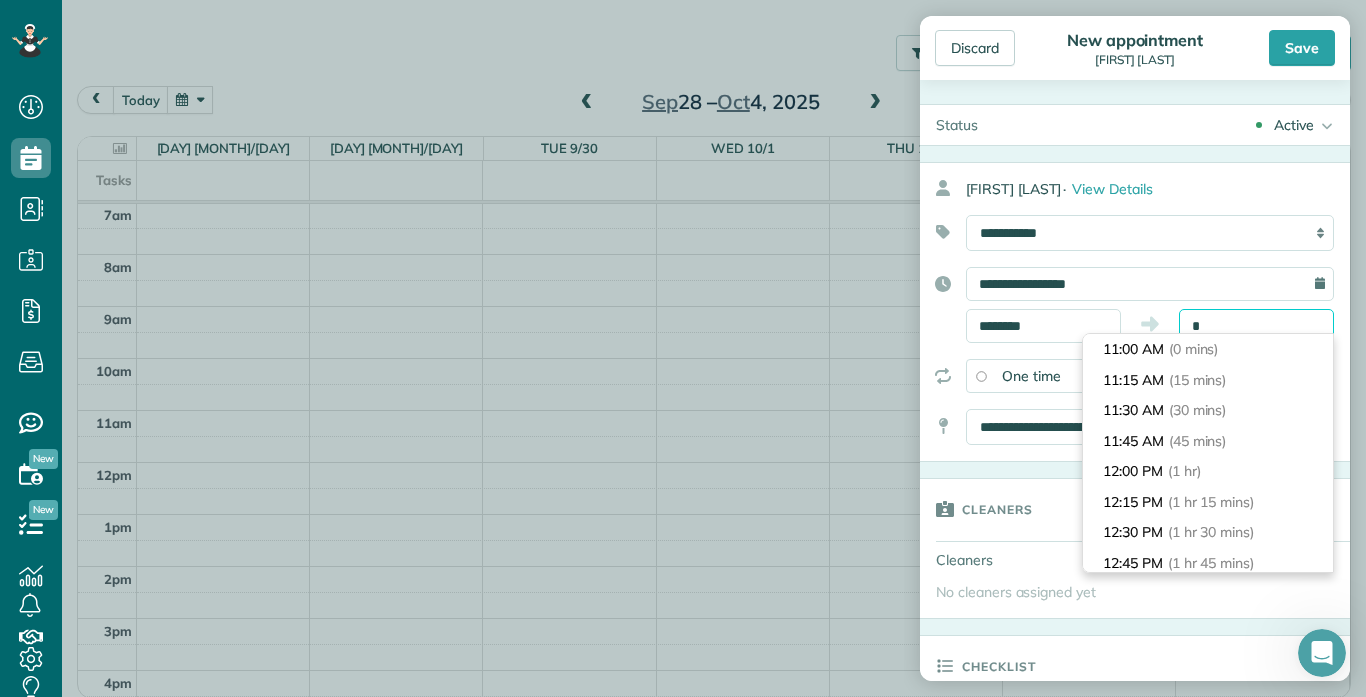 scroll, scrollTop: 213, scrollLeft: 0, axis: vertical 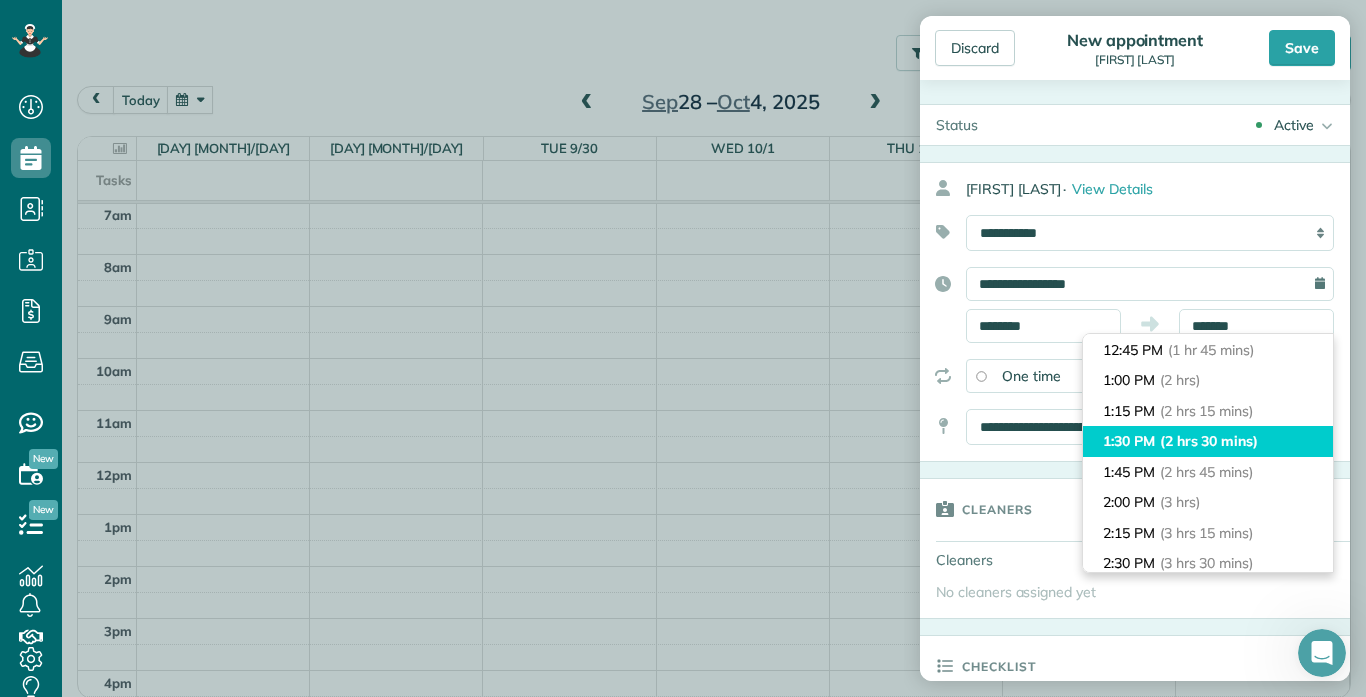 click on "1:30 PM  (2 hrs 30 mins)" at bounding box center (1208, 441) 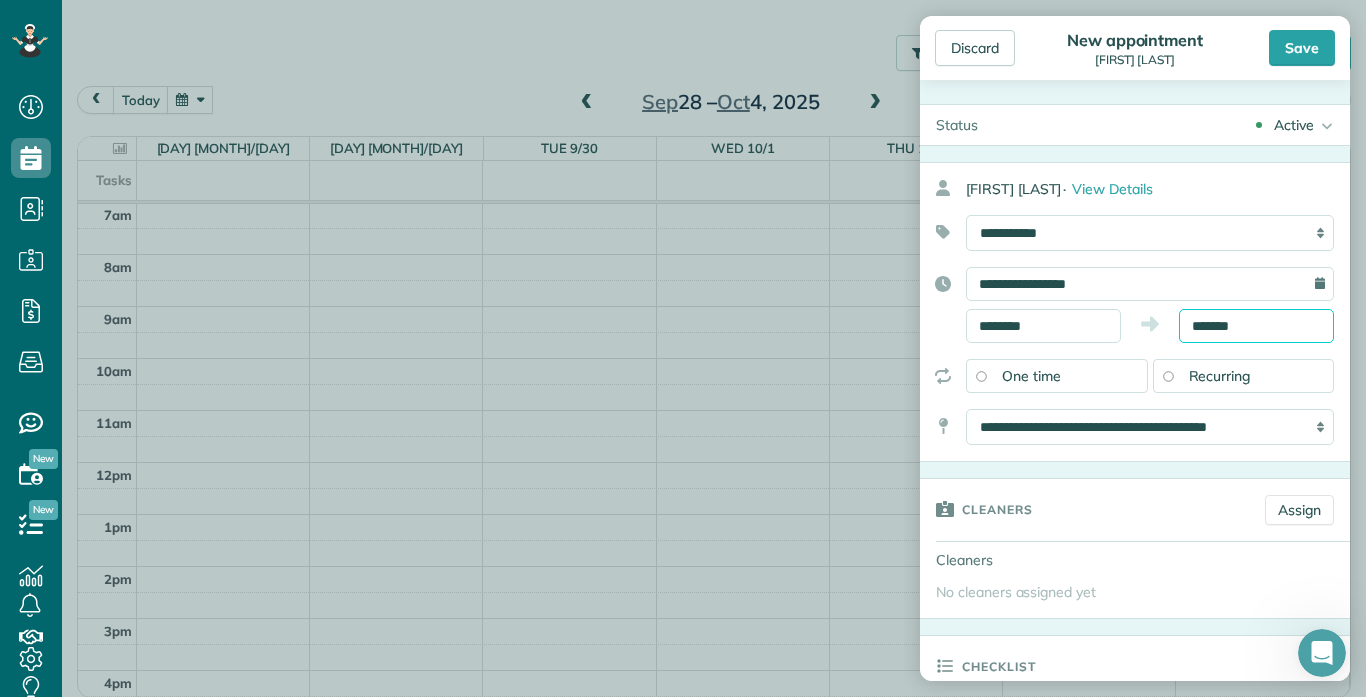 click on "*******" at bounding box center (1256, 326) 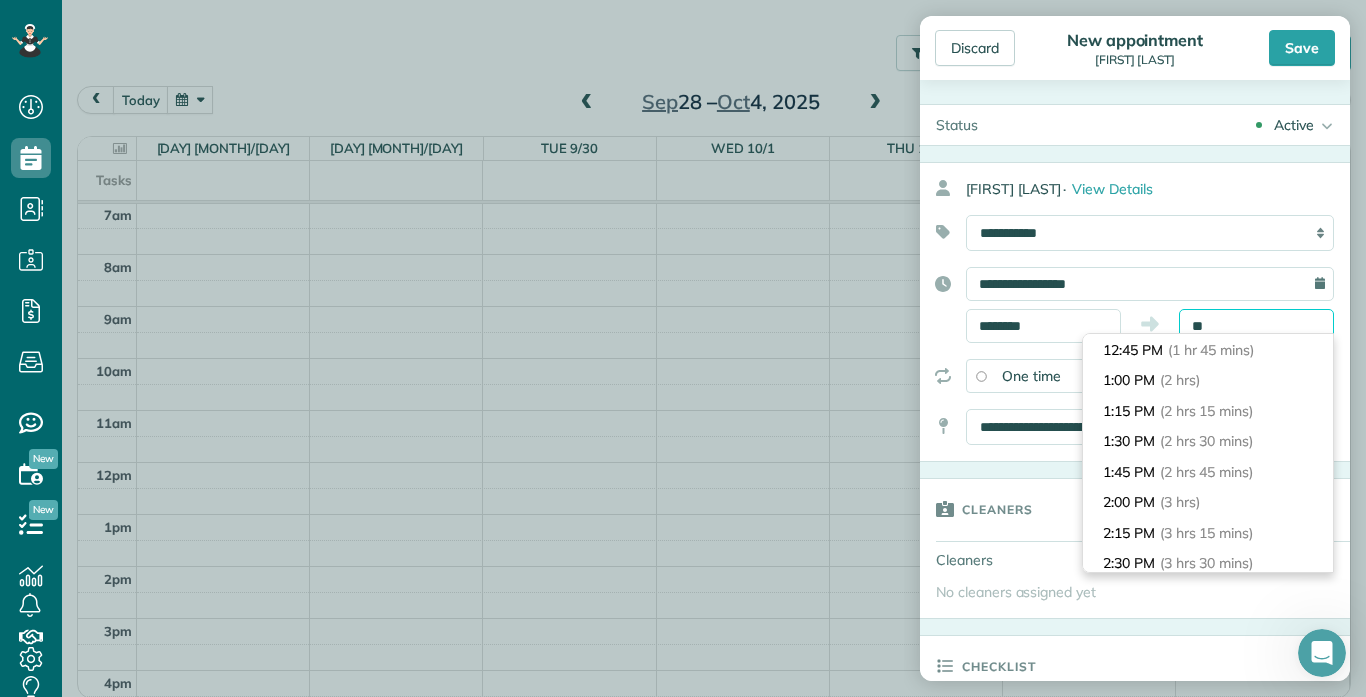 scroll, scrollTop: 91, scrollLeft: 0, axis: vertical 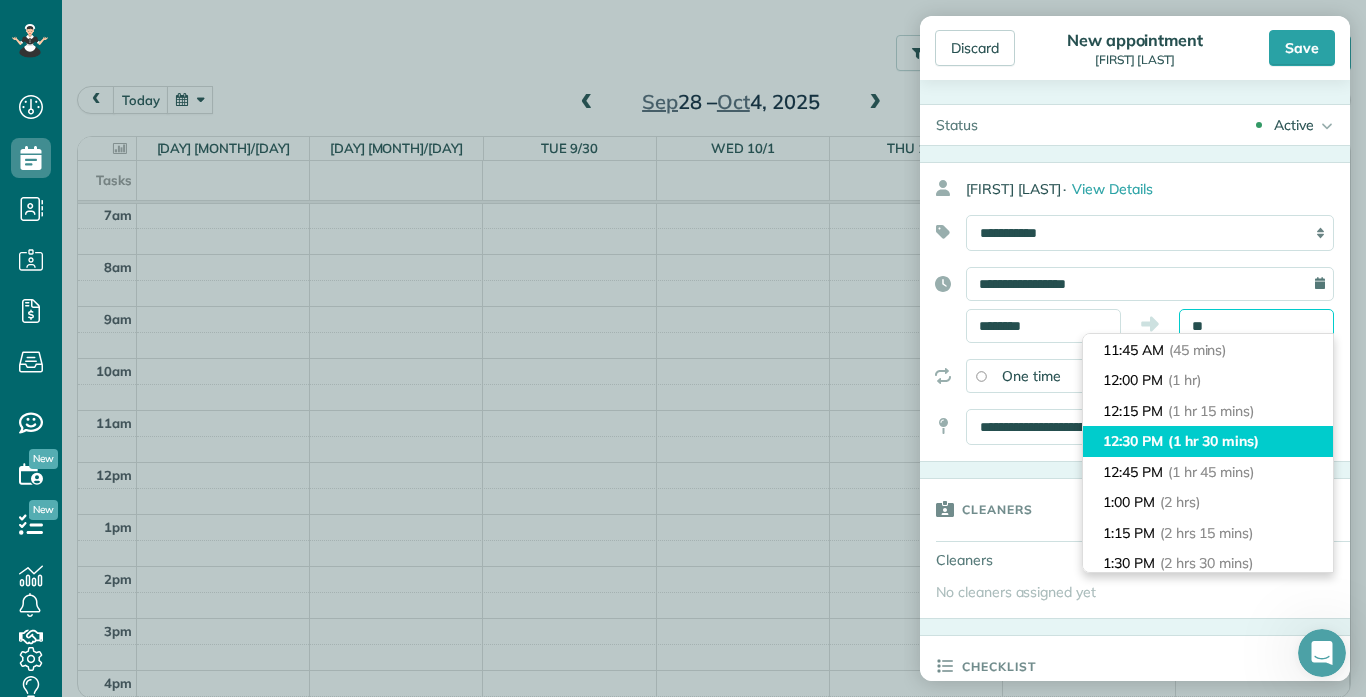 type on "********" 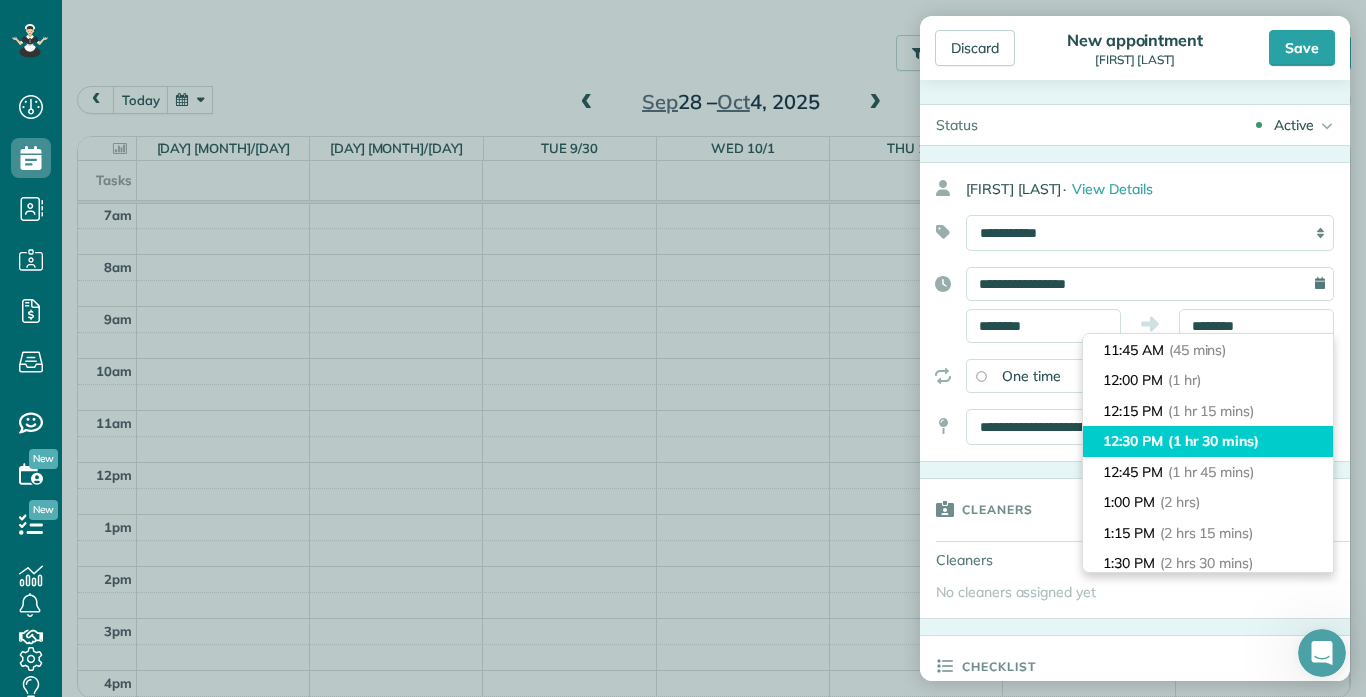 click on "(1 hr 30 mins)" at bounding box center (1213, 441) 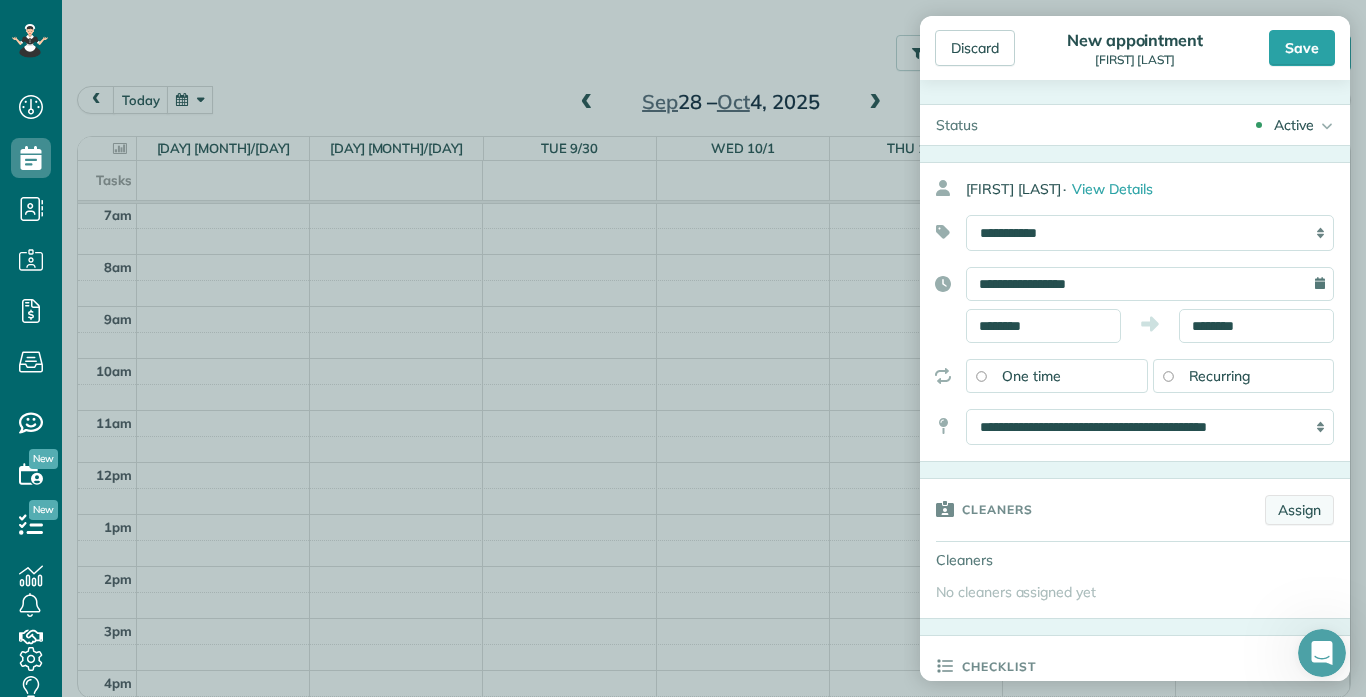 click on "Assign" at bounding box center (1299, 510) 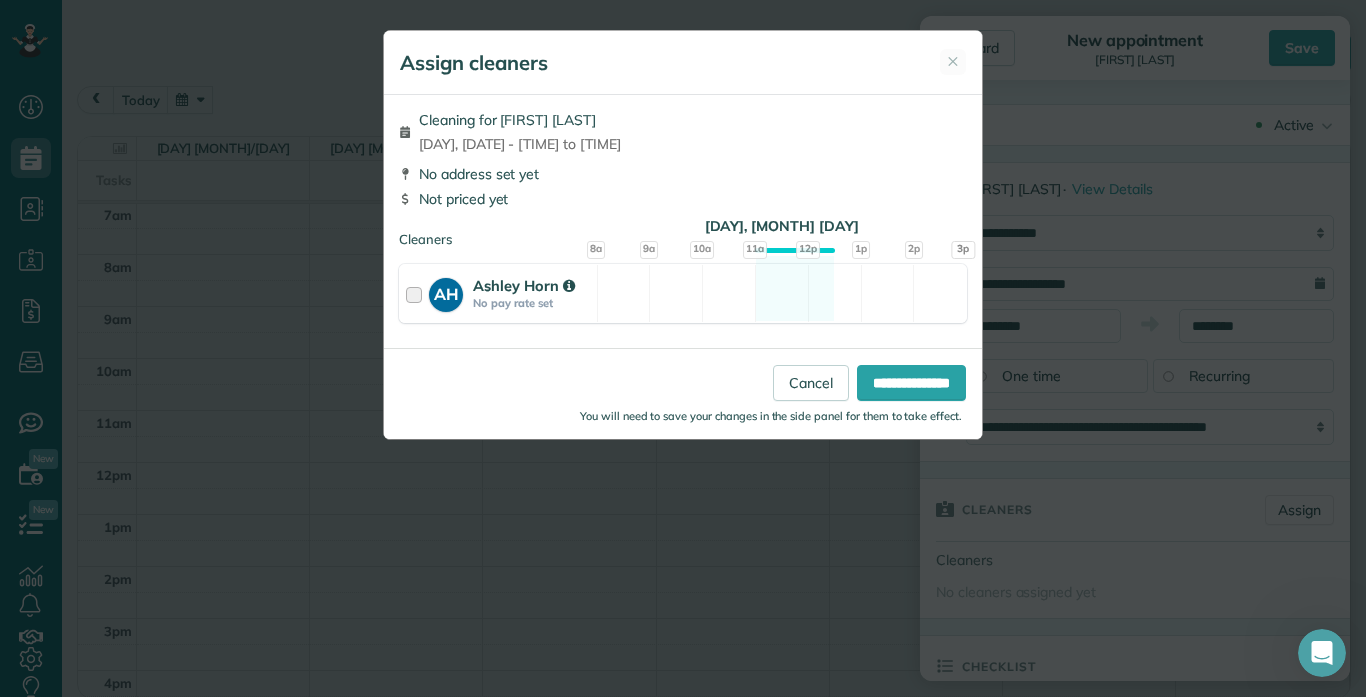click at bounding box center [417, 293] 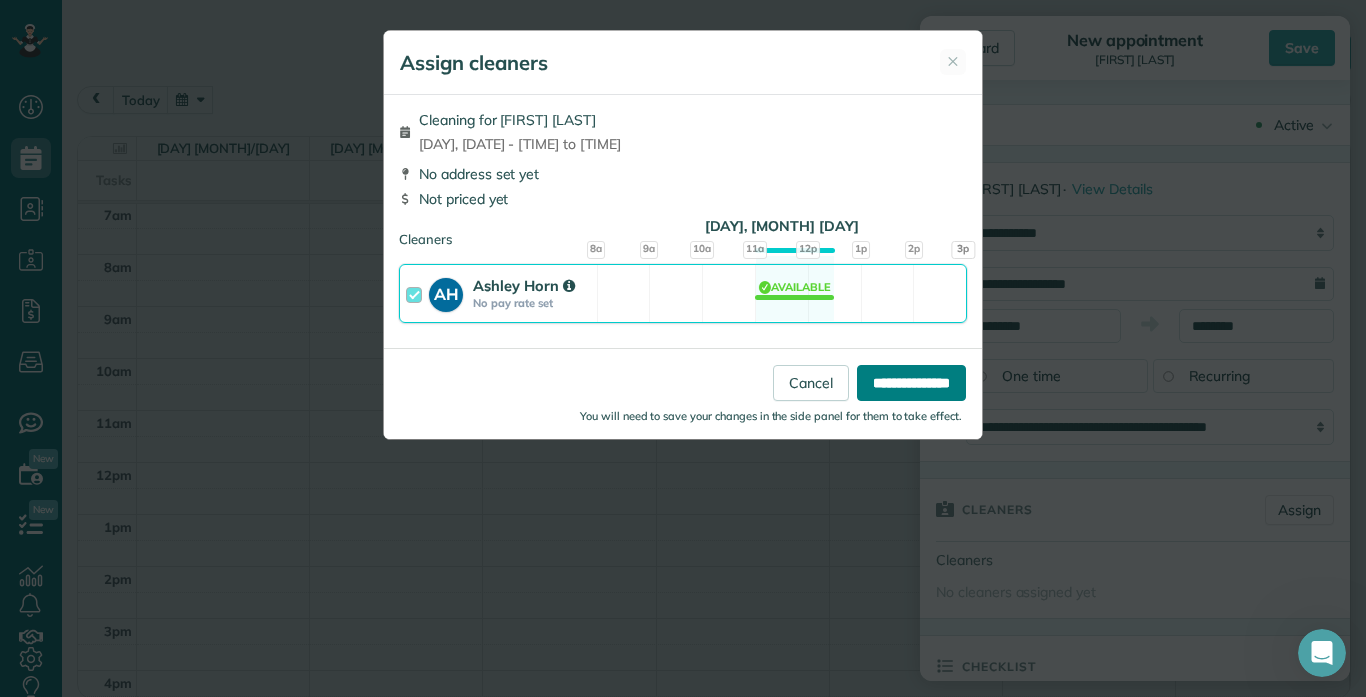 click on "**********" at bounding box center [911, 383] 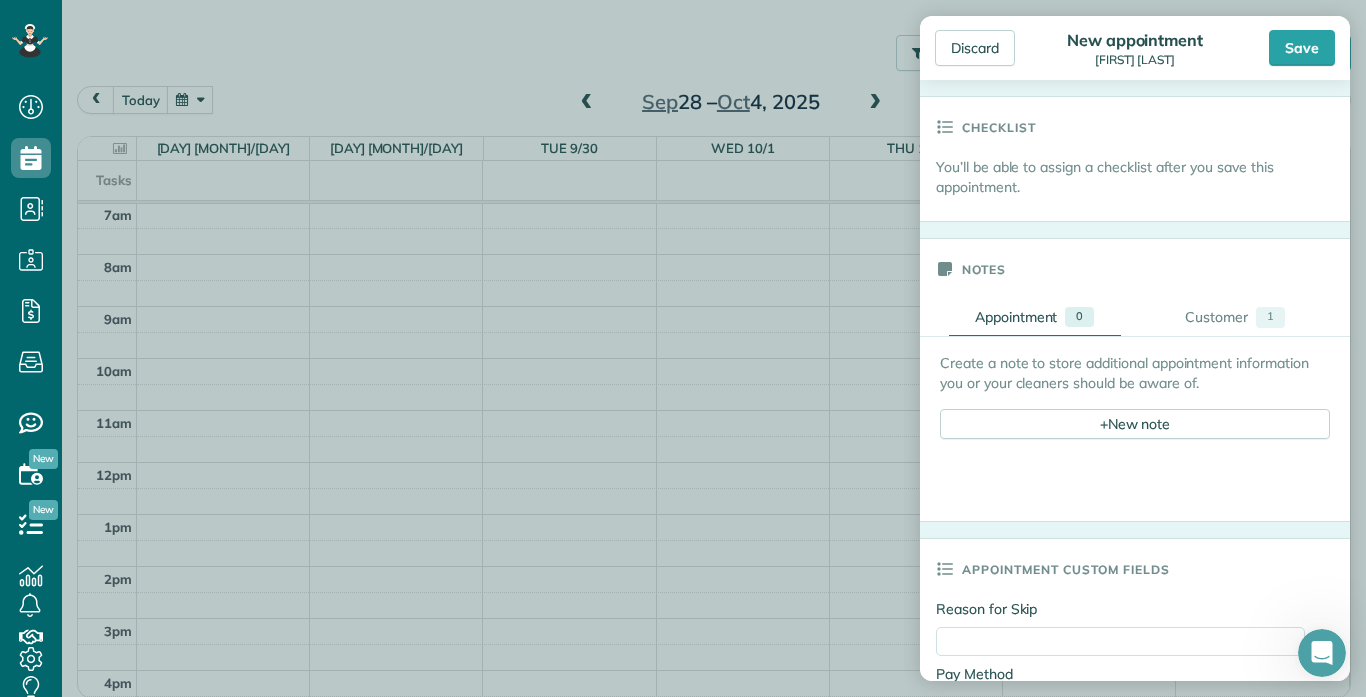 scroll, scrollTop: 588, scrollLeft: 0, axis: vertical 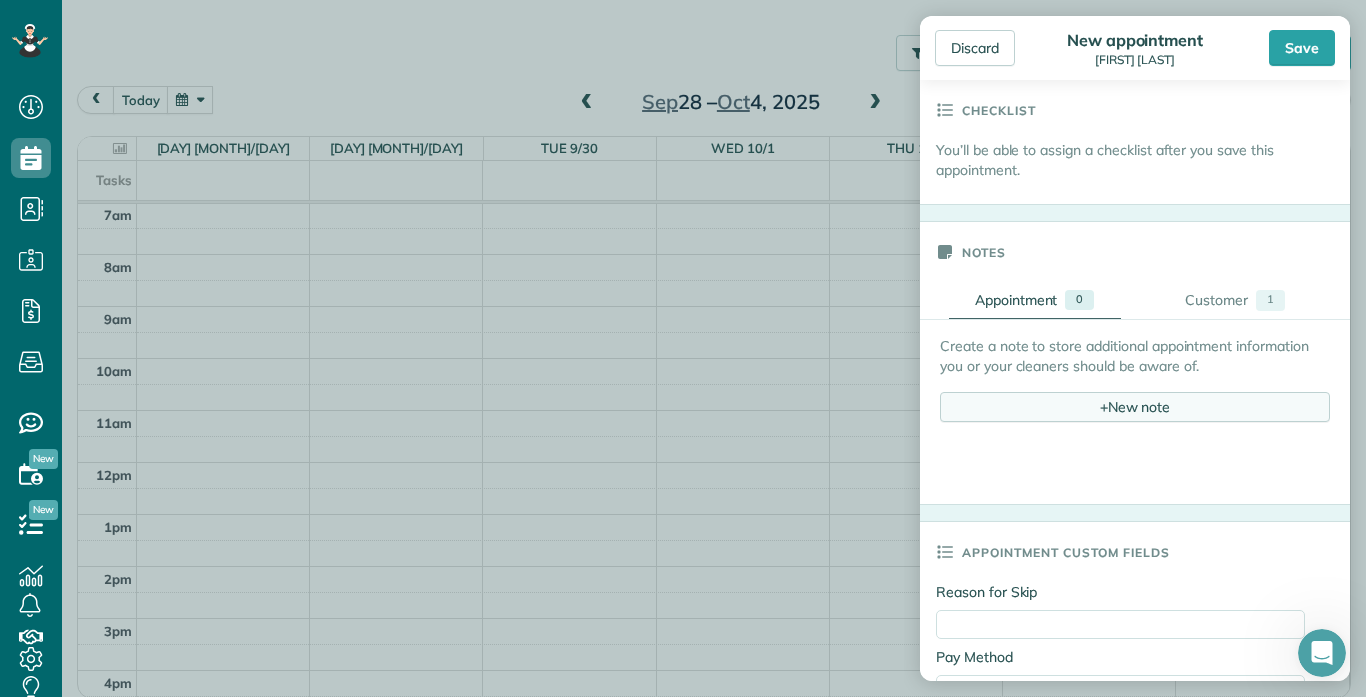 click on "+ New note" at bounding box center [1135, 407] 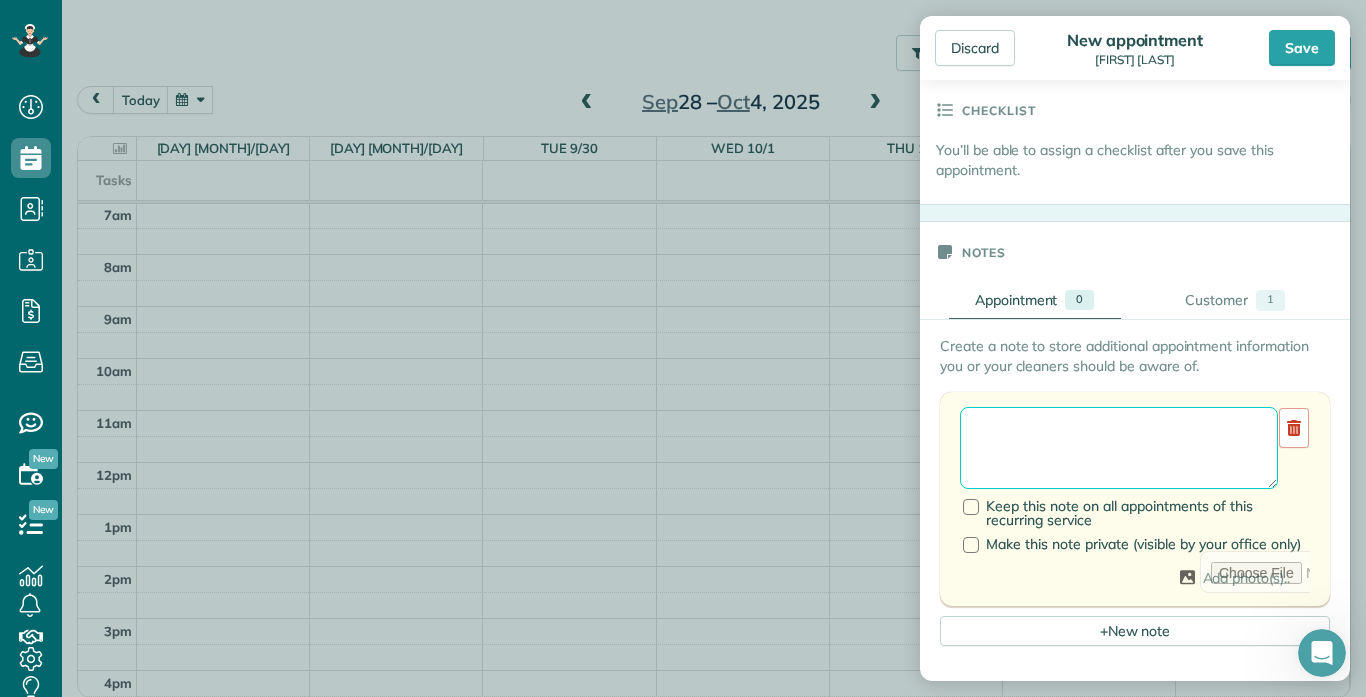 click at bounding box center [1119, 448] 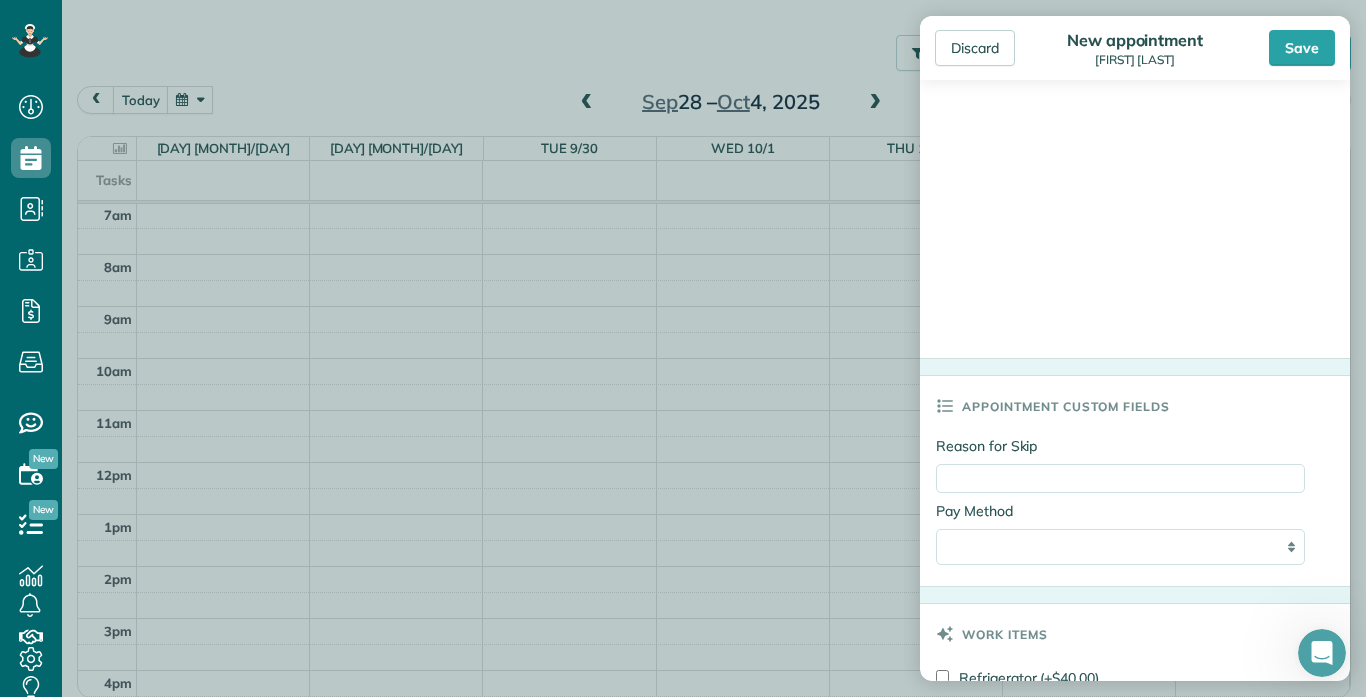 scroll, scrollTop: 1318, scrollLeft: 0, axis: vertical 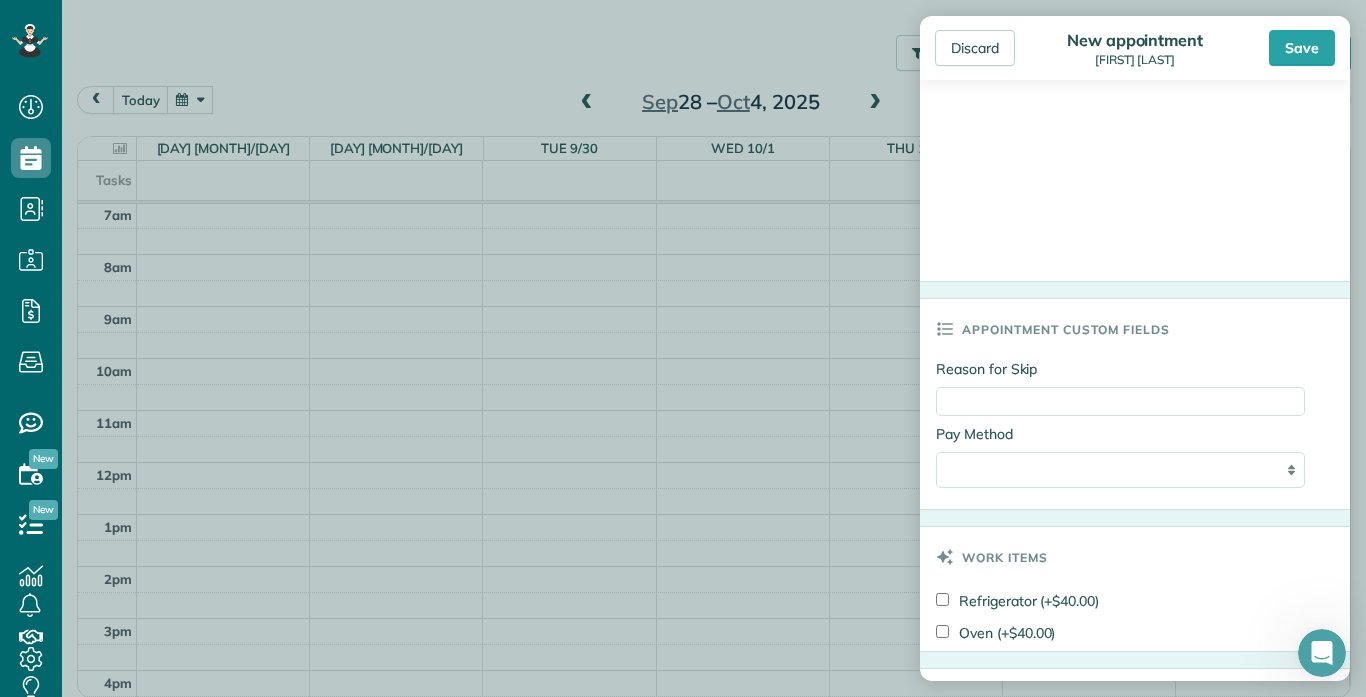 type on "**********" 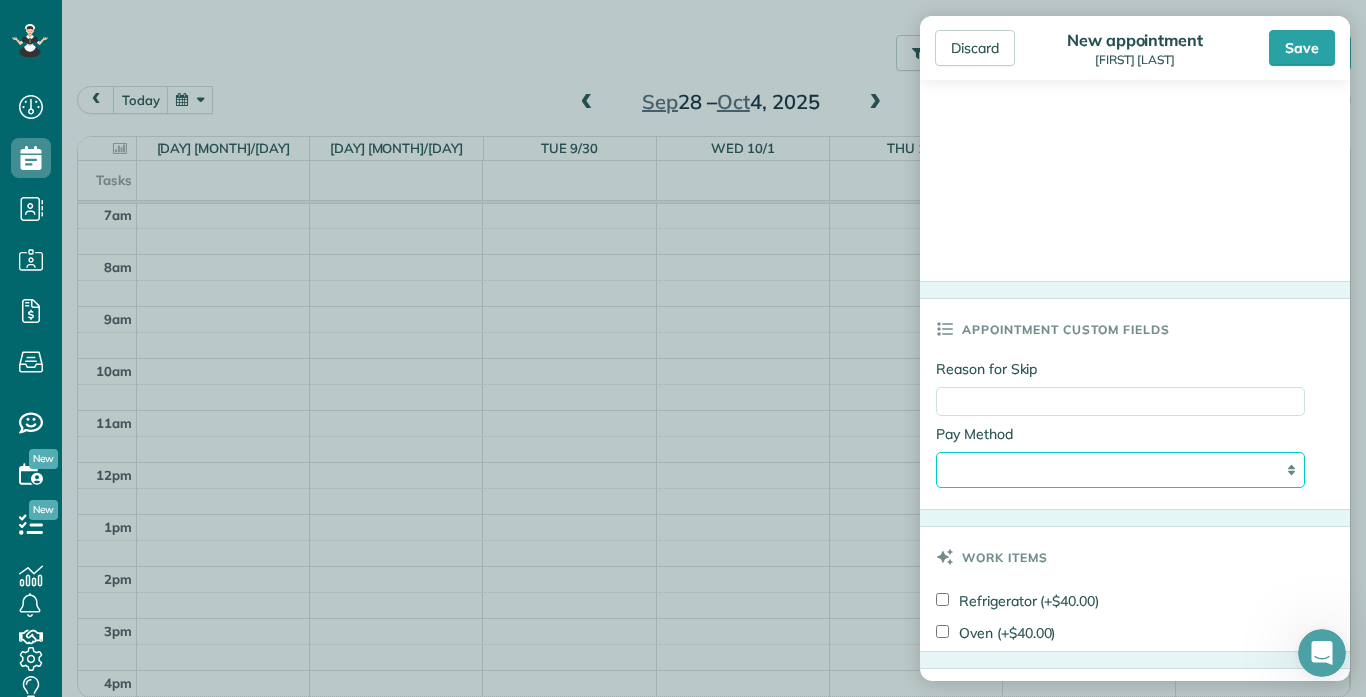 click on "**********" at bounding box center [1120, 470] 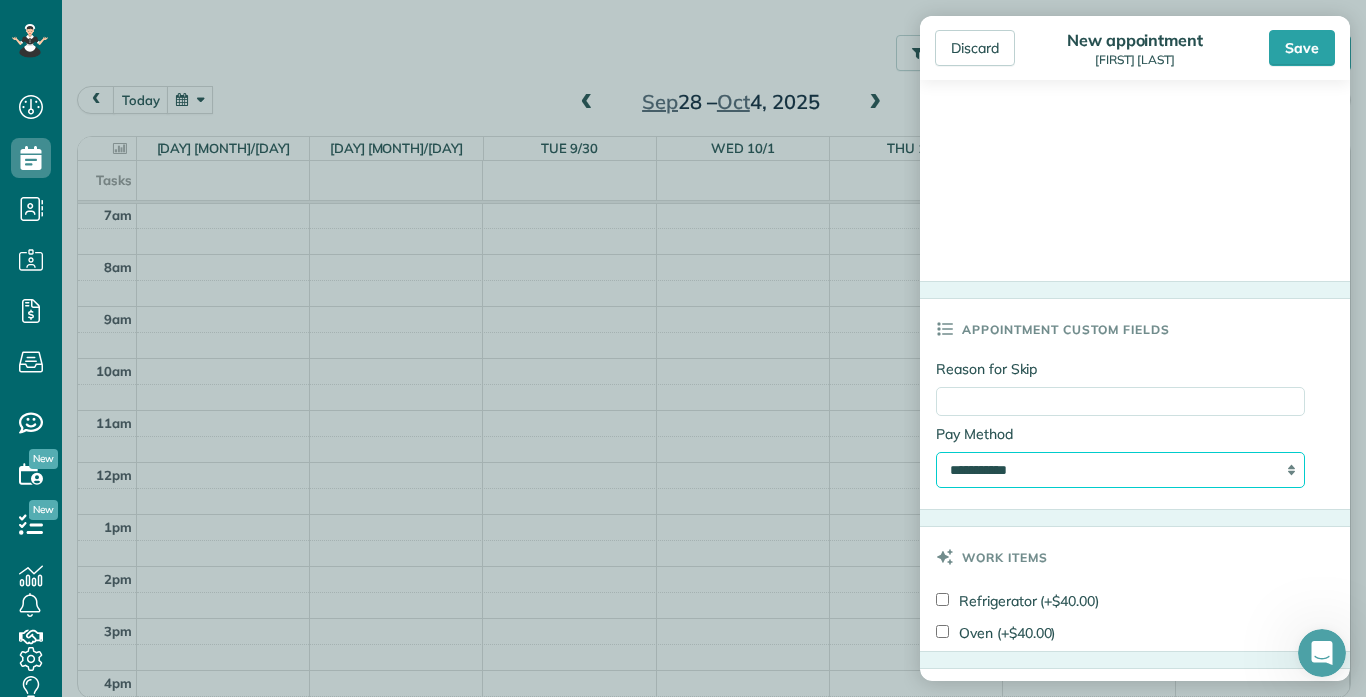 click on "**********" at bounding box center [1120, 470] 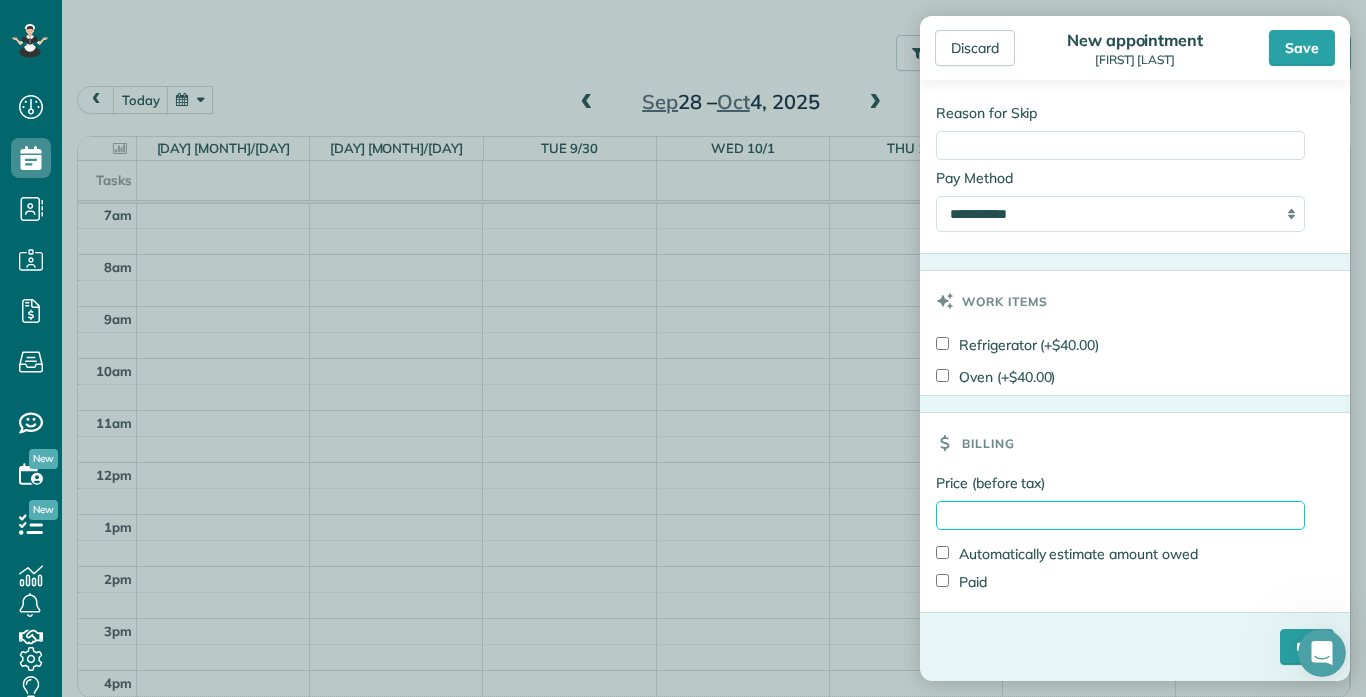 click on "Price (before tax)" at bounding box center [1120, 515] 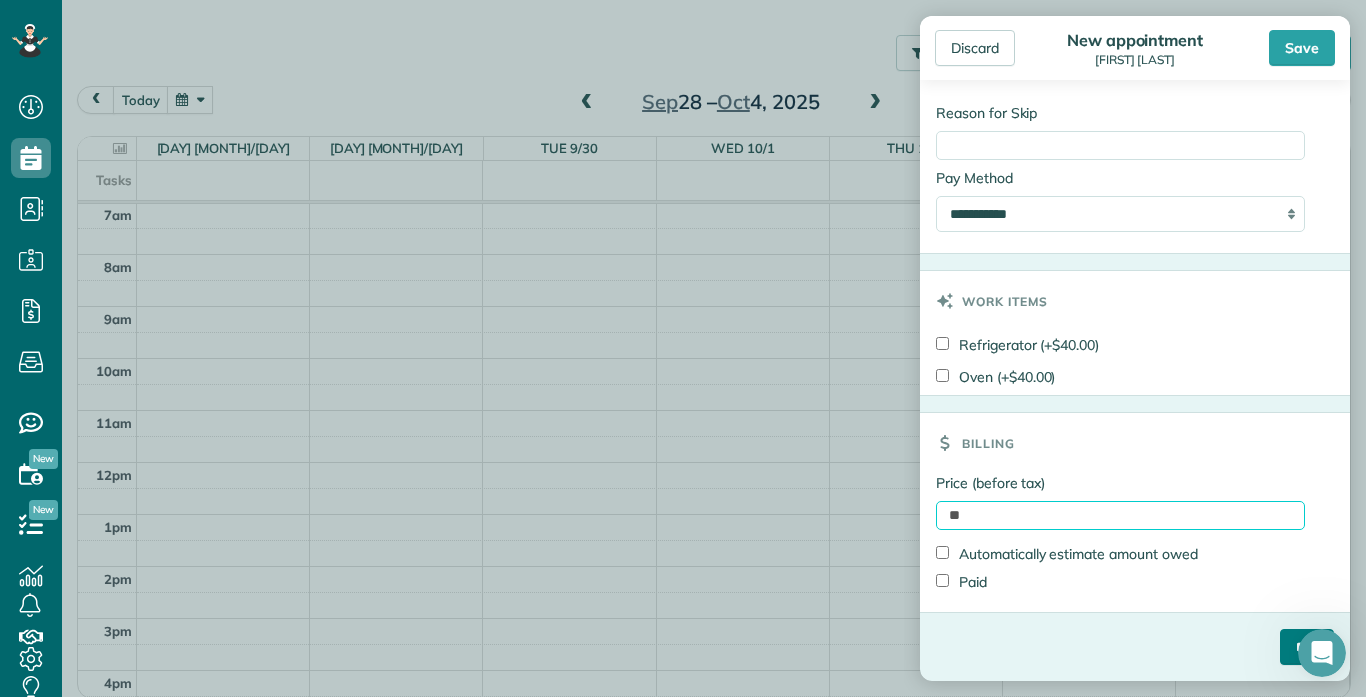 type on "**" 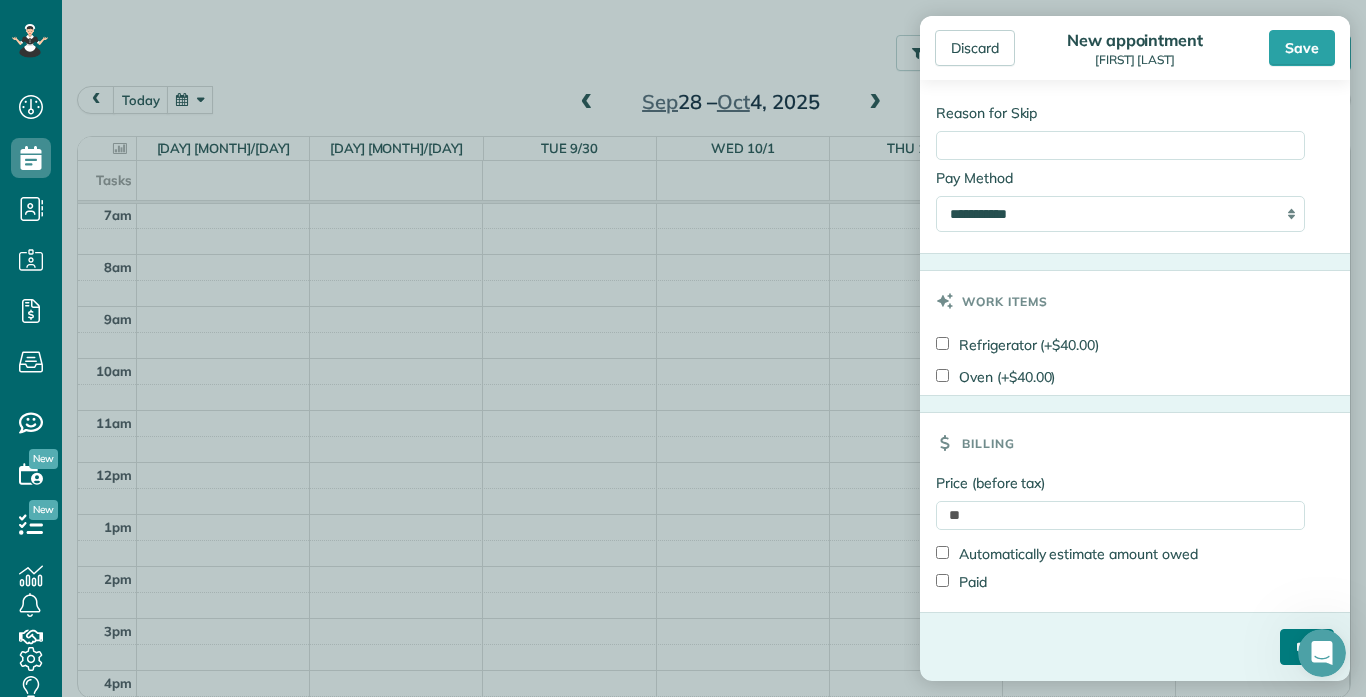 click on "****" at bounding box center [1307, 647] 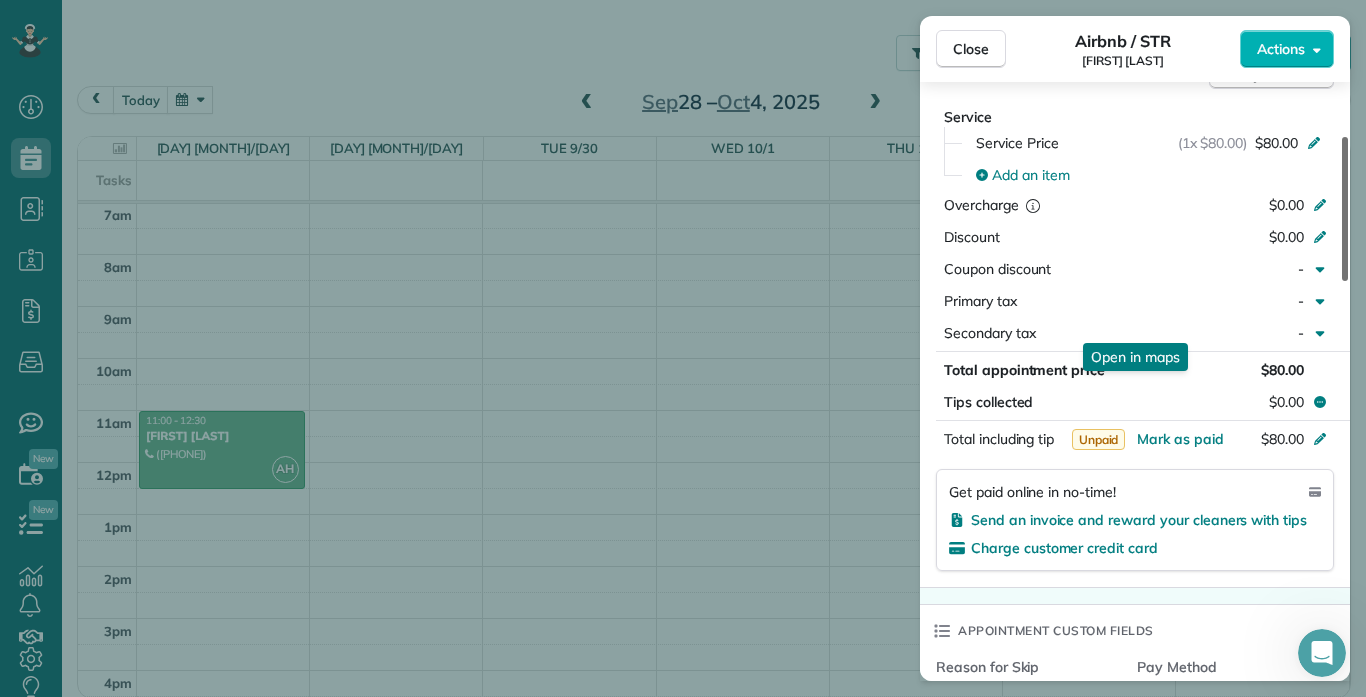 scroll, scrollTop: 0, scrollLeft: 0, axis: both 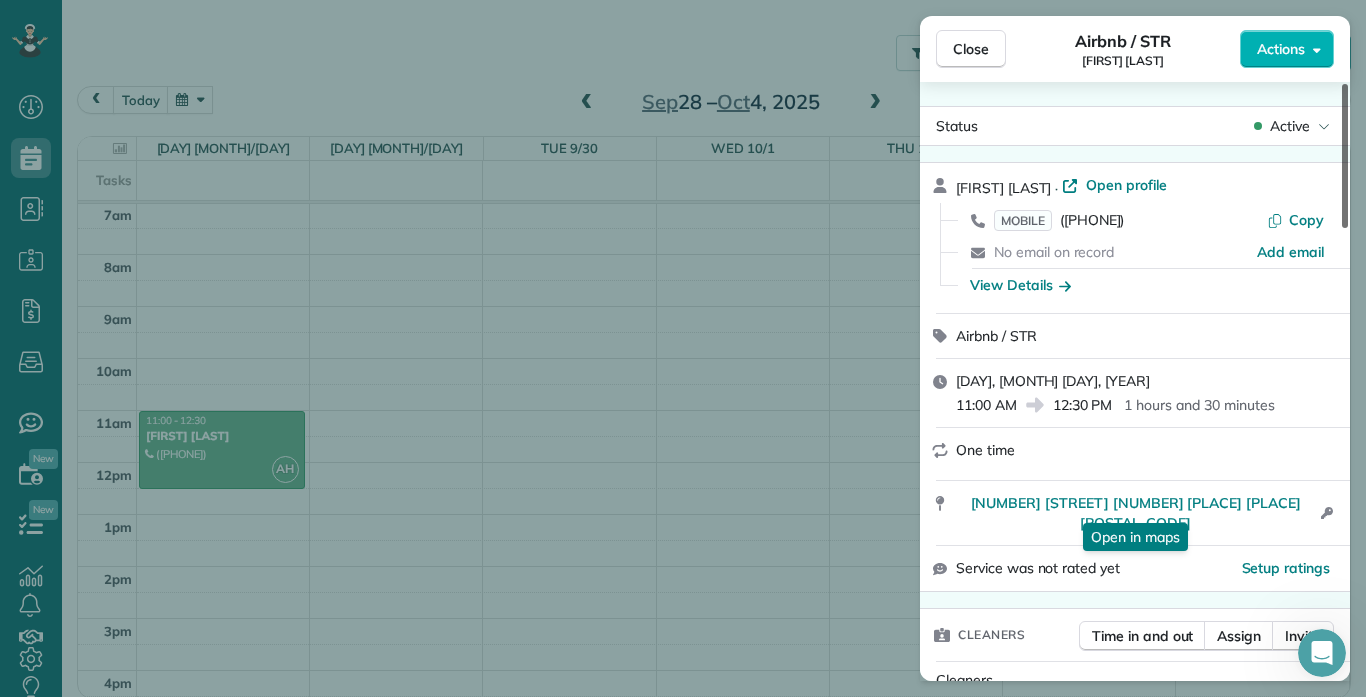 drag, startPoint x: 1349, startPoint y: 170, endPoint x: 1350, endPoint y: -13, distance: 183.00273 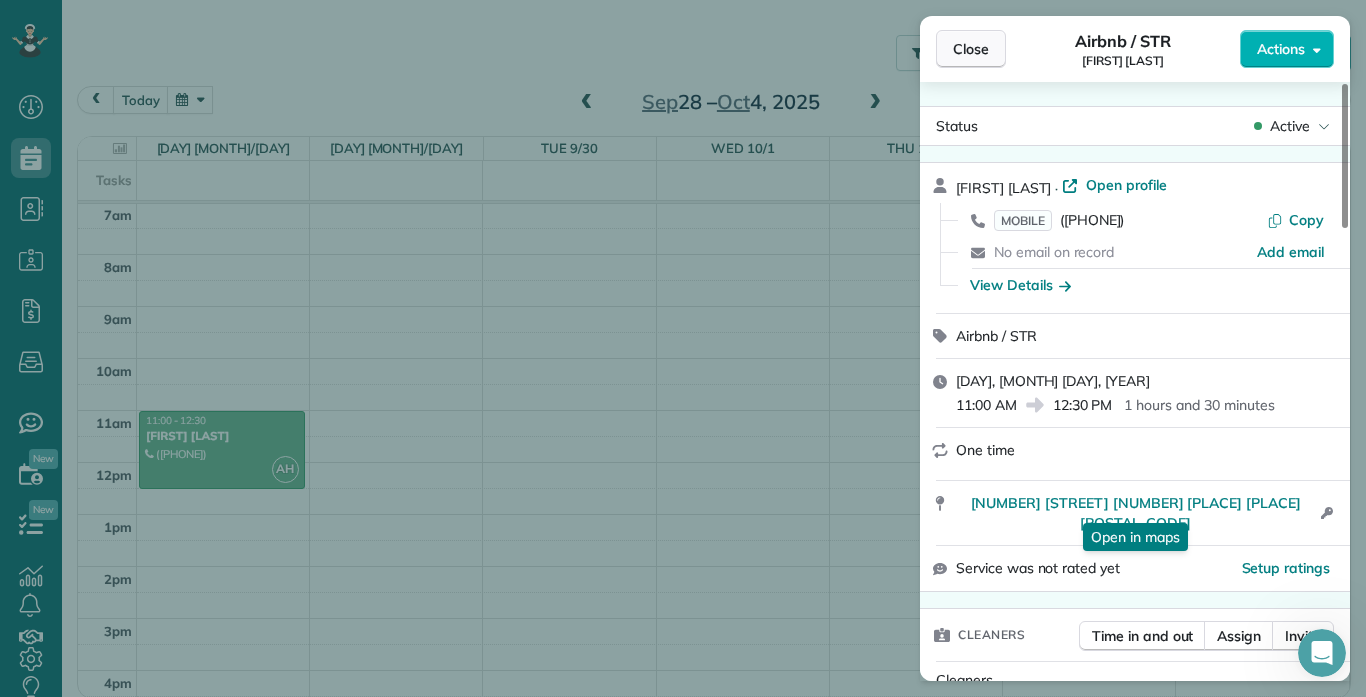 click on "Close" at bounding box center (971, 49) 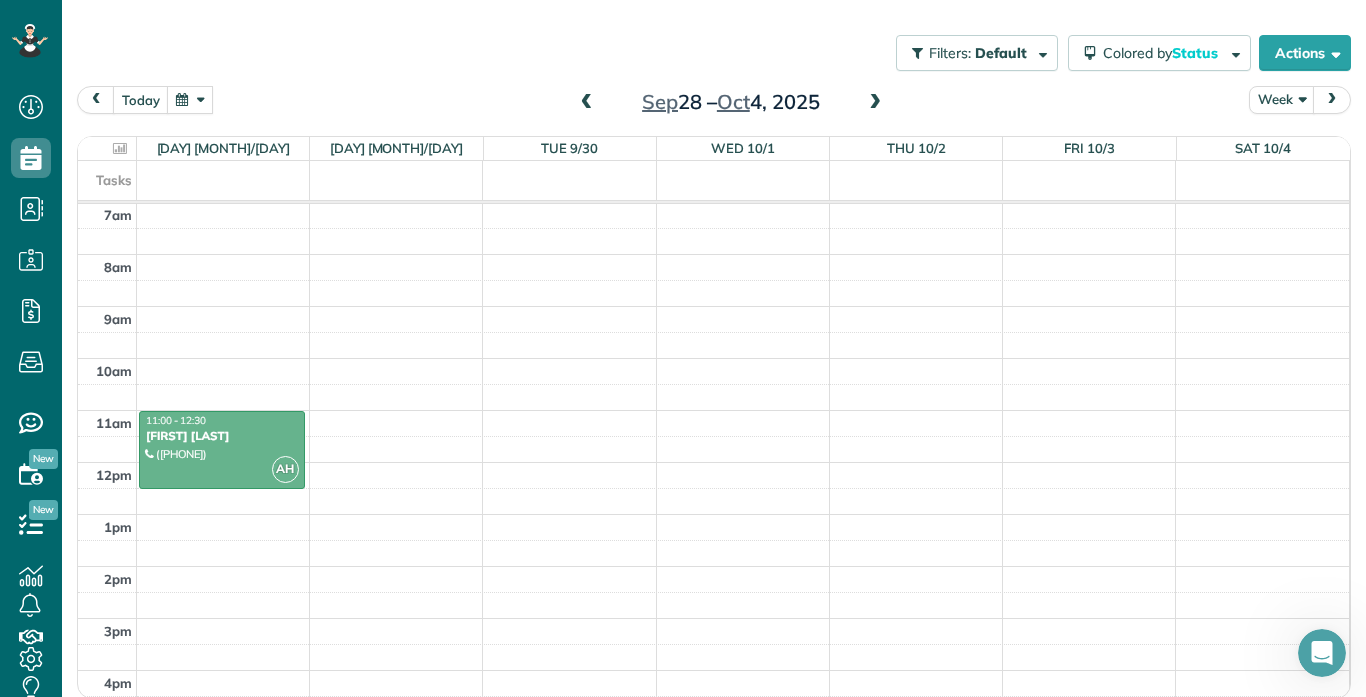 click at bounding box center [875, 103] 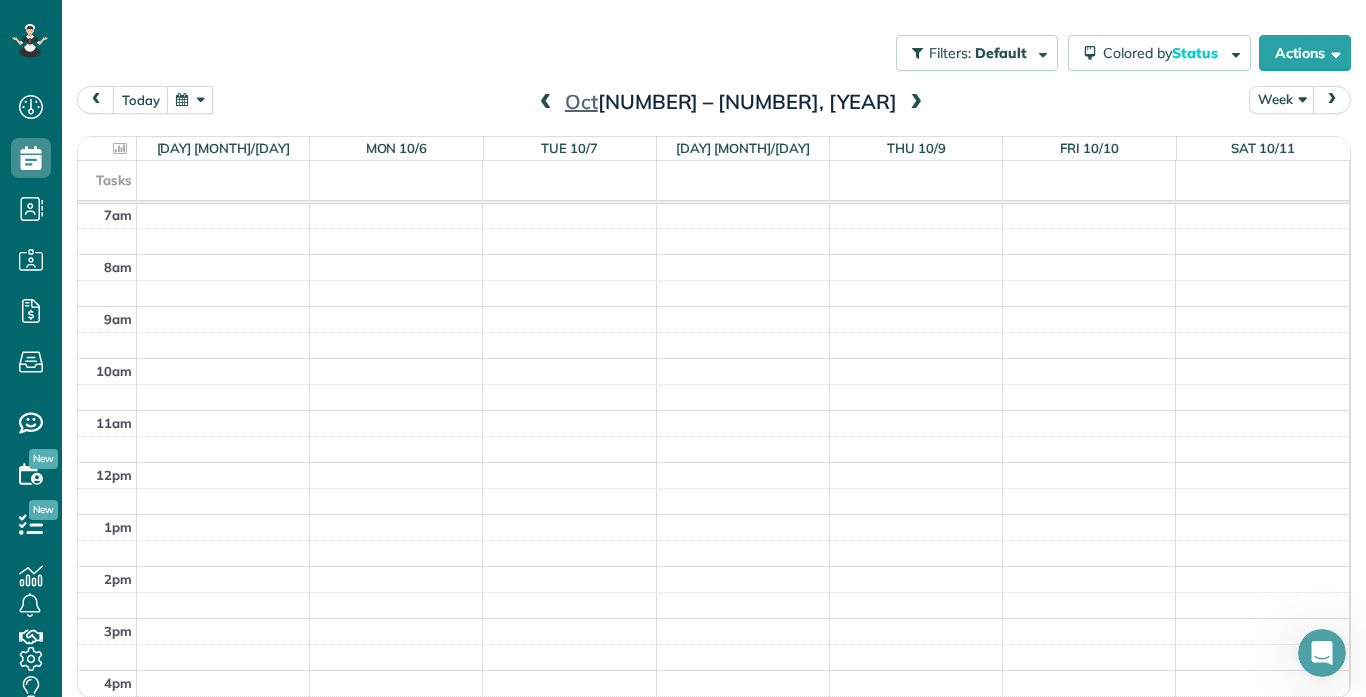 click at bounding box center [916, 103] 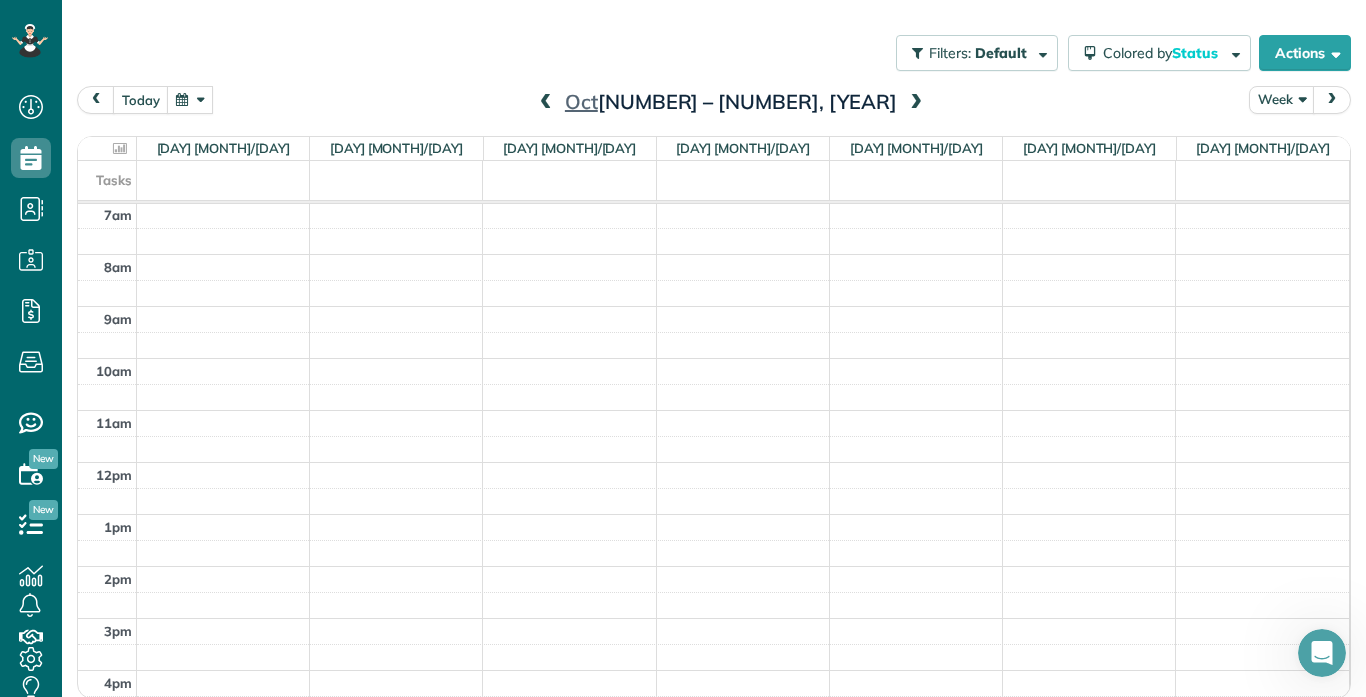 click at bounding box center [916, 103] 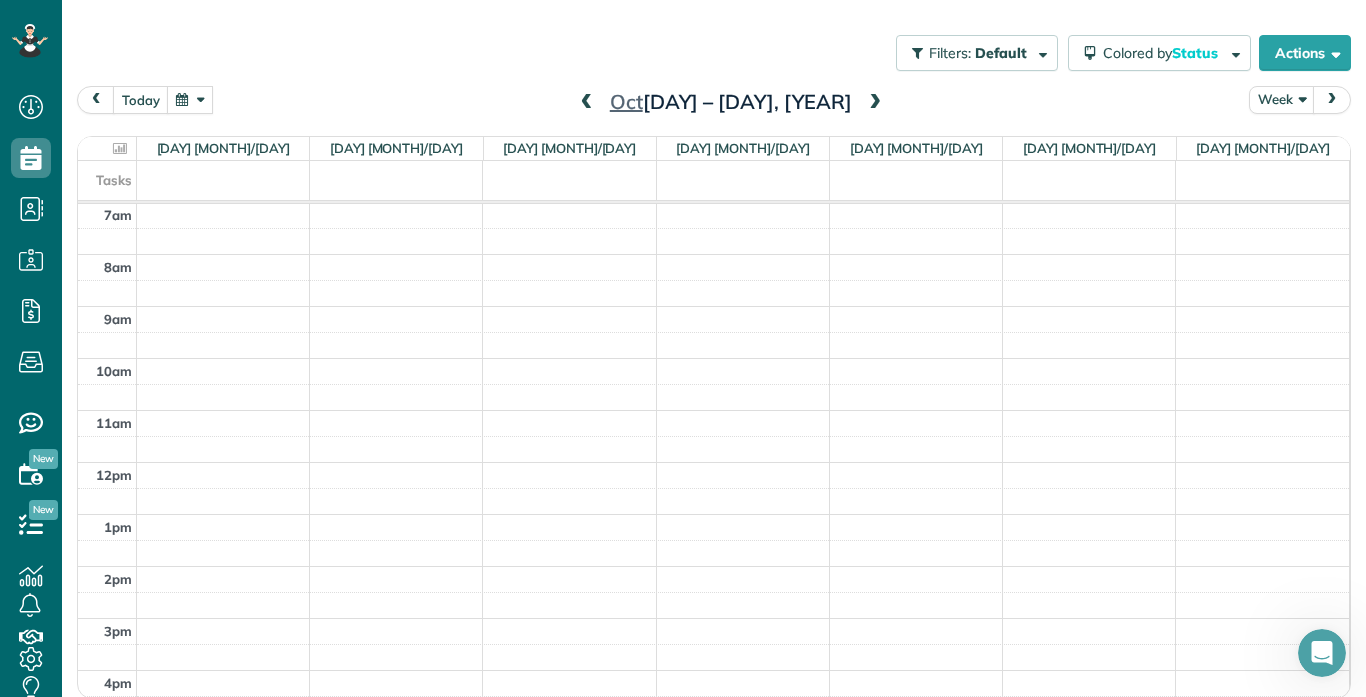 click on "12am 1am 2am 3am 4am 5am 6am 7am 8am 9am 10am 11am 12pm 1pm 2pm 3pm 4pm 5pm 6pm 7pm 8pm 9pm 10pm 11pm" at bounding box center [713, 462] 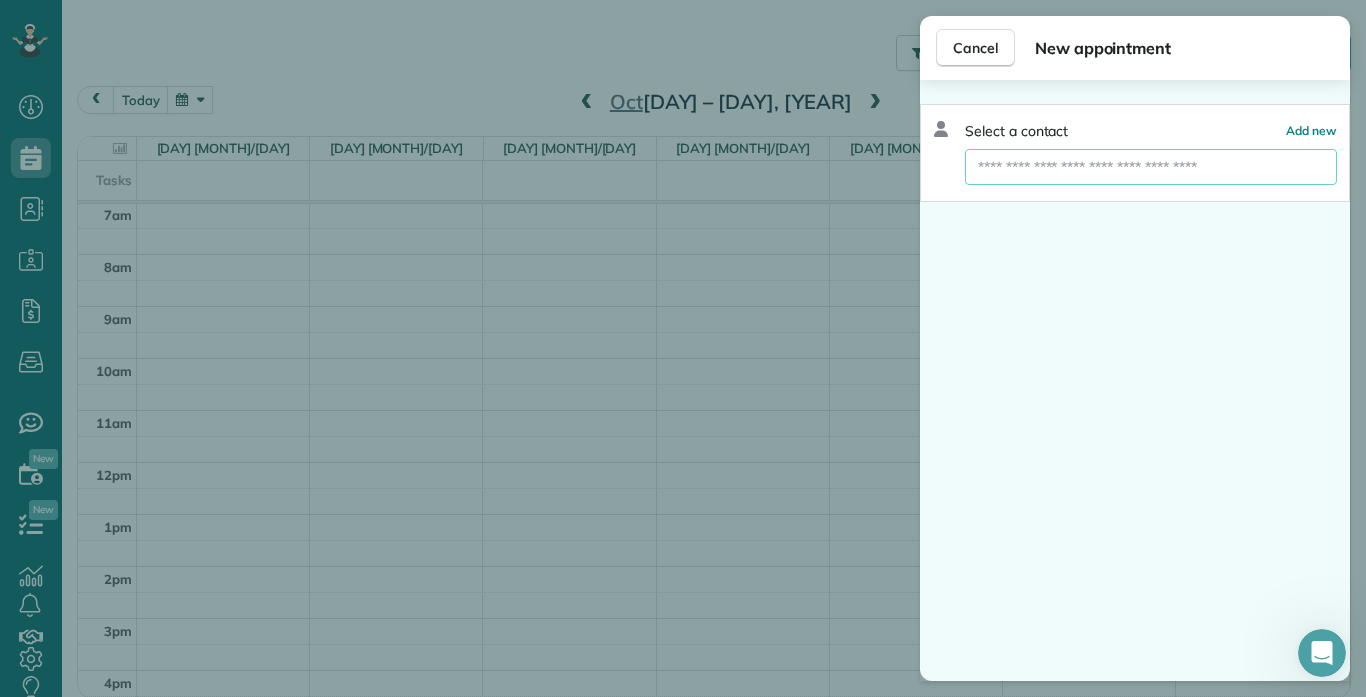 click at bounding box center (1151, 167) 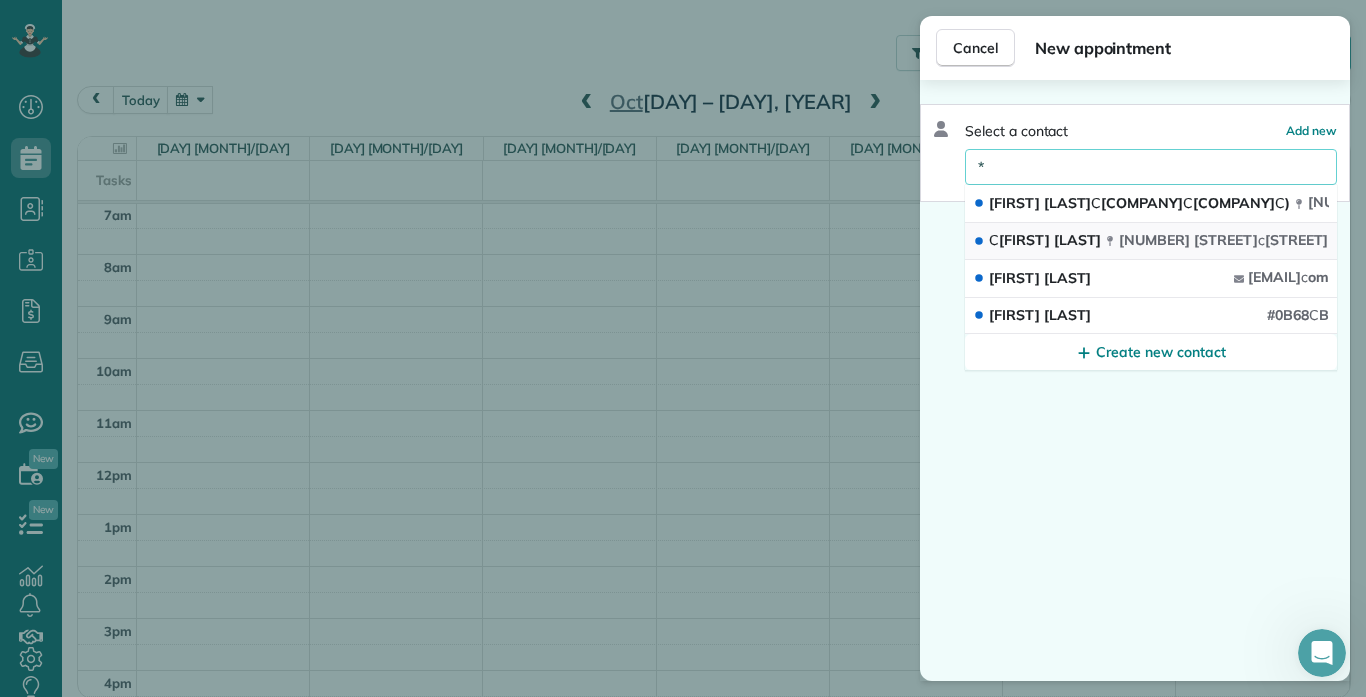 type on "*" 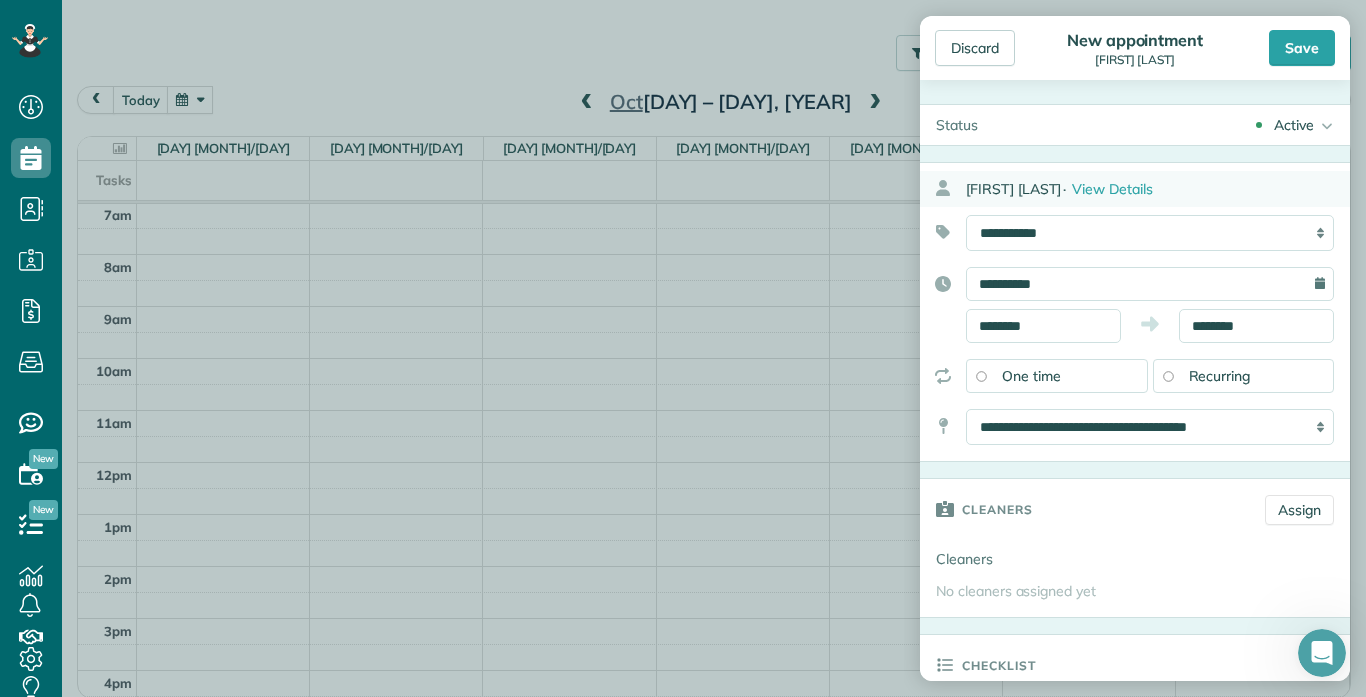 type on "**********" 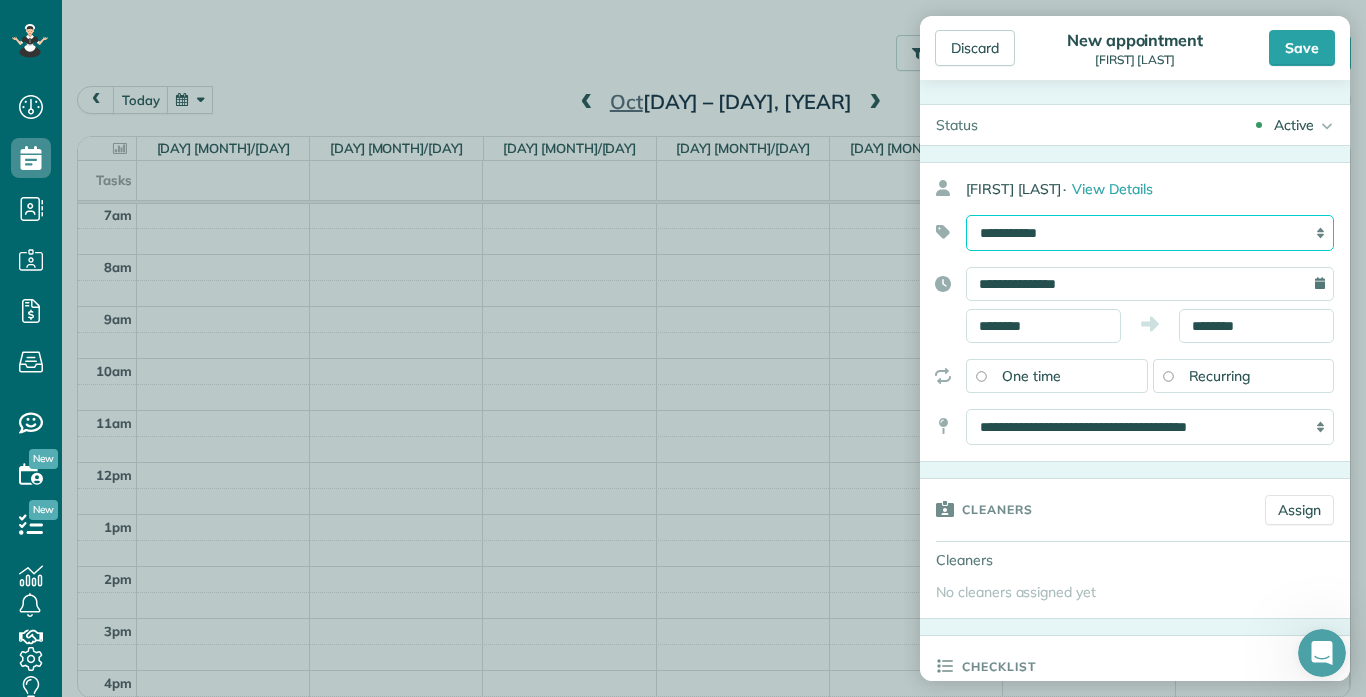 click on "**********" at bounding box center (1150, 233) 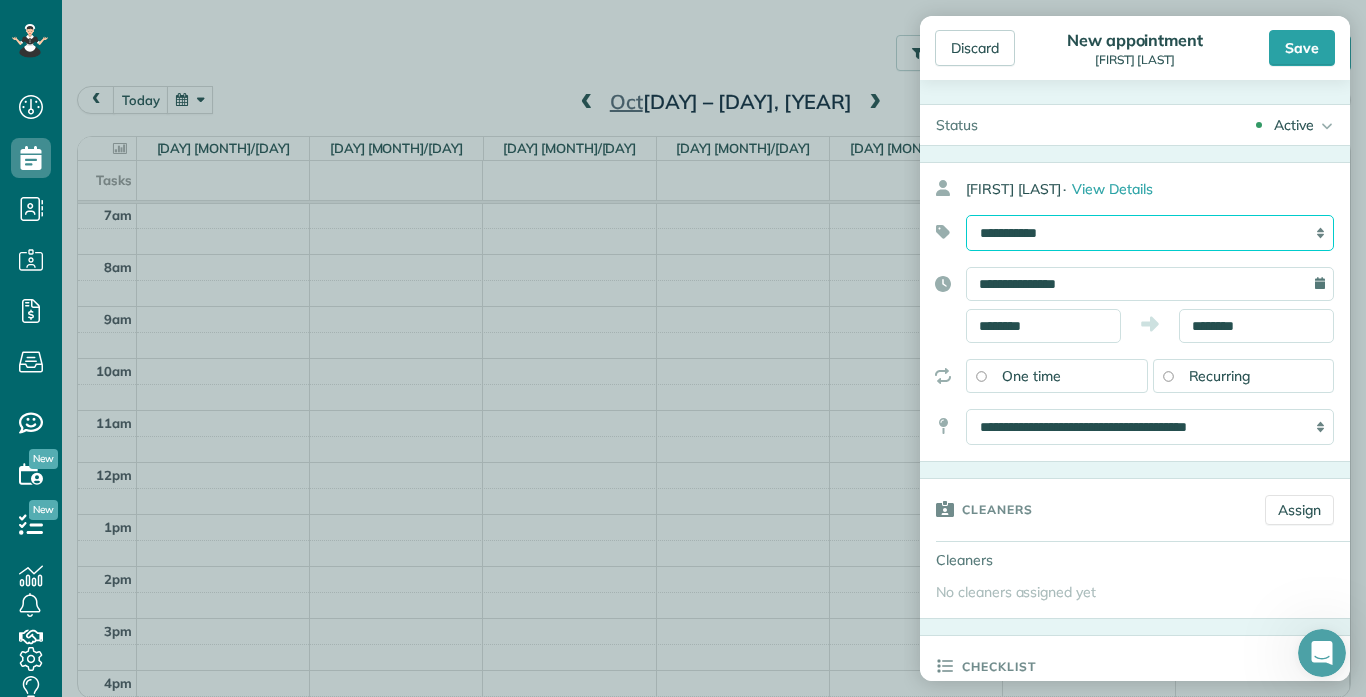 select on "******" 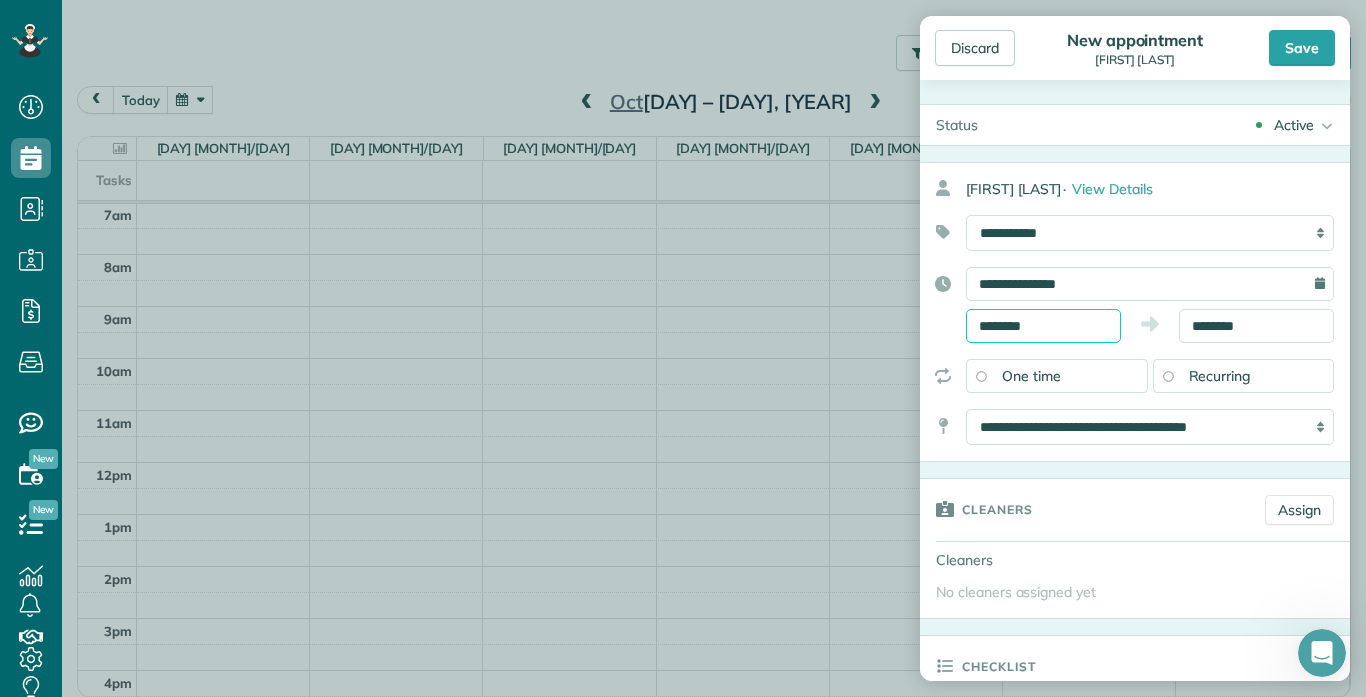 click on "********" at bounding box center [1043, 326] 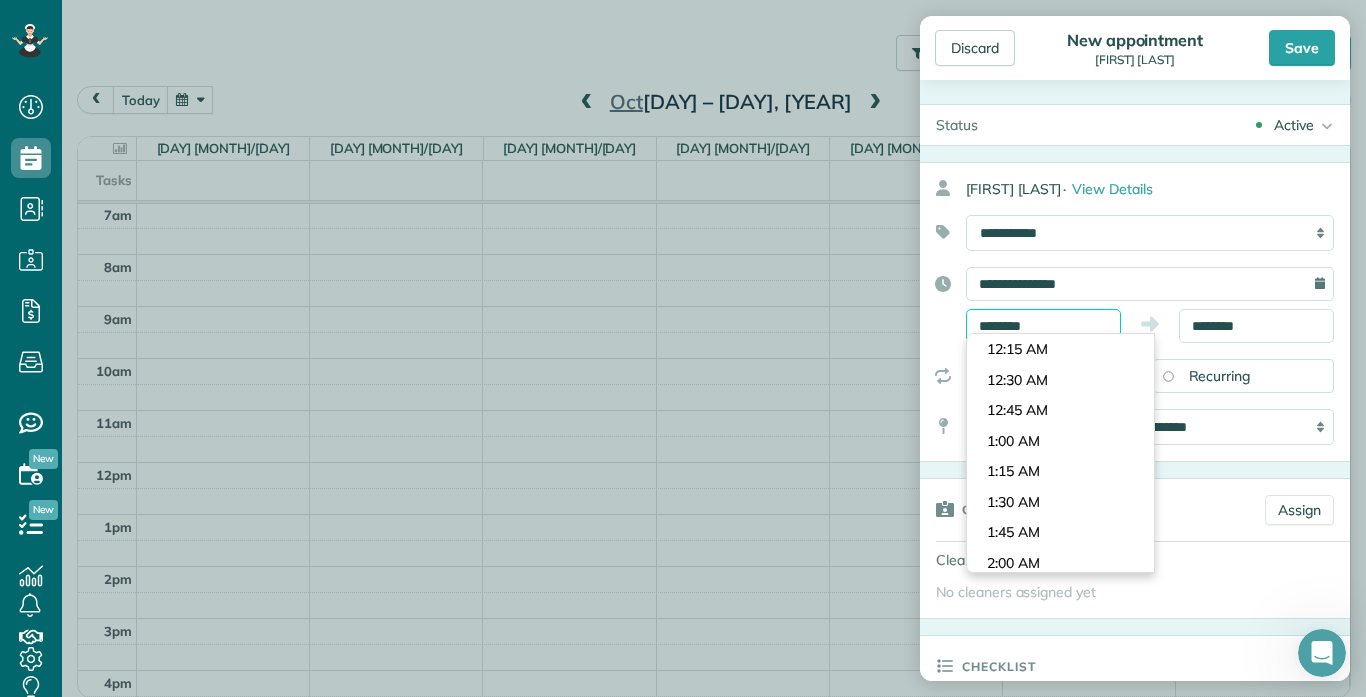 scroll, scrollTop: 1190, scrollLeft: 0, axis: vertical 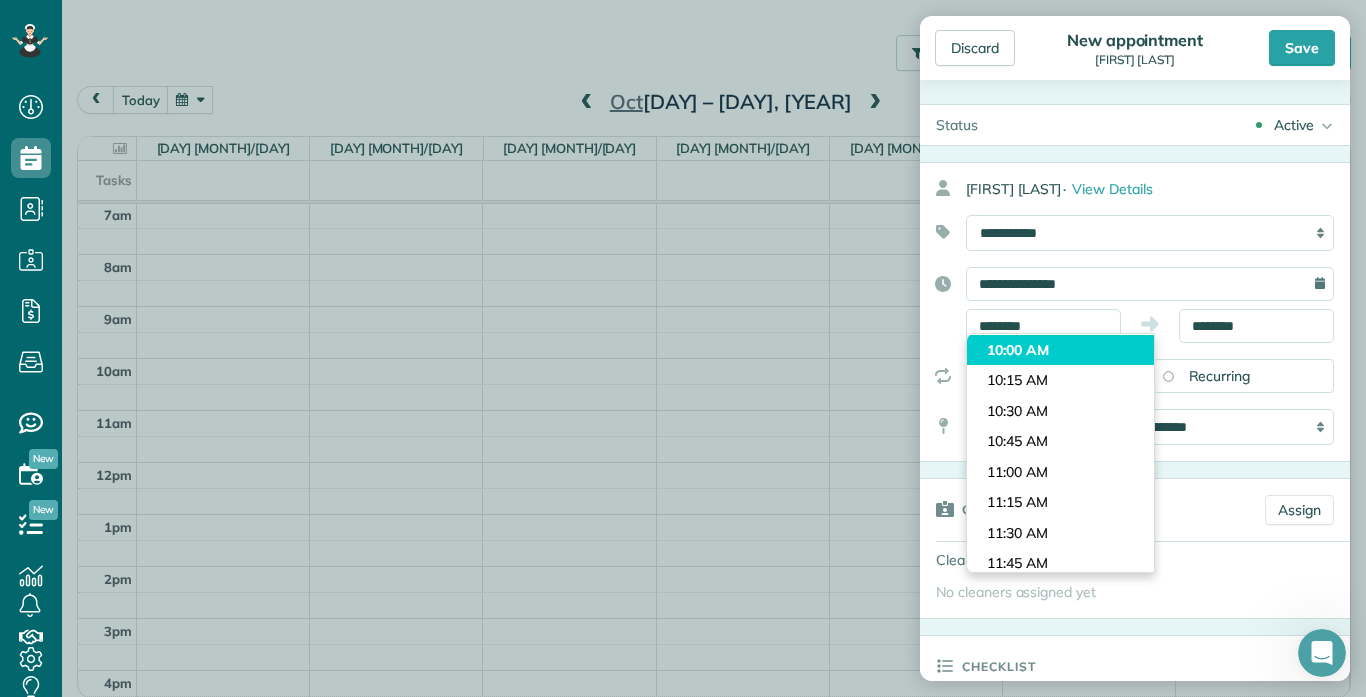 click on "Dashboard
Scheduling
Calendar View
List View
Dispatch View - Weekly scheduling (Beta)" at bounding box center (683, 348) 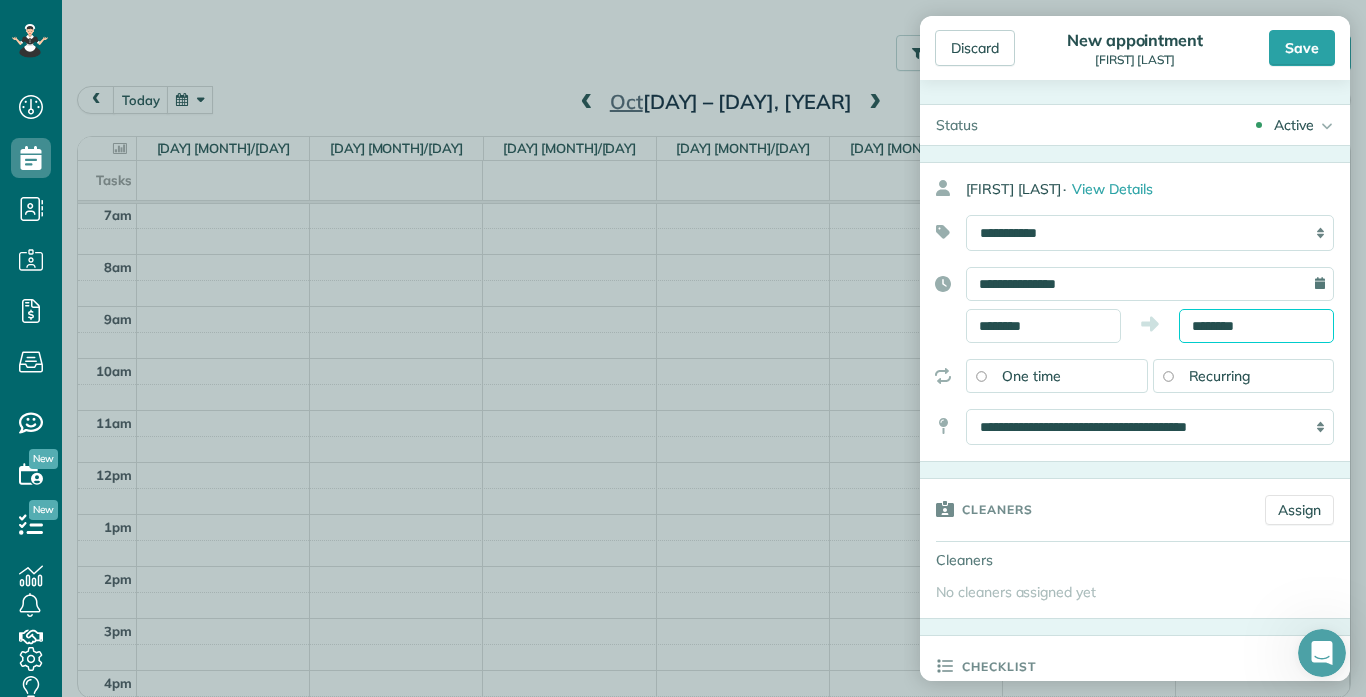 click on "********" at bounding box center (1256, 326) 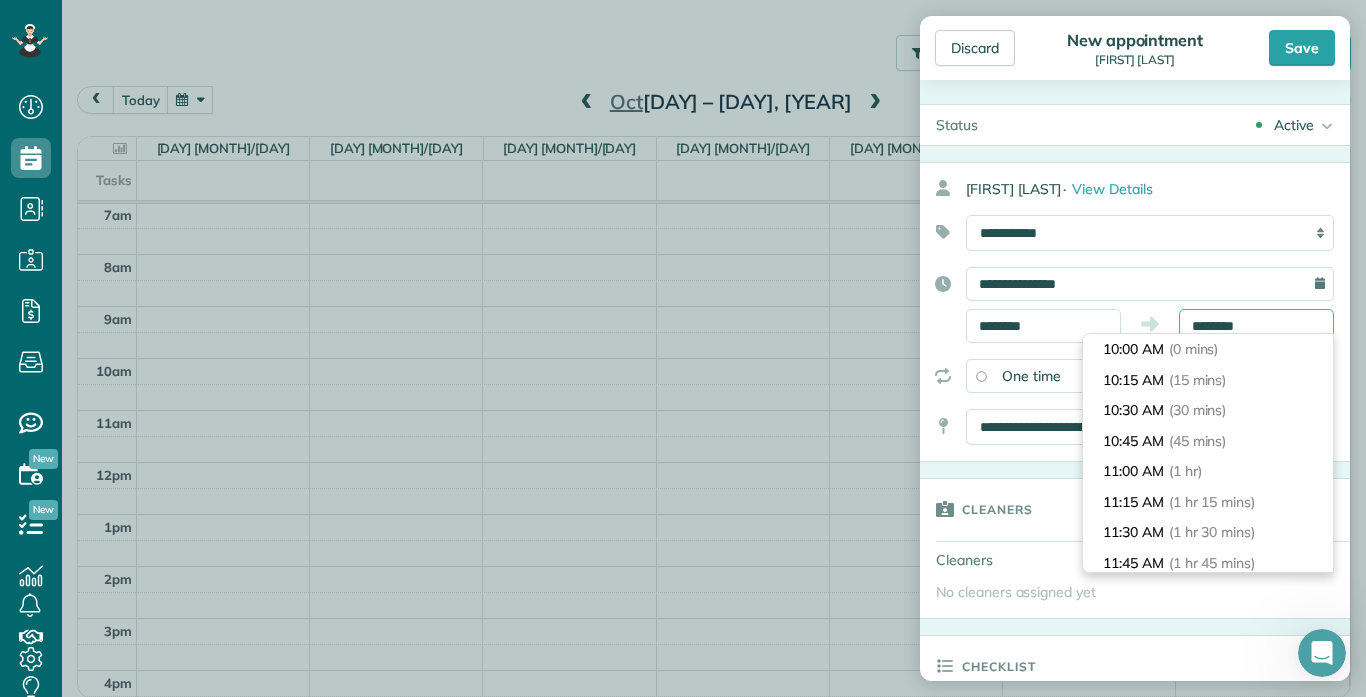 scroll, scrollTop: 30, scrollLeft: 0, axis: vertical 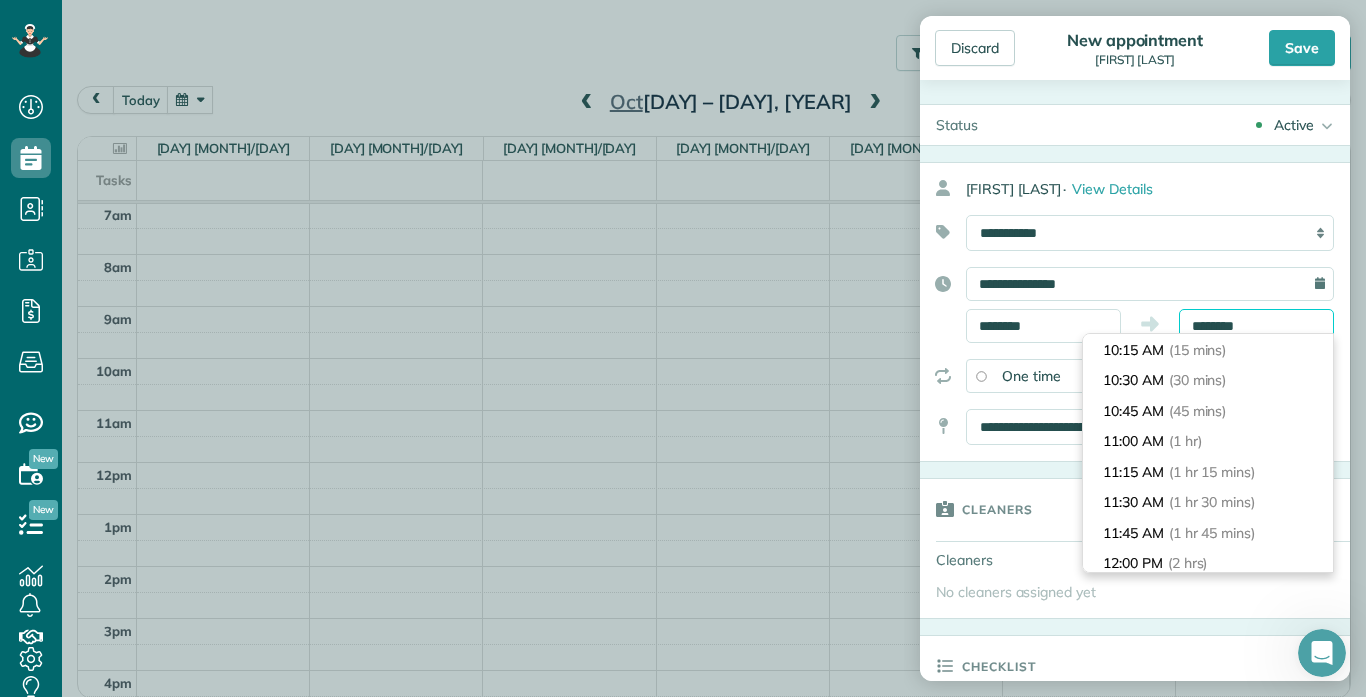 click on "********" at bounding box center (1256, 326) 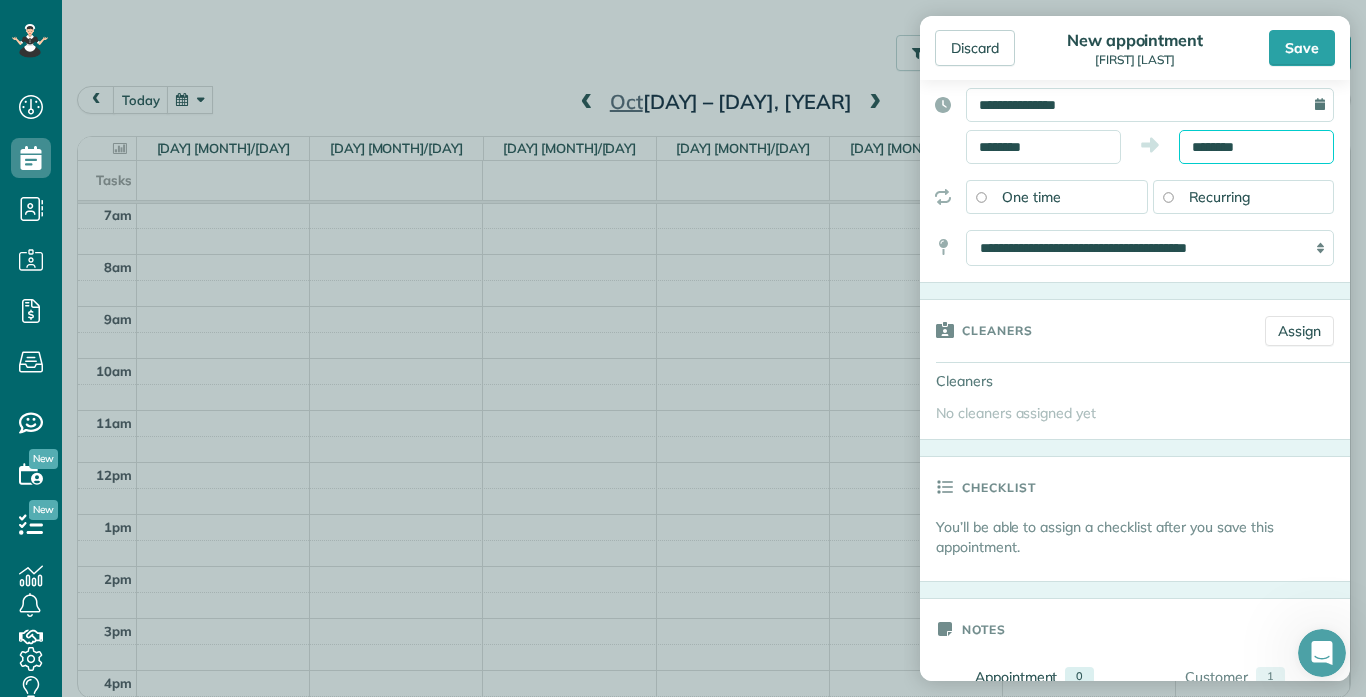 scroll, scrollTop: 195, scrollLeft: 0, axis: vertical 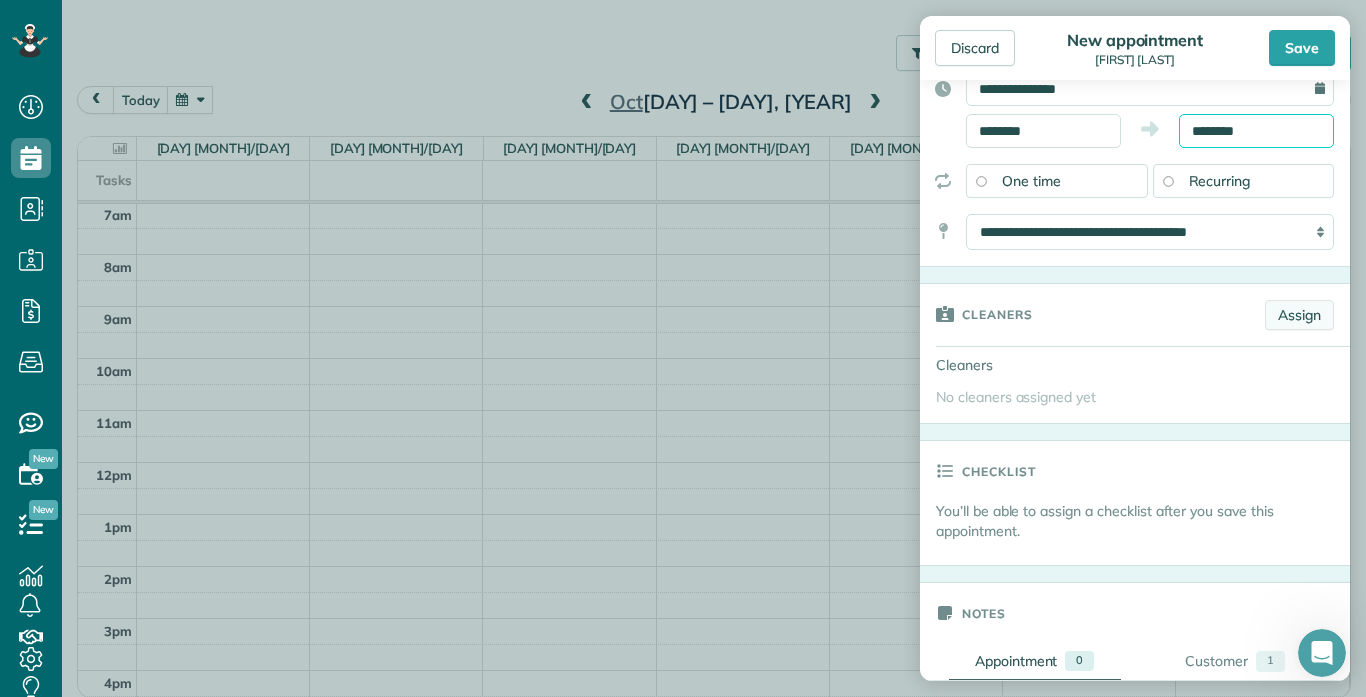 type on "********" 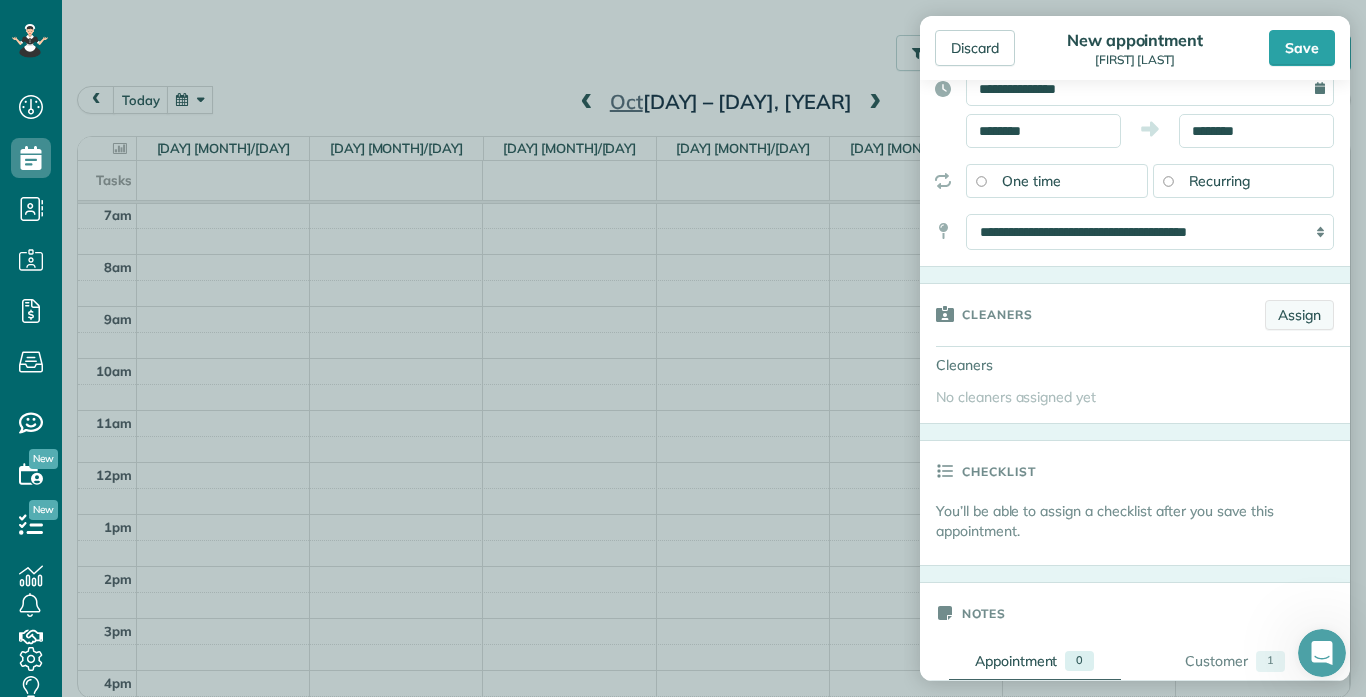 click on "Assign" at bounding box center [1299, 315] 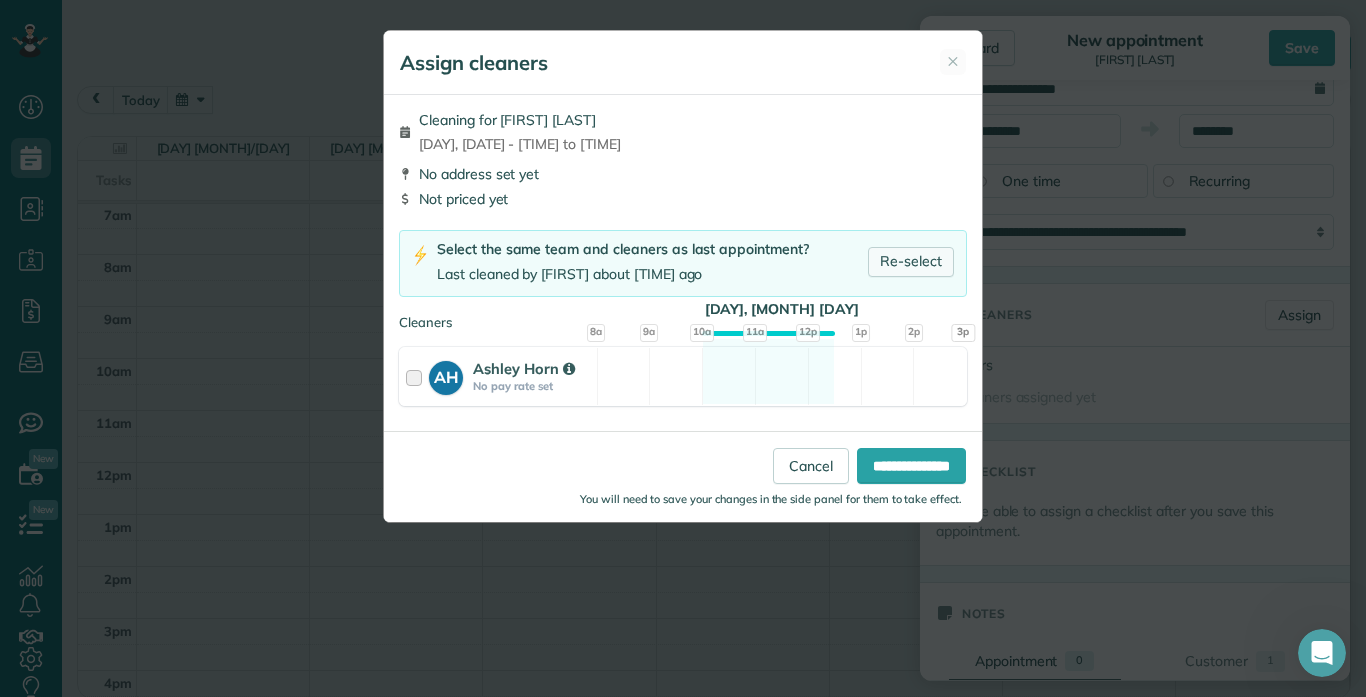 click on "Re-select" at bounding box center [911, 262] 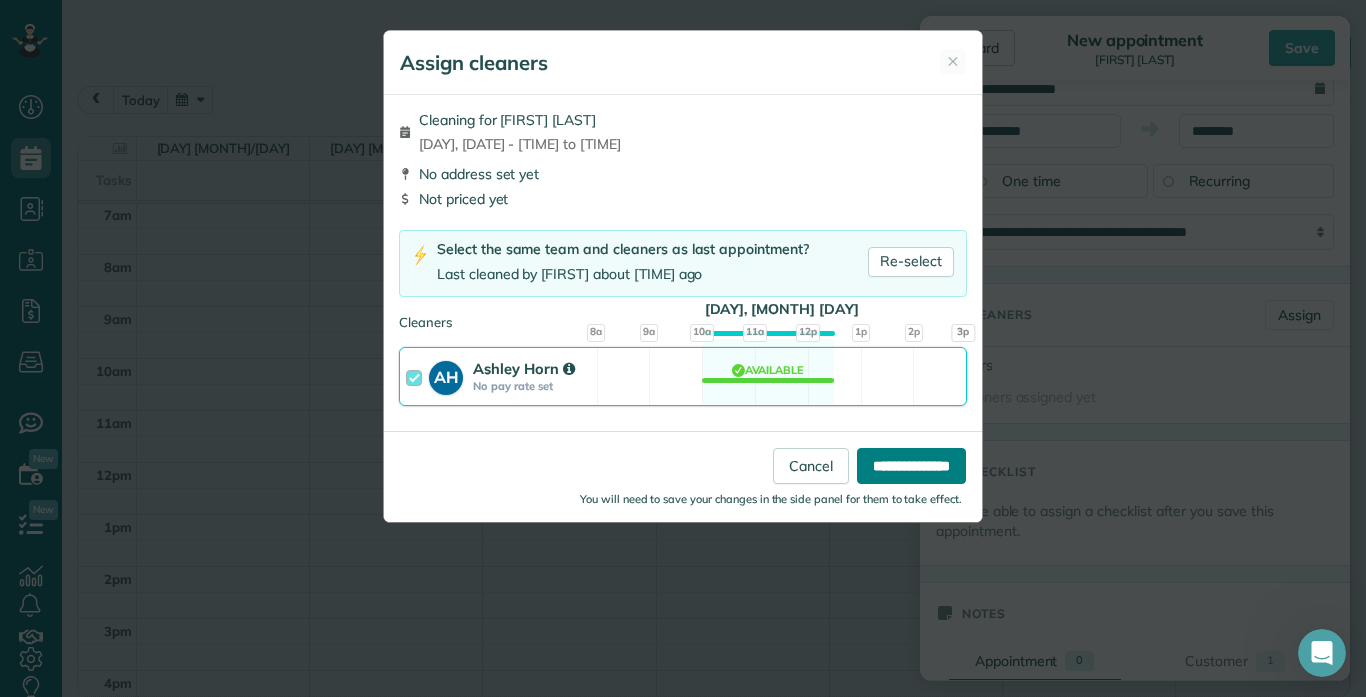 click on "**********" at bounding box center (911, 466) 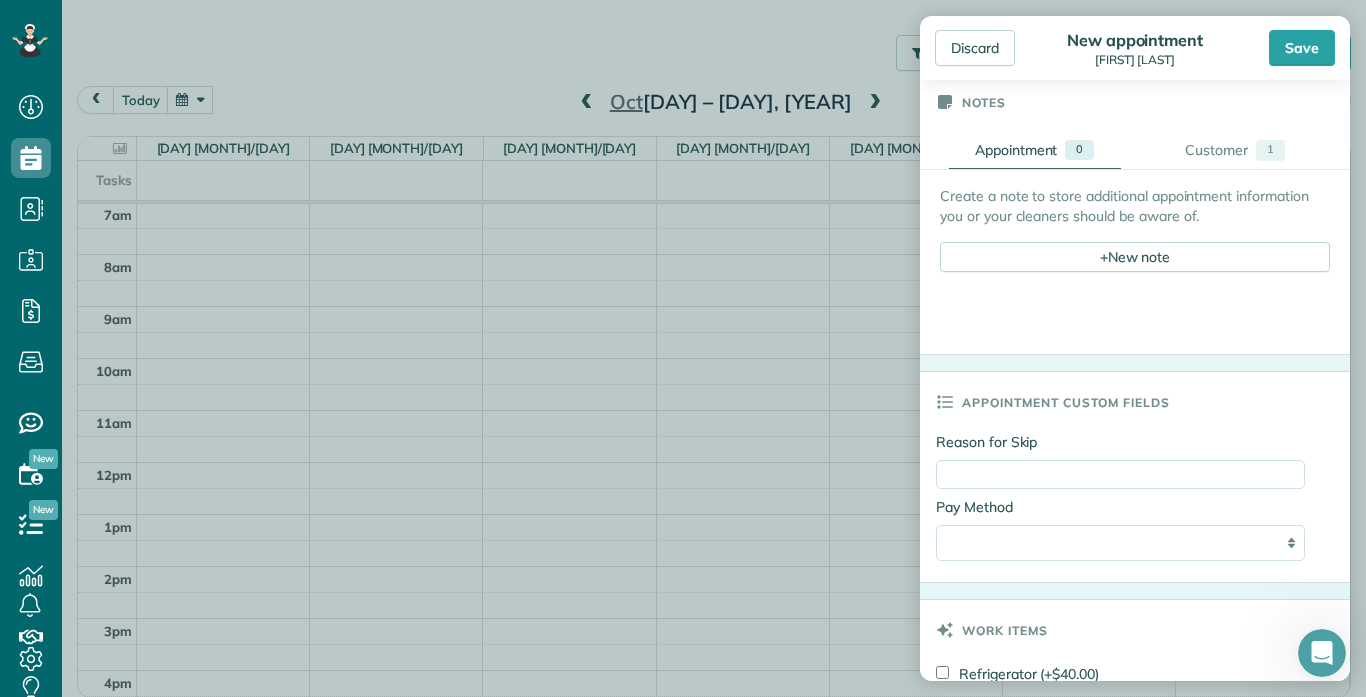 scroll, scrollTop: 749, scrollLeft: 0, axis: vertical 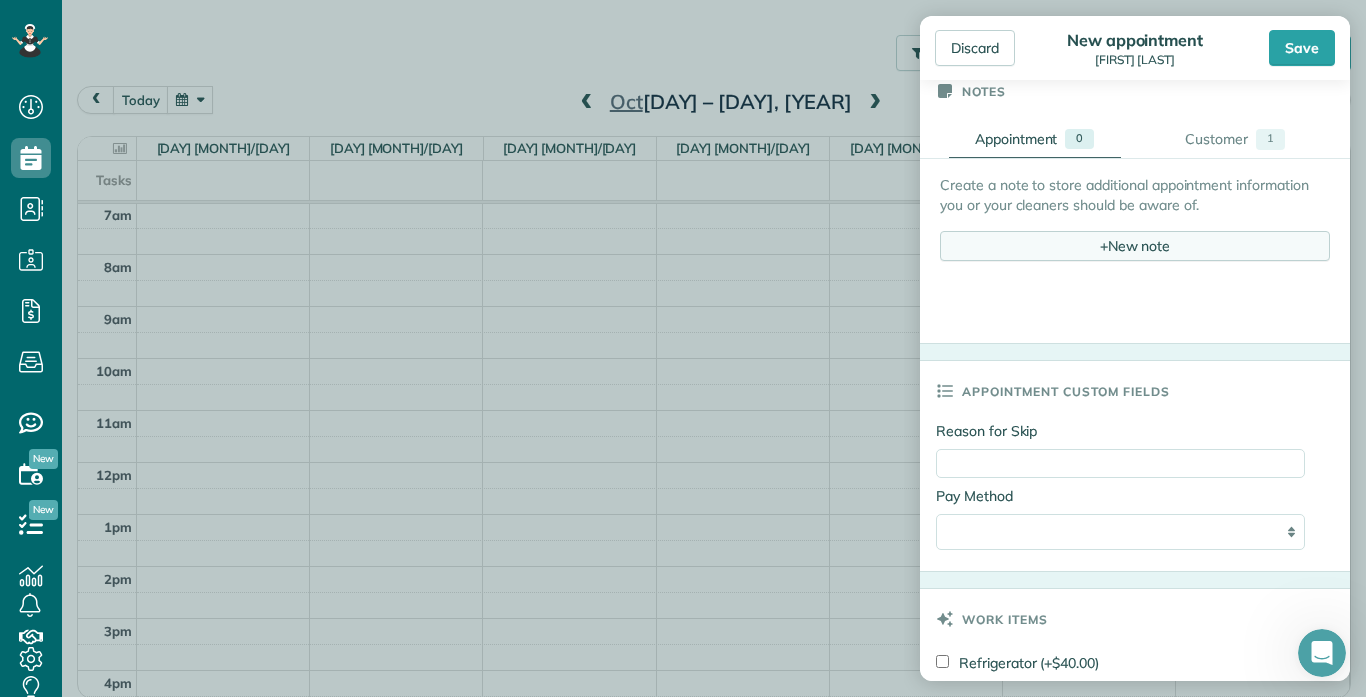 click on "+ New note" at bounding box center [1135, 246] 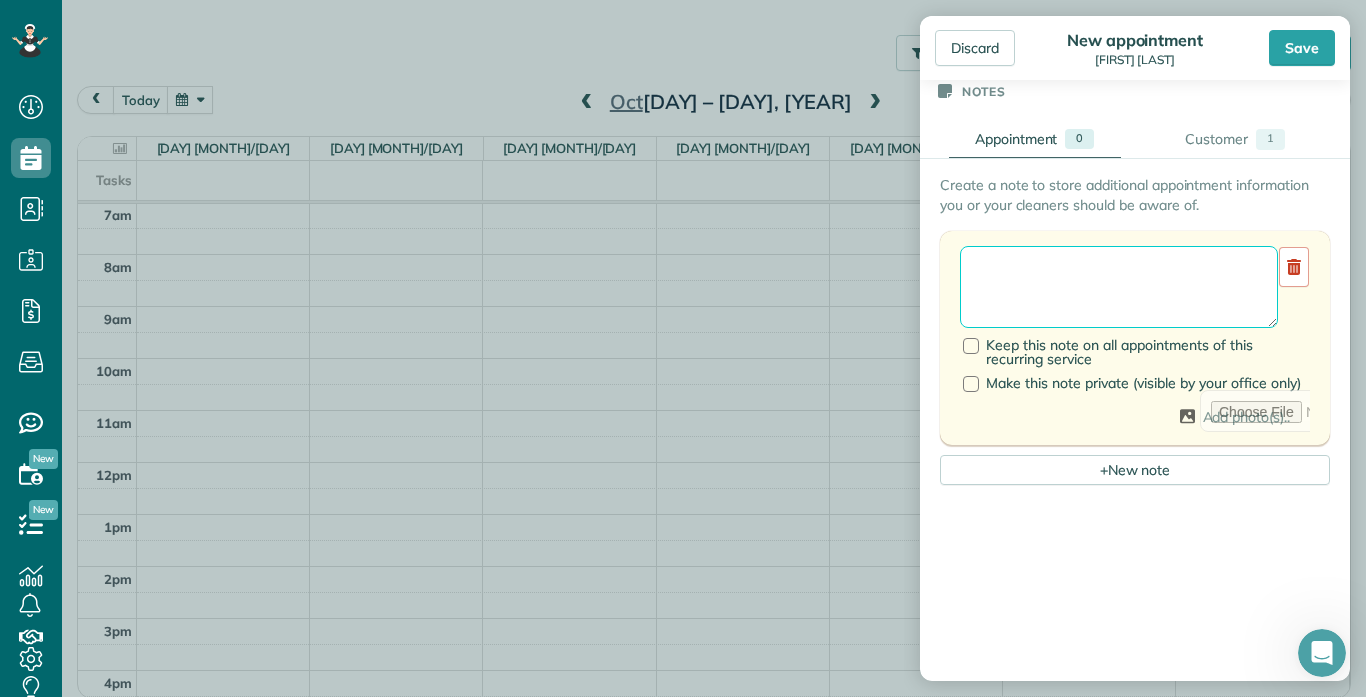 click at bounding box center [1119, 287] 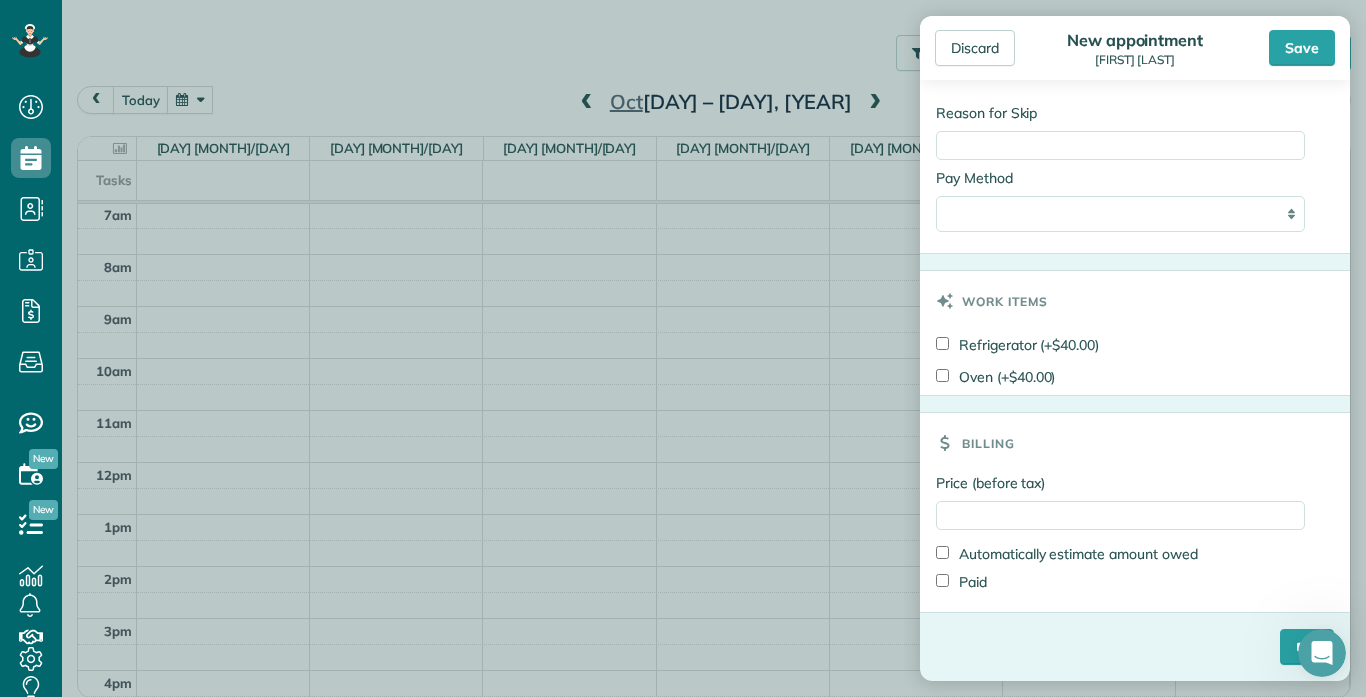 scroll, scrollTop: 1414, scrollLeft: 0, axis: vertical 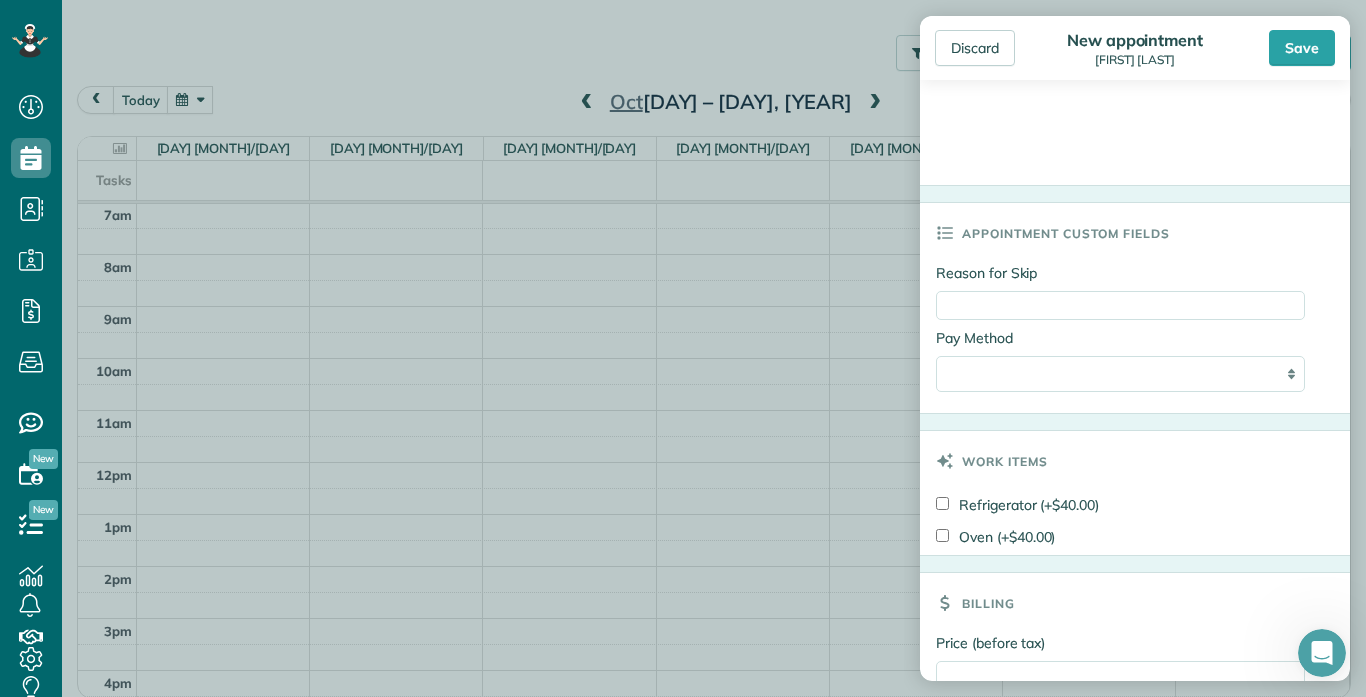 type on "**********" 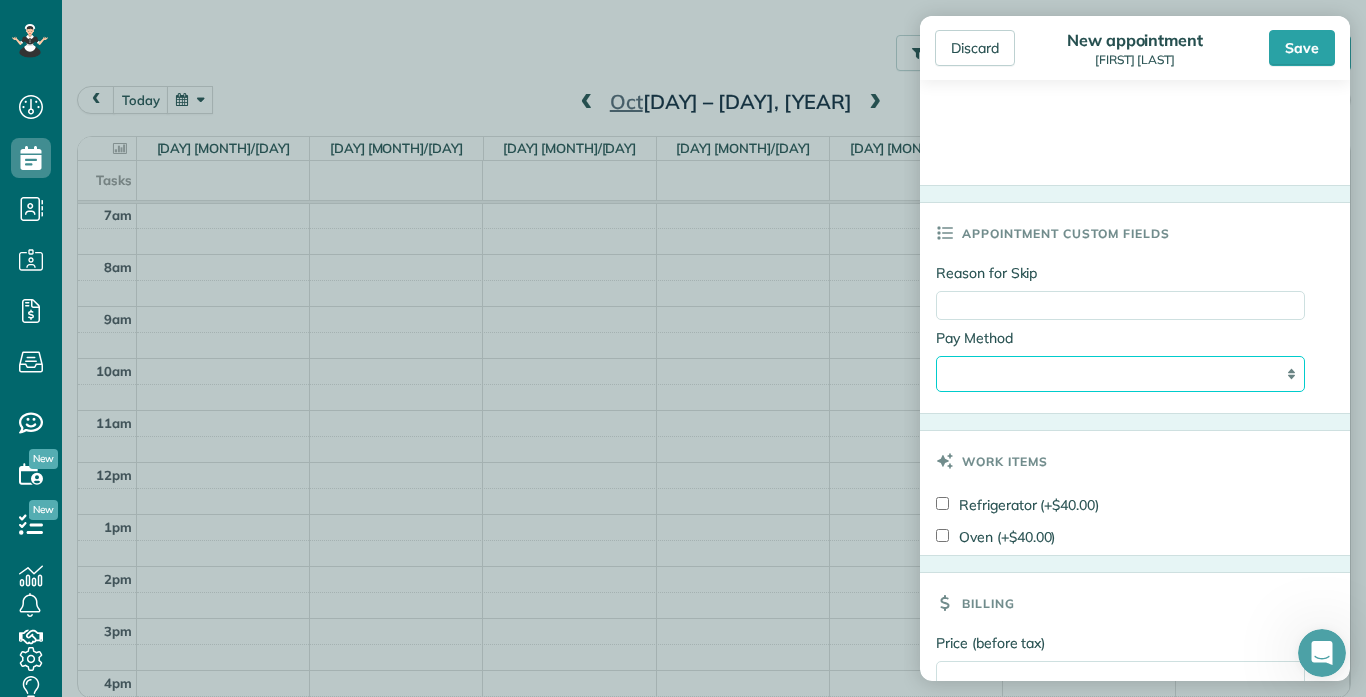 click on "**********" at bounding box center [1120, 374] 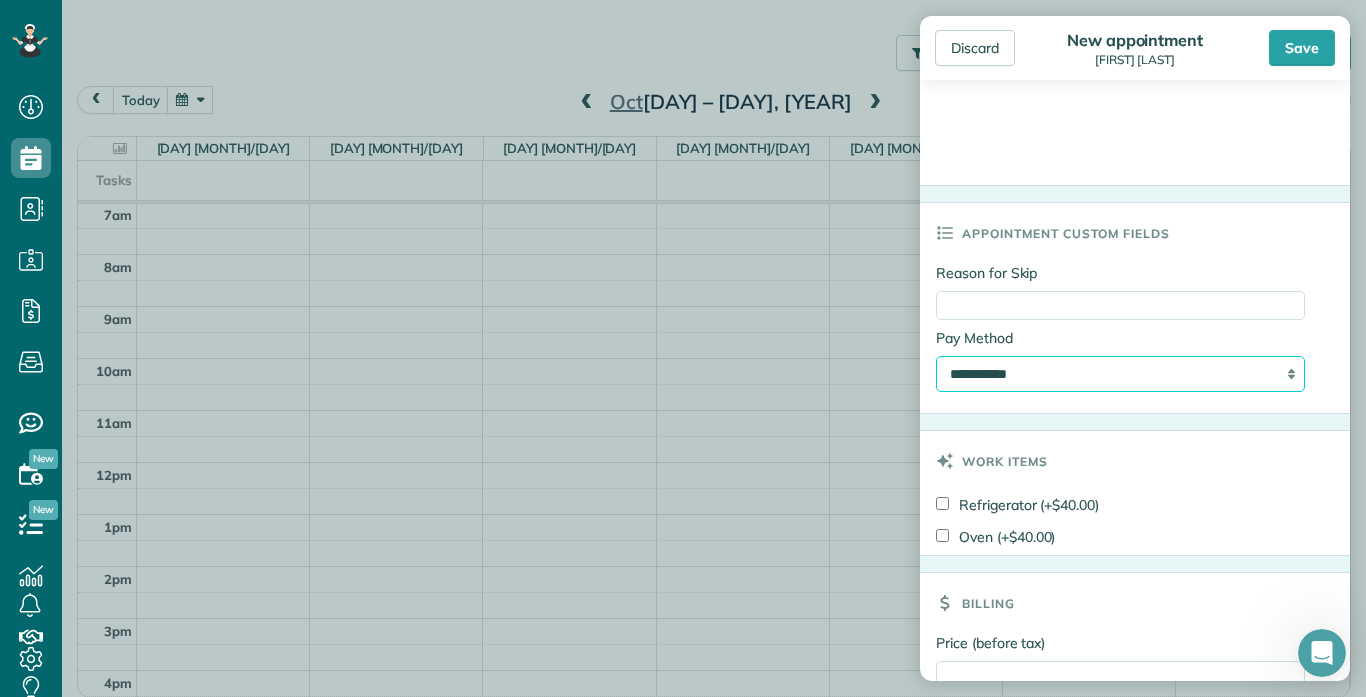 click on "**********" at bounding box center [1120, 374] 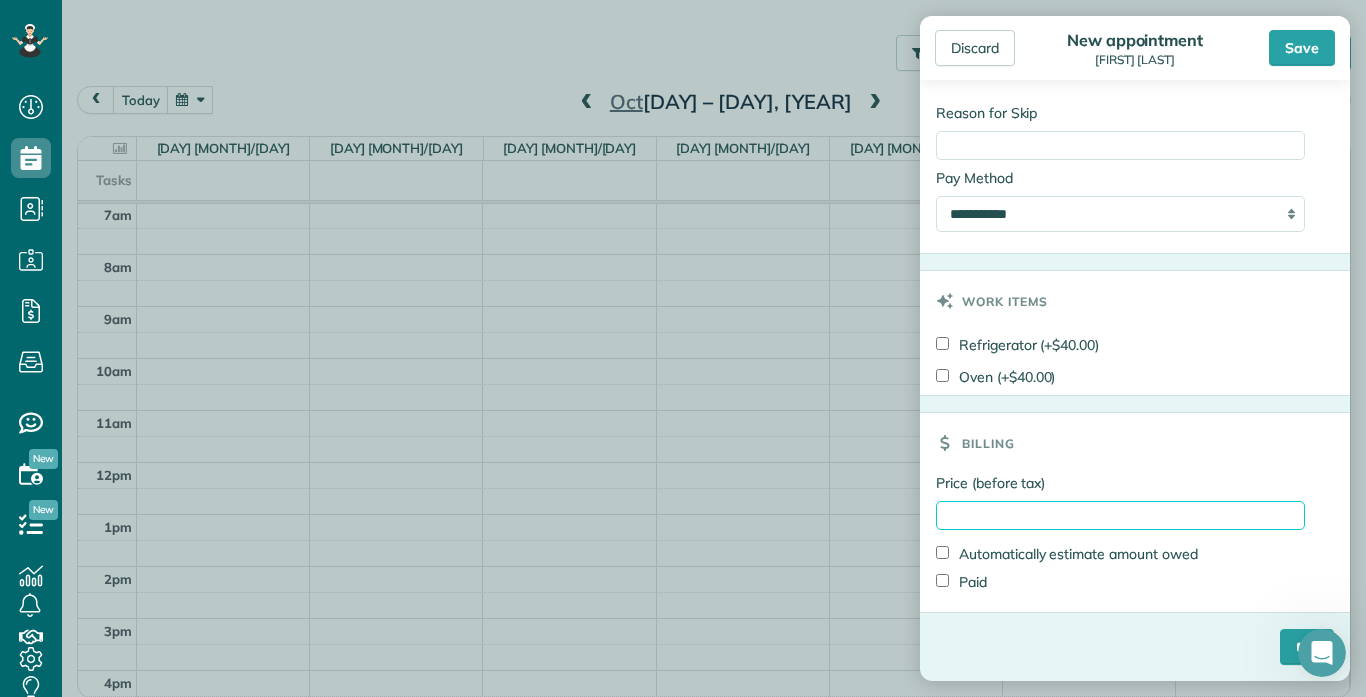 click on "Price (before tax)" at bounding box center (1120, 515) 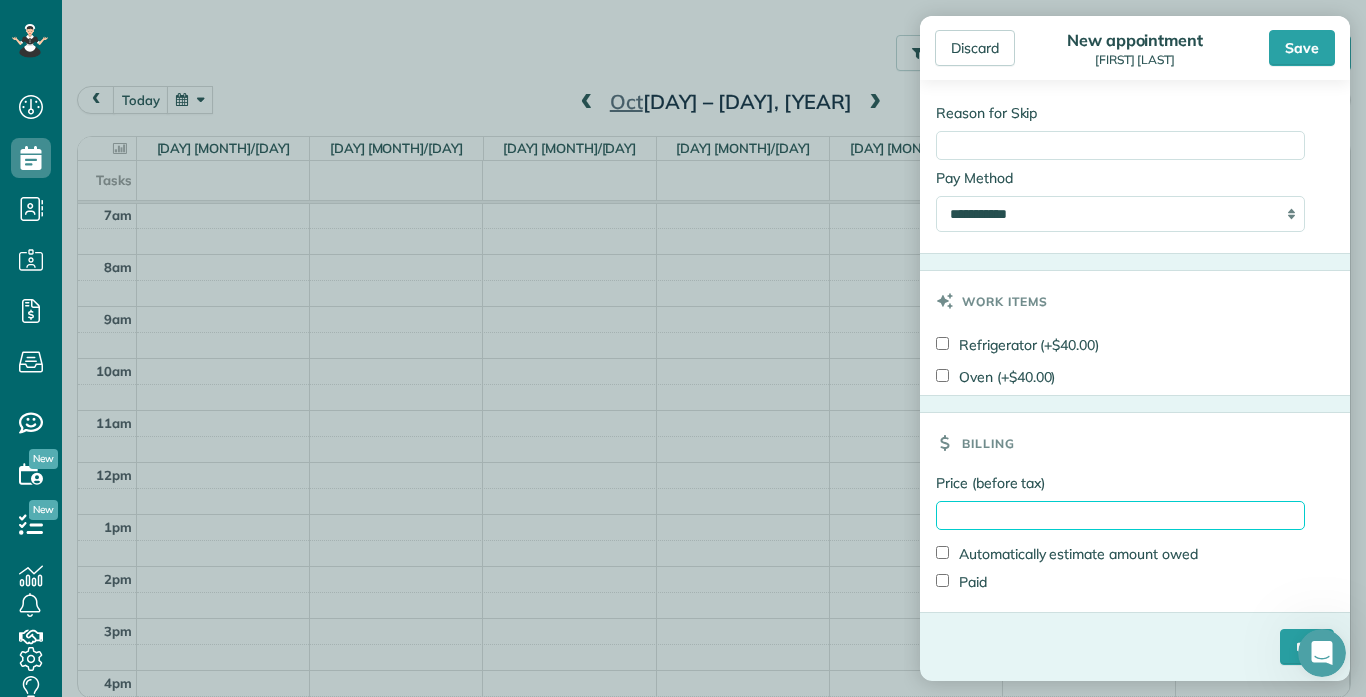 type on "*****" 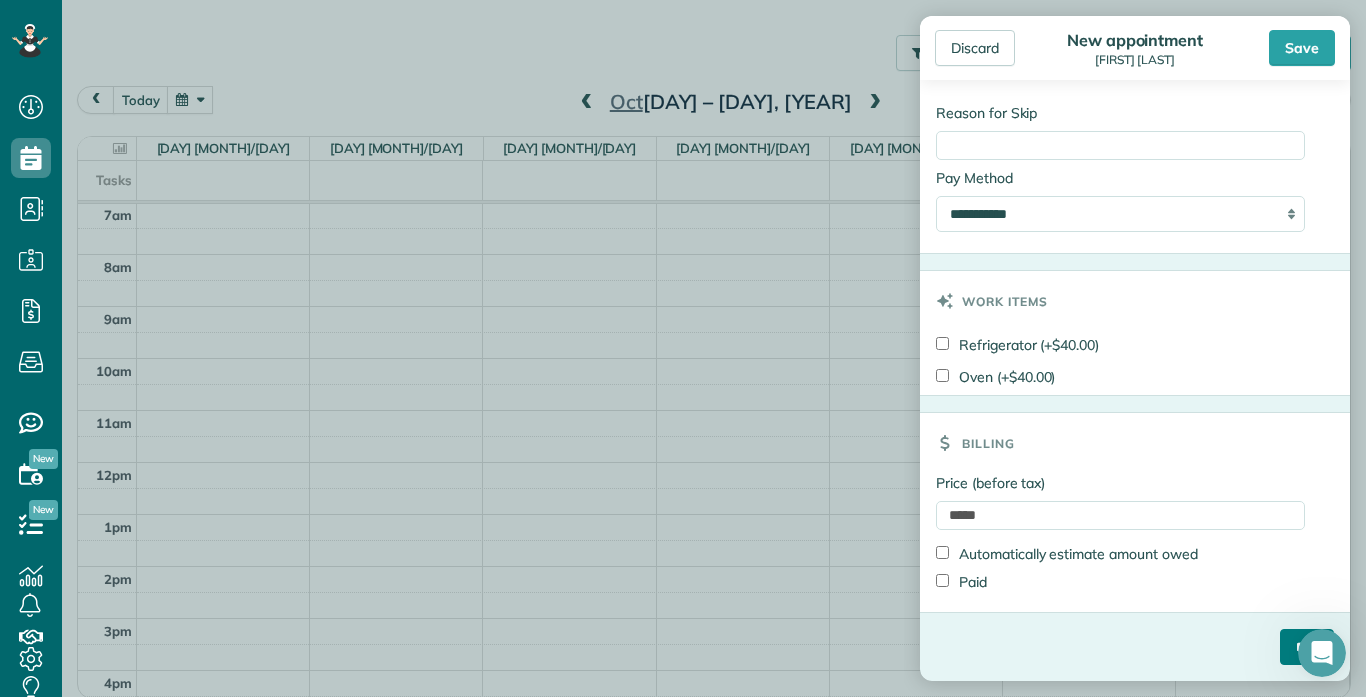 click on "****" at bounding box center (1307, 647) 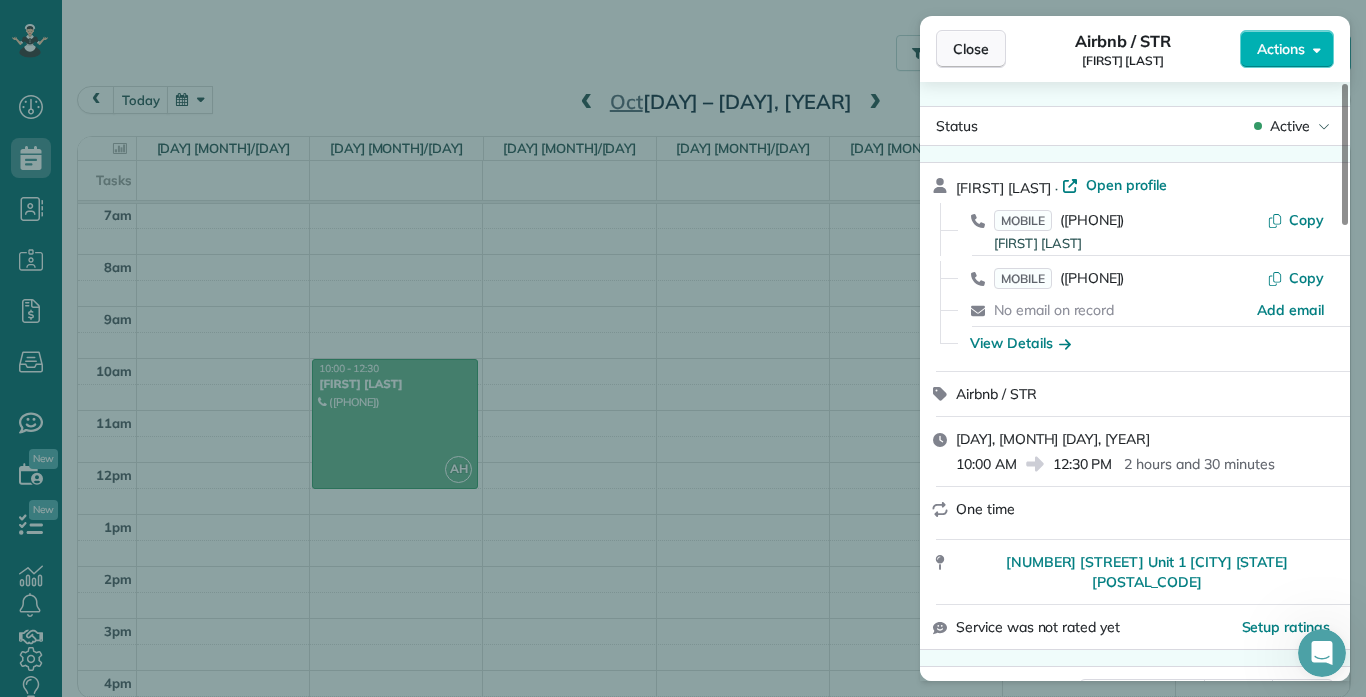 click on "Close" at bounding box center (971, 49) 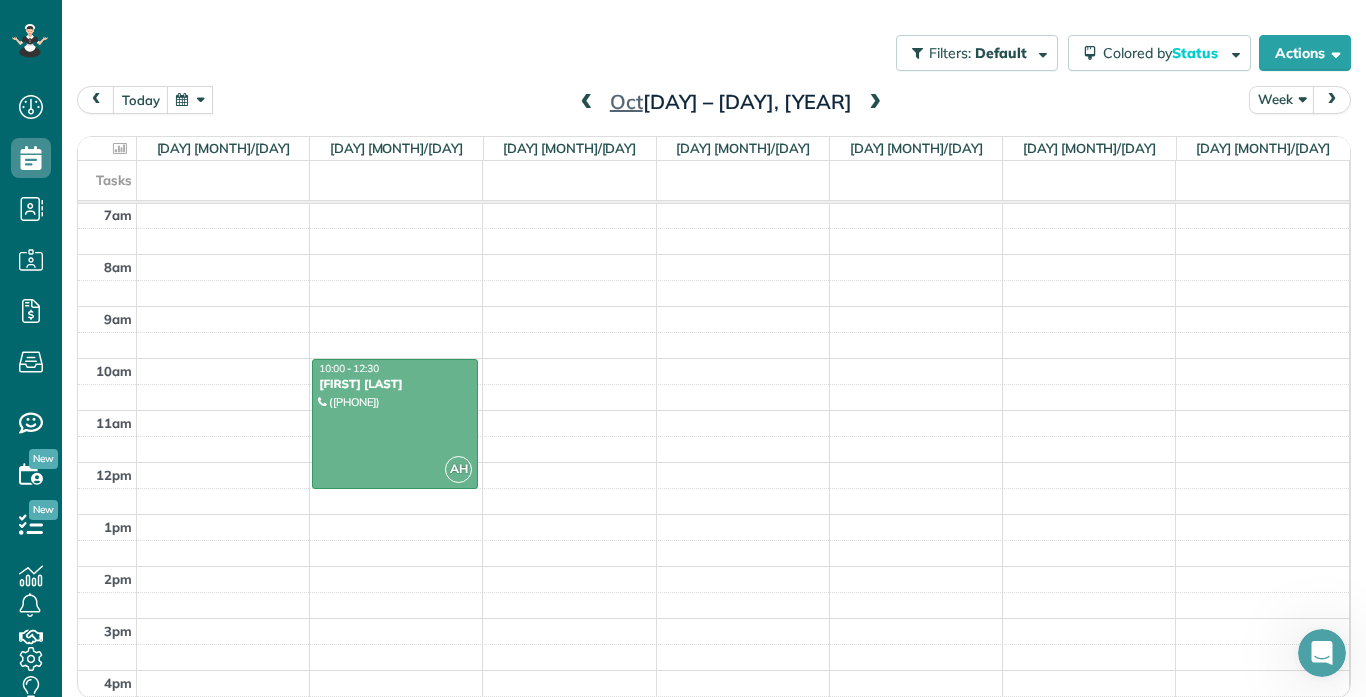 click at bounding box center (875, 103) 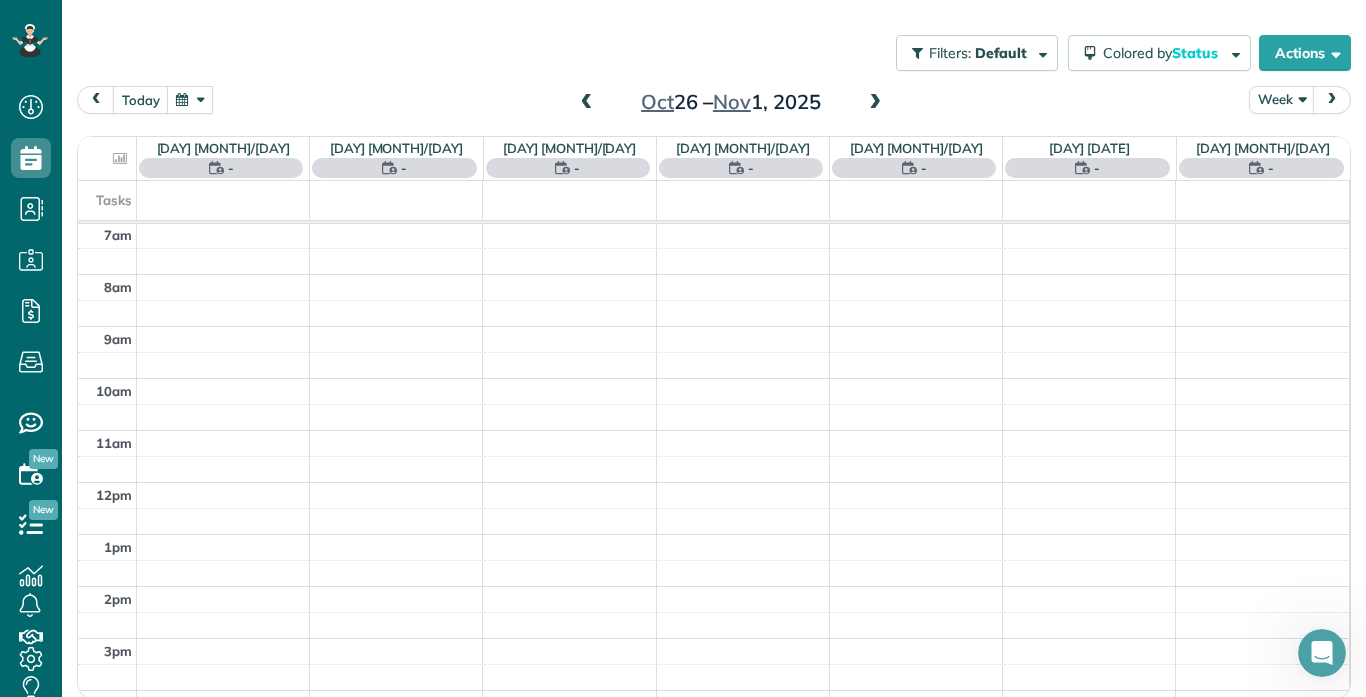 click at bounding box center (875, 103) 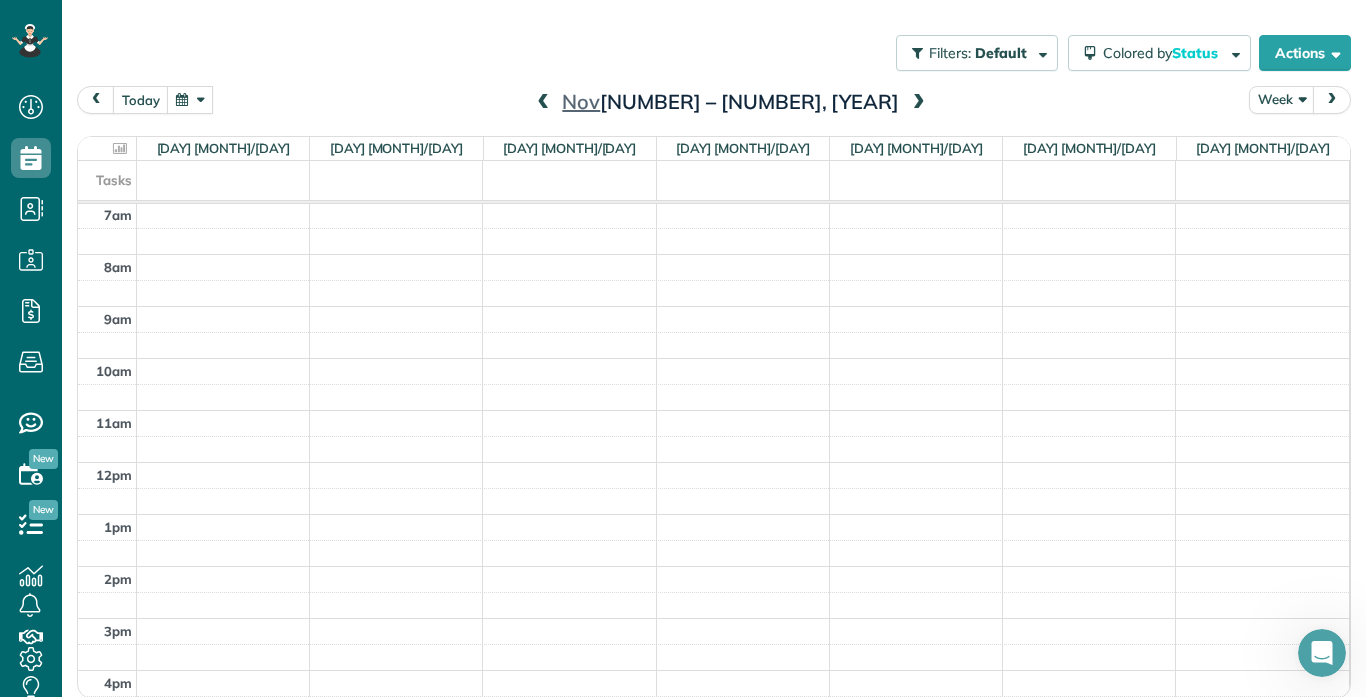 click at bounding box center (919, 103) 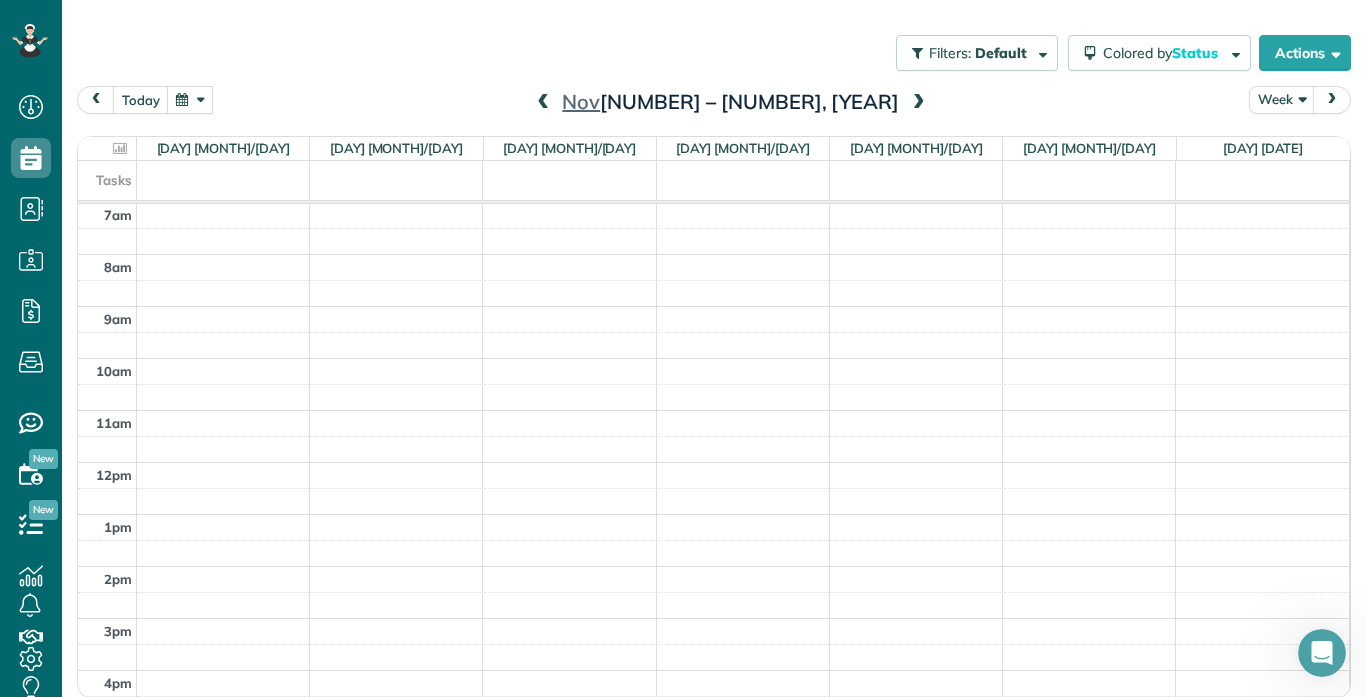 click on "12am 1am 2am 3am 4am 5am 6am 7am 8am 9am 10am 11am 12pm 1pm 2pm 3pm 4pm 5pm 6pm 7pm 8pm 9pm 10pm 11pm" at bounding box center [713, 462] 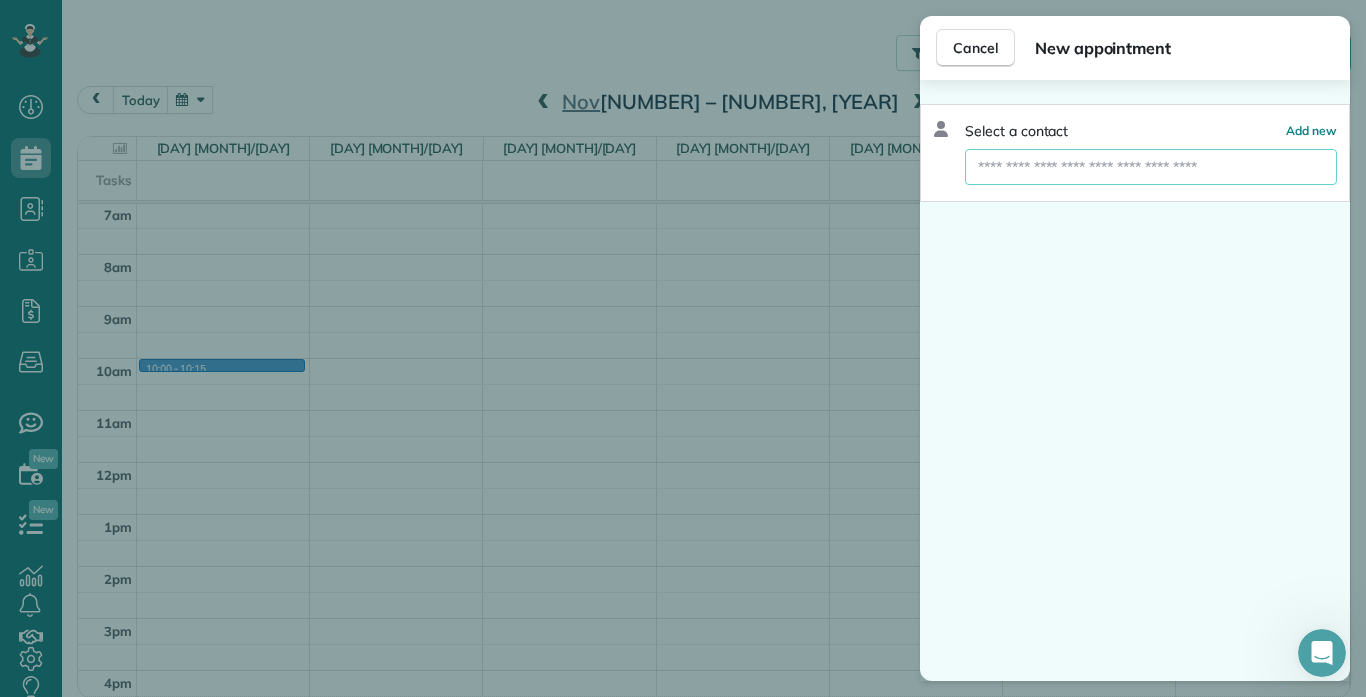 click at bounding box center (1151, 167) 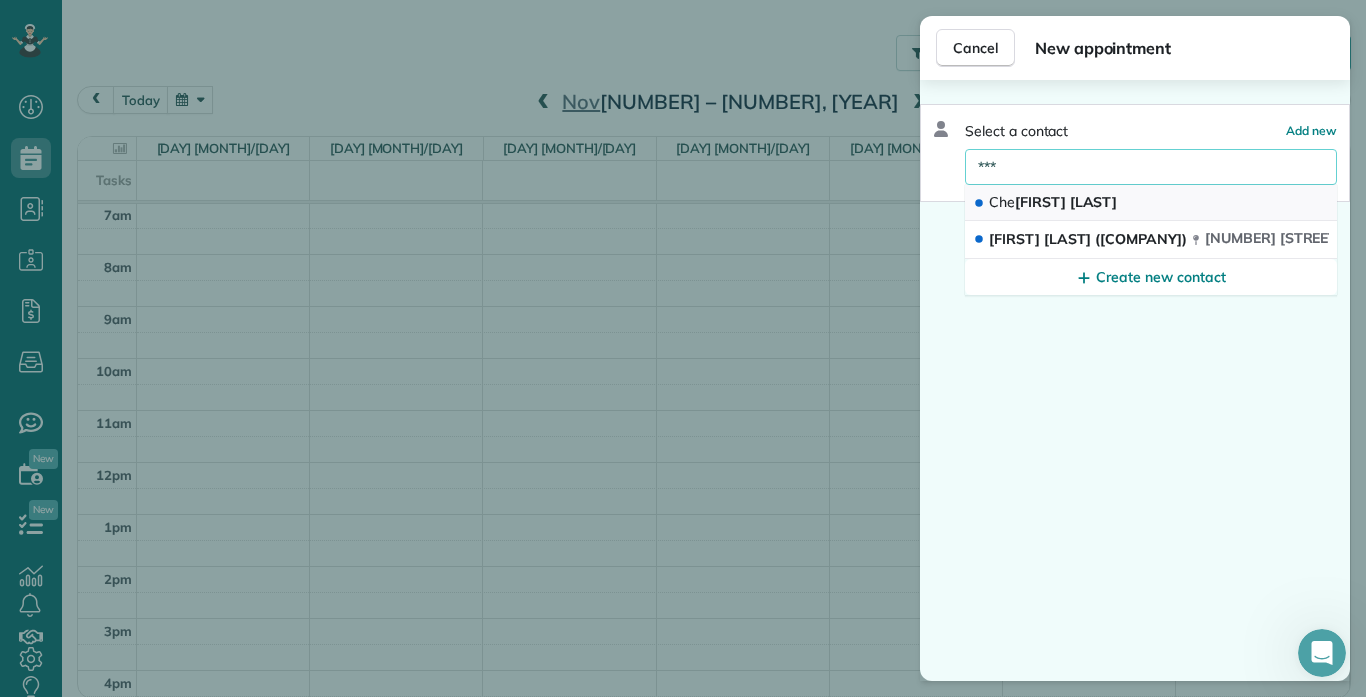 type on "***" 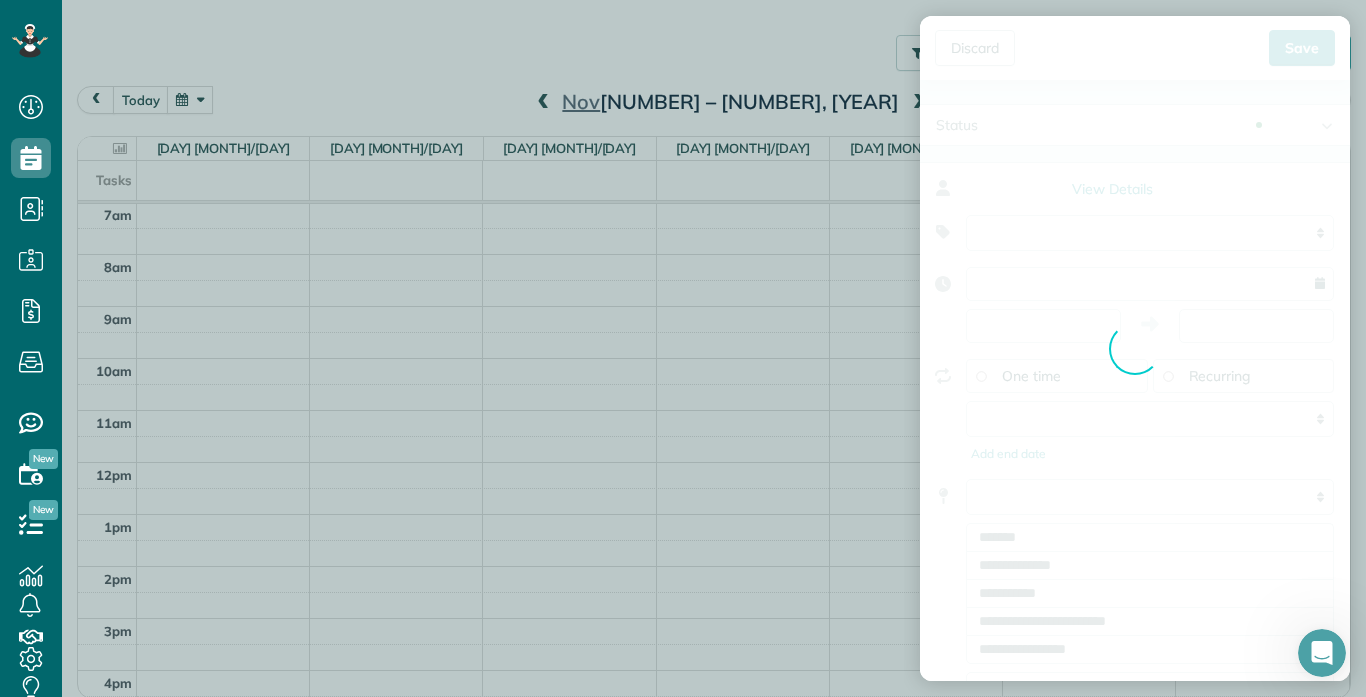 type on "**********" 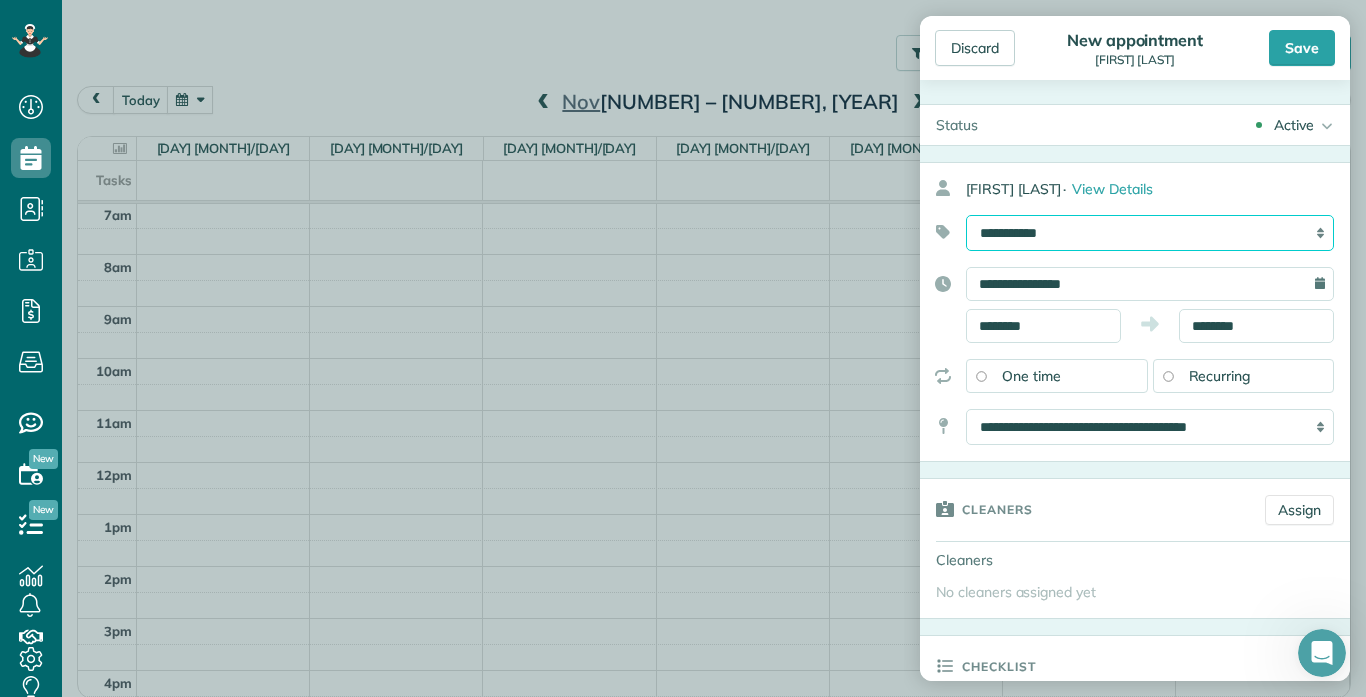 click on "**********" at bounding box center (1150, 233) 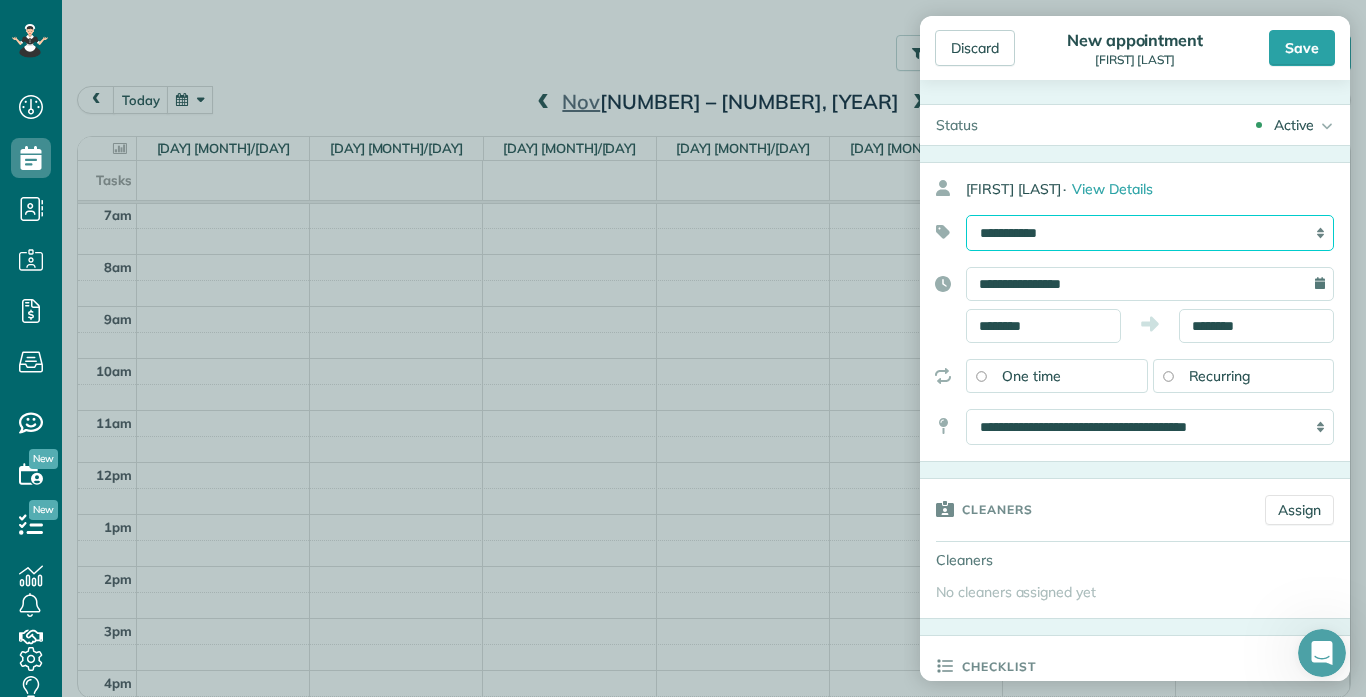 select on "******" 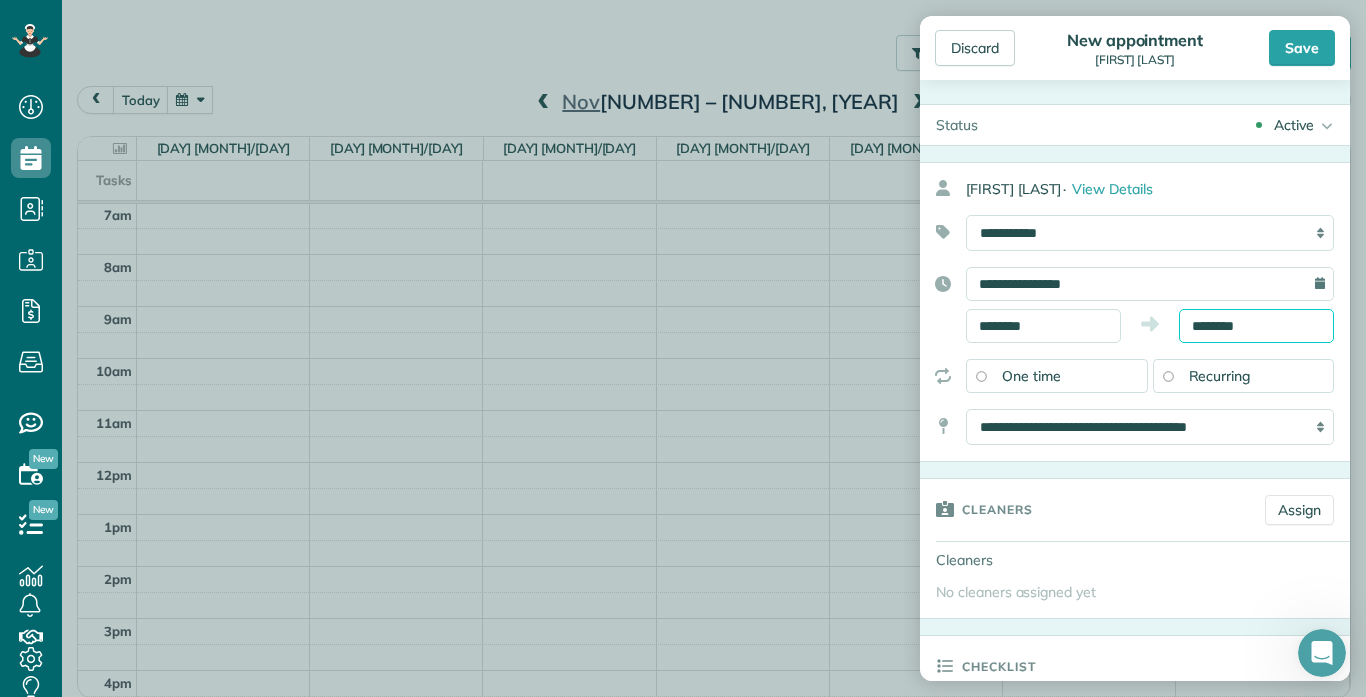 click on "********" at bounding box center (1256, 326) 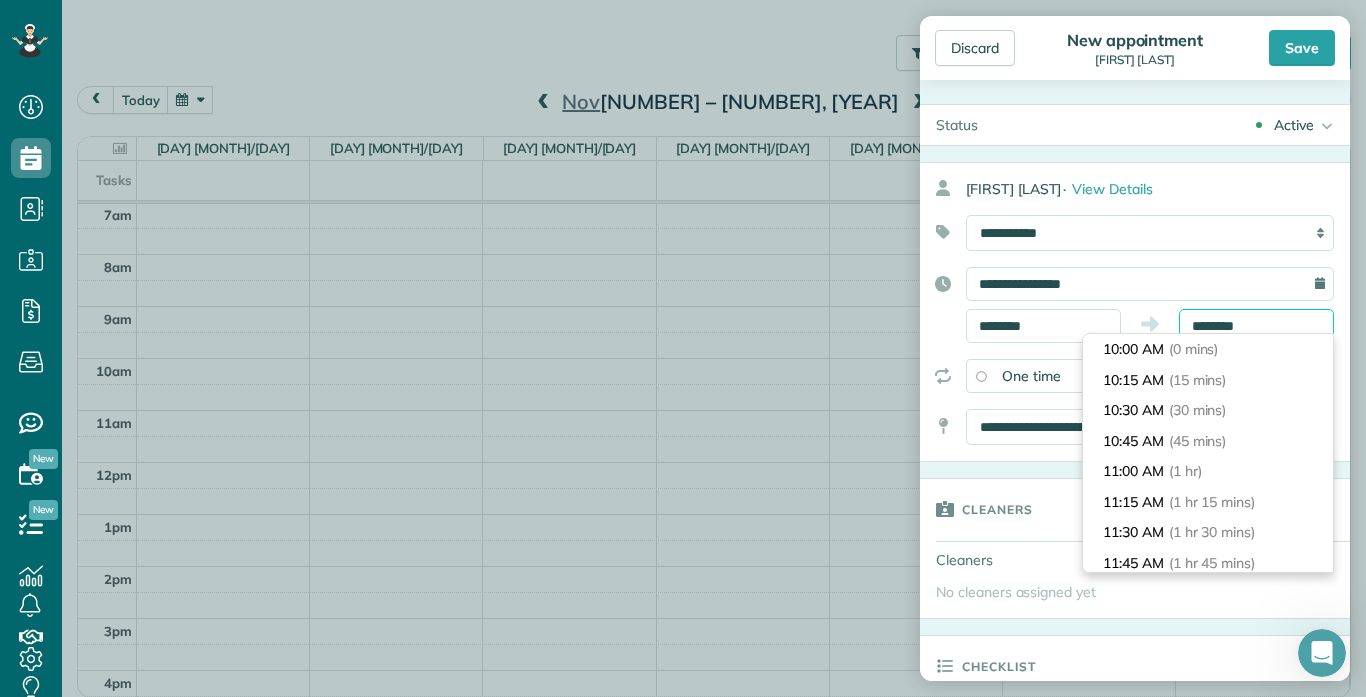 drag, startPoint x: 1270, startPoint y: 323, endPoint x: 1152, endPoint y: 318, distance: 118.10589 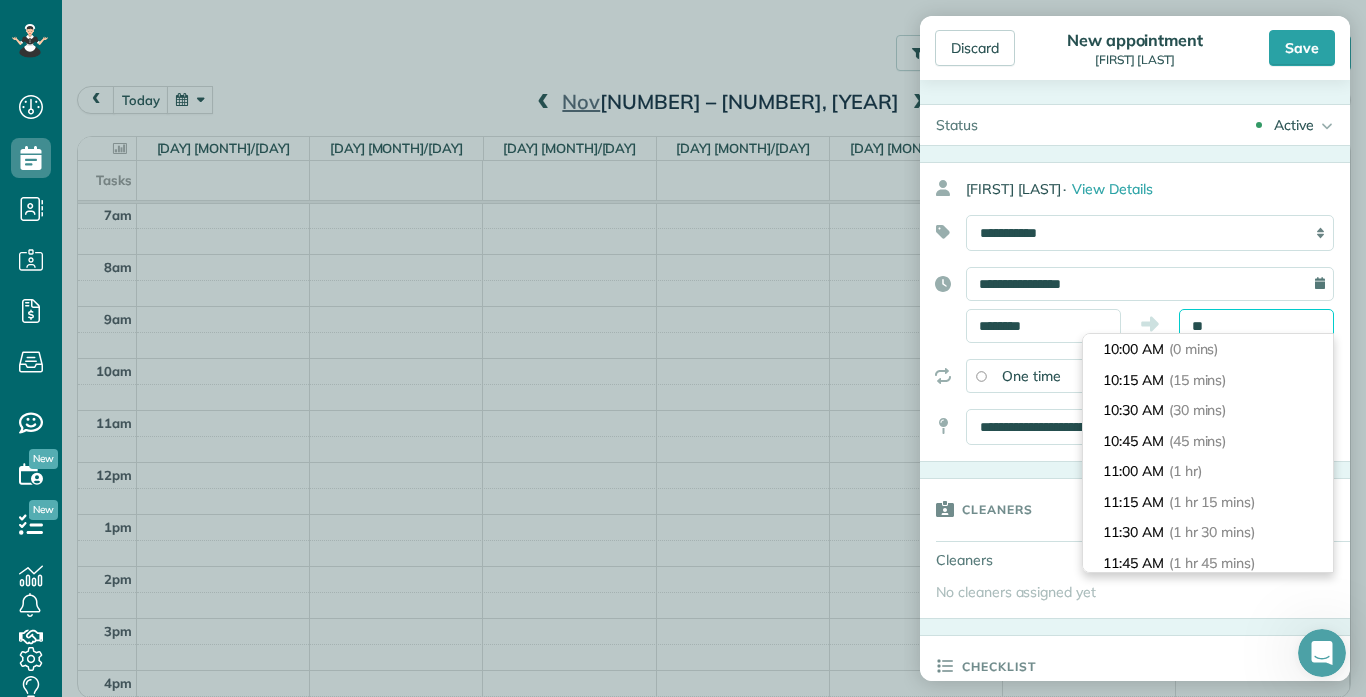 scroll, scrollTop: 213, scrollLeft: 0, axis: vertical 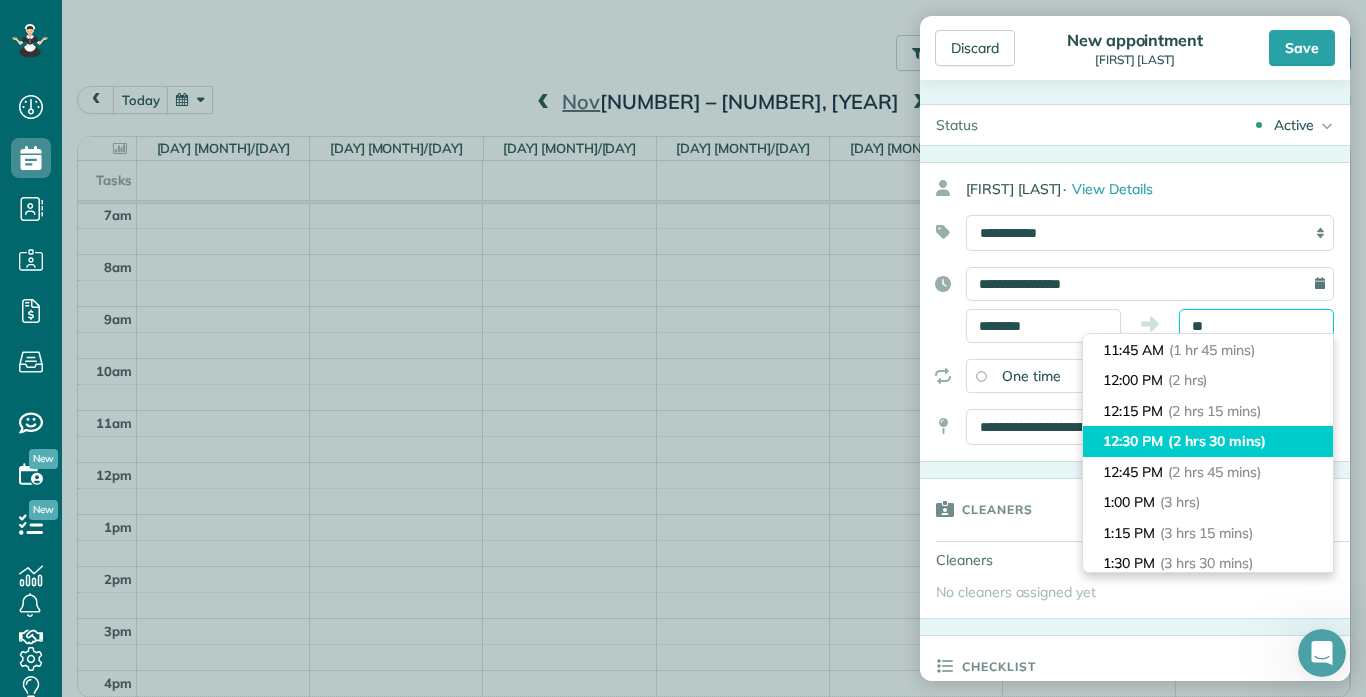 type on "********" 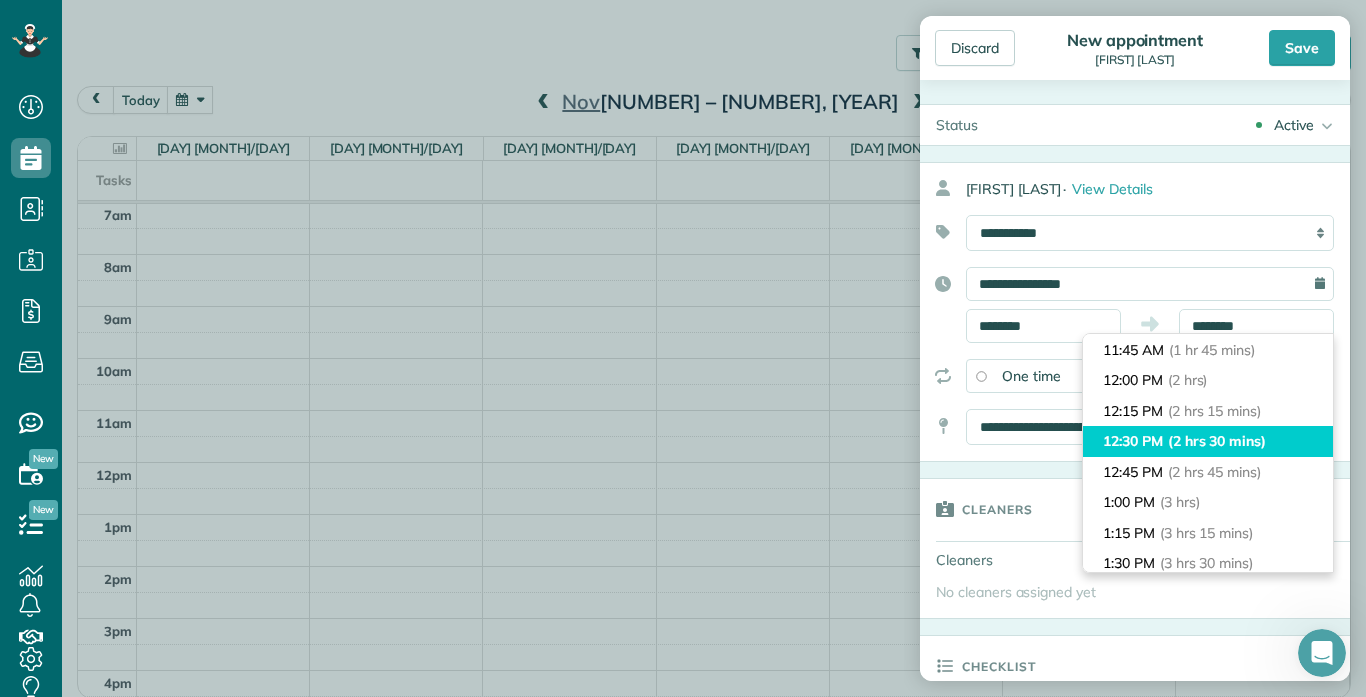 click on "[TIME] ([DURATION])" at bounding box center [1208, 441] 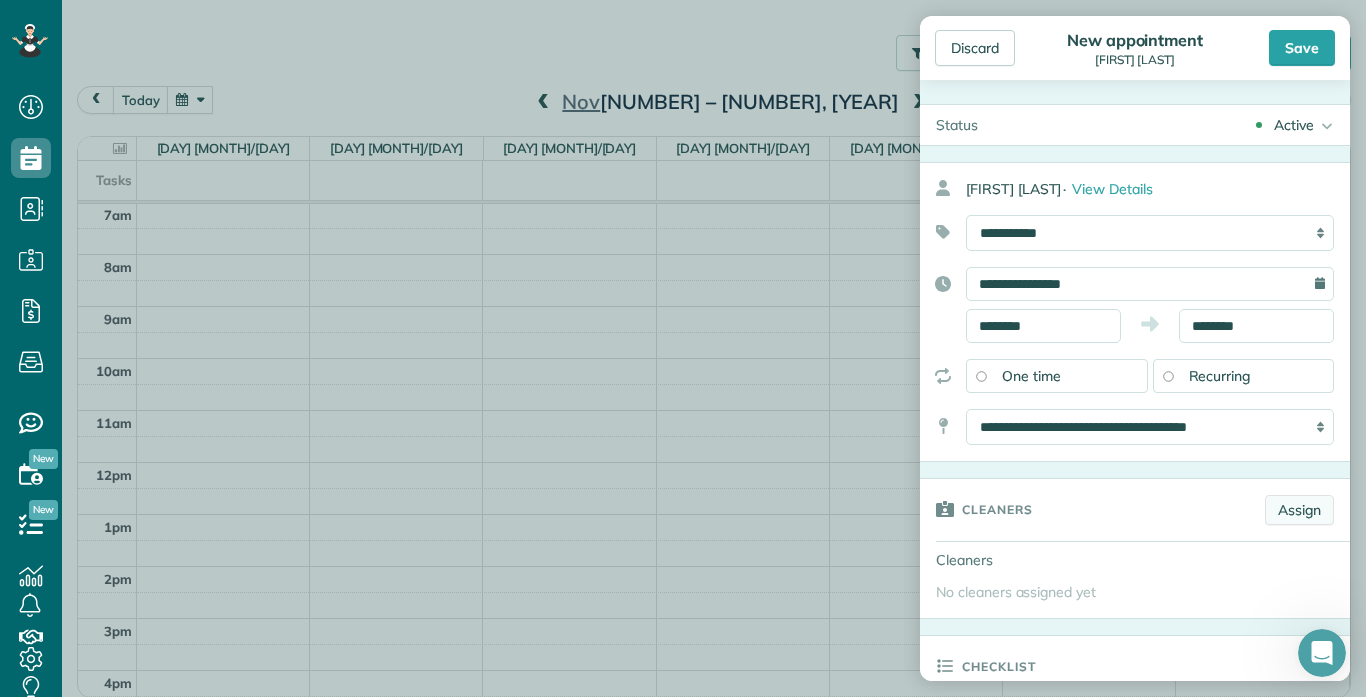 click on "Assign" at bounding box center [1299, 510] 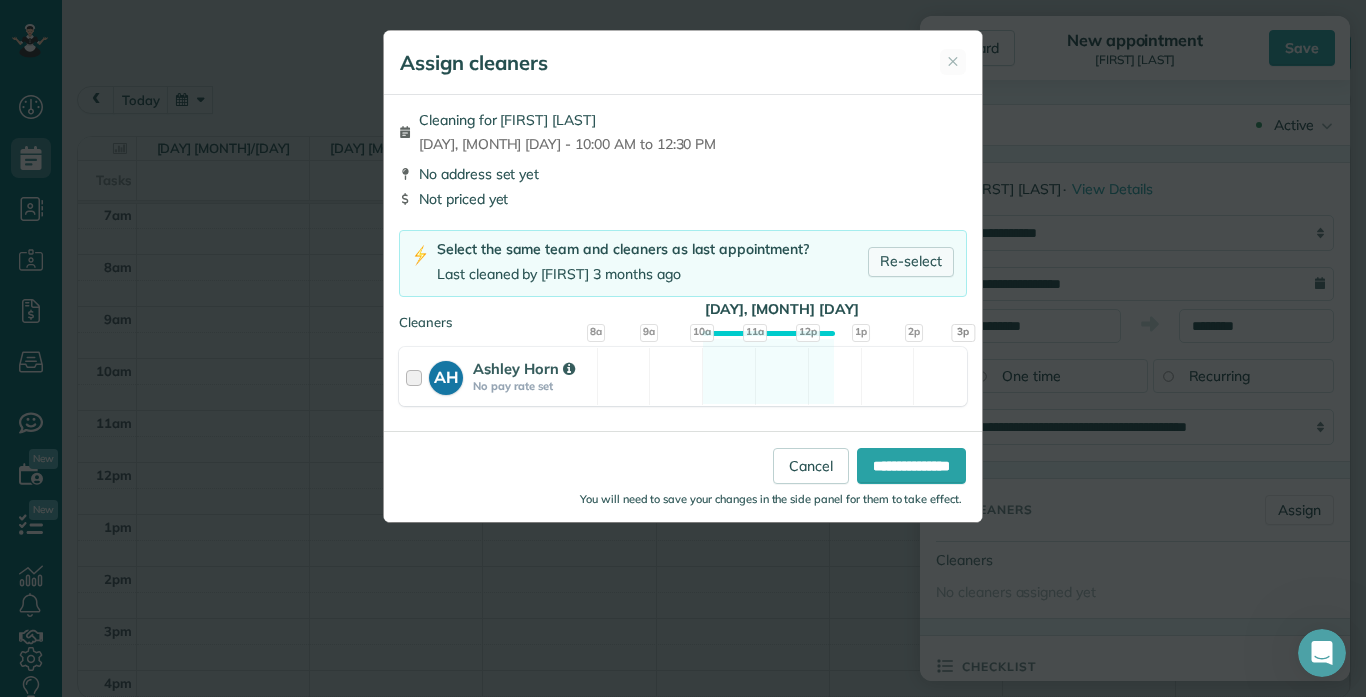 click on "Re-select" at bounding box center (911, 262) 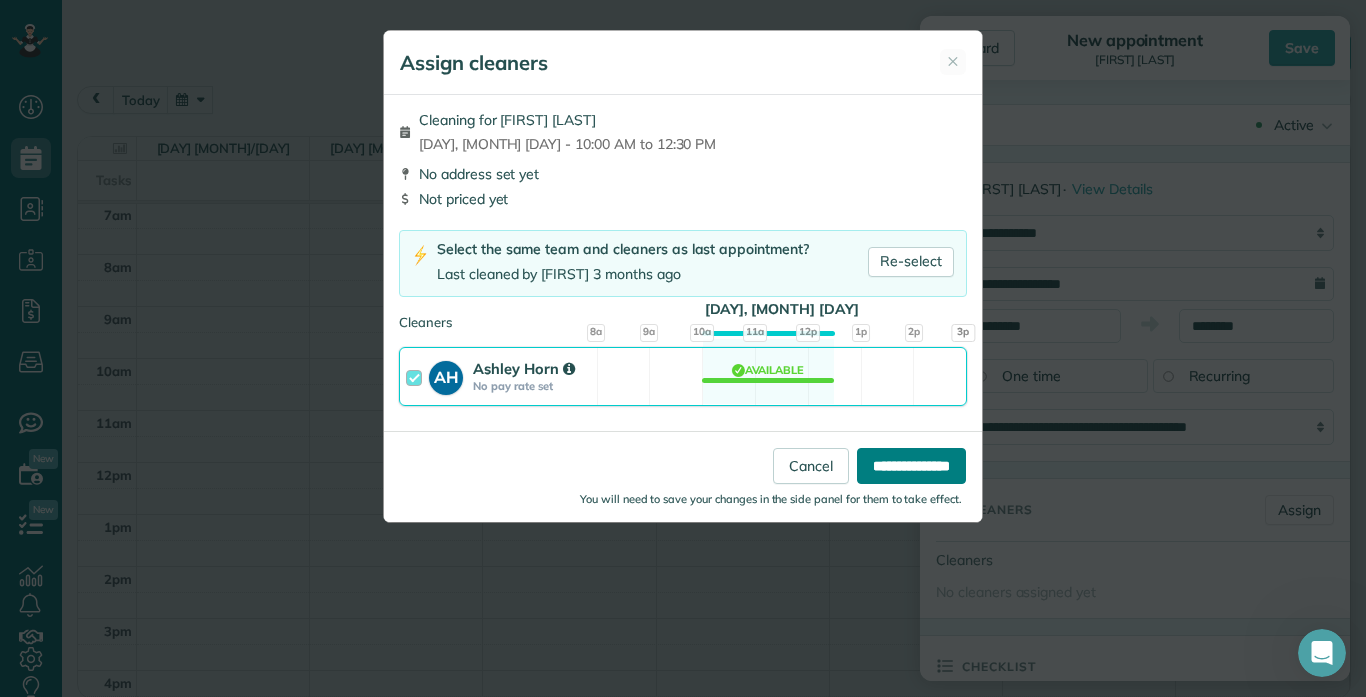 click on "**********" at bounding box center (911, 466) 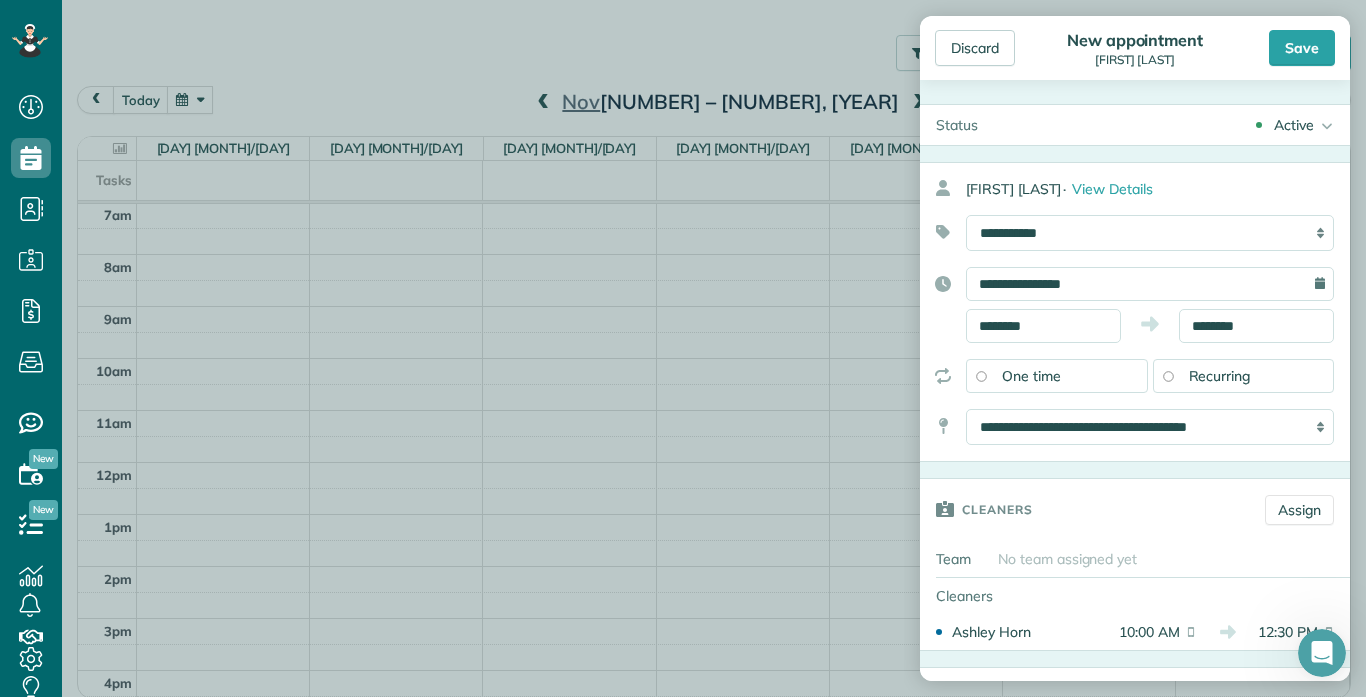 click on "[FIRST] [LAST]" at bounding box center [1135, 312] 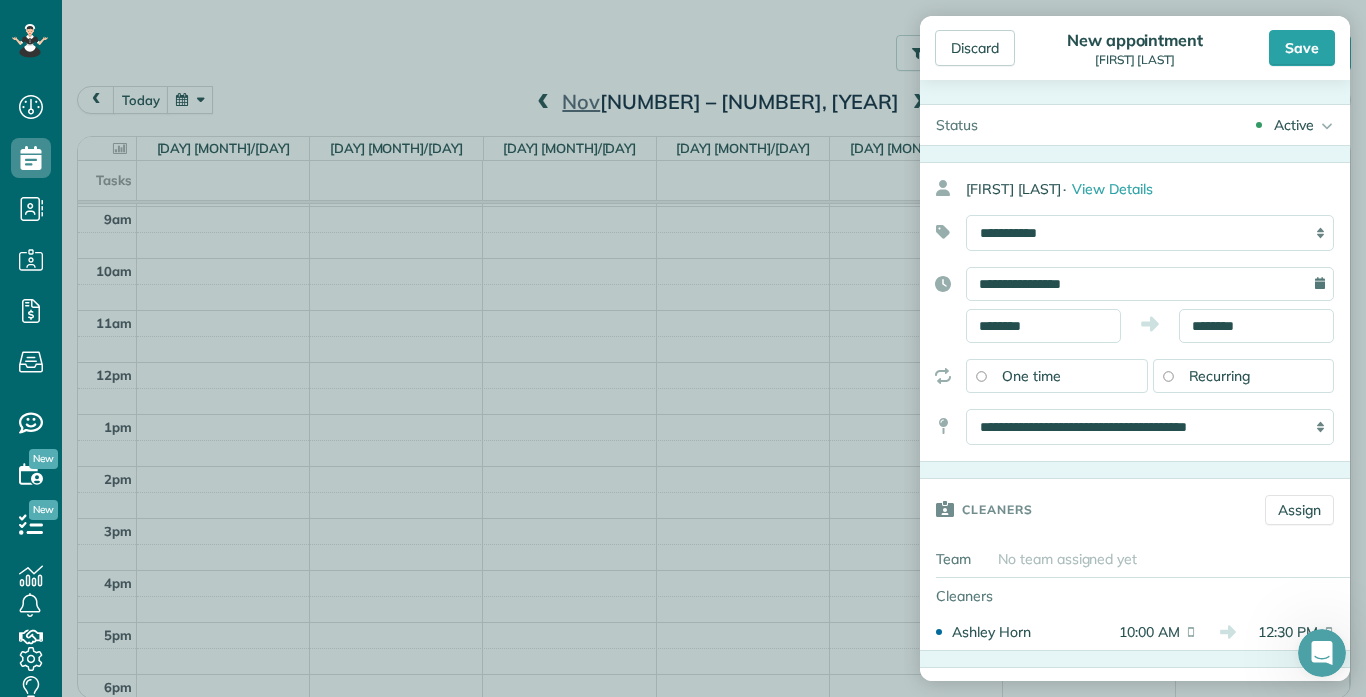 scroll, scrollTop: 465, scrollLeft: 0, axis: vertical 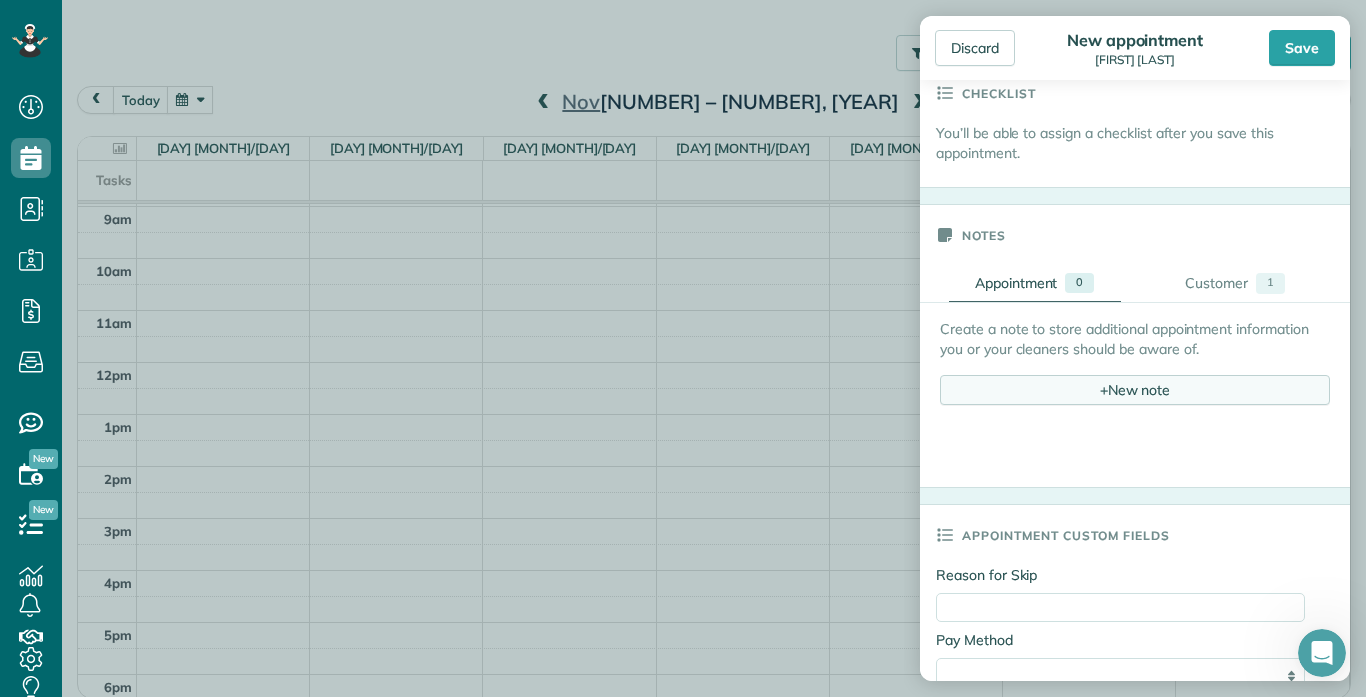 click on "+ New note" at bounding box center (1135, 390) 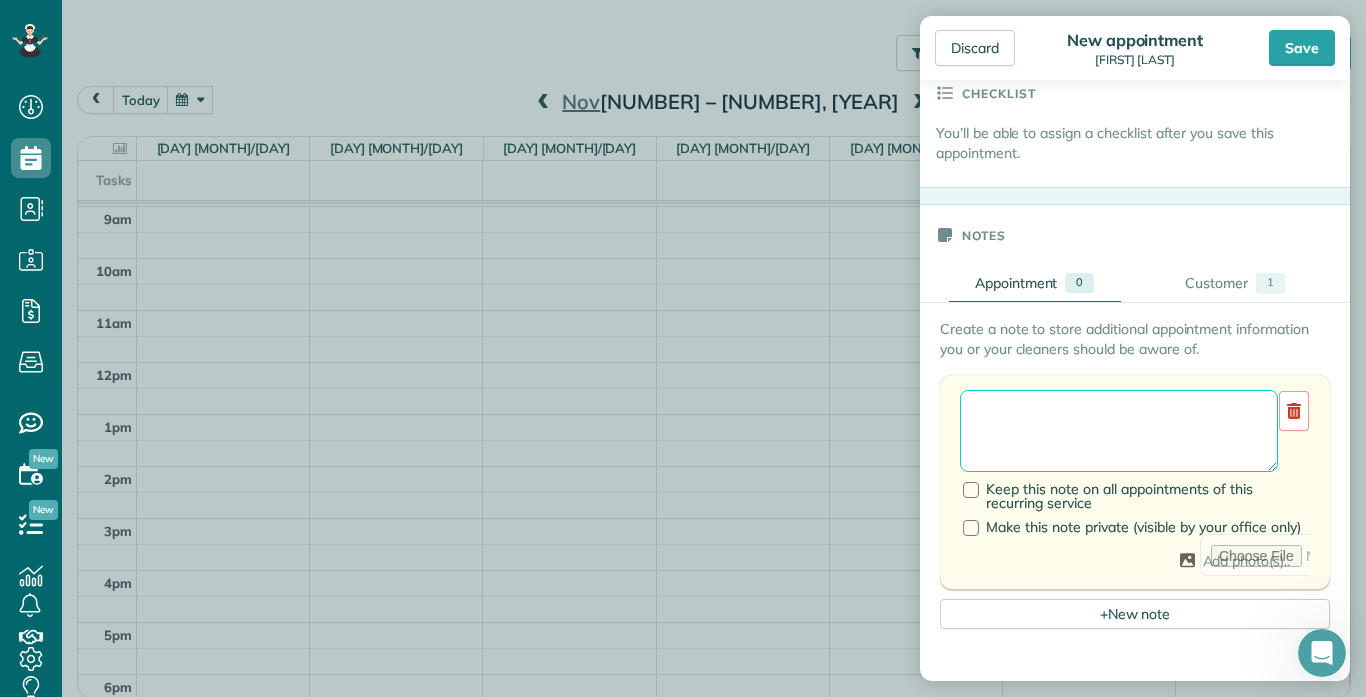click at bounding box center [1119, 431] 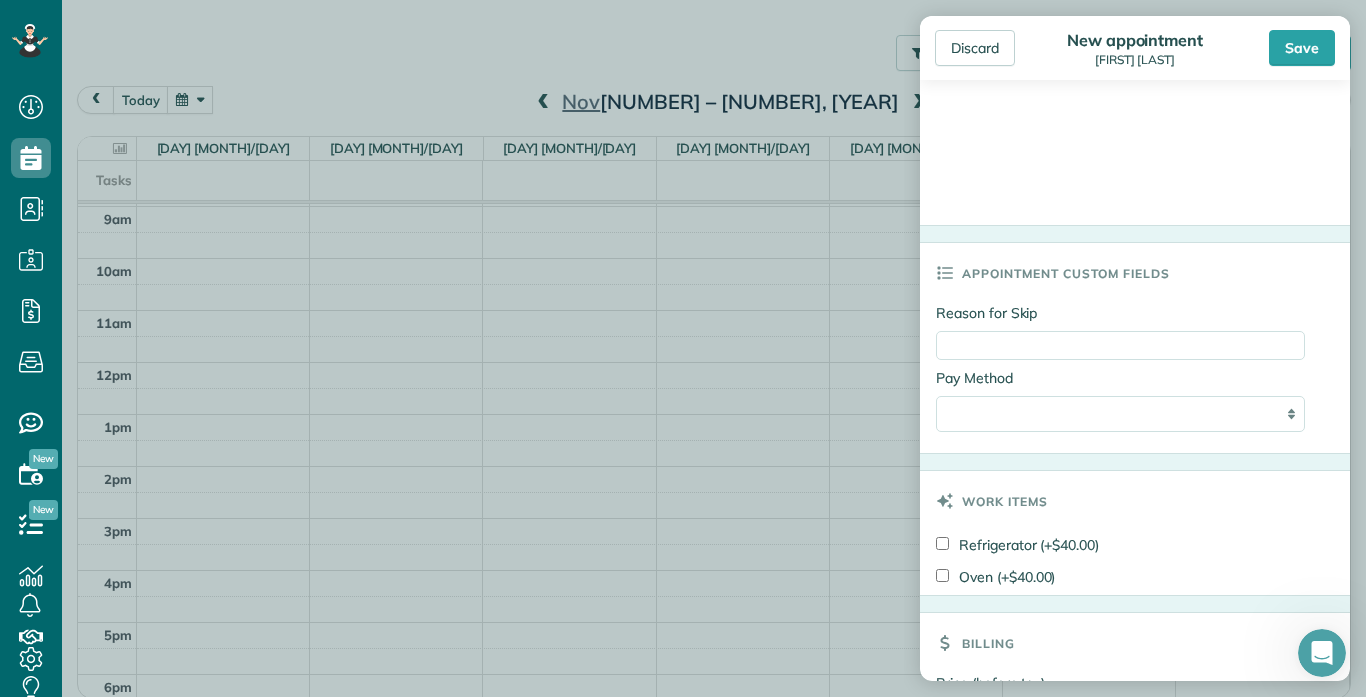 scroll, scrollTop: 1410, scrollLeft: 0, axis: vertical 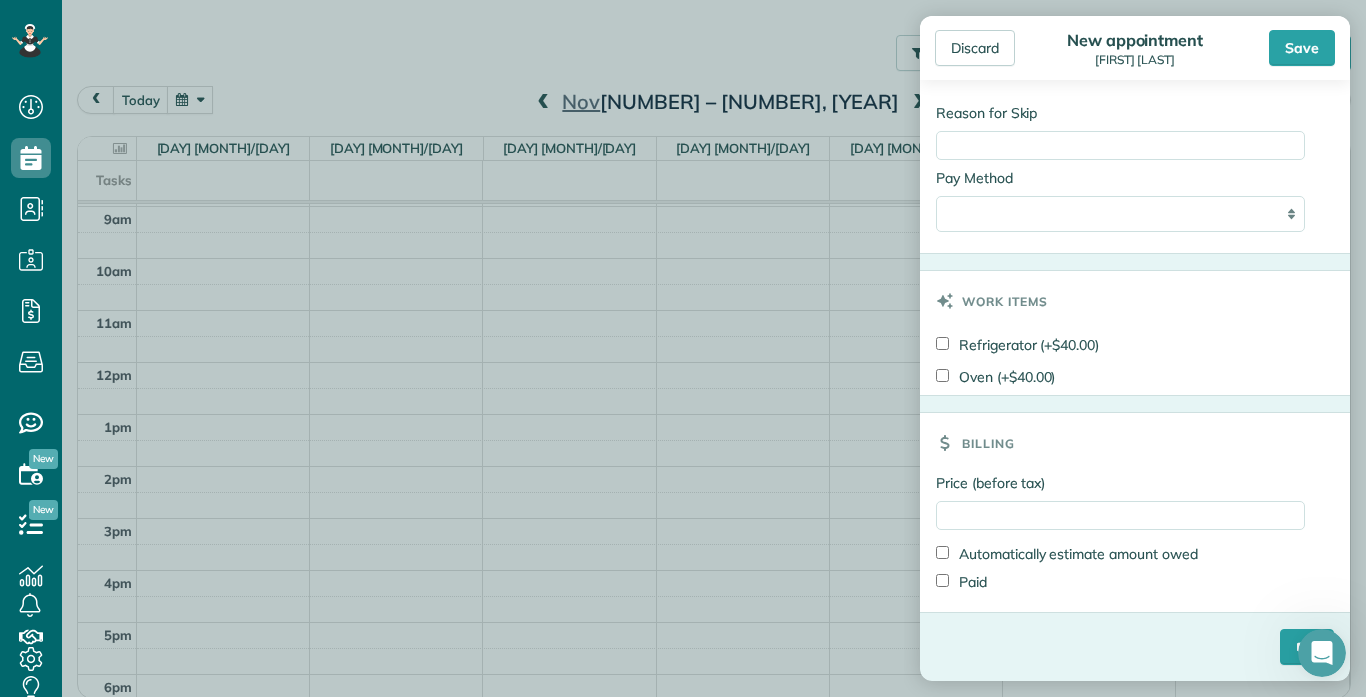 type on "**********" 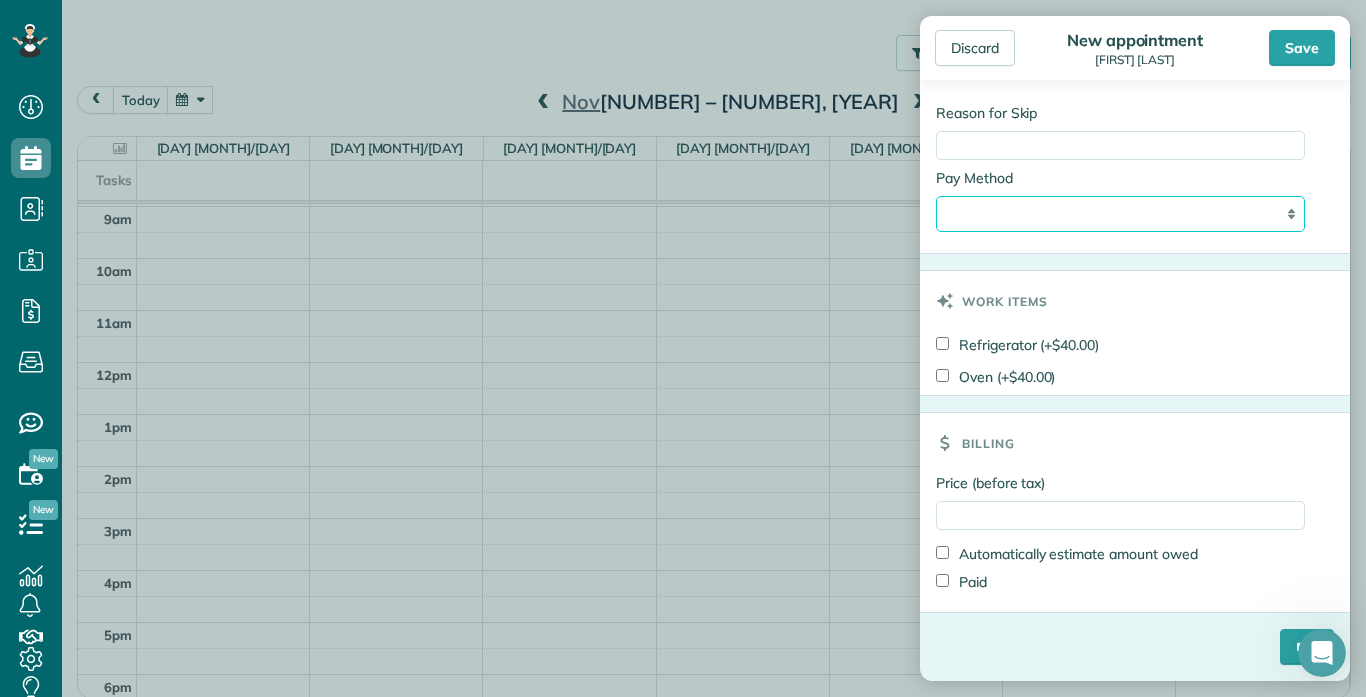 click on "**********" at bounding box center [1120, 214] 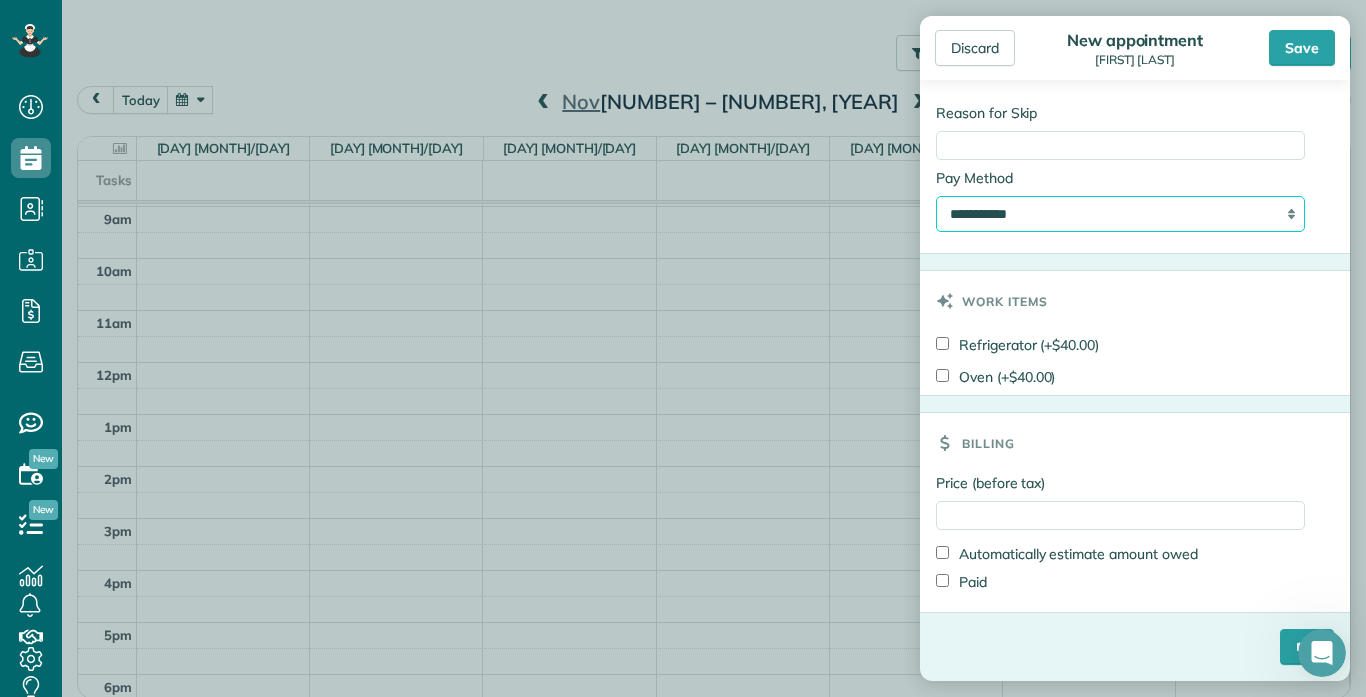 click on "**********" at bounding box center [1120, 214] 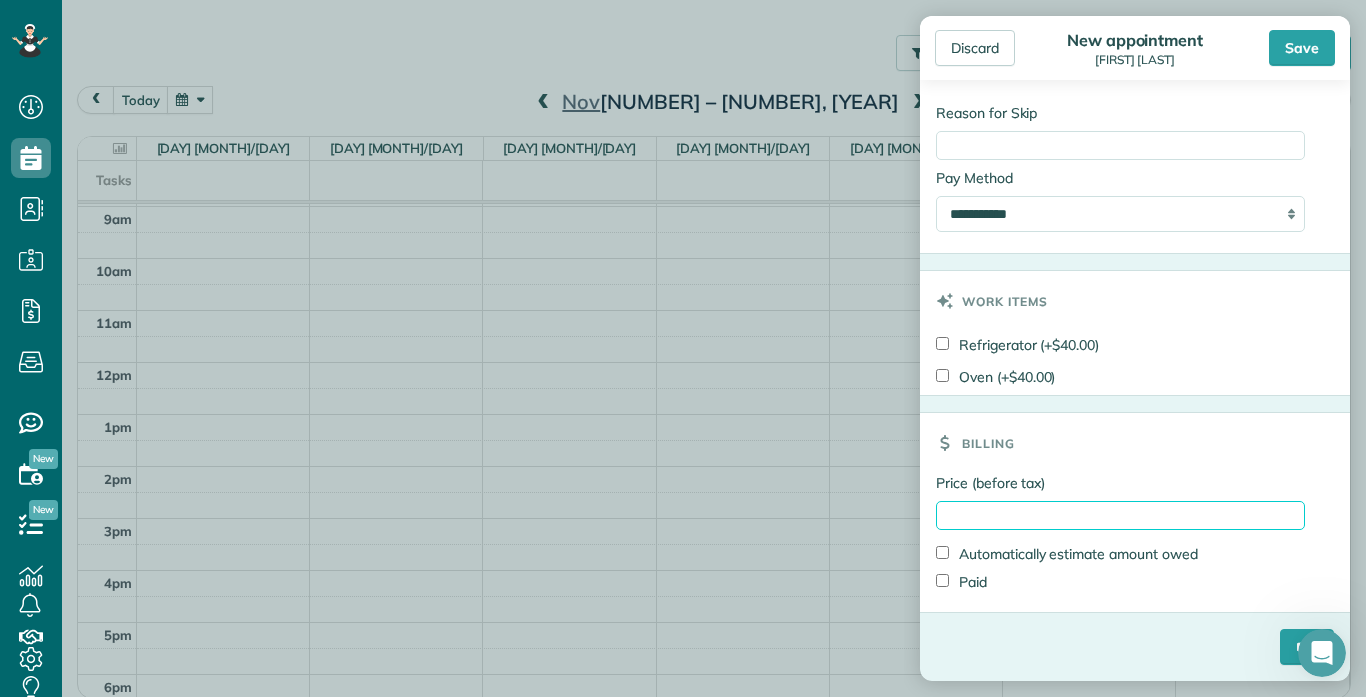 click on "Price (before tax)" at bounding box center [1120, 515] 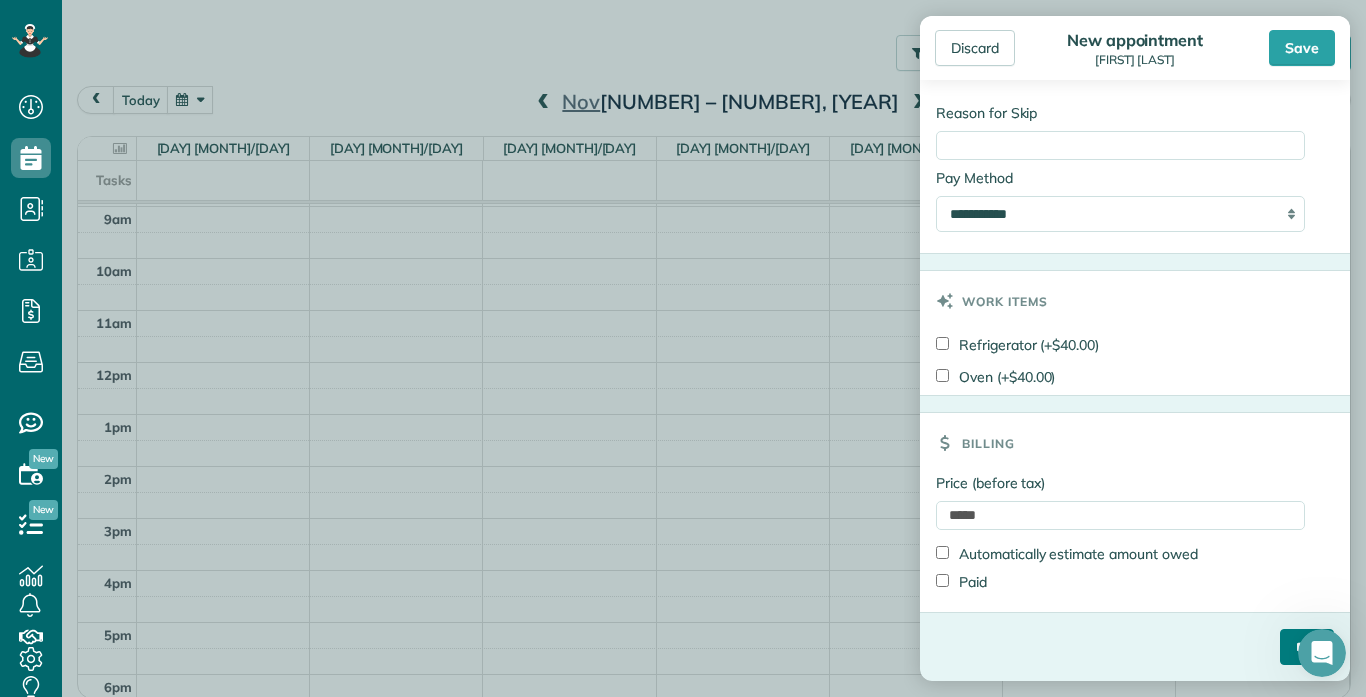 click on "****" at bounding box center (1307, 647) 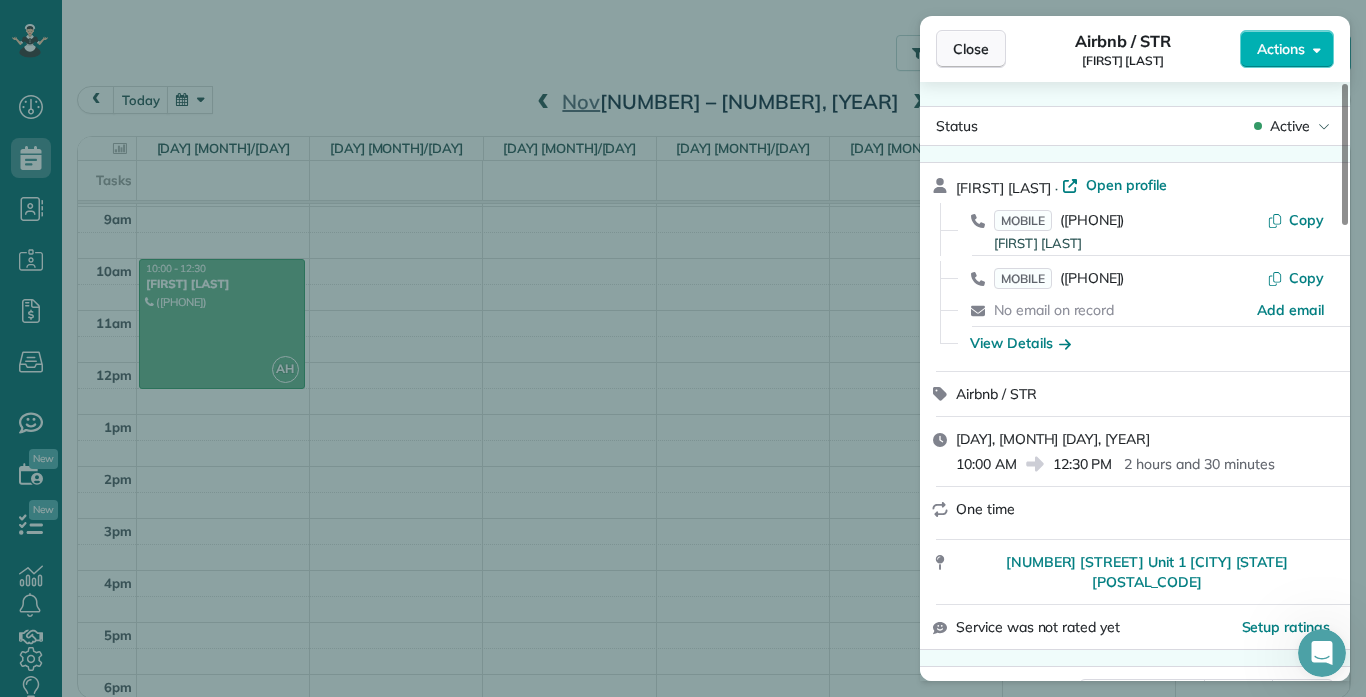 click on "Close" at bounding box center [971, 49] 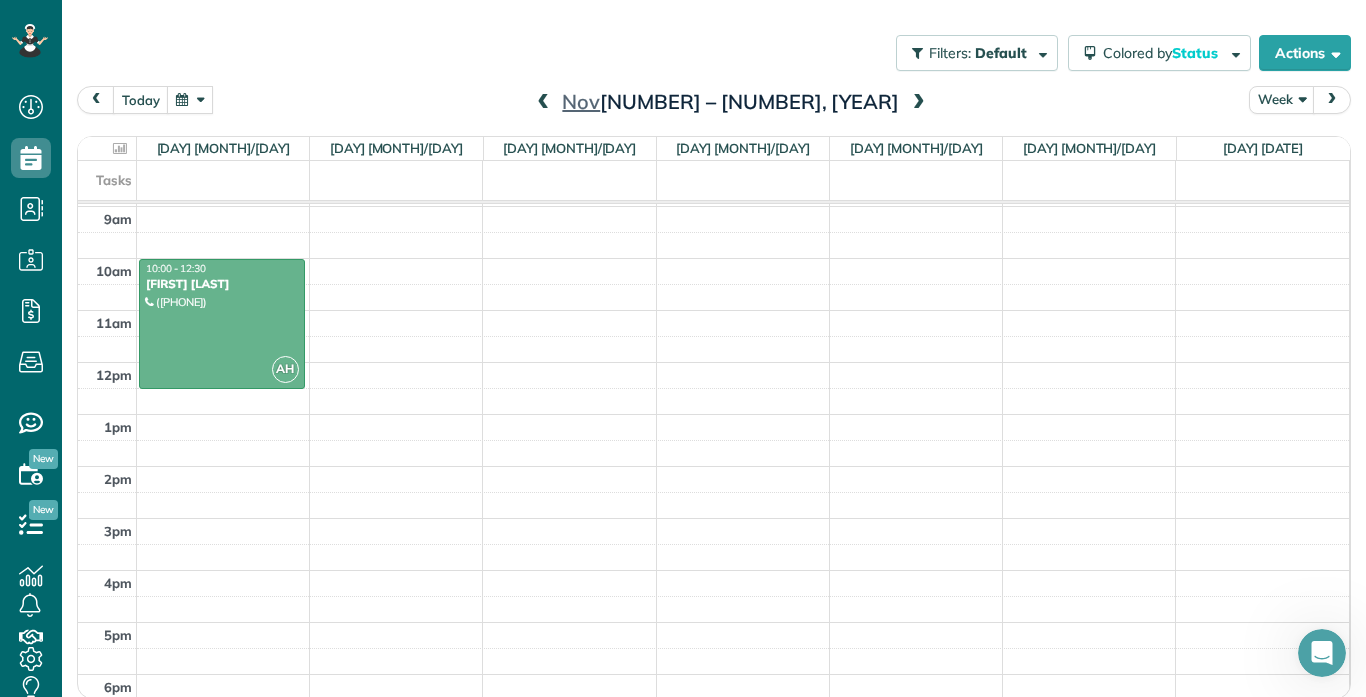 click at bounding box center [919, 103] 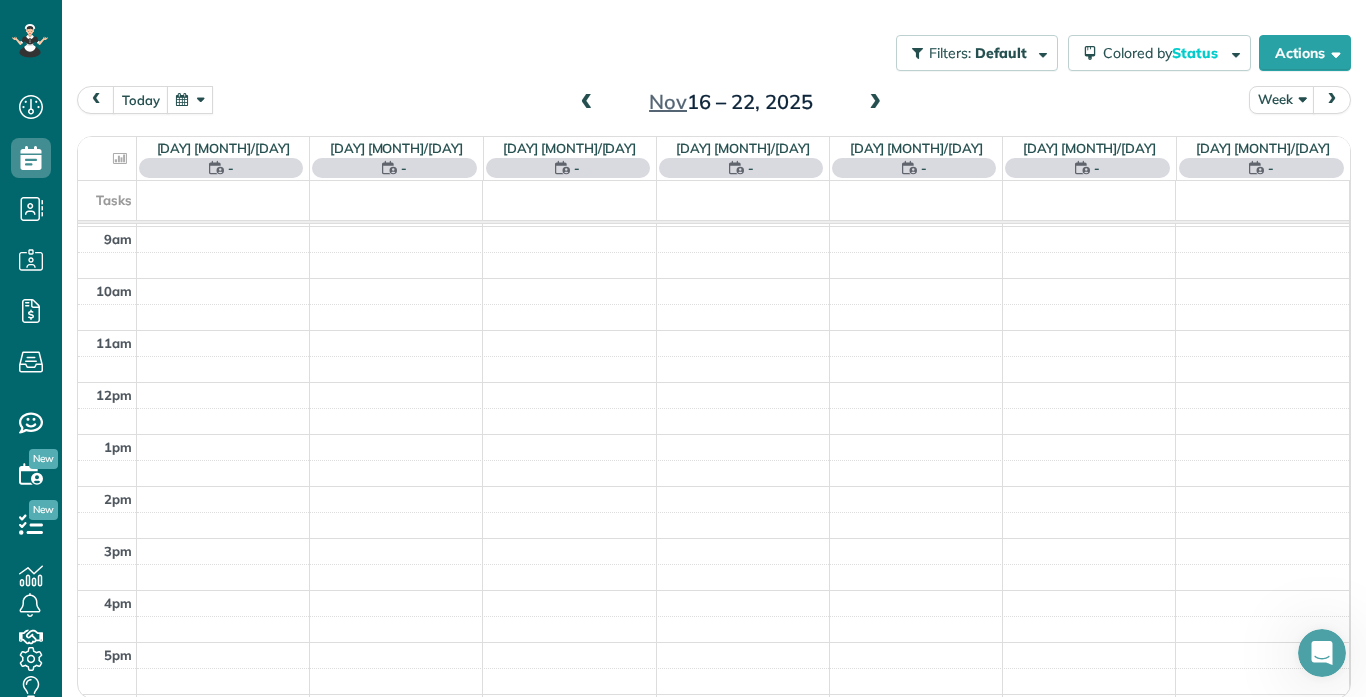 scroll, scrollTop: 365, scrollLeft: 0, axis: vertical 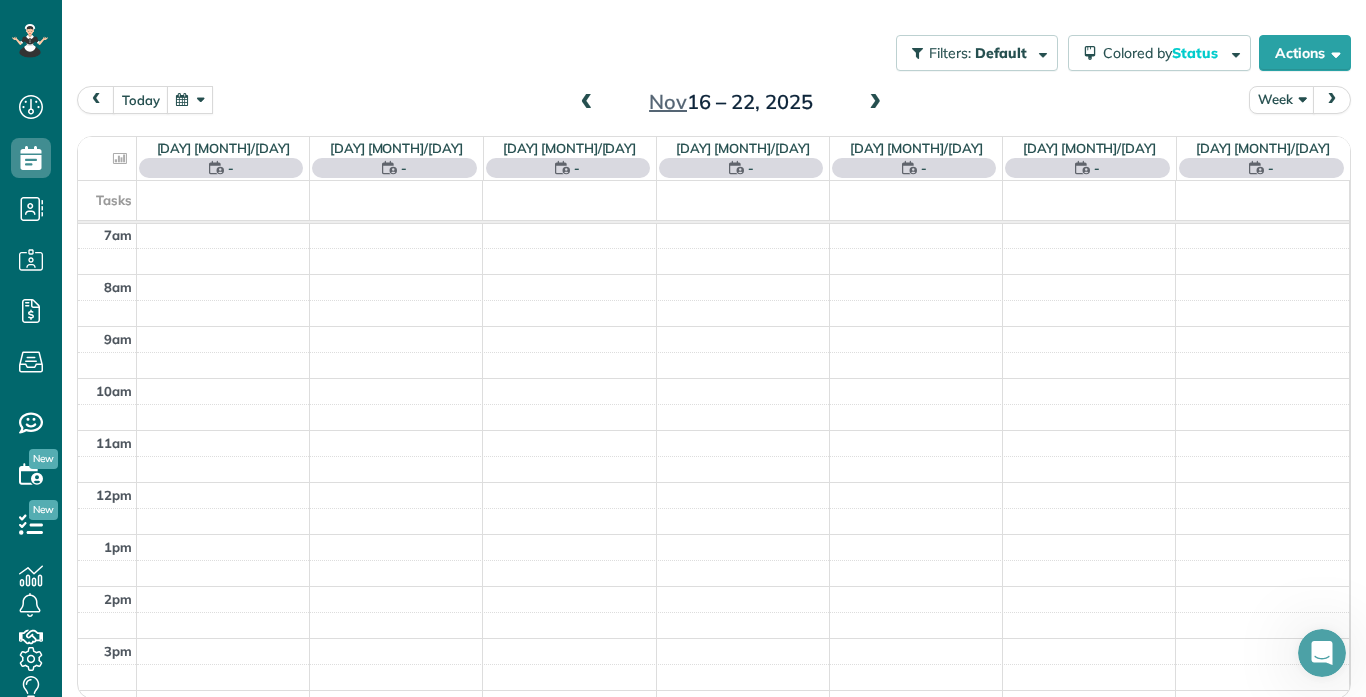 click at bounding box center [875, 103] 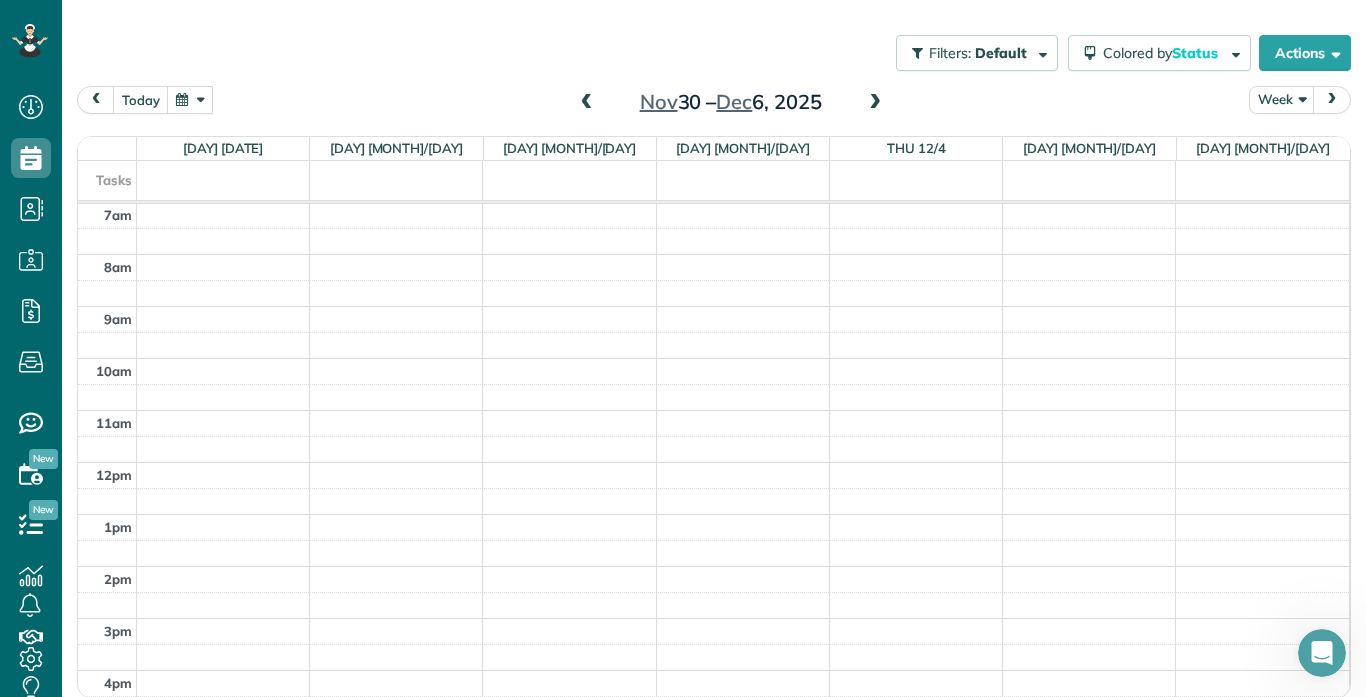 click at bounding box center (875, 103) 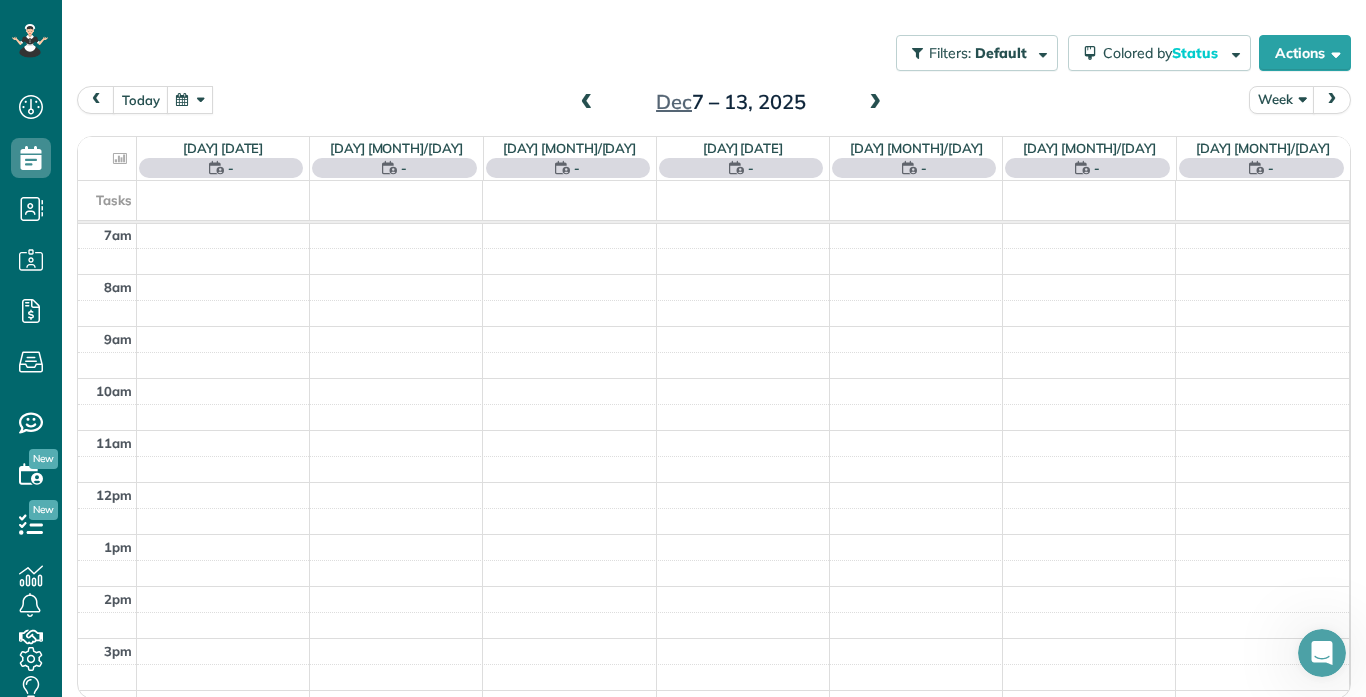 click at bounding box center (875, 103) 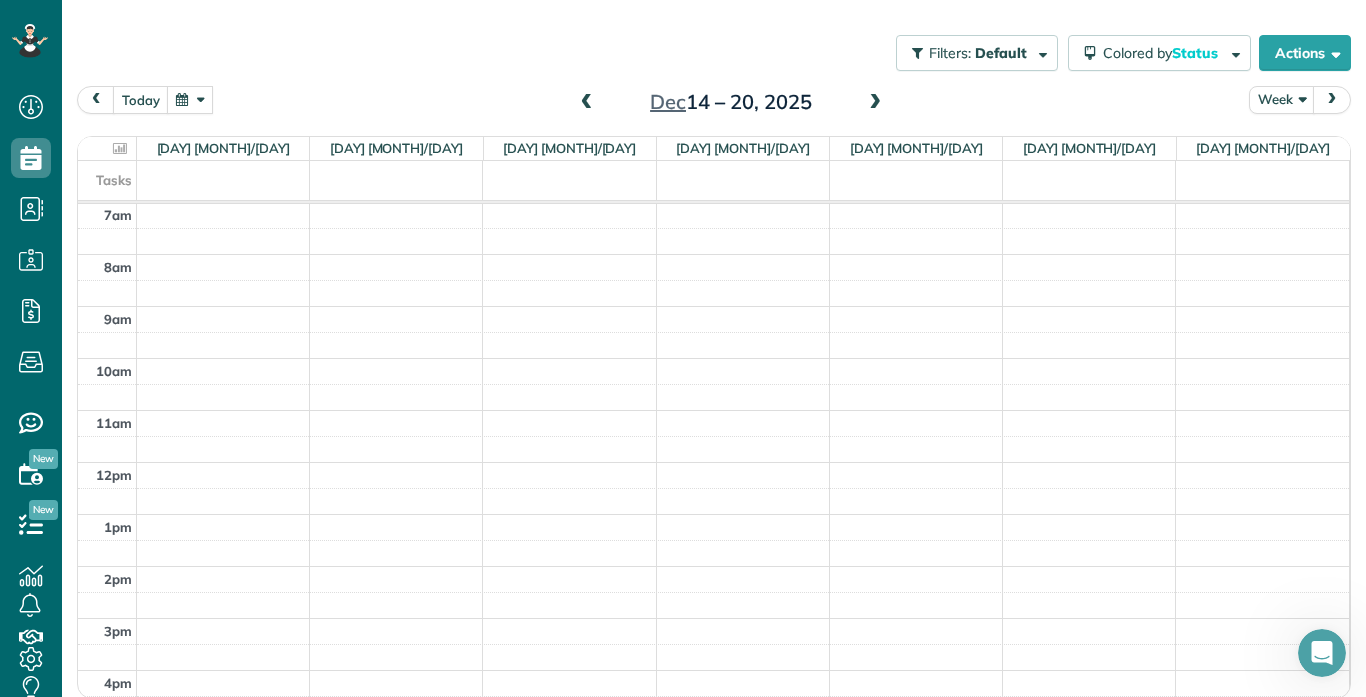 click on "12am 1am 2am 3am 4am 5am 6am 7am 8am 9am 10am 11am 12pm 1pm 2pm 3pm 4pm 5pm 6pm 7pm 8pm 9pm 10pm 11pm" at bounding box center [713, 462] 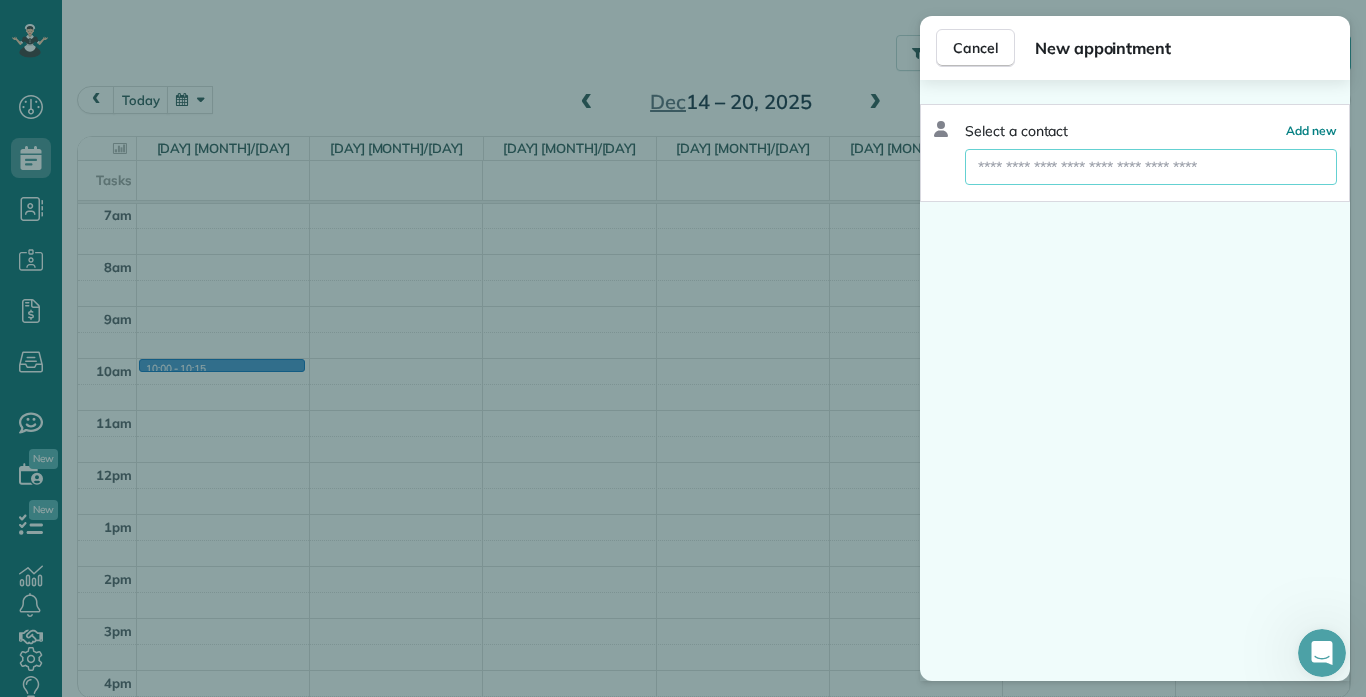 click at bounding box center (1151, 167) 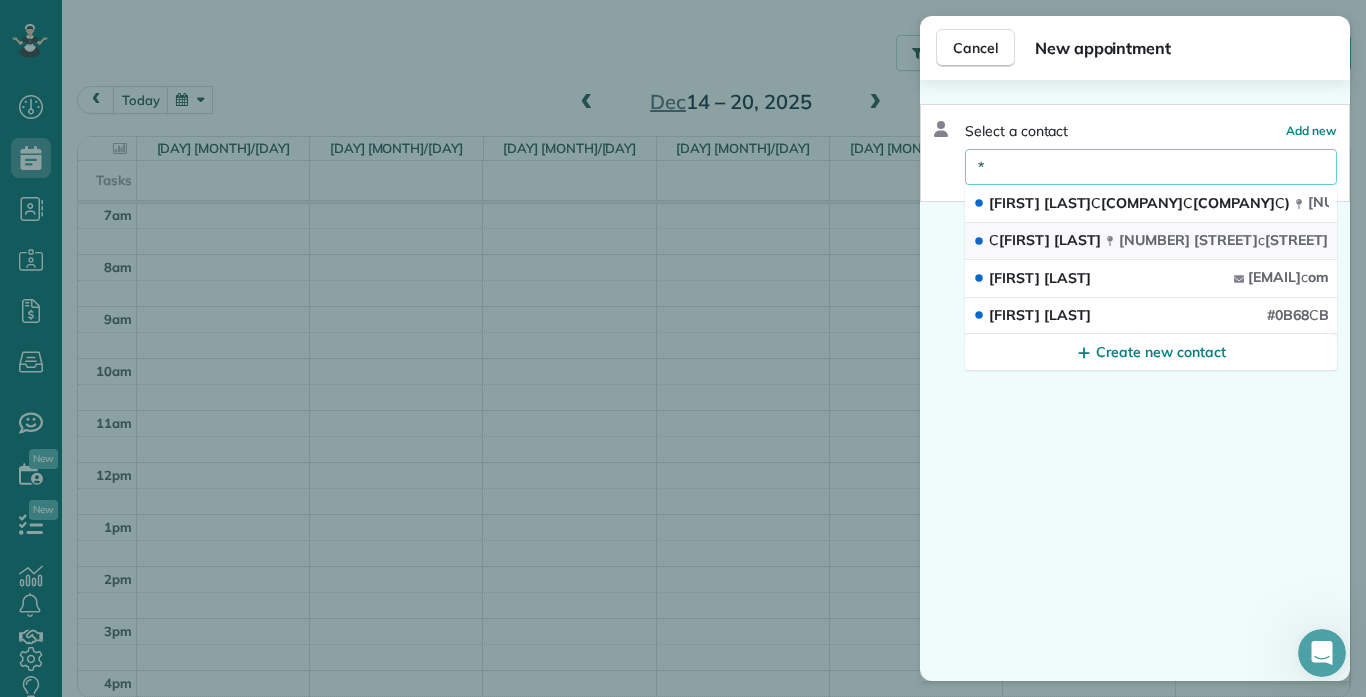 type on "*" 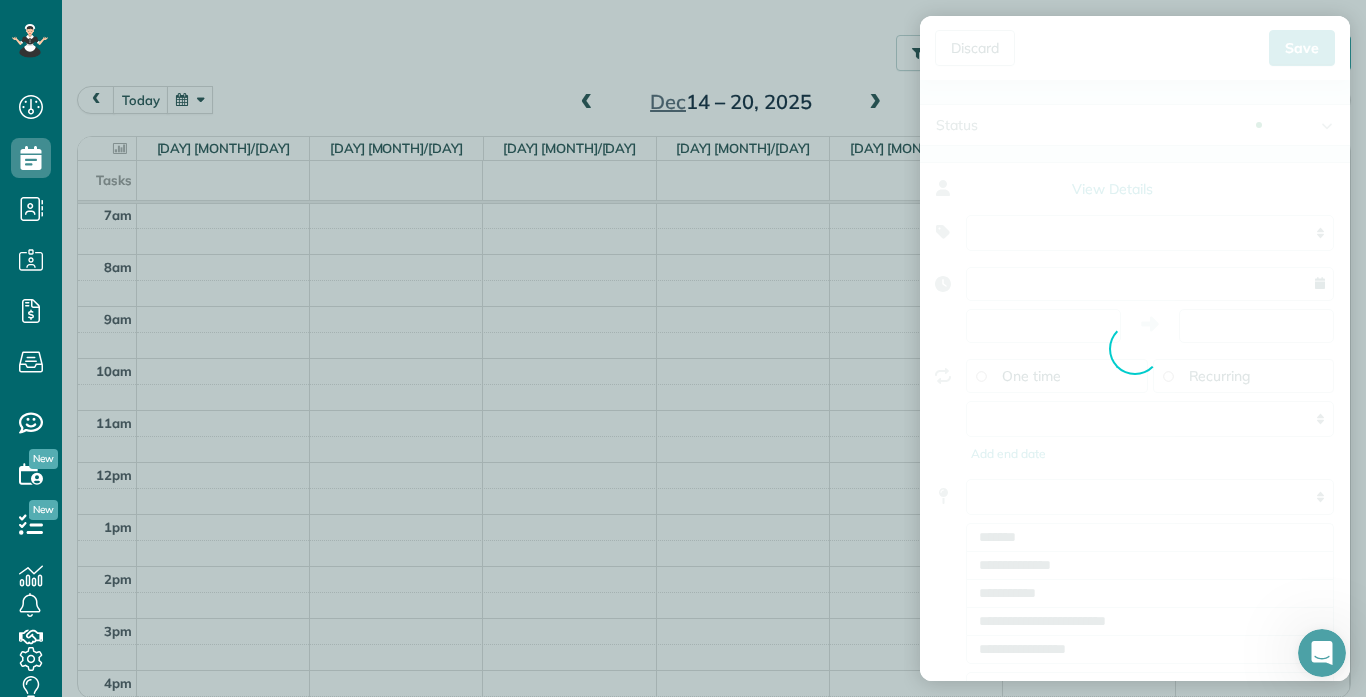 type on "**********" 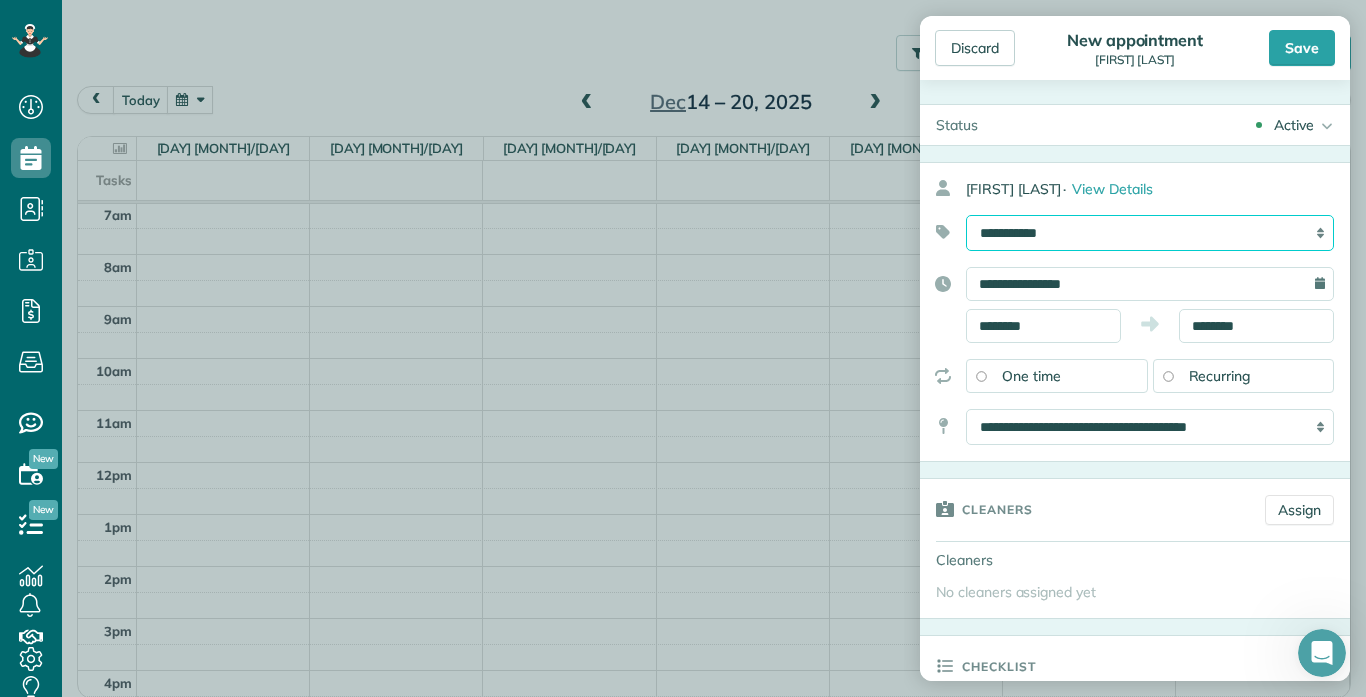 click on "**********" at bounding box center (1150, 233) 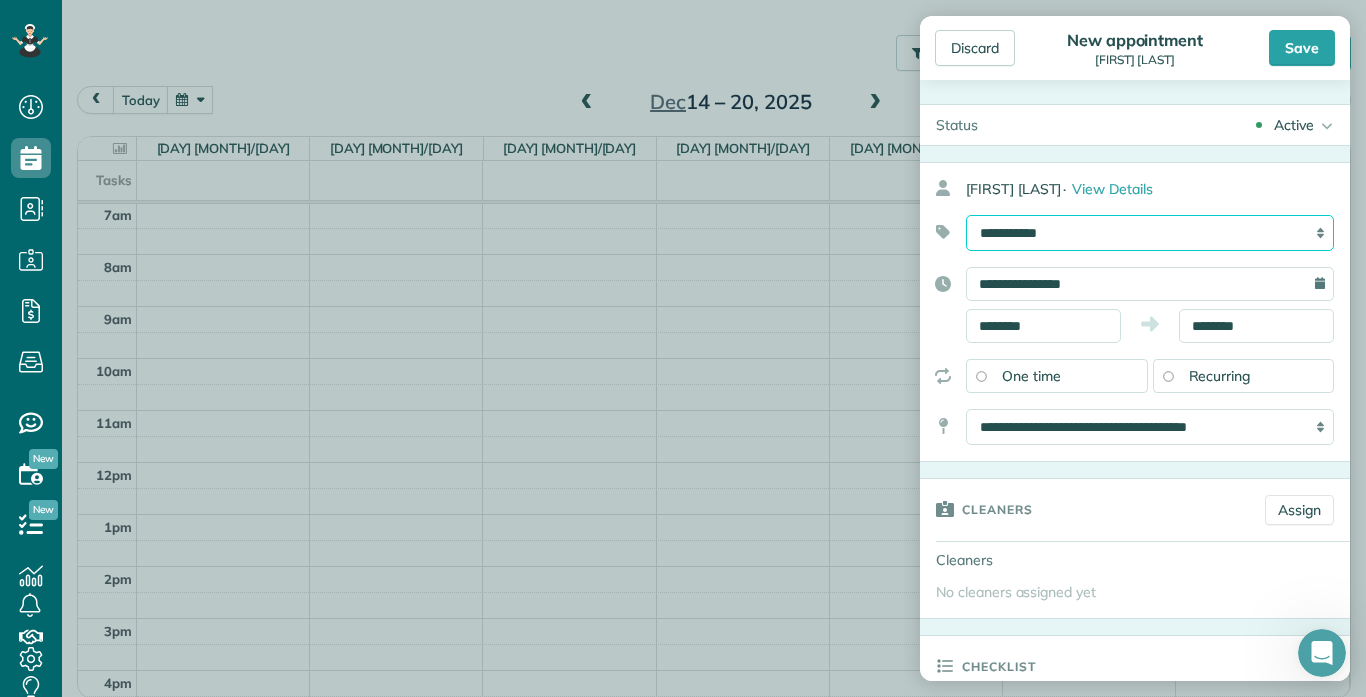 select on "******" 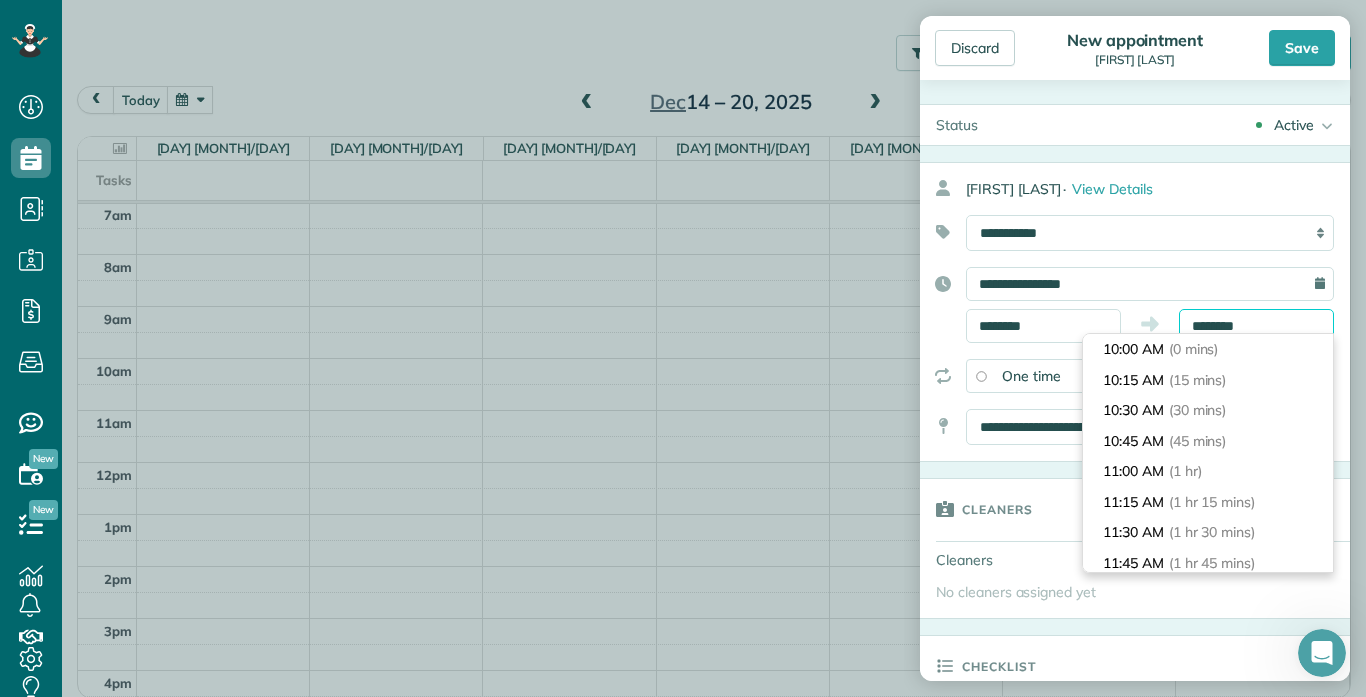 drag, startPoint x: 1260, startPoint y: 325, endPoint x: 1182, endPoint y: 324, distance: 78.00641 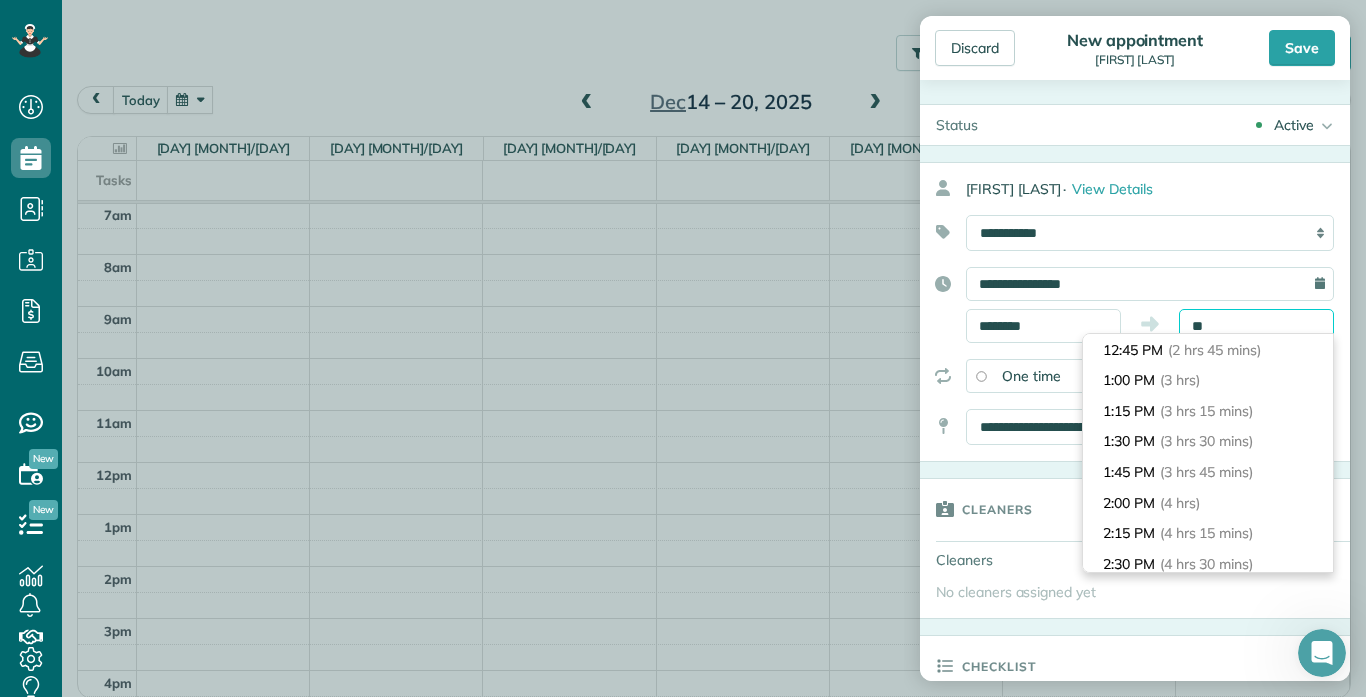 scroll, scrollTop: 213, scrollLeft: 0, axis: vertical 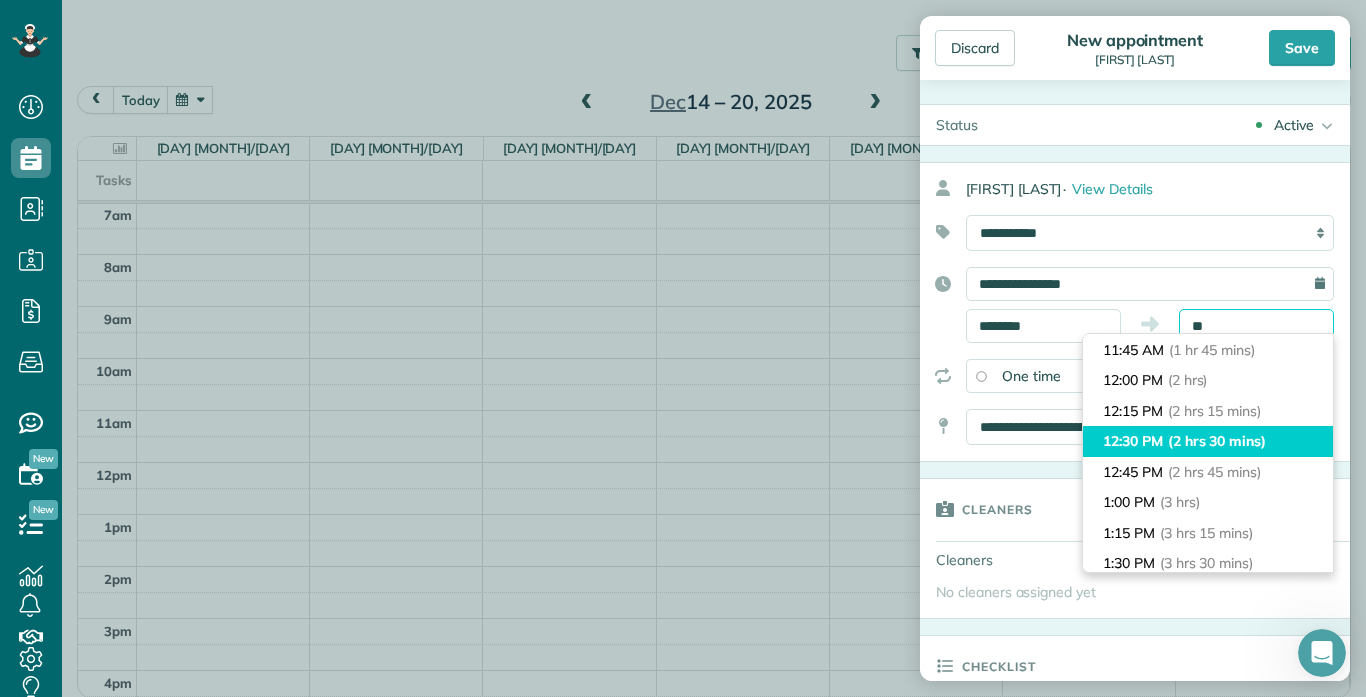 type on "********" 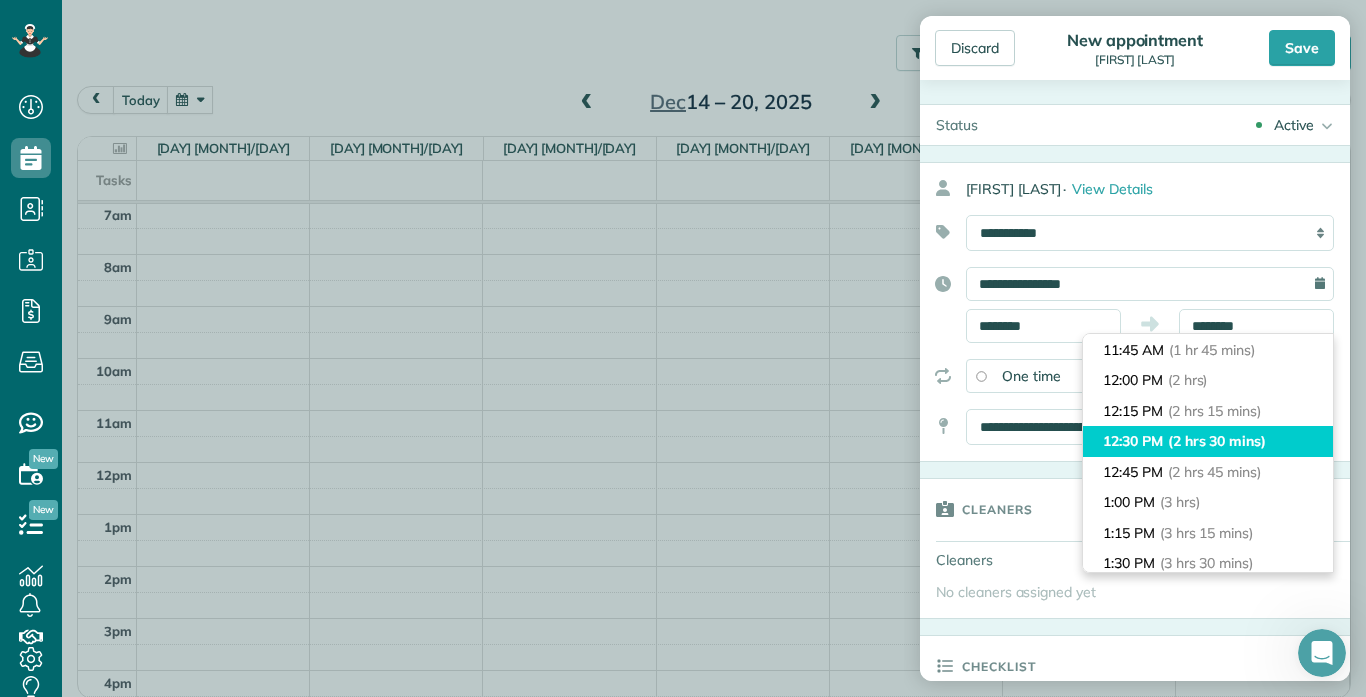 click on "[TIME] ([DURATION])" at bounding box center (1208, 441) 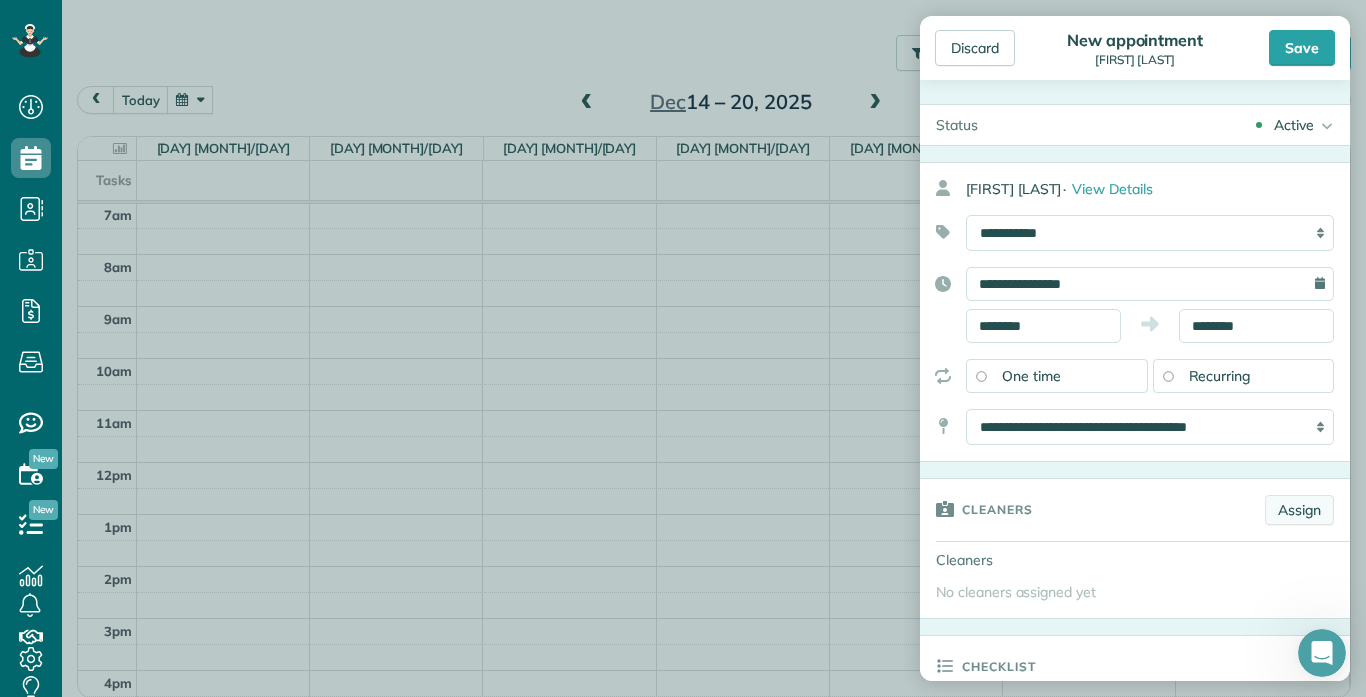 click on "Assign" at bounding box center [1299, 510] 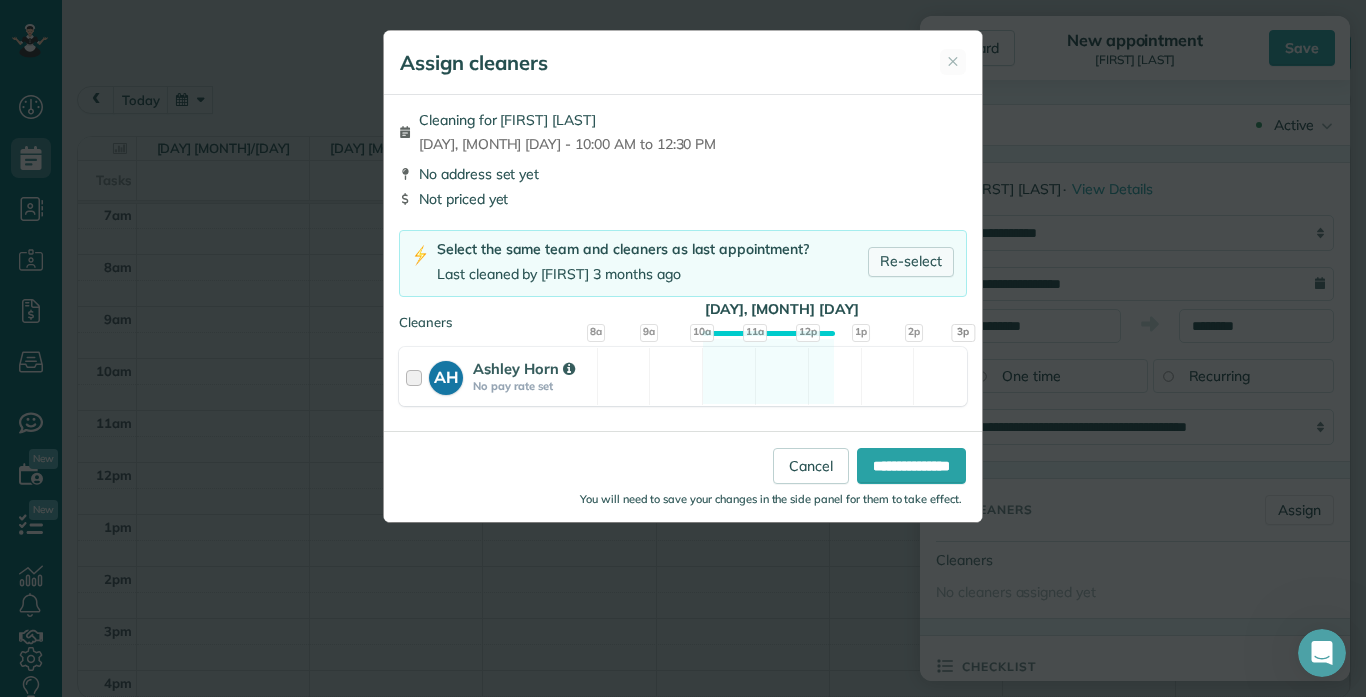 click on "Re-select" at bounding box center (911, 262) 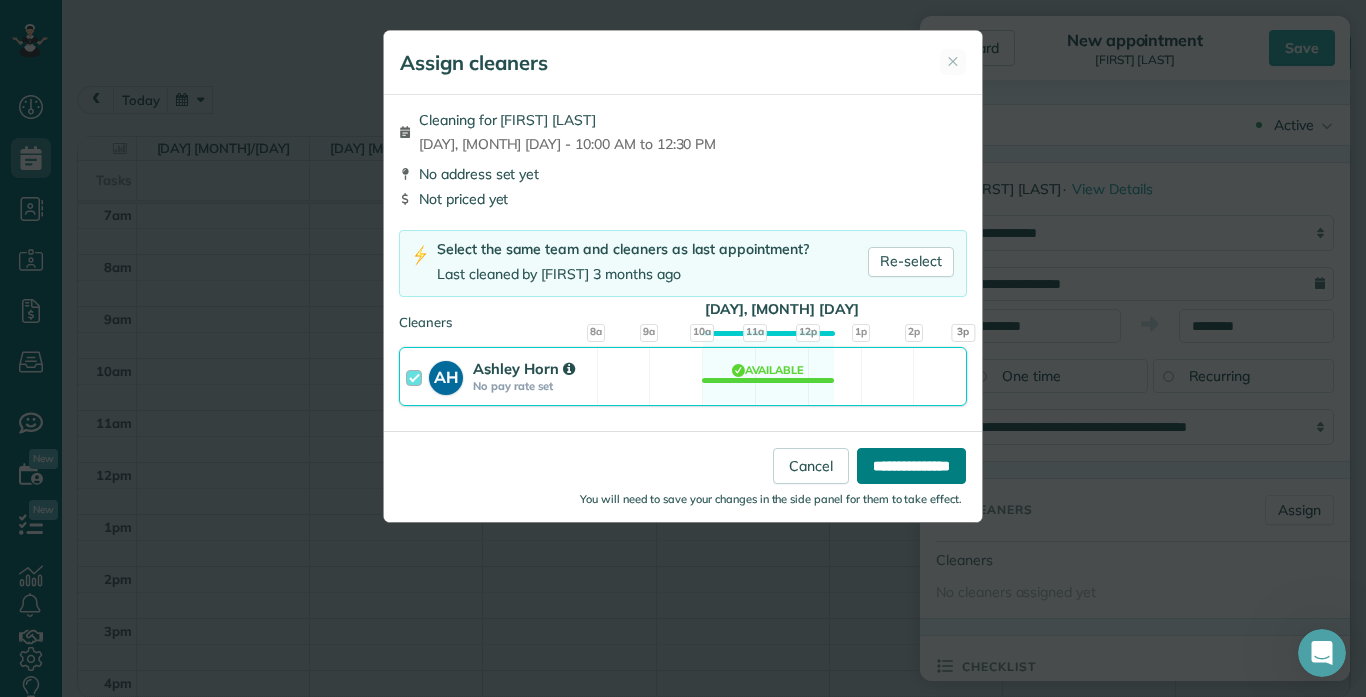 click on "**********" at bounding box center [911, 466] 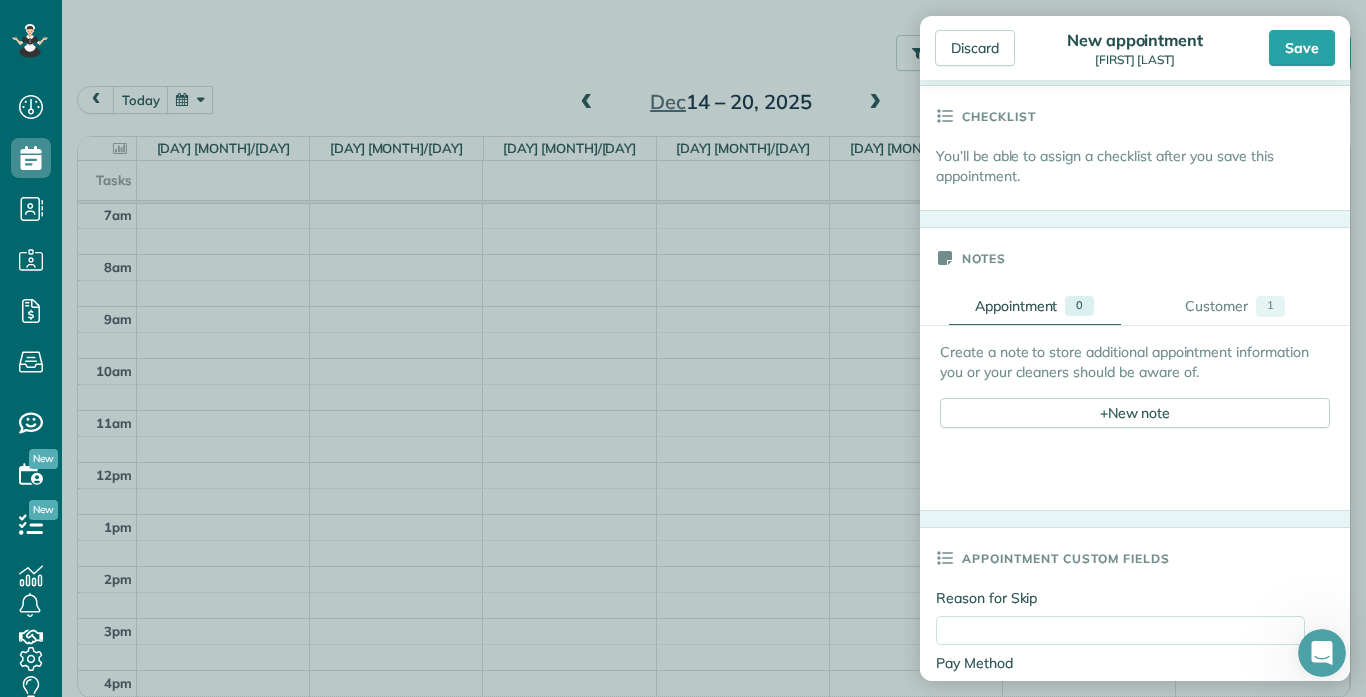 scroll, scrollTop: 705, scrollLeft: 0, axis: vertical 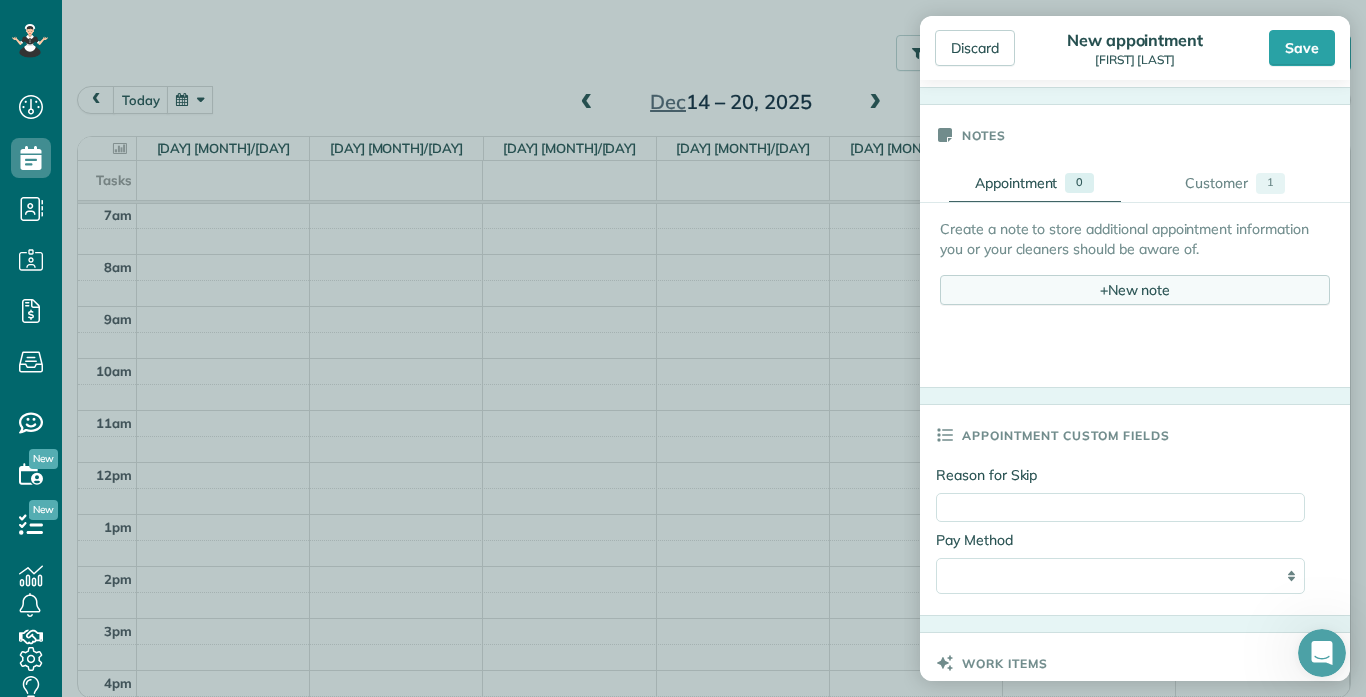 click on "+ New note" at bounding box center (1135, 290) 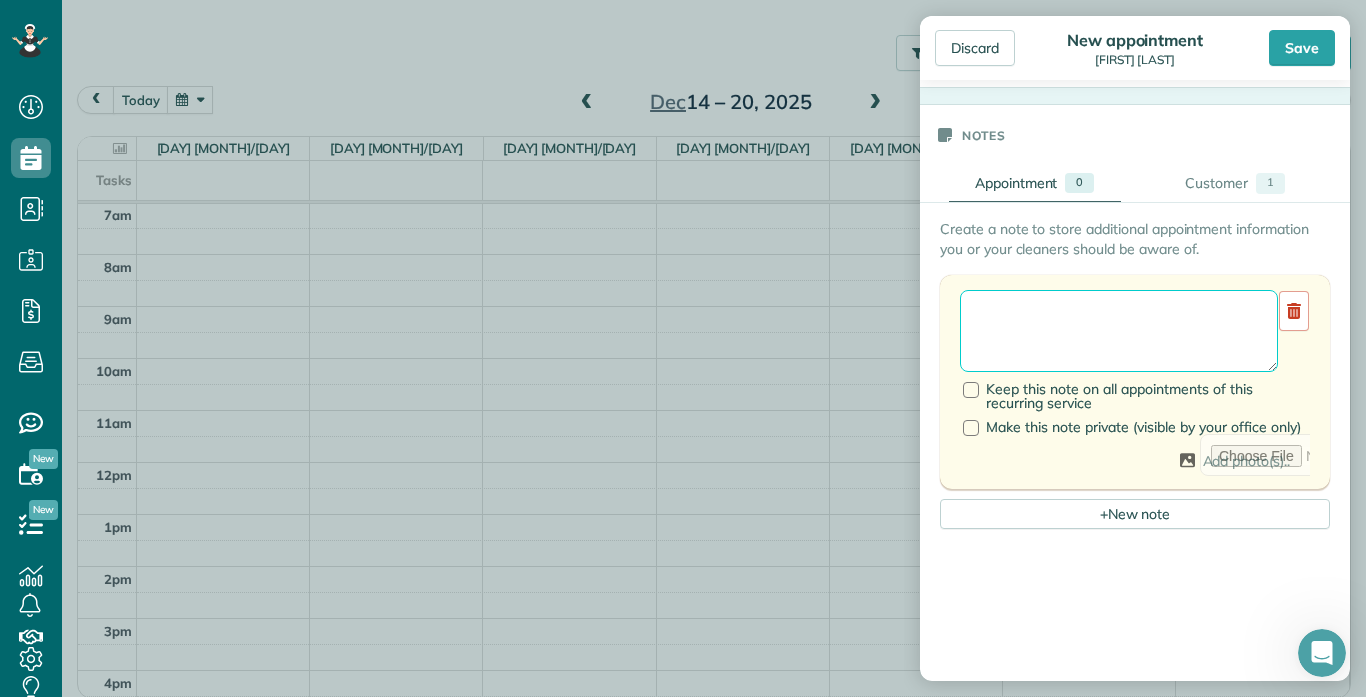 click at bounding box center (1119, 331) 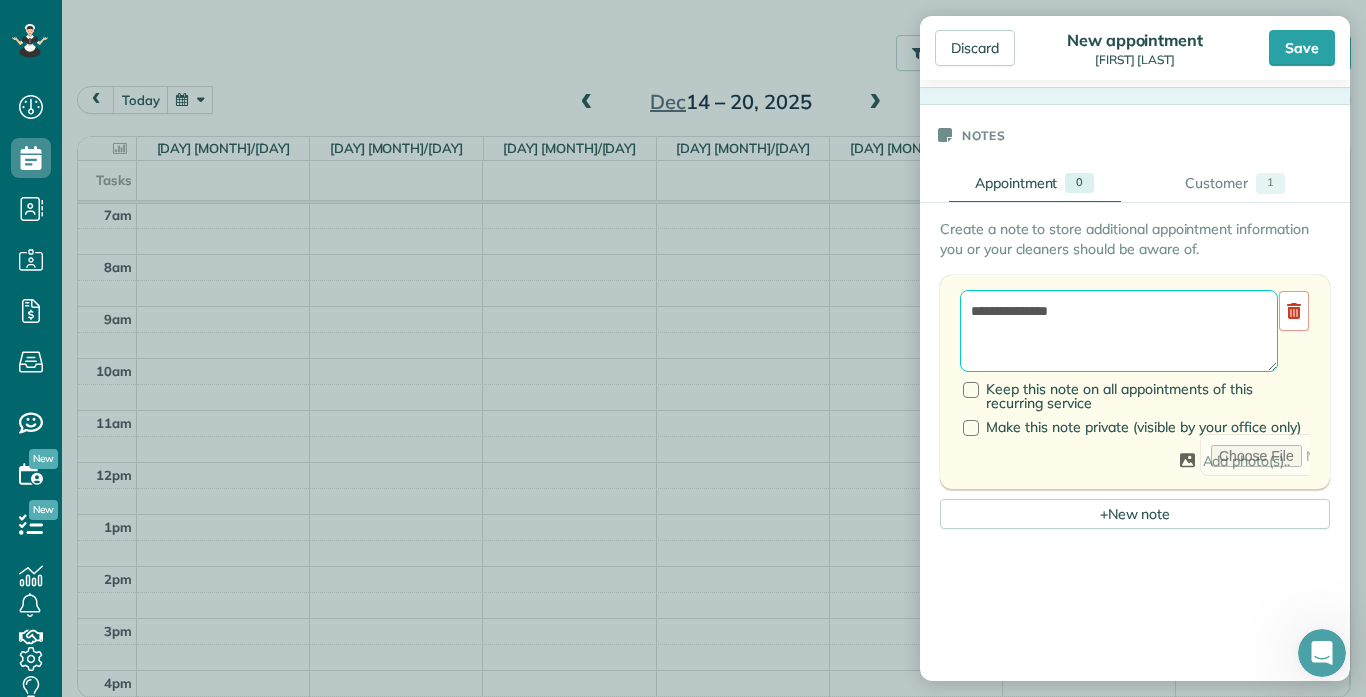 type on "**********" 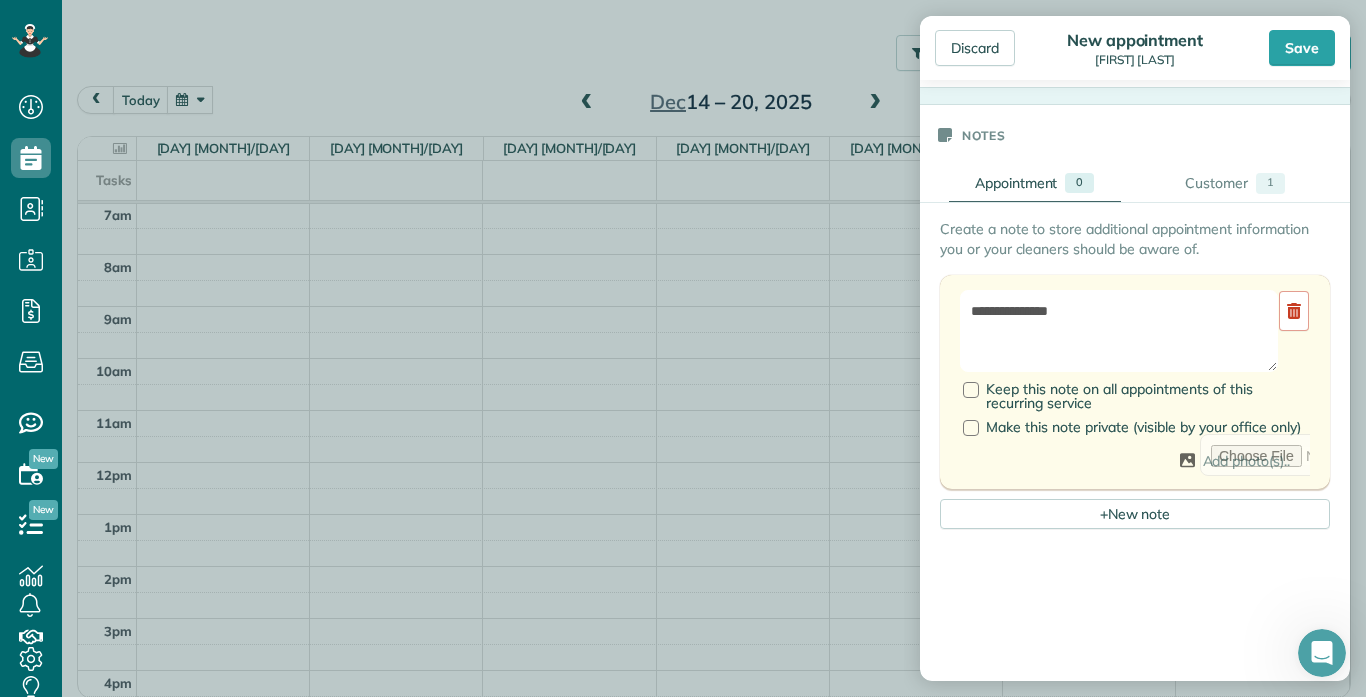 drag, startPoint x: 1344, startPoint y: 367, endPoint x: 1358, endPoint y: 590, distance: 223.43903 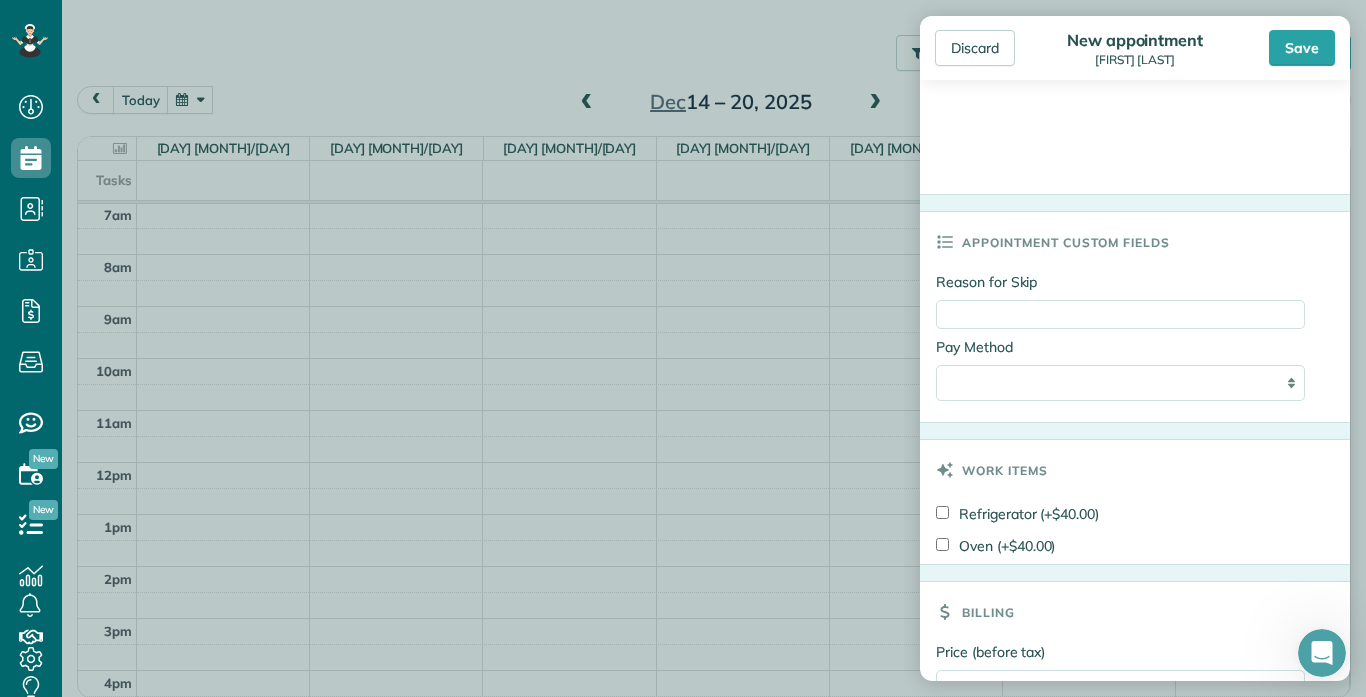 scroll, scrollTop: 1459, scrollLeft: 0, axis: vertical 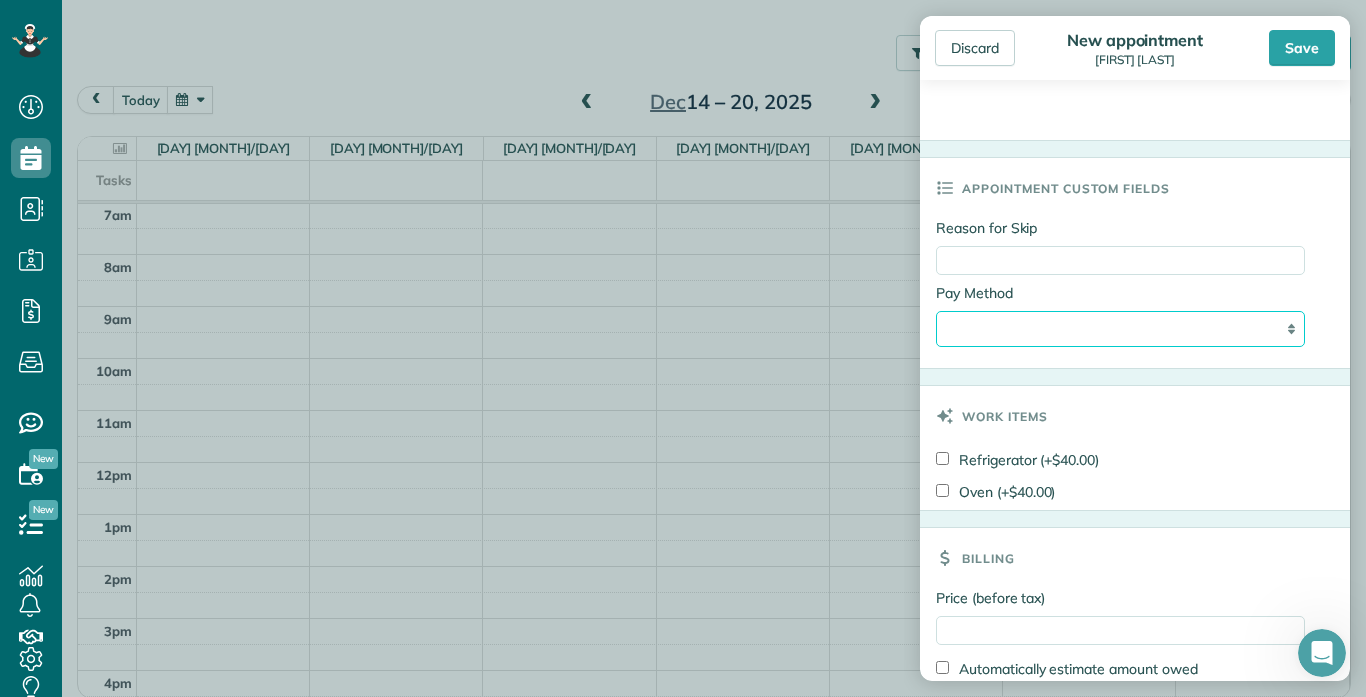 click on "**********" at bounding box center [1120, 329] 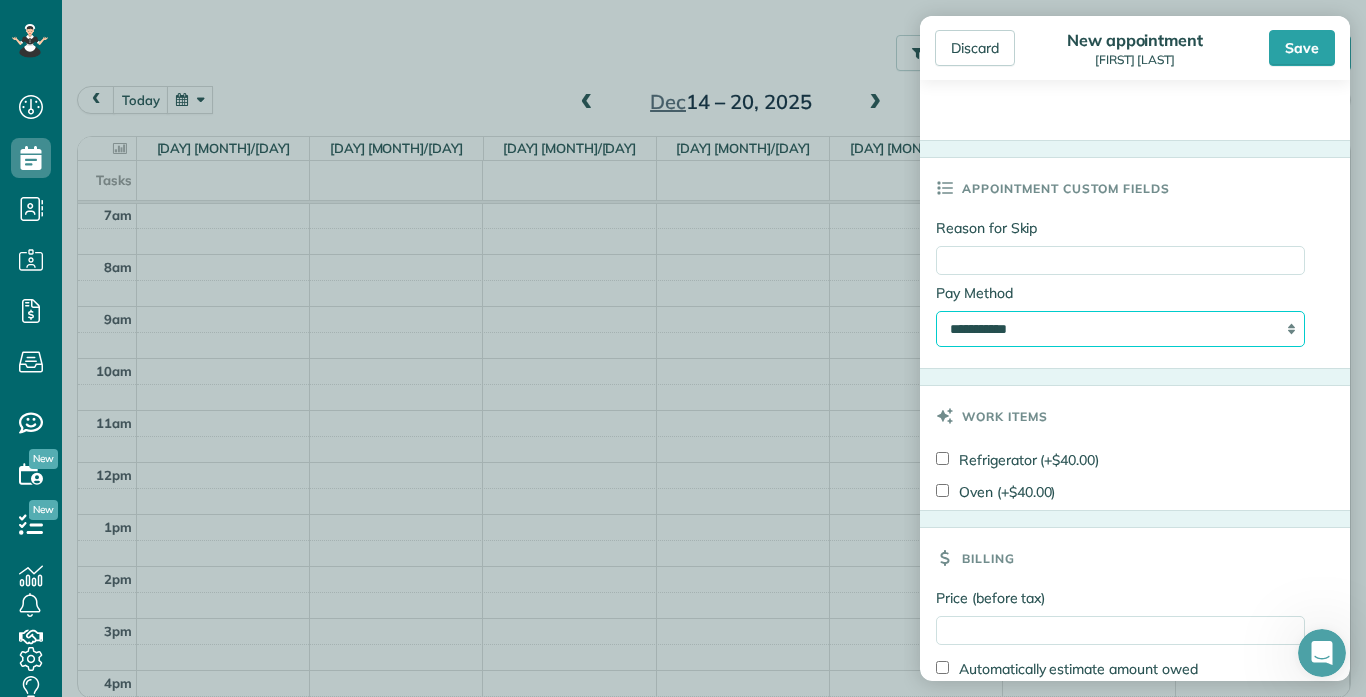 click on "**********" at bounding box center (1120, 329) 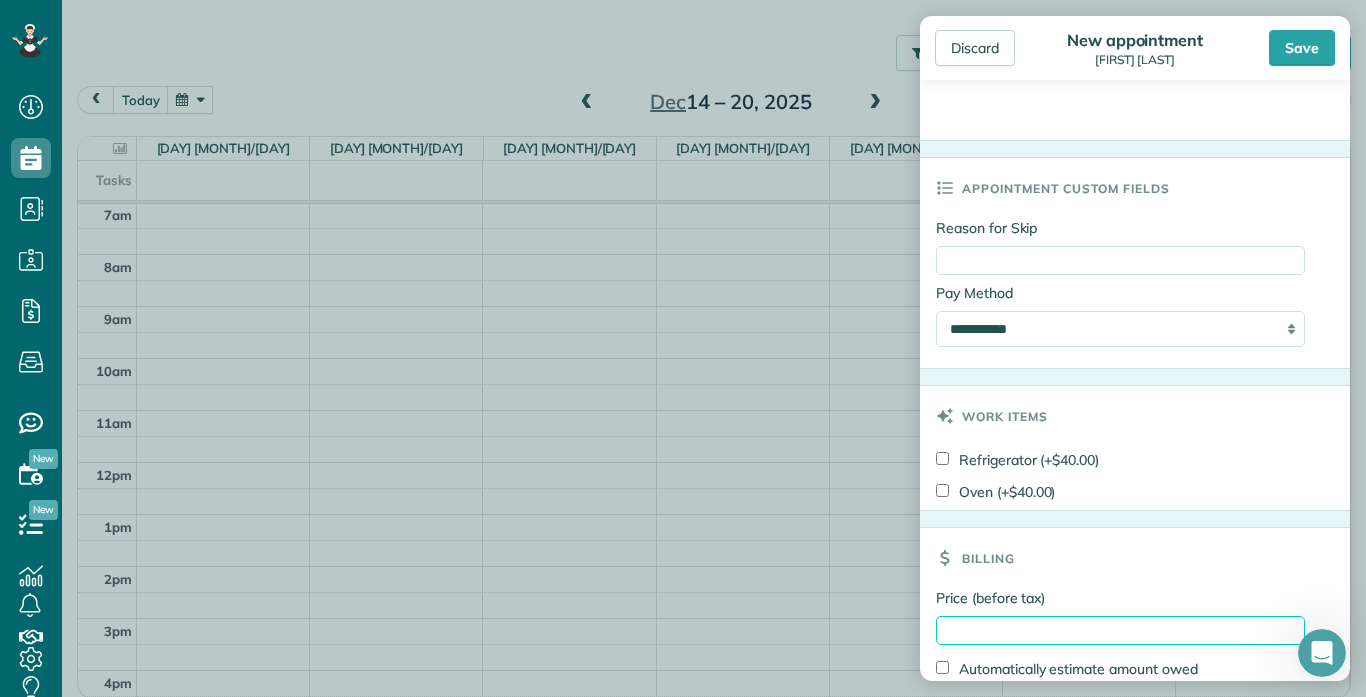 click on "Price (before tax)" at bounding box center [1120, 630] 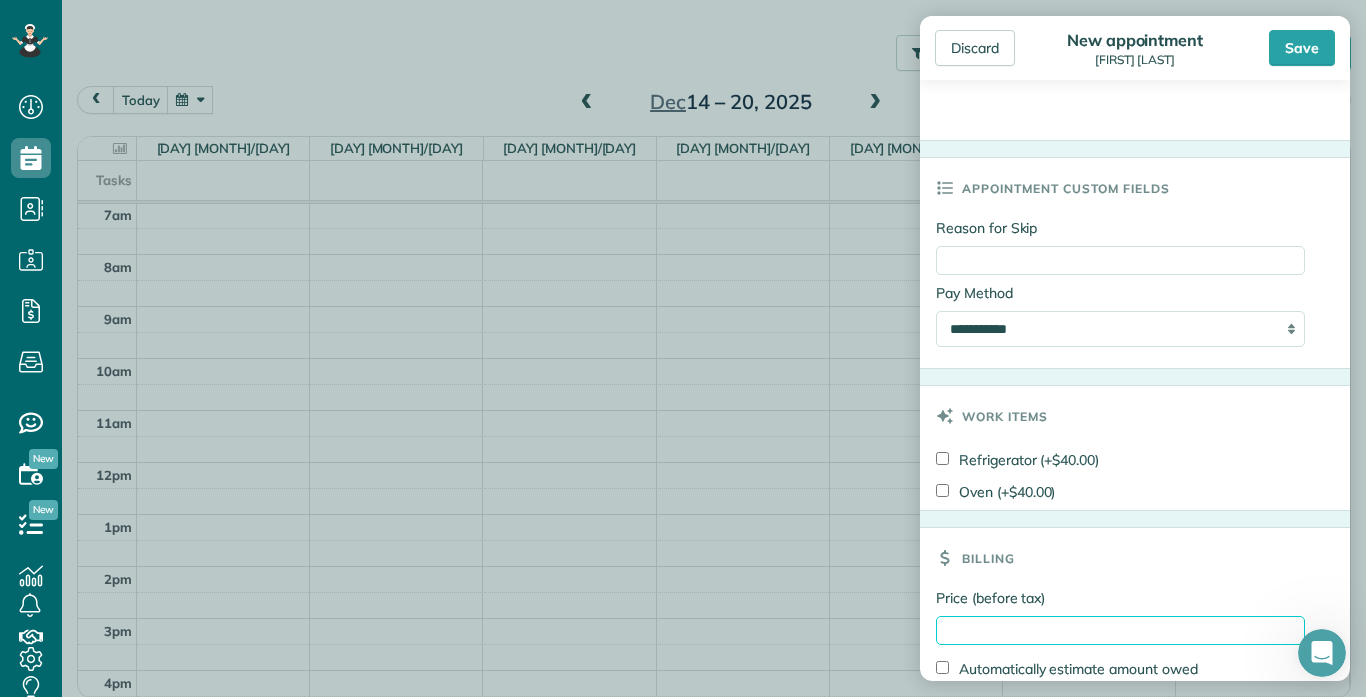 type on "***" 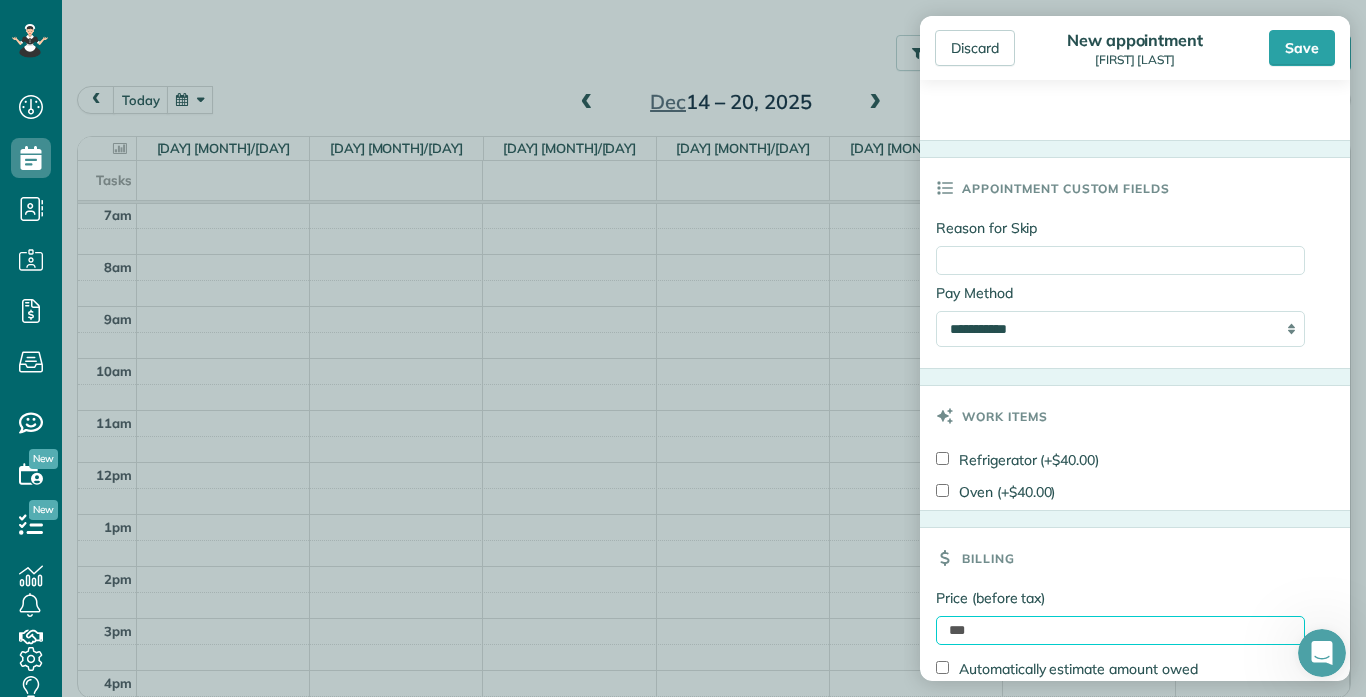 scroll, scrollTop: 1580, scrollLeft: 0, axis: vertical 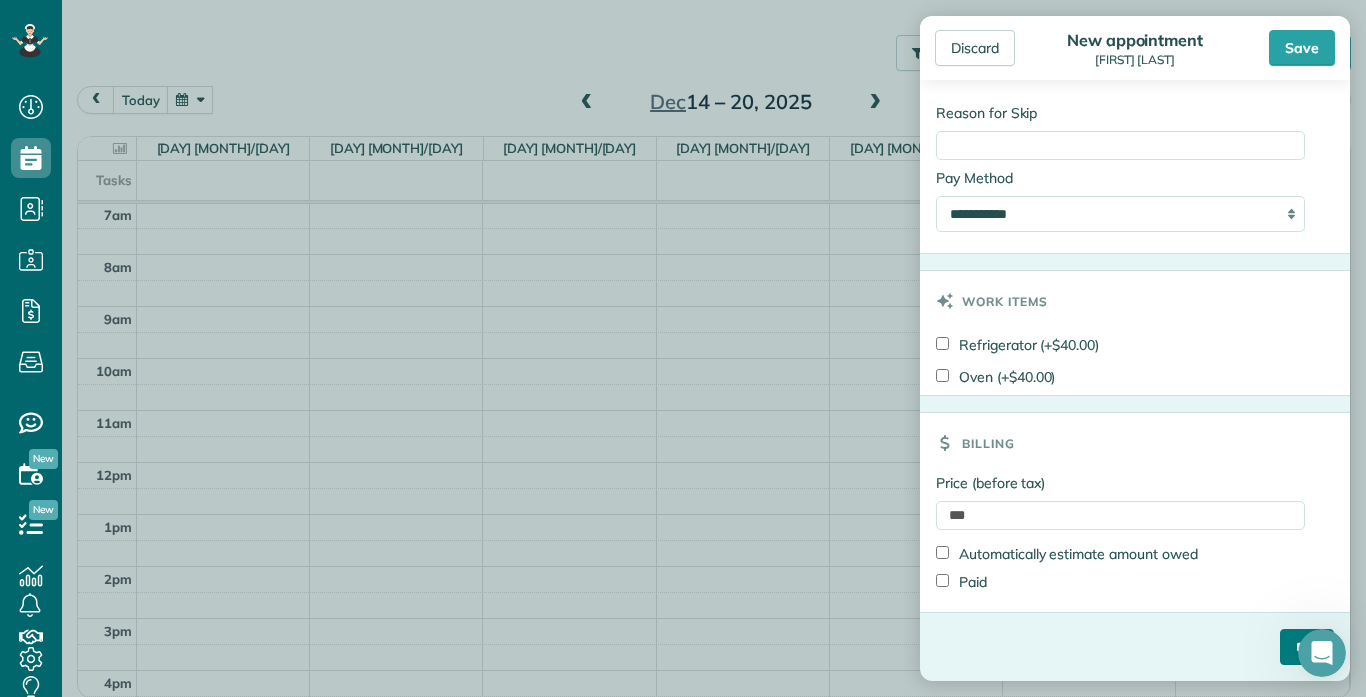 click on "****" at bounding box center [1307, 647] 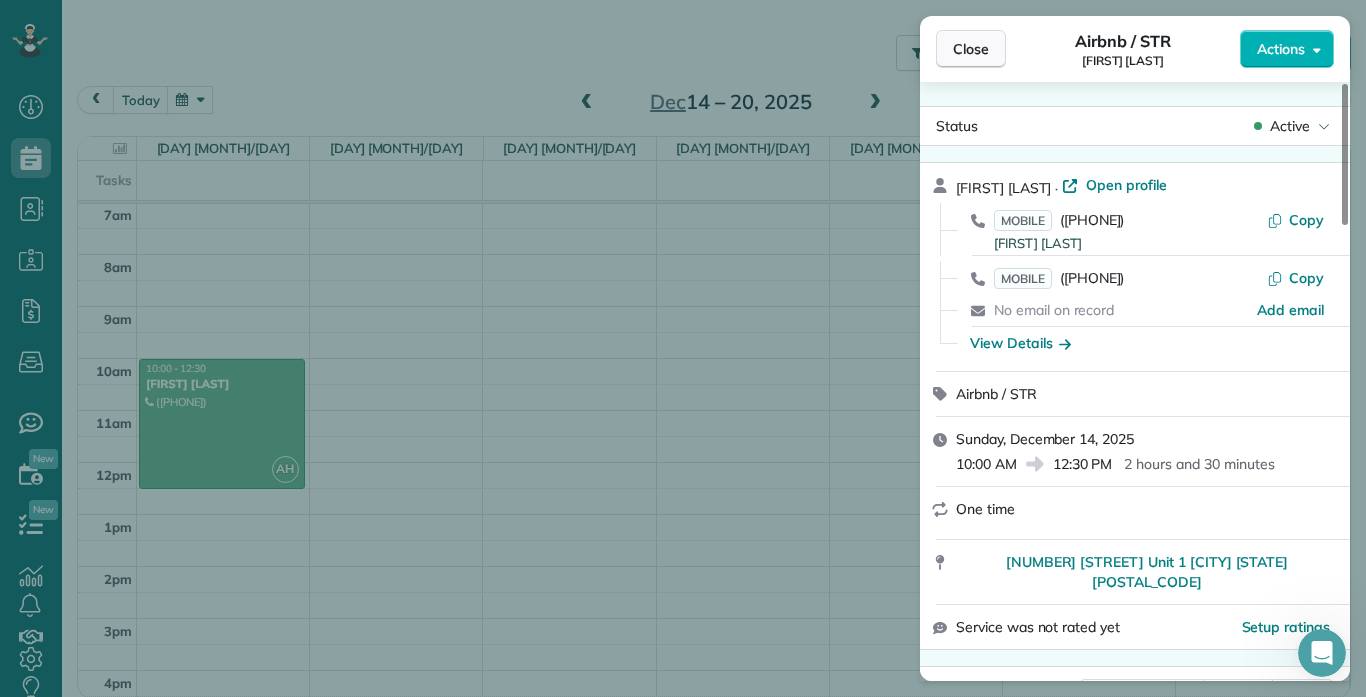 click on "Close" at bounding box center [971, 49] 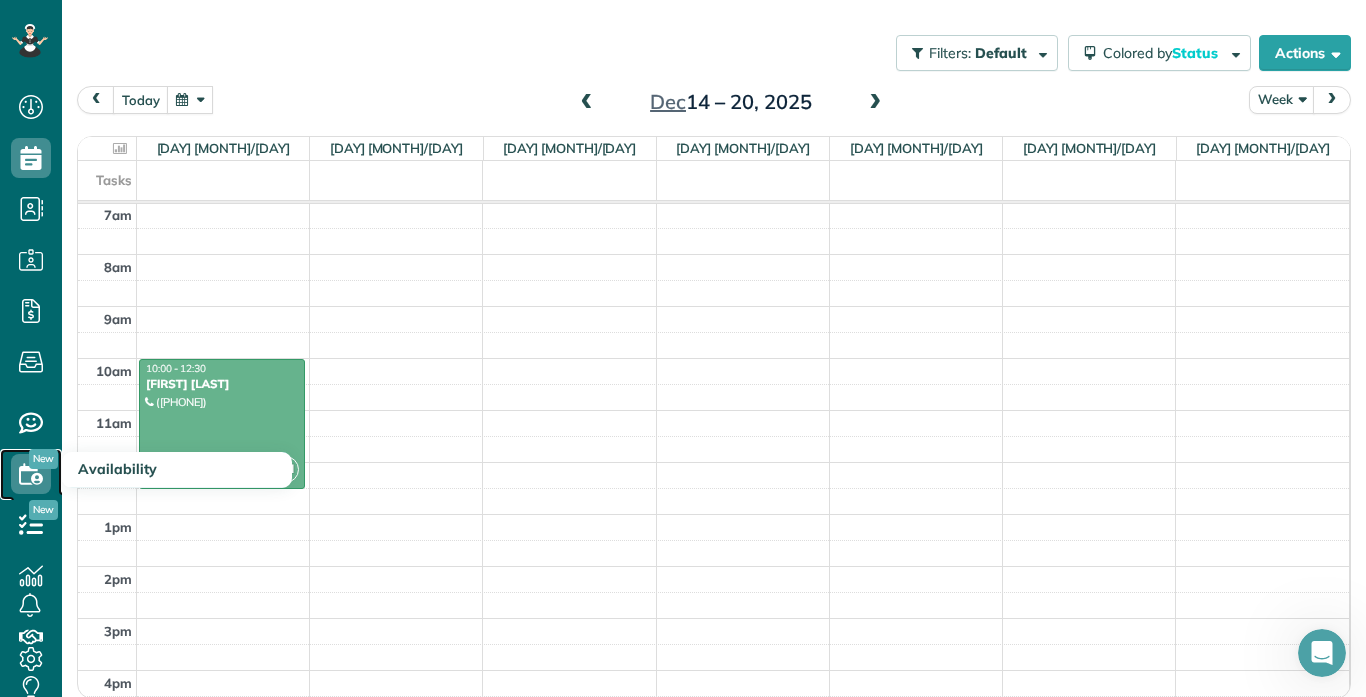 click 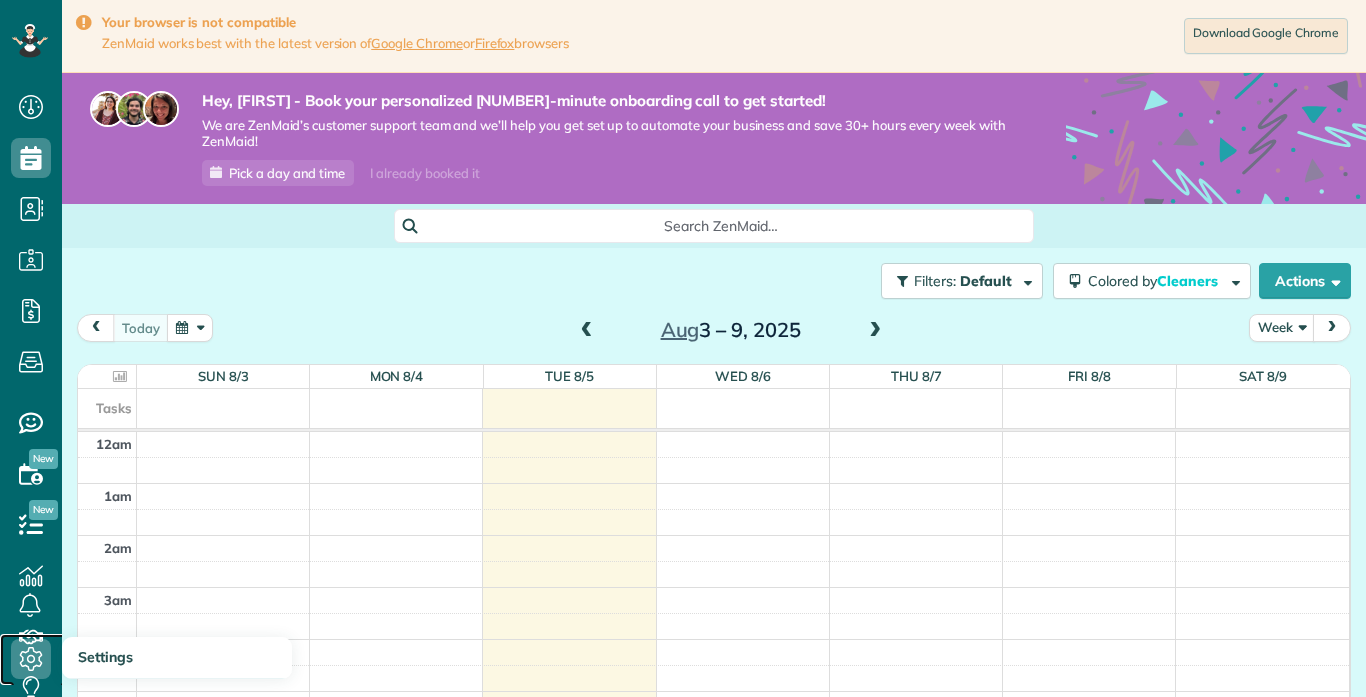 click 